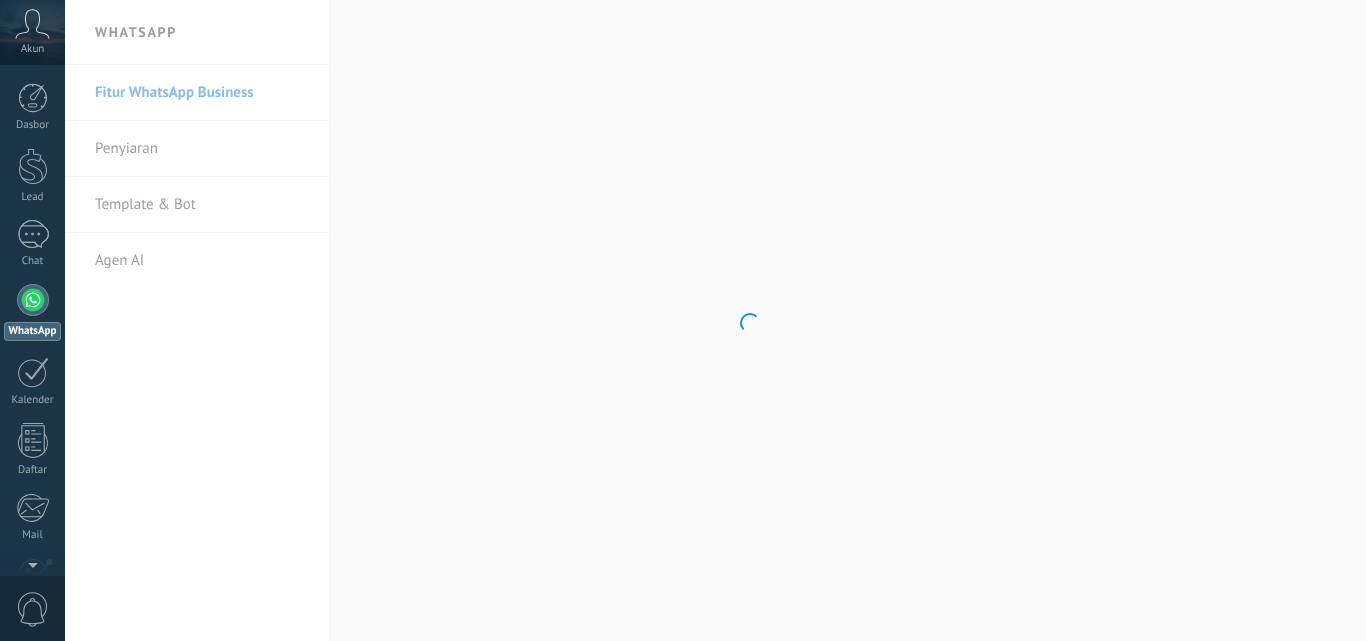 scroll, scrollTop: 0, scrollLeft: 0, axis: both 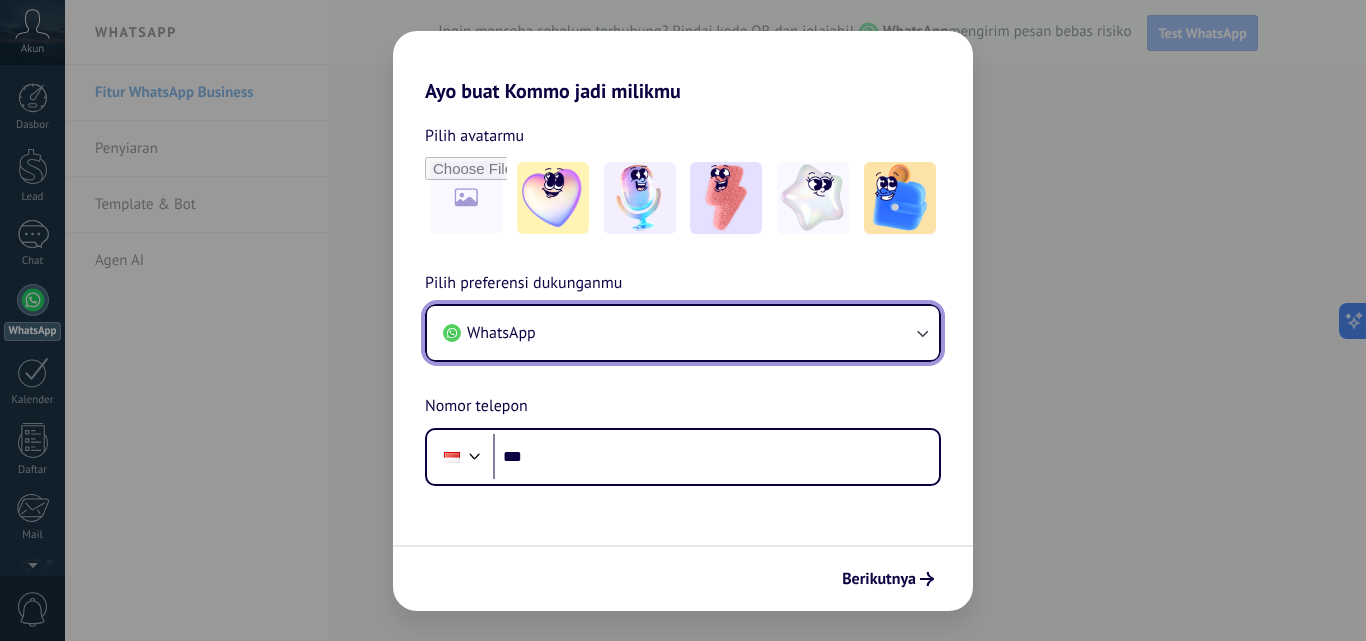click on "WhatsApp" at bounding box center [683, 333] 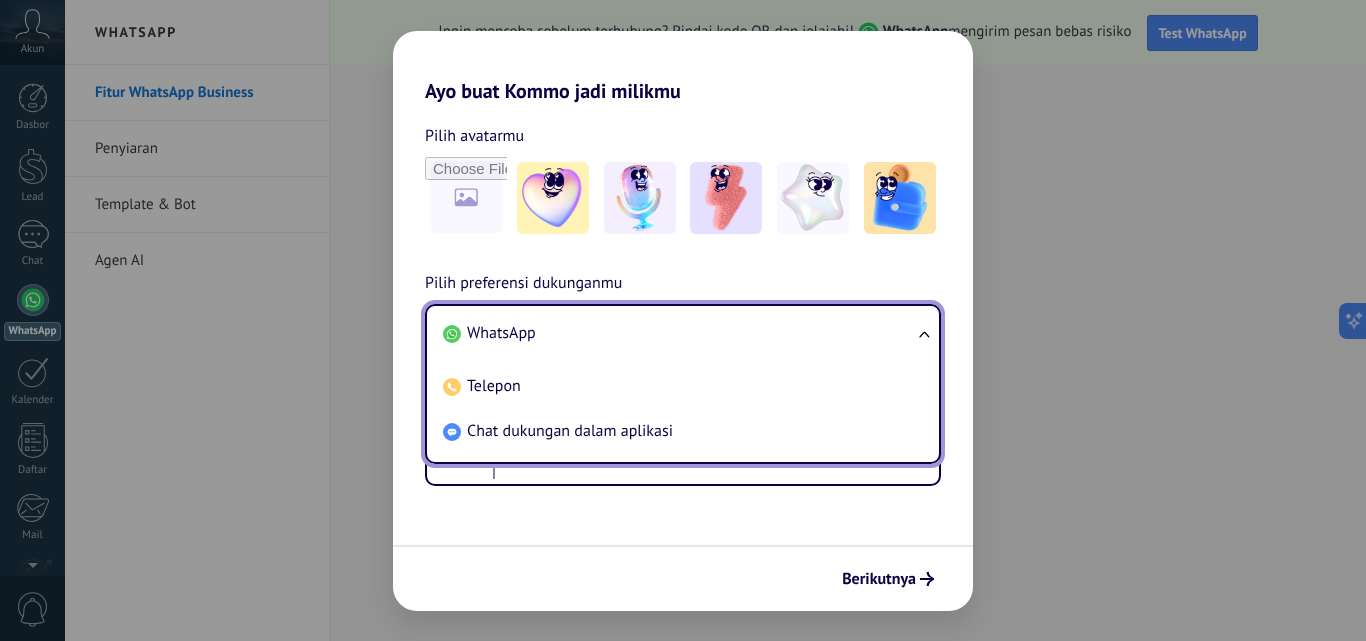 click on "Ayo buat Kommo jadi milikmu Pilih avatarmu Pilih preferensi dukunganmu WhatsApp WhatsApp Telepon Chat dukungan dalam aplikasi Nomor telepon Phone *** Berikutnya" at bounding box center (683, 320) 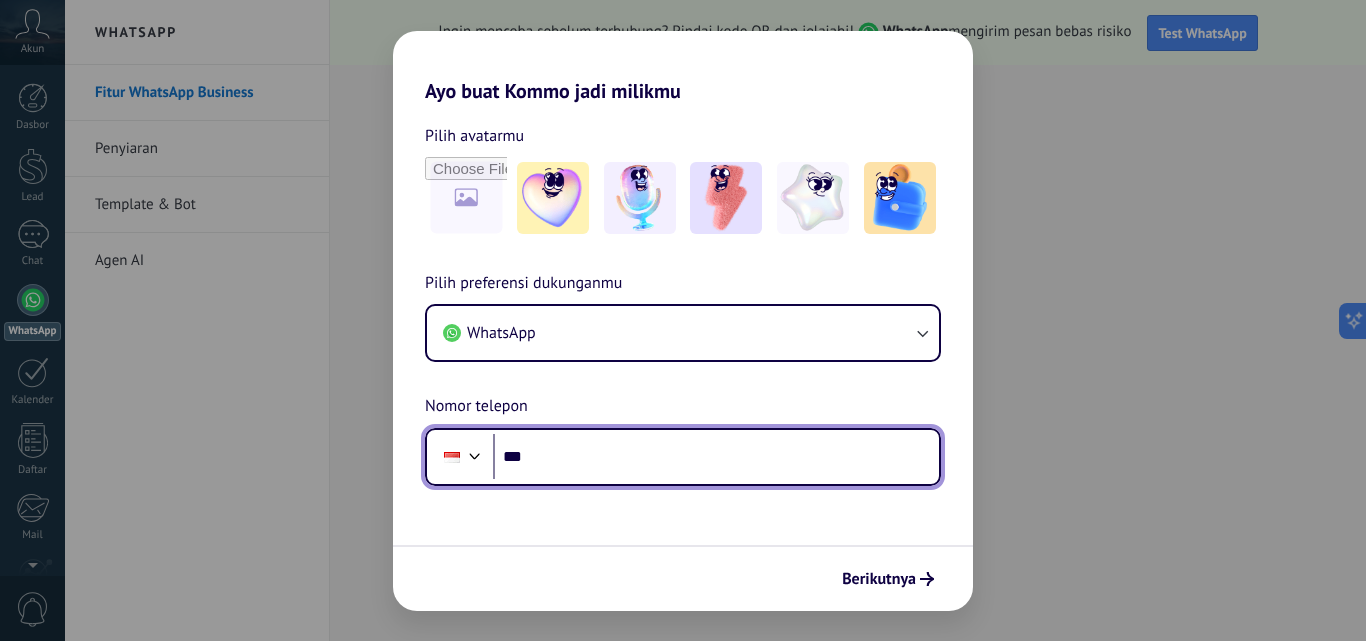 click on "***" at bounding box center [716, 457] 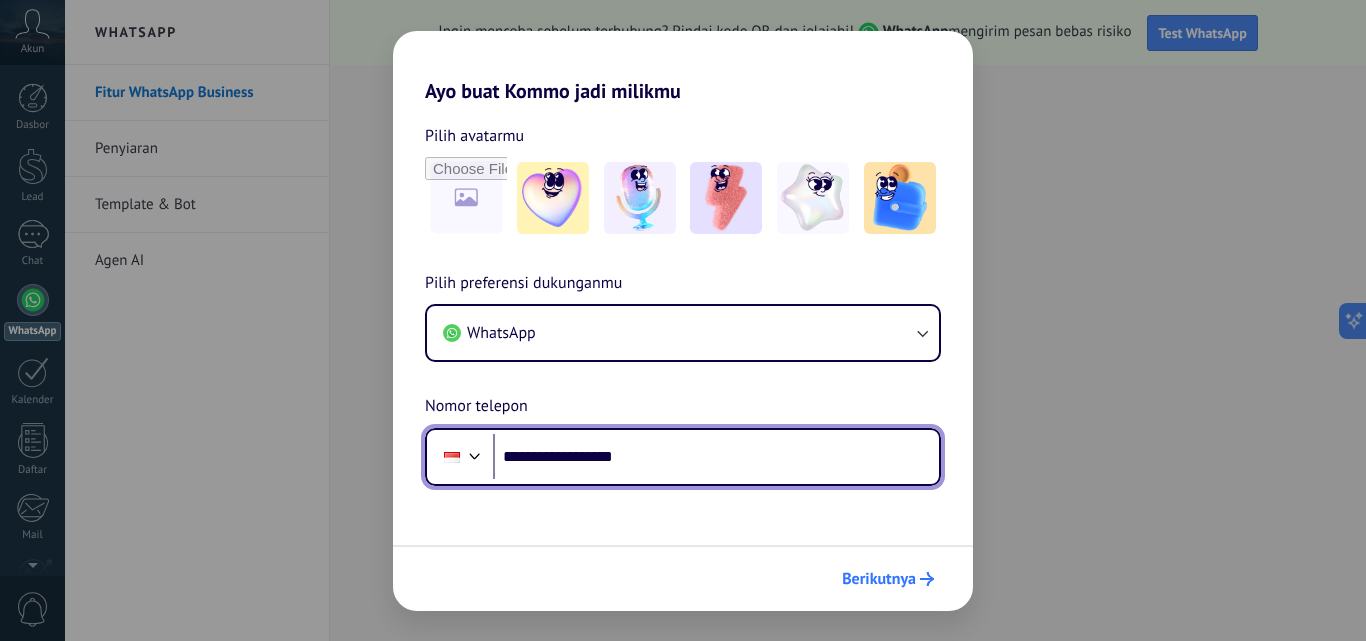 type on "**********" 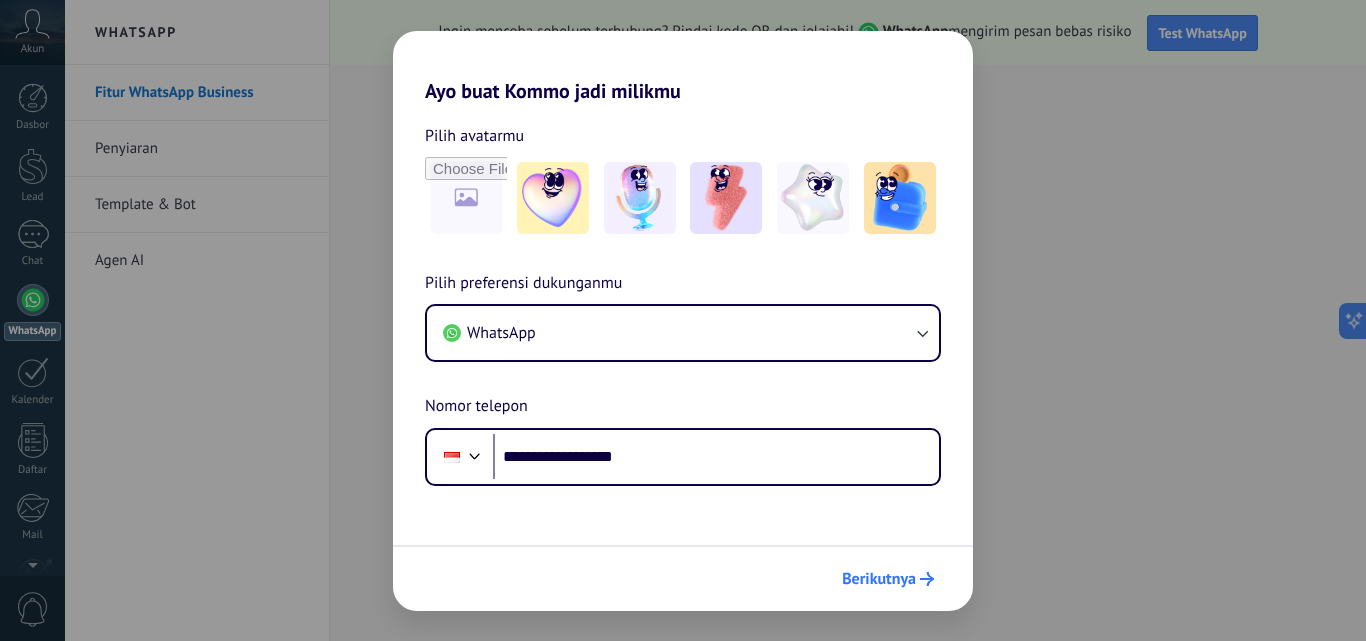 click on "Berikutnya" at bounding box center (879, 579) 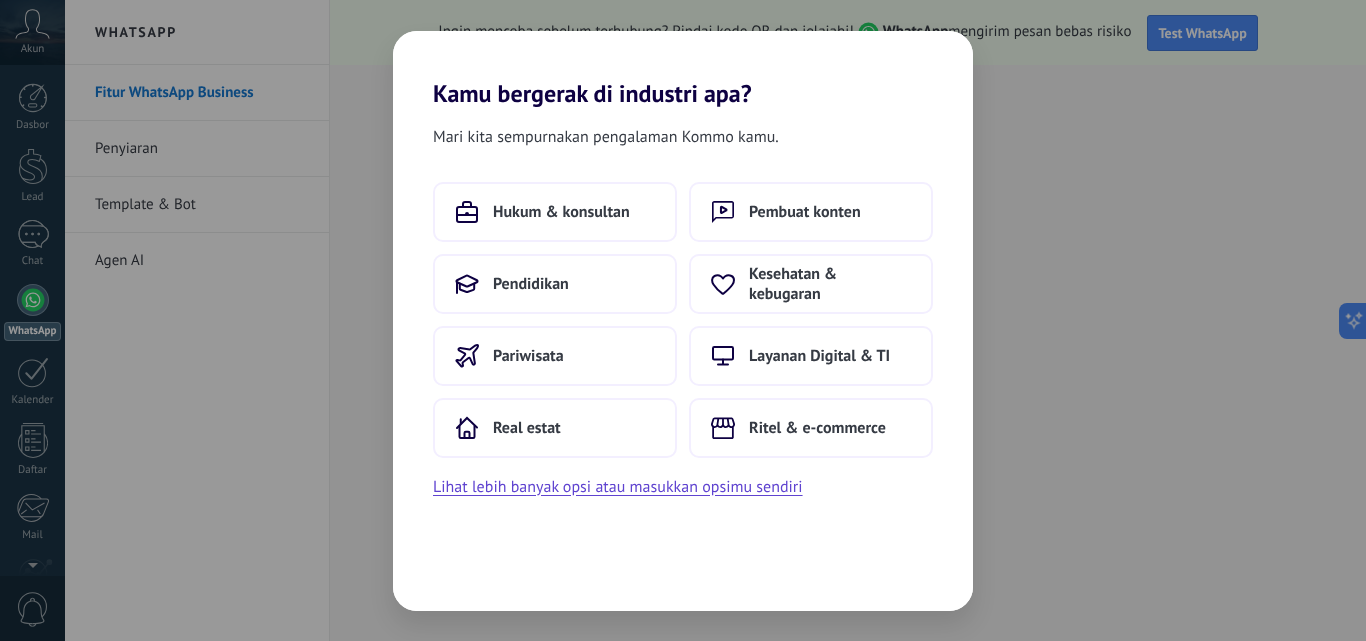 scroll, scrollTop: 0, scrollLeft: 0, axis: both 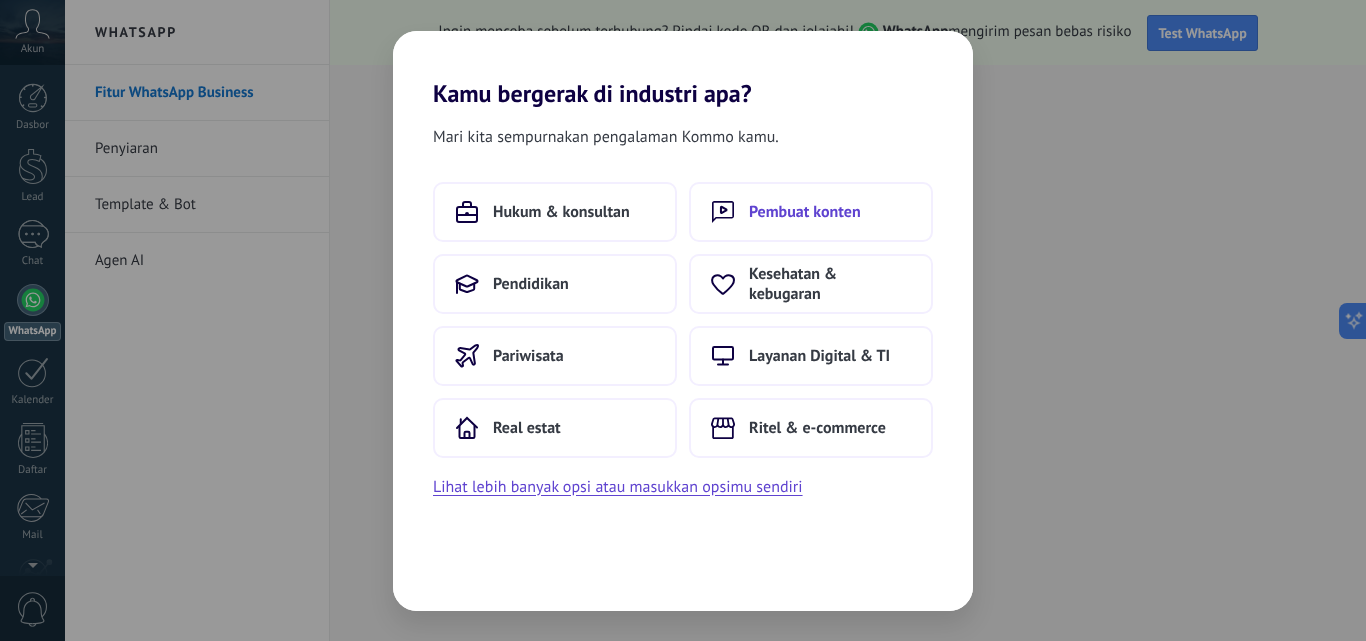 click on "Pembuat konten" at bounding box center (811, 212) 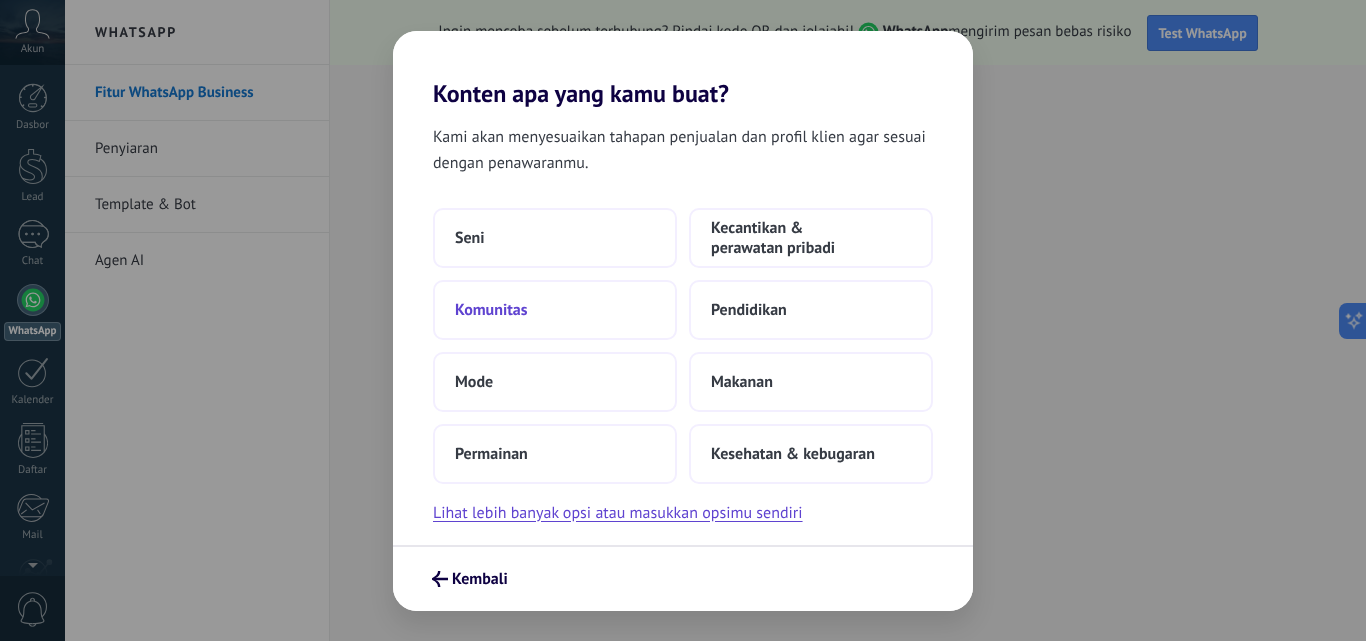 click on "Komunitas" at bounding box center [491, 310] 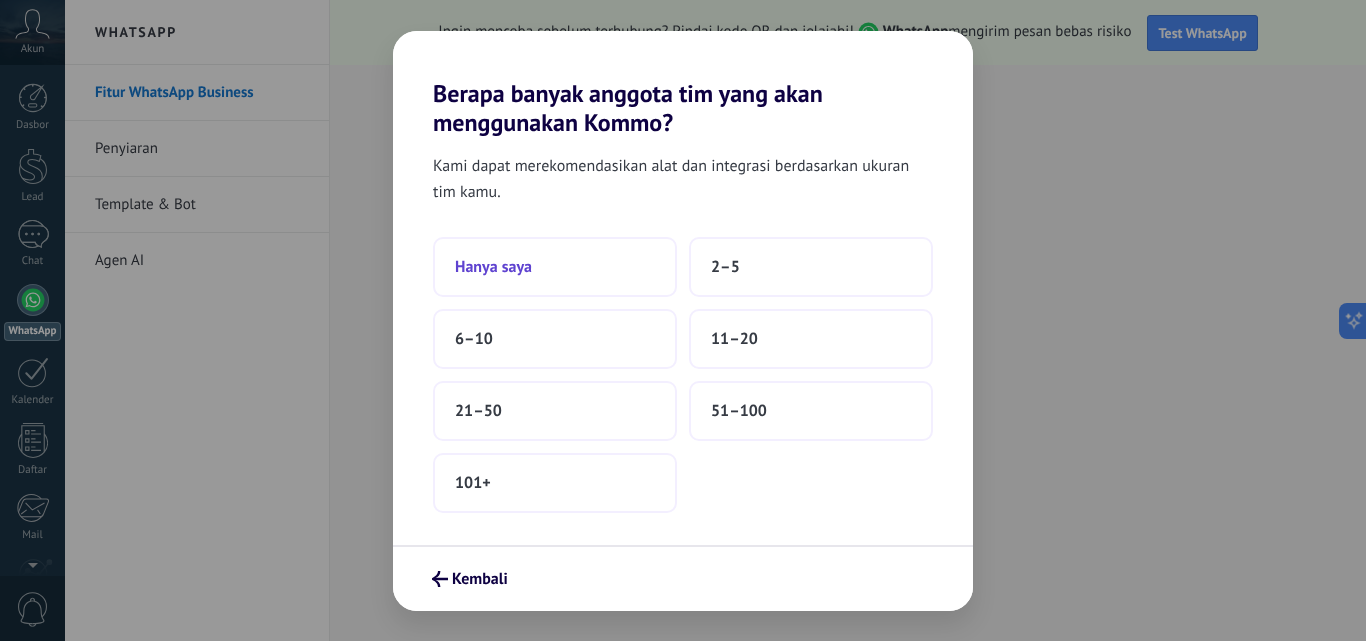 click on "Hanya saya" at bounding box center [493, 267] 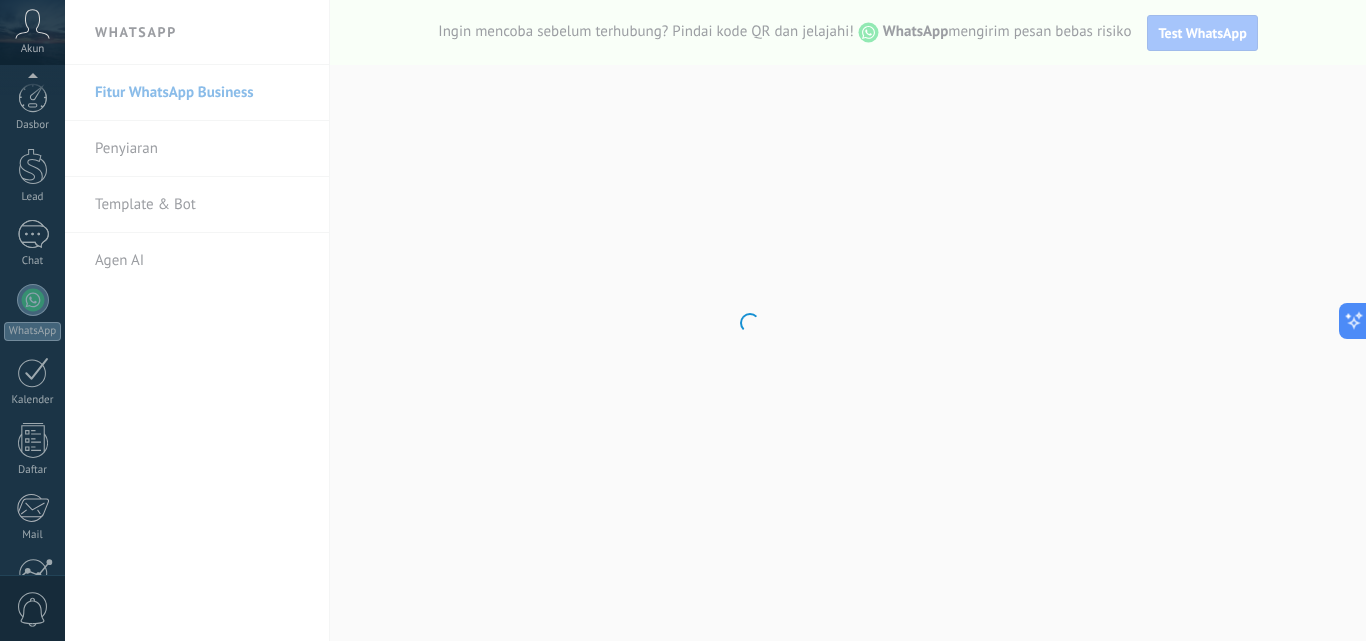 scroll, scrollTop: 191, scrollLeft: 0, axis: vertical 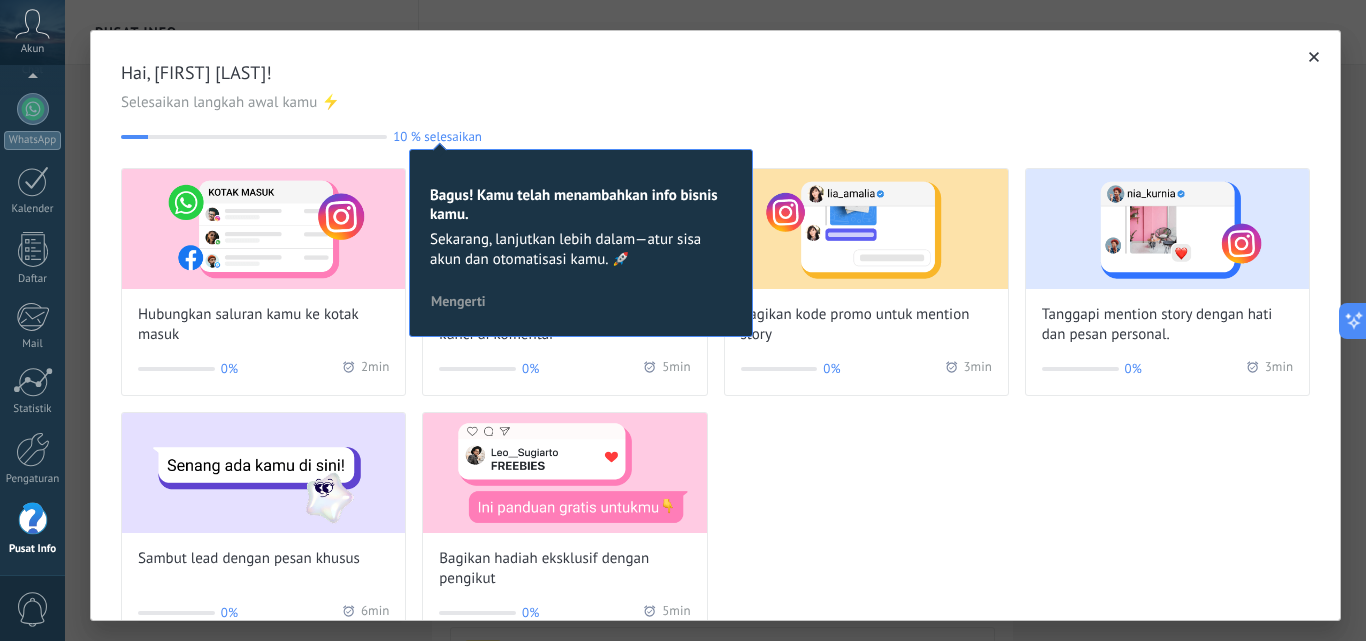 click on "Mengerti" at bounding box center [458, 301] 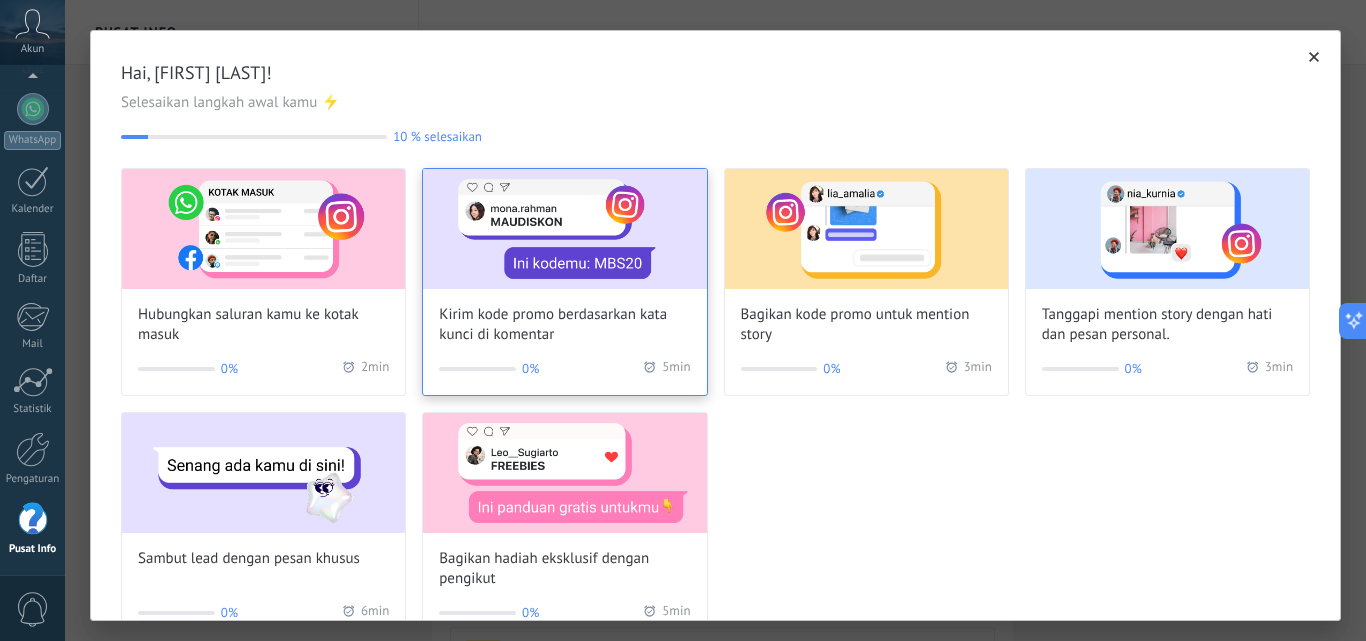 click on "Kirim kode promo berdasarkan kata kunci di komentar 0% 5  min" at bounding box center [564, 282] 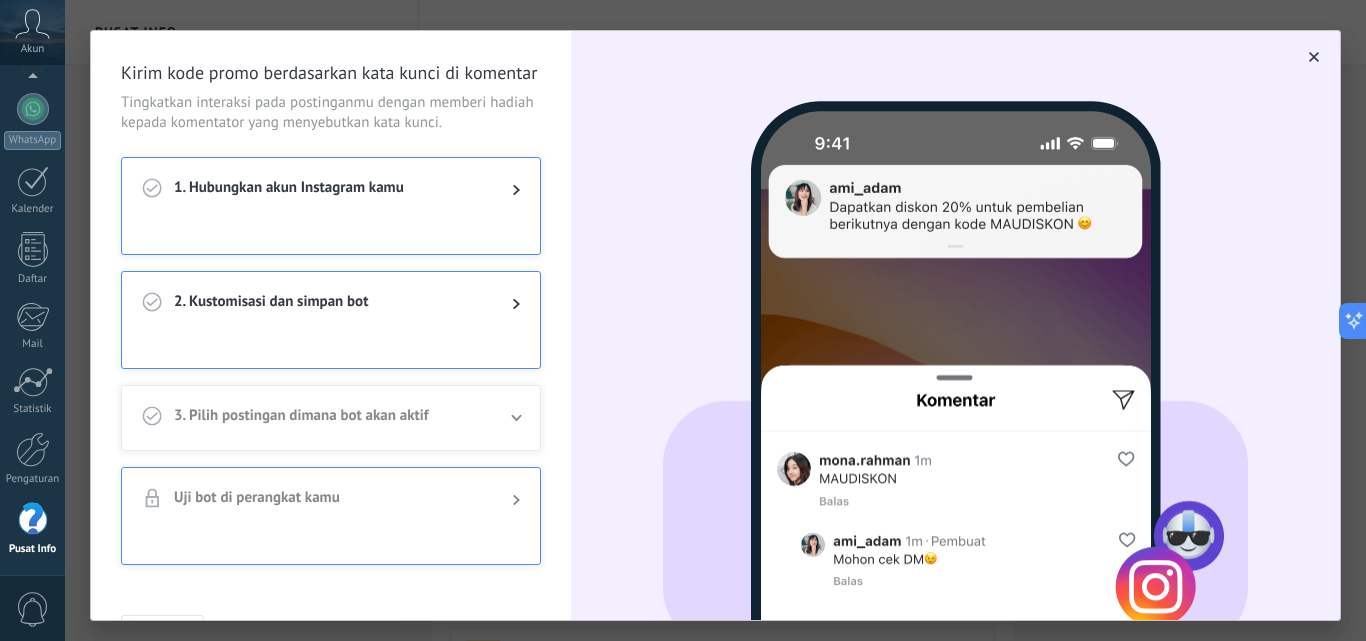 click on "1. Hubungkan akun Instagram kamu" at bounding box center (327, 190) 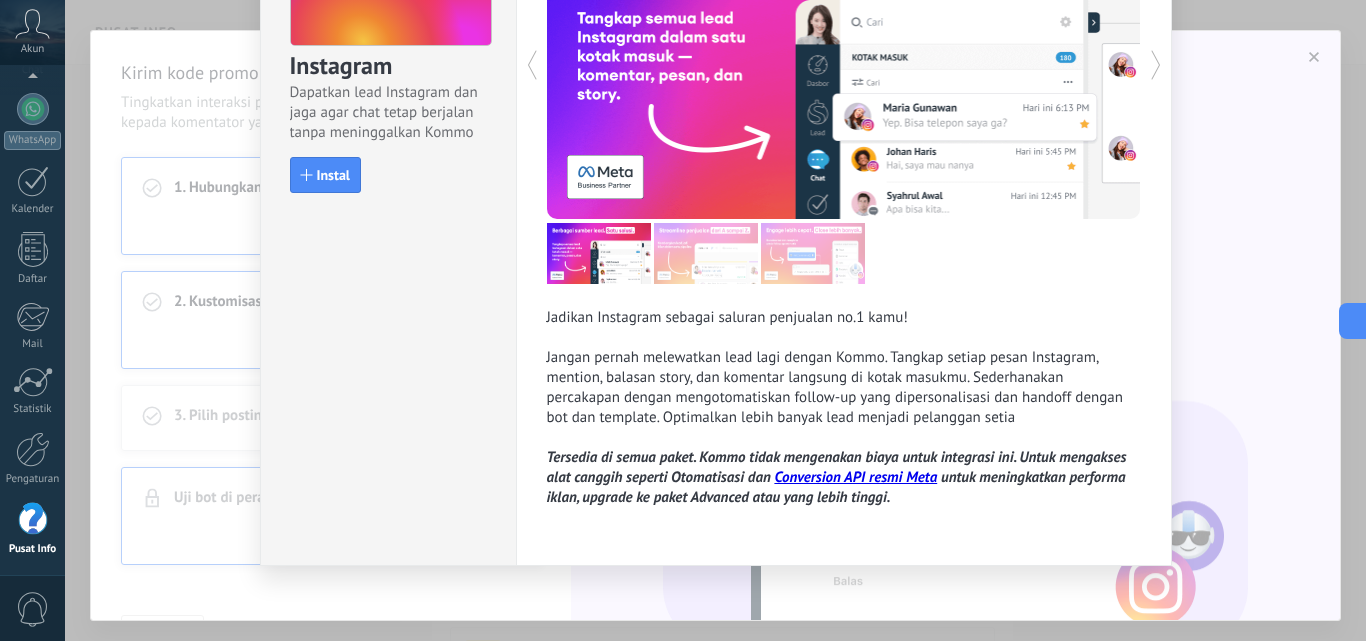 scroll, scrollTop: 0, scrollLeft: 0, axis: both 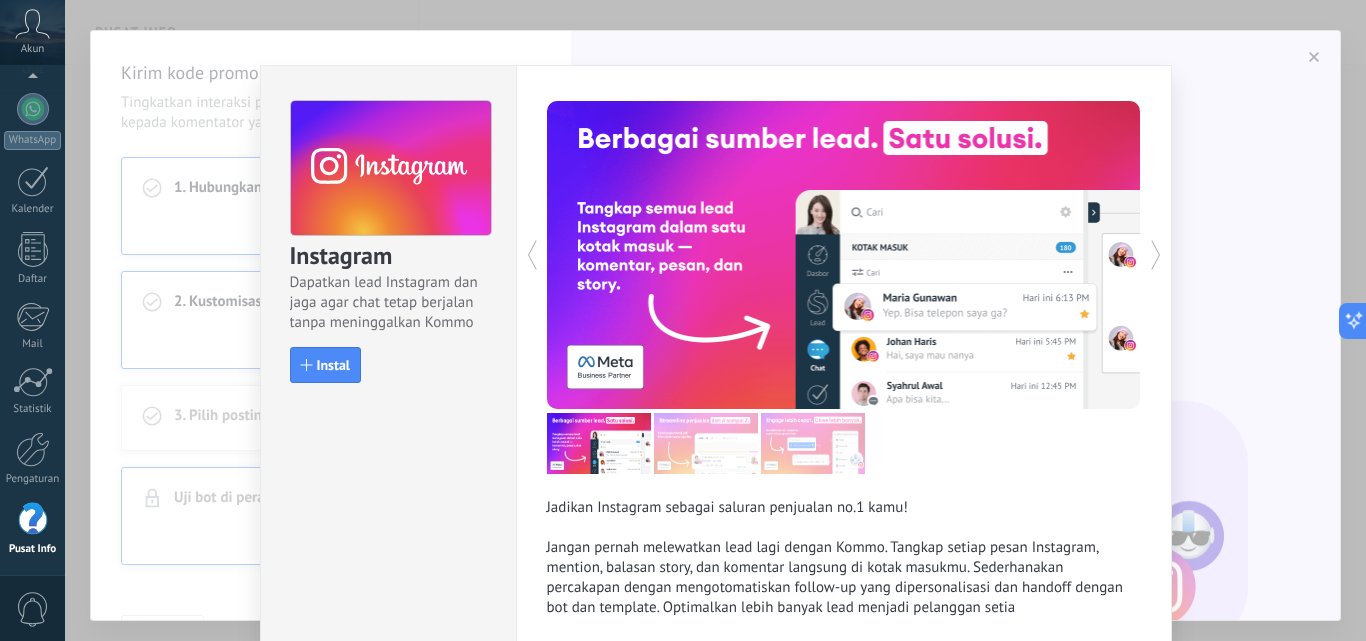 click 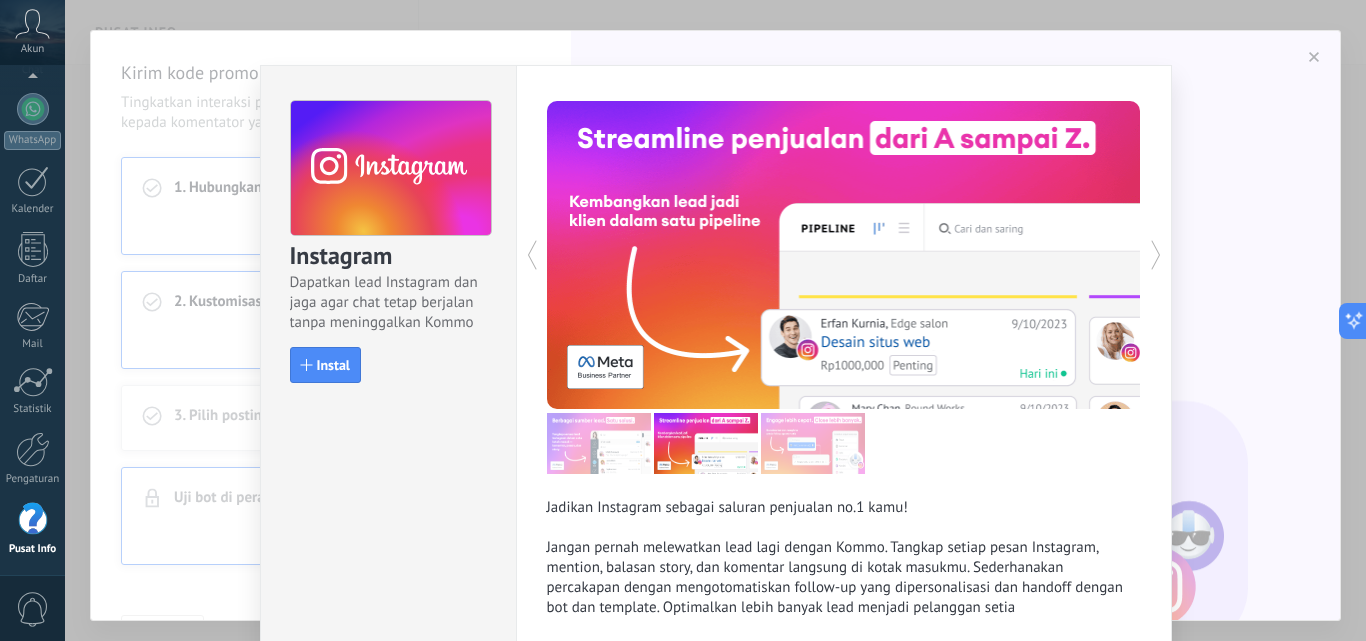 click 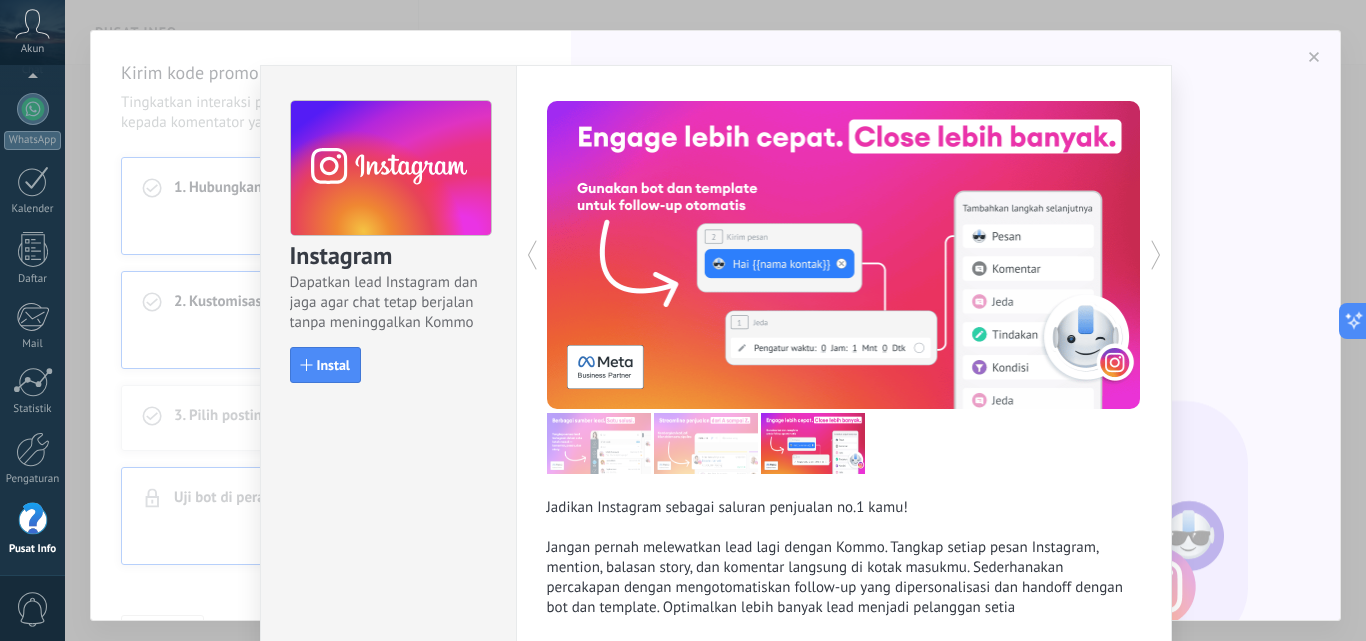 click 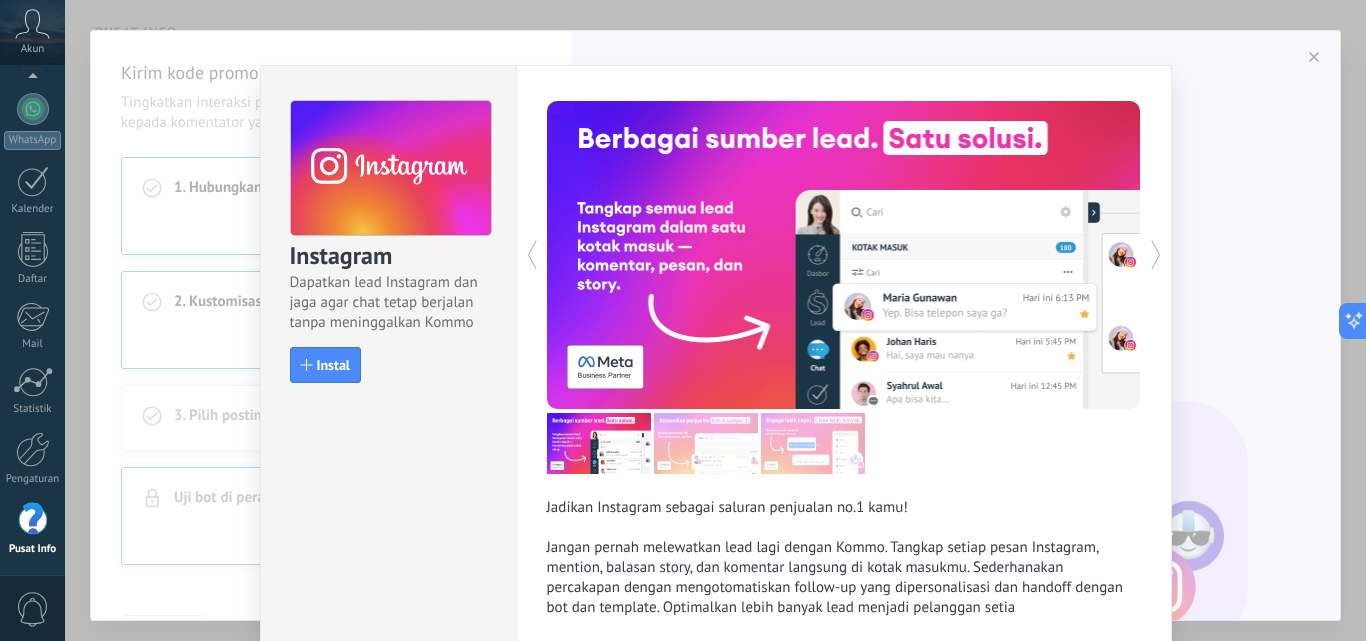 click 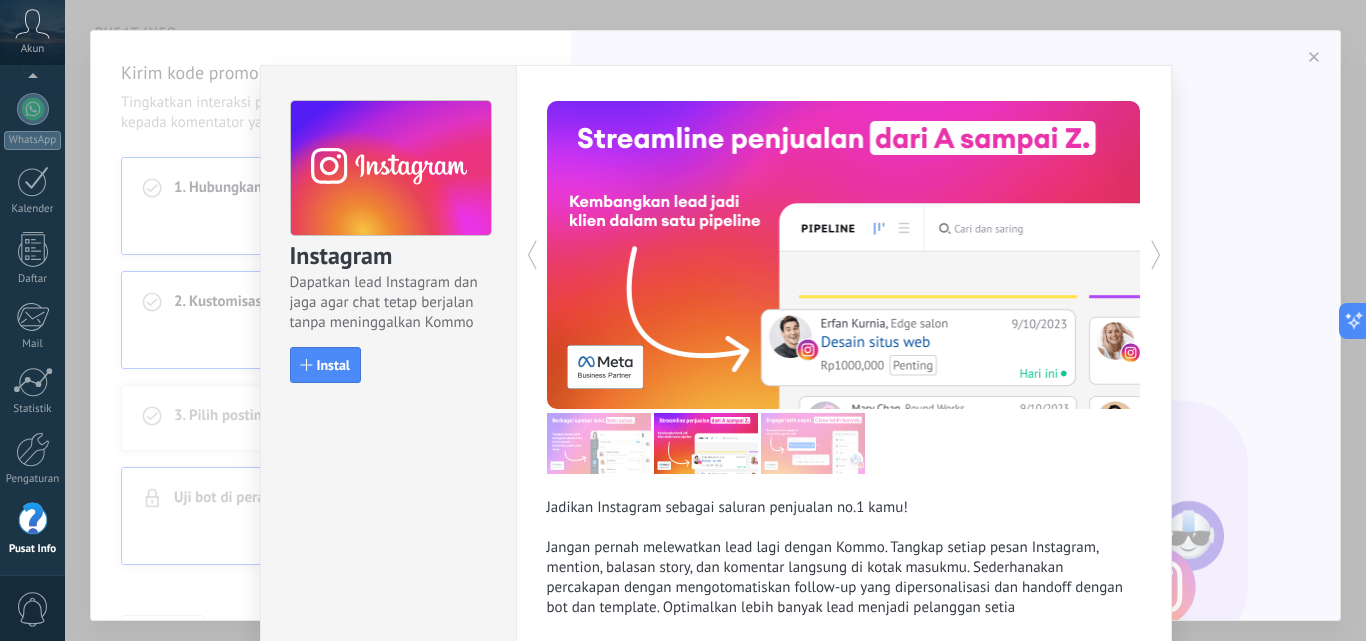click 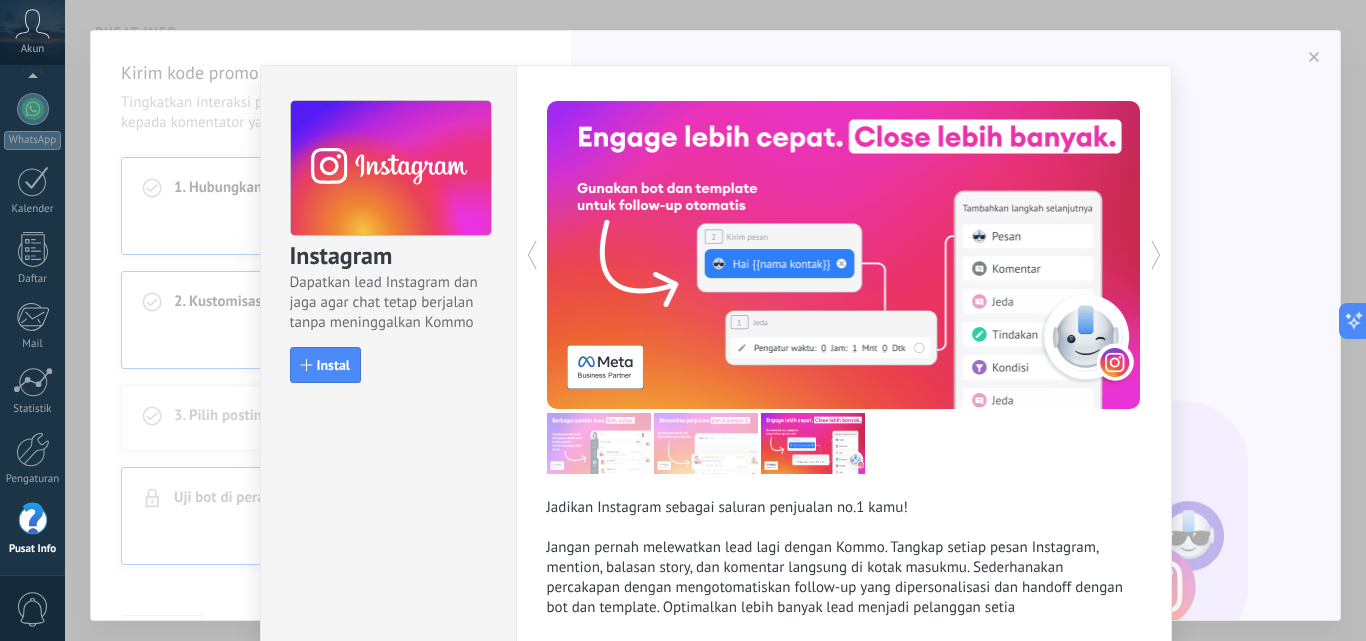 click 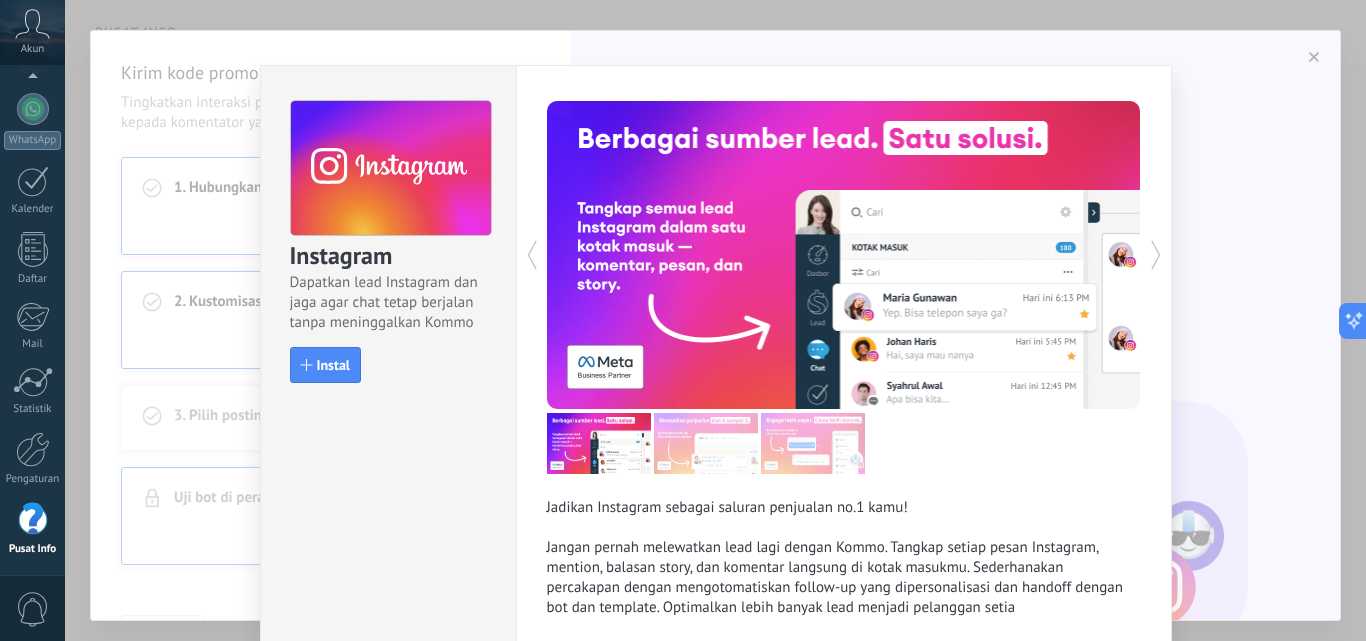 click 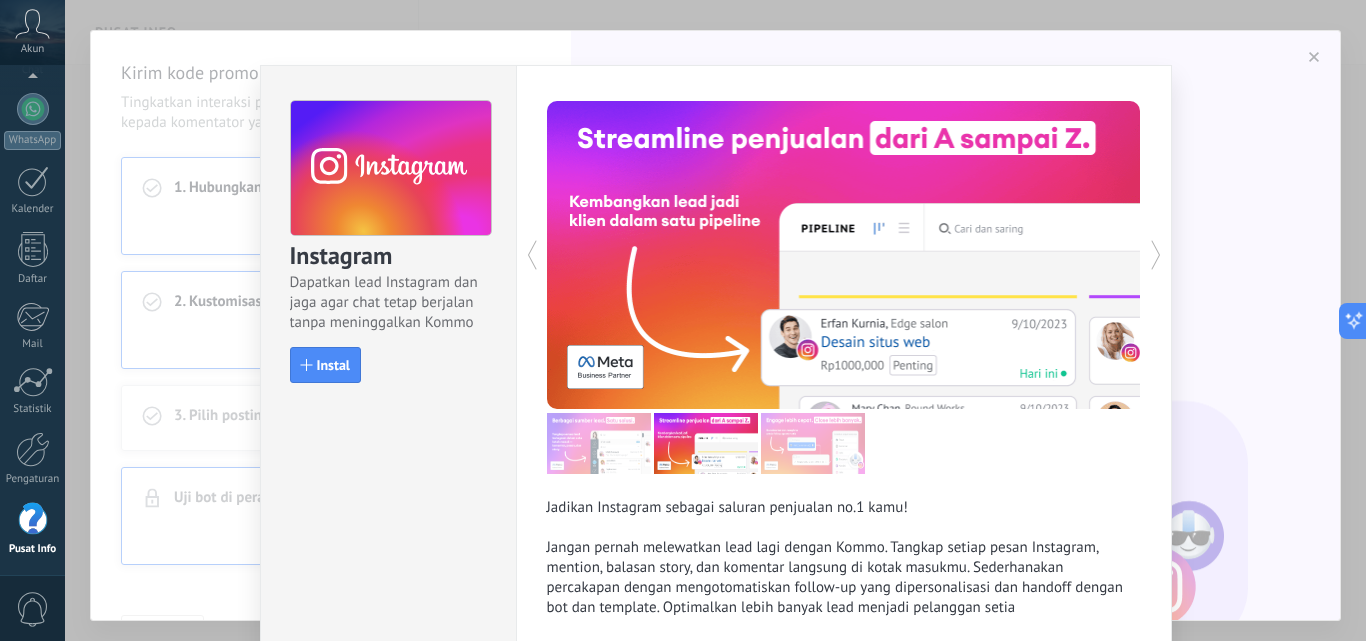 click 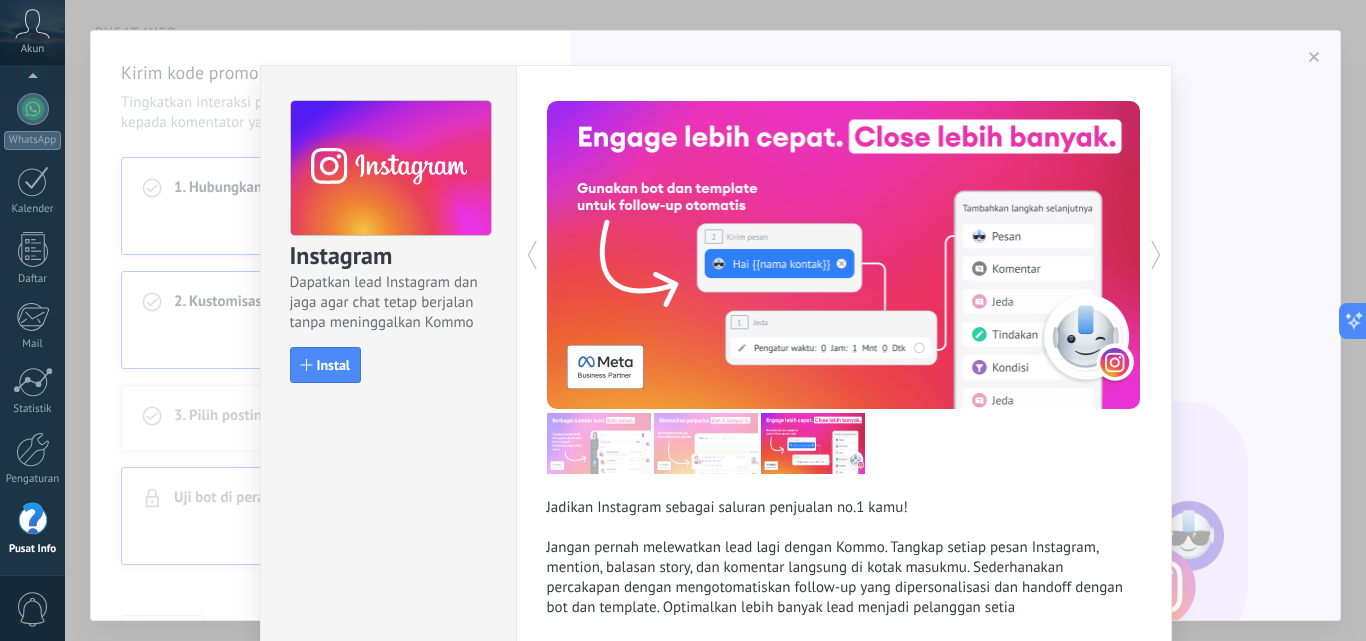 click 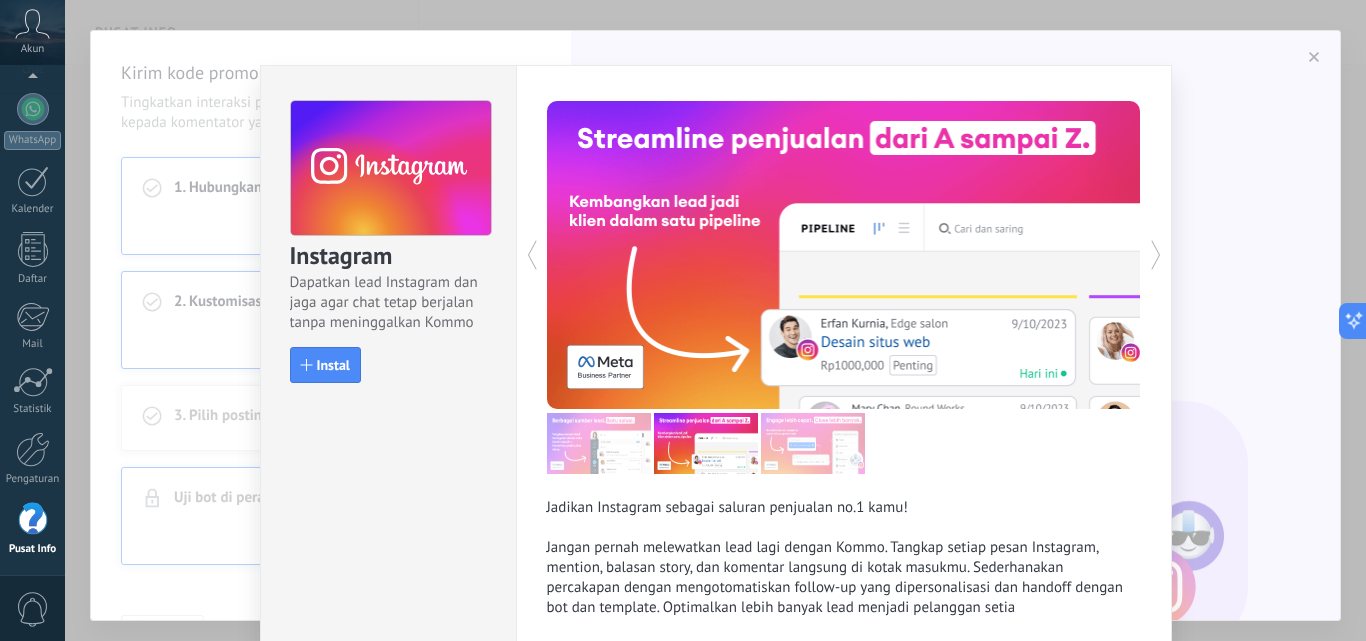 click 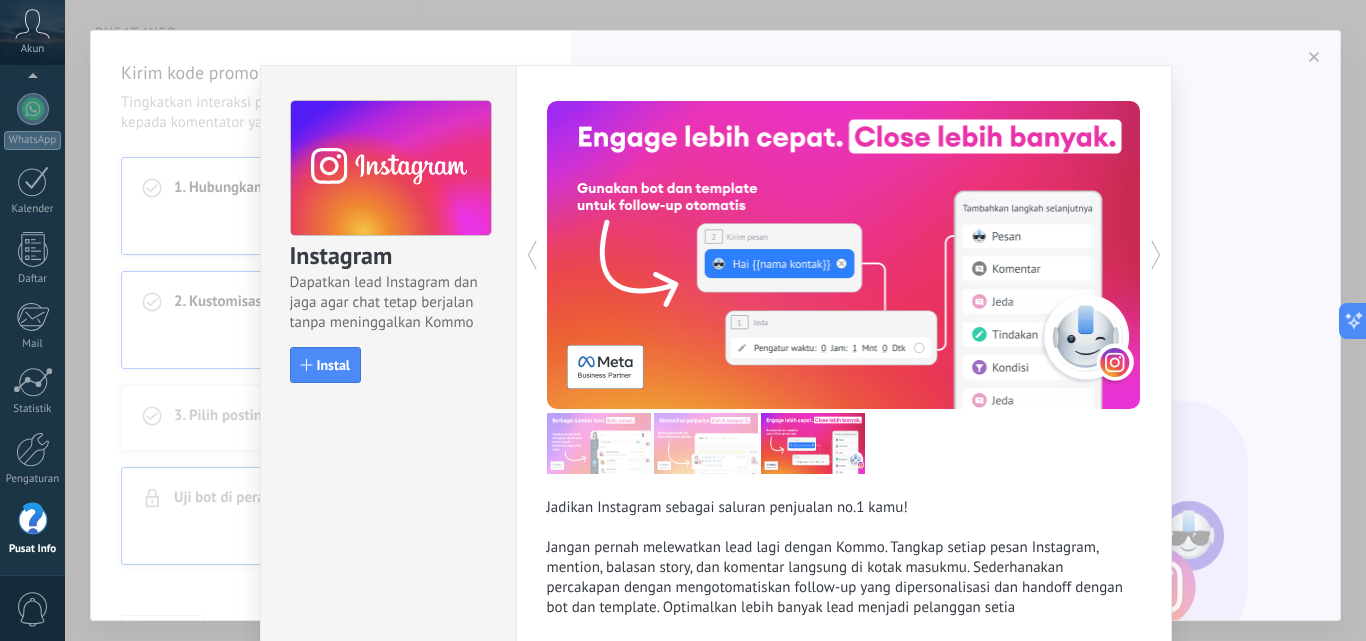 click 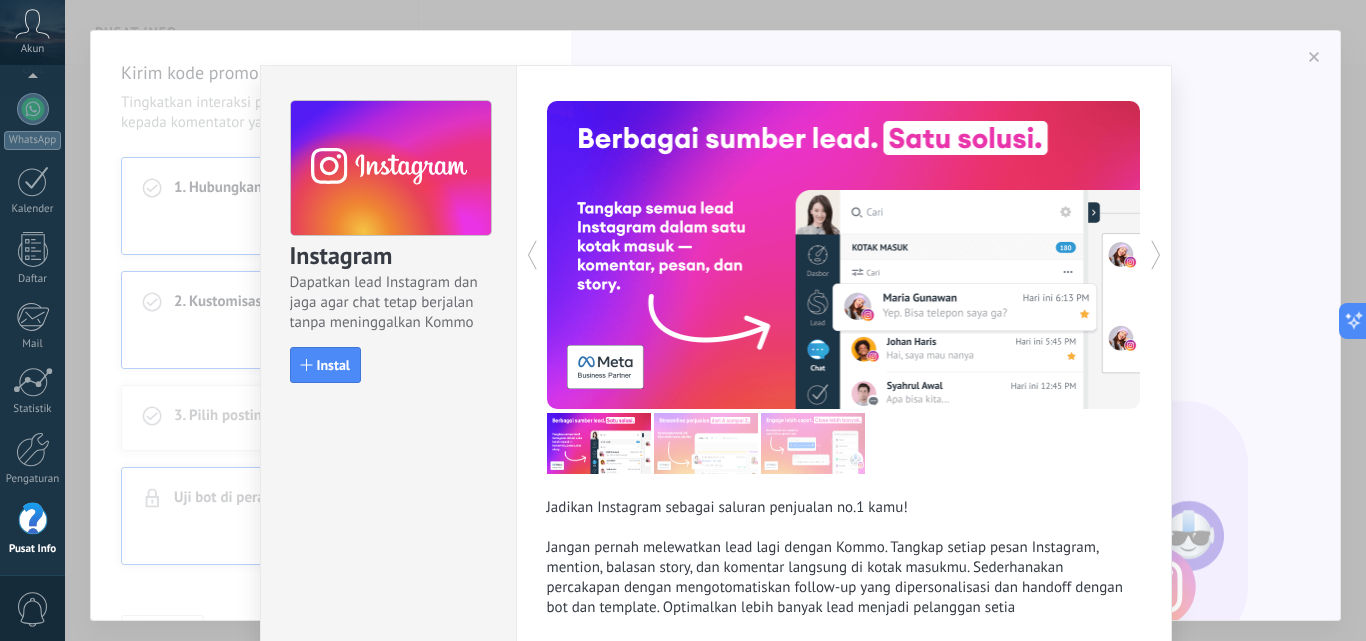 click 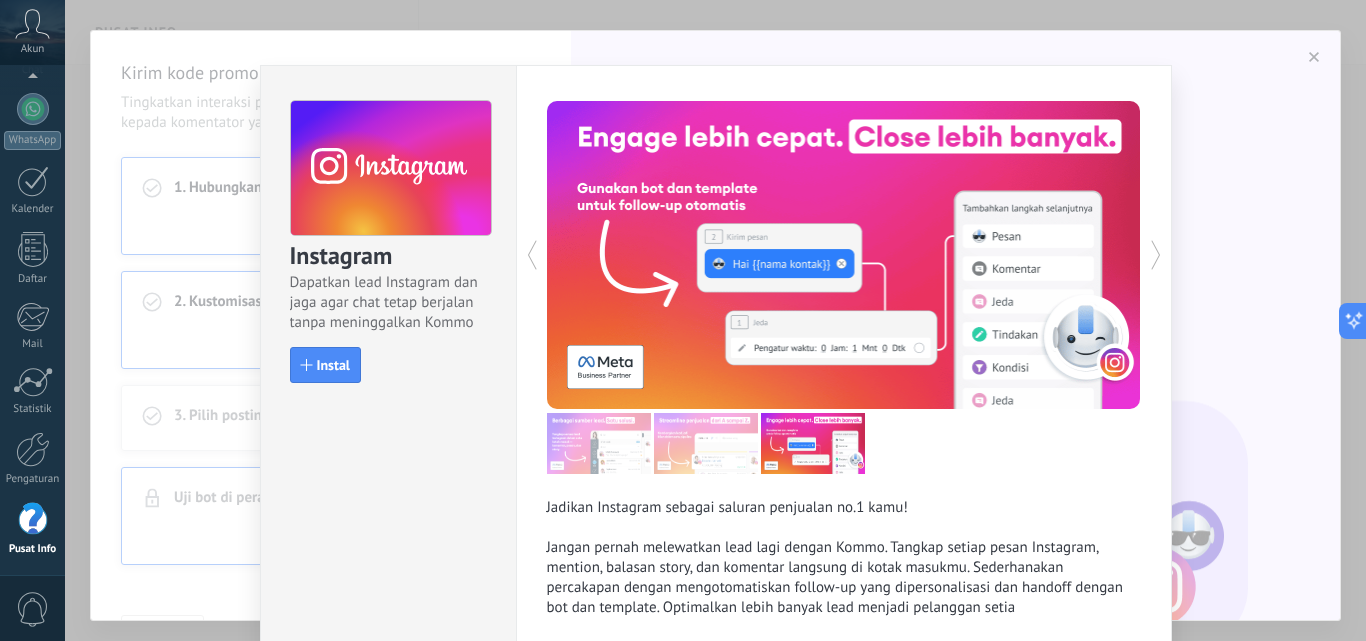click 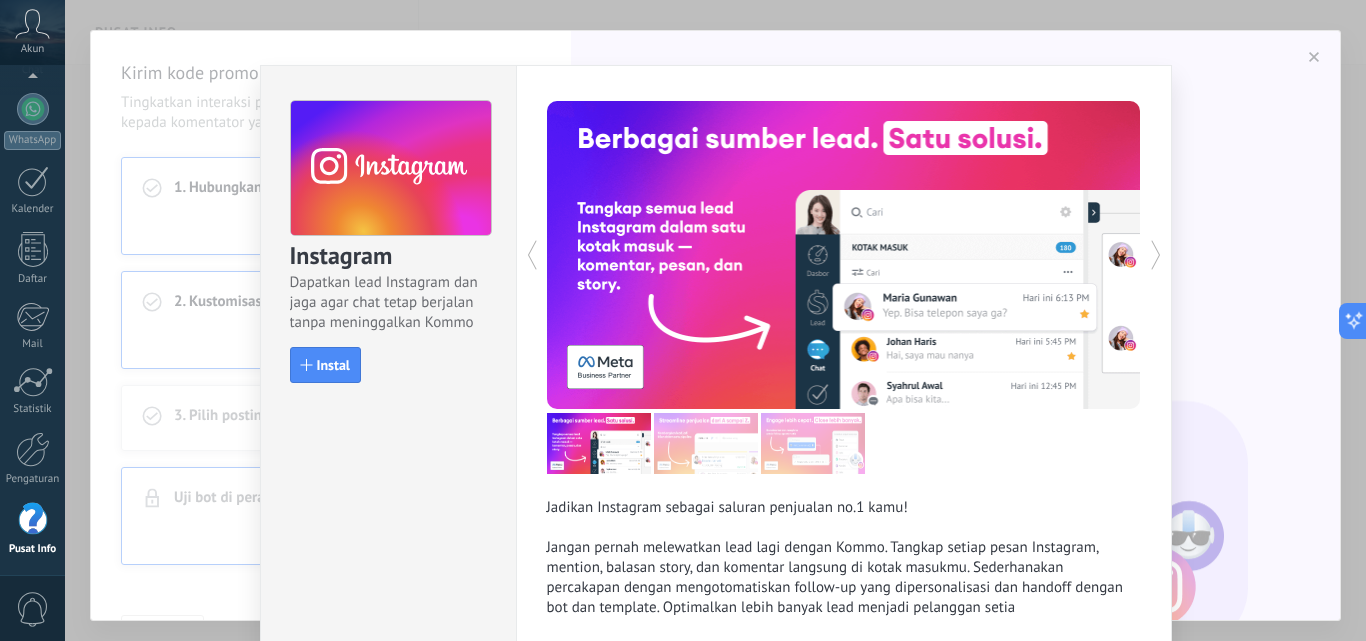 click 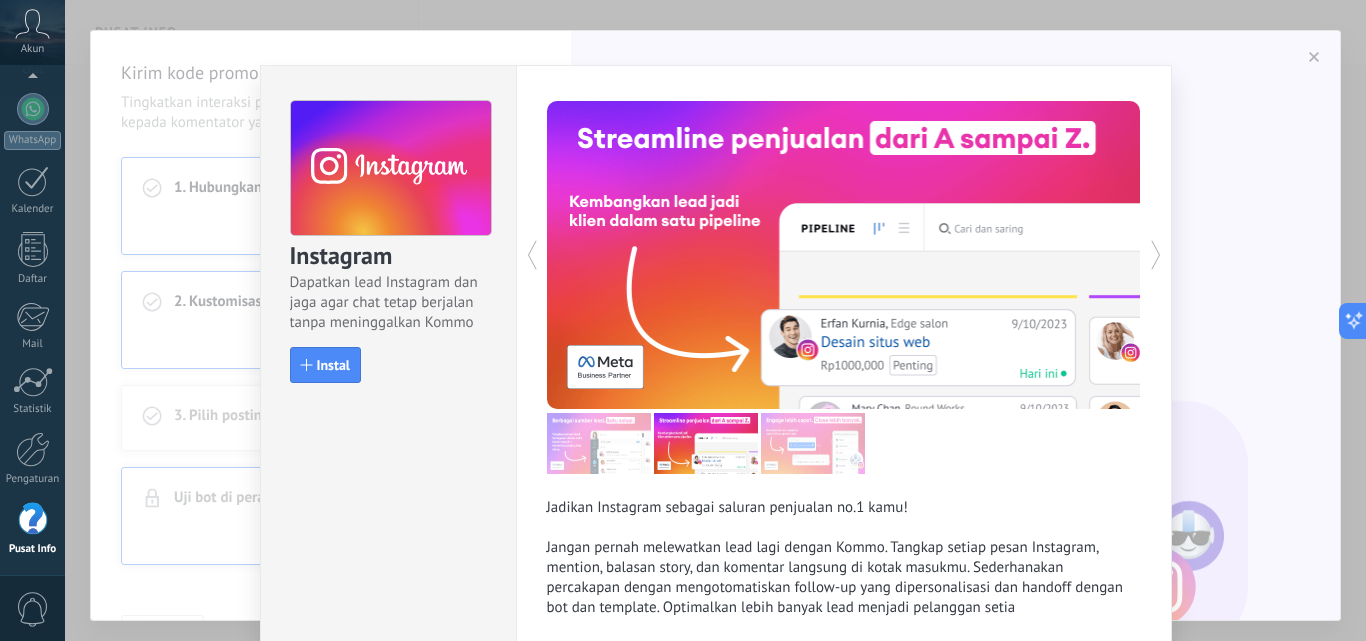 click 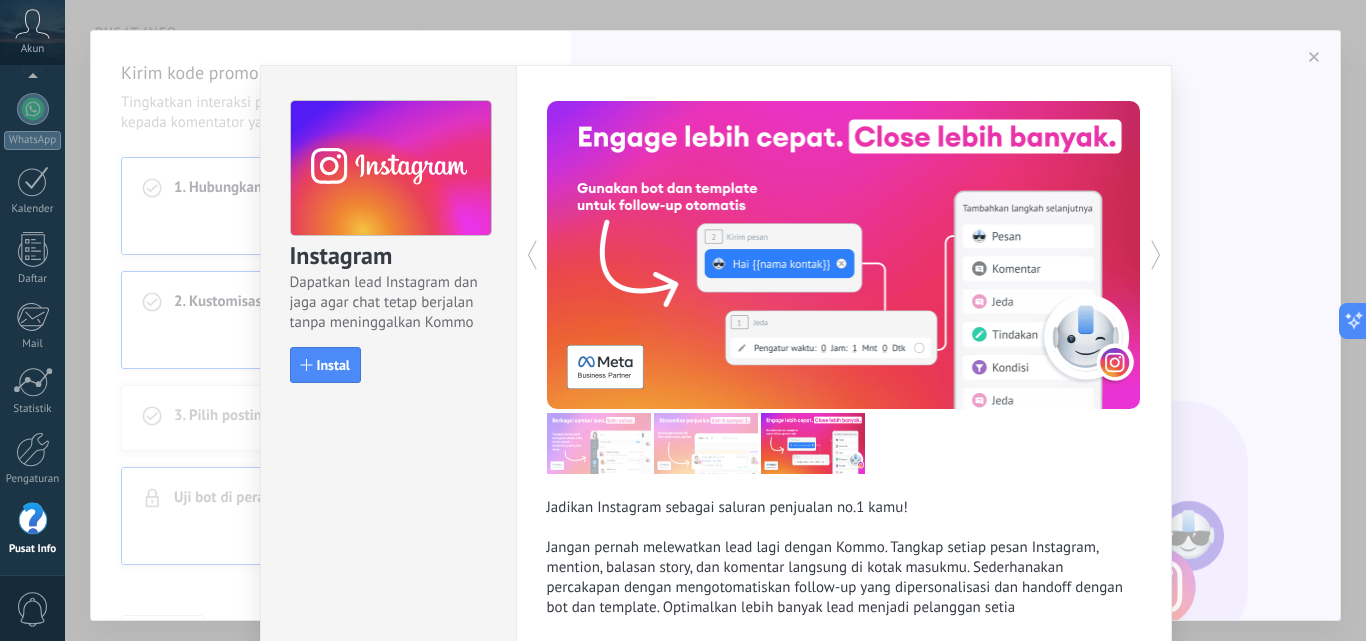 click 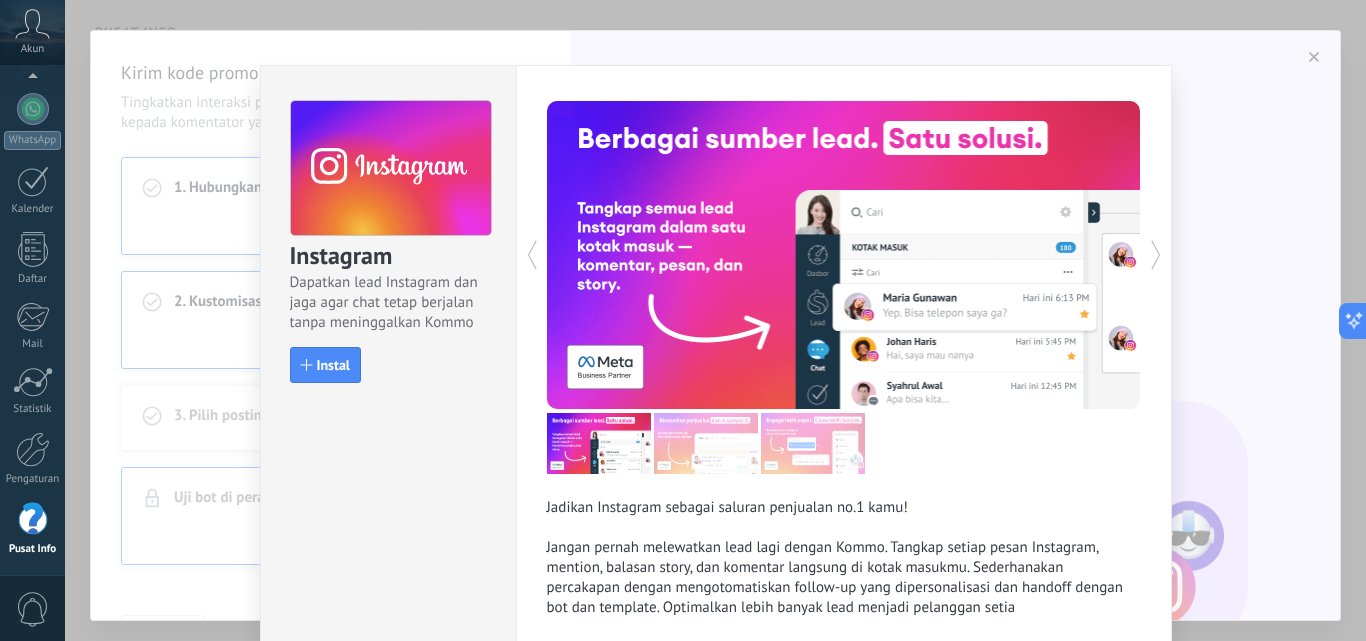 click 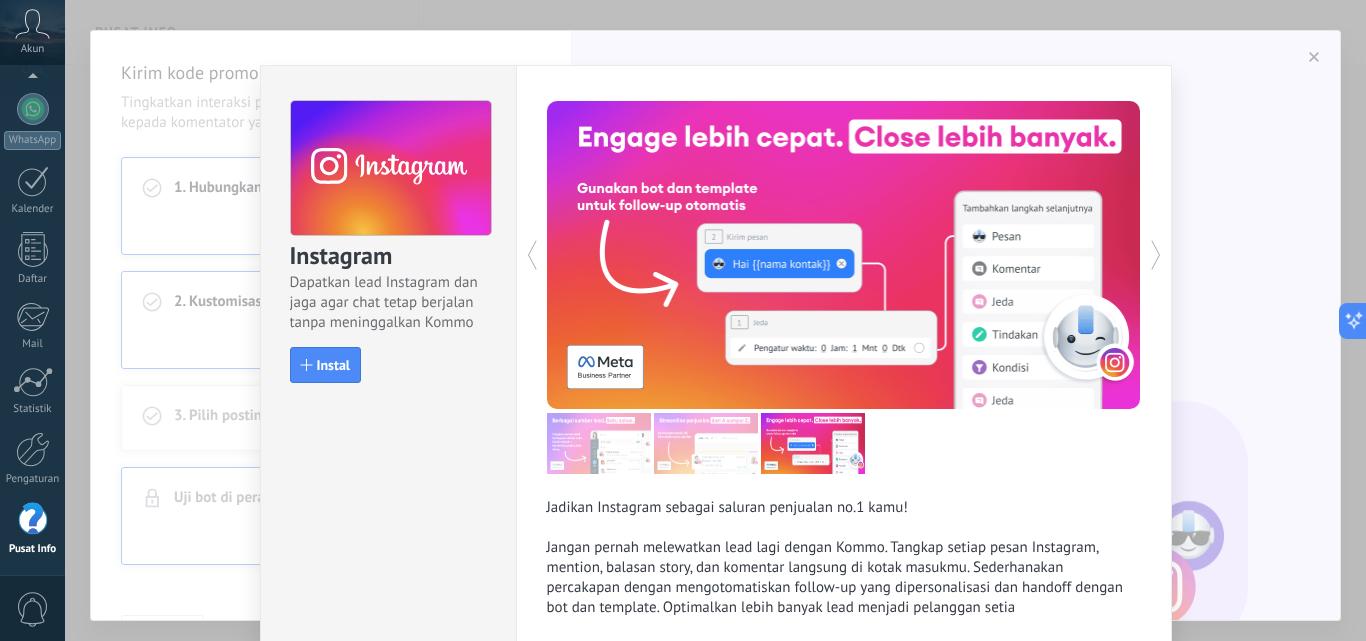 click 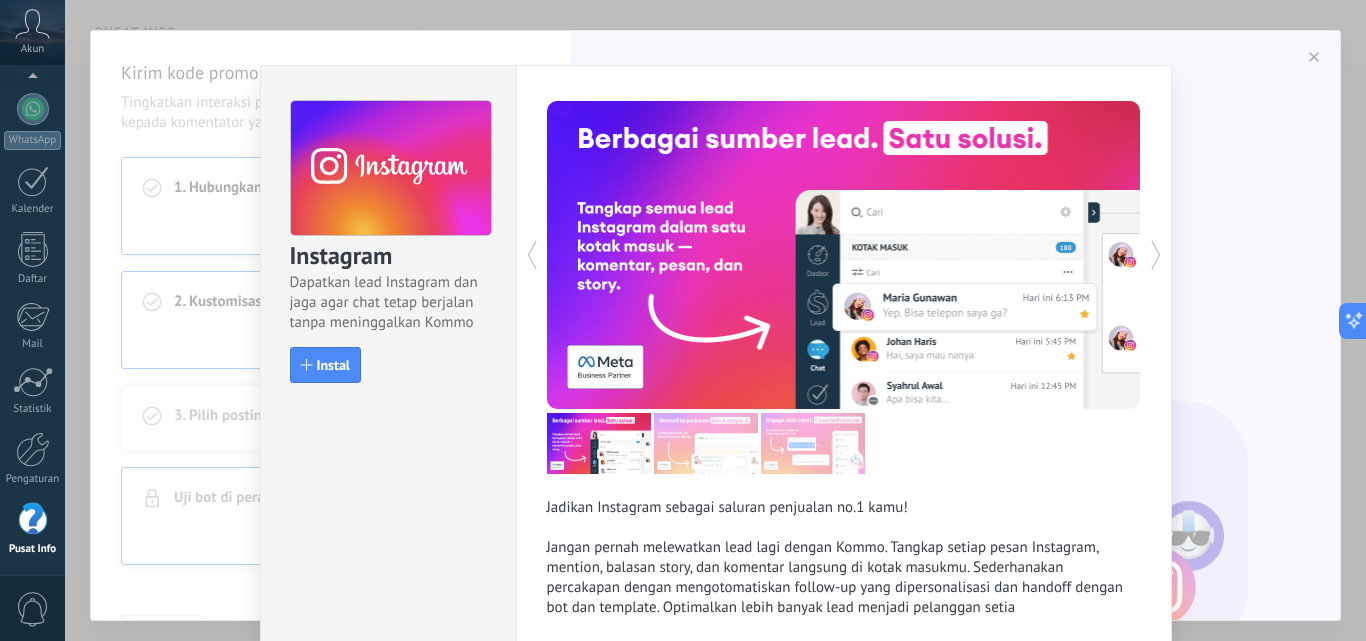 click 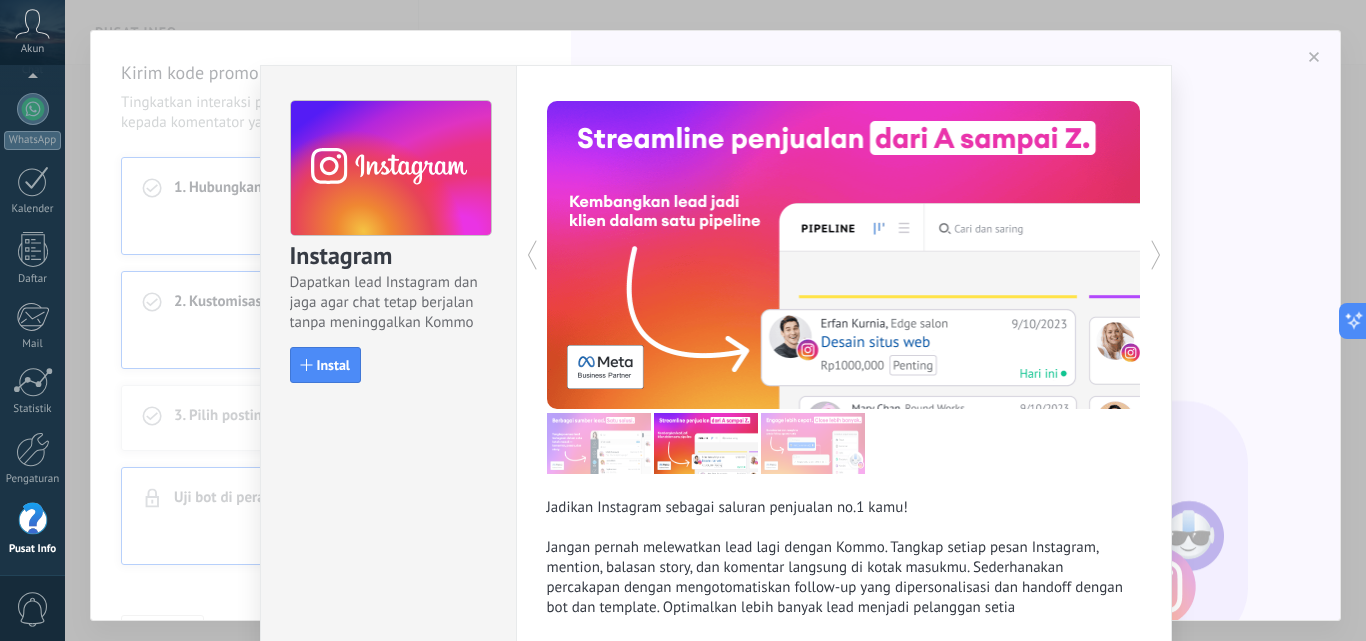 click 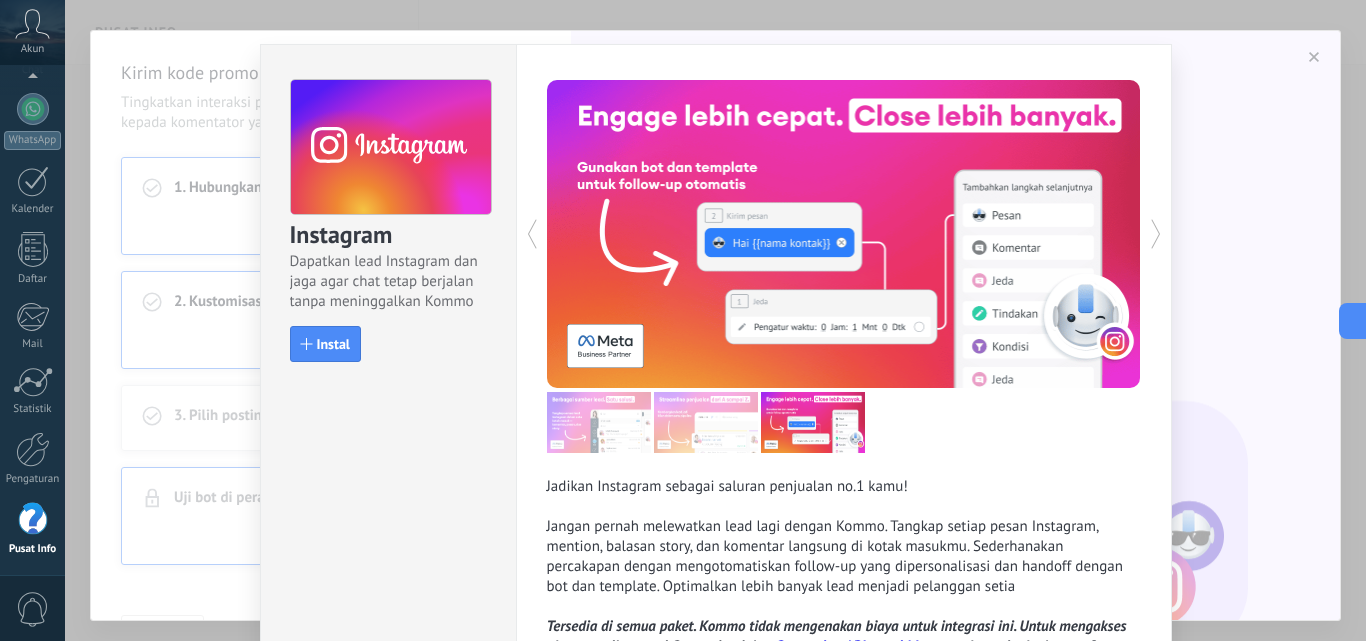 scroll, scrollTop: 0, scrollLeft: 0, axis: both 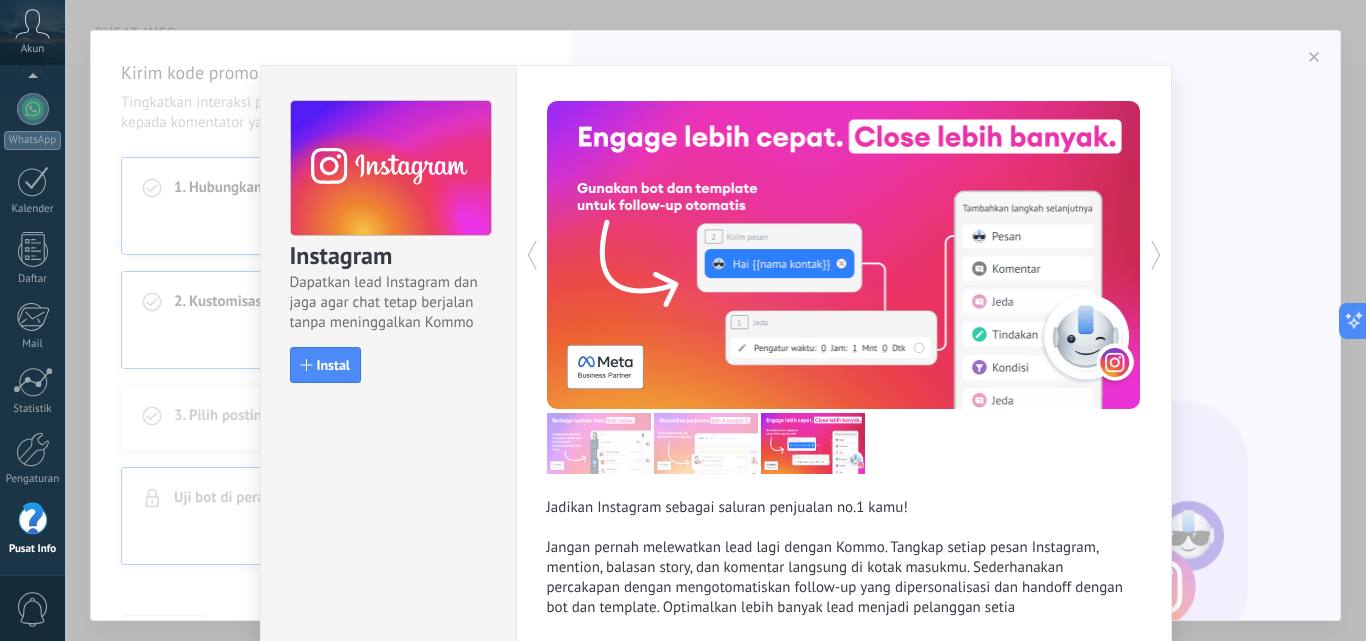 click on "Instagram Dapatkan lead Instagram dan jaga agar chat tetap berjalan tanpa meninggalkan Kommo Instal Jadikan Instagram sebagai saluran penjualan no.1 kamu! Jangan pernah melewatkan lead lagi dengan Kommo. Tangkap setiap pesan Instagram, mention, balasan story, dan komentar langsung di kotak masukmu. Sederhanakan percakapan dengan mengotomatiskan follow-up yang dipersonalisasi dan handoff dengan bot dan template. Optimalkan lebih banyak lead menjadi pelanggan setia Tersedia di semua paket. Kommo tidak mengenakan biaya untuk integrasi ini. Untuk mengakses alat canggih seperti Otomatisasi dan   Conversion API resmi Meta   untuk meningkatkan performa iklan, upgrade ke paket Advanced atau yang lebih tinggi." at bounding box center [715, 320] 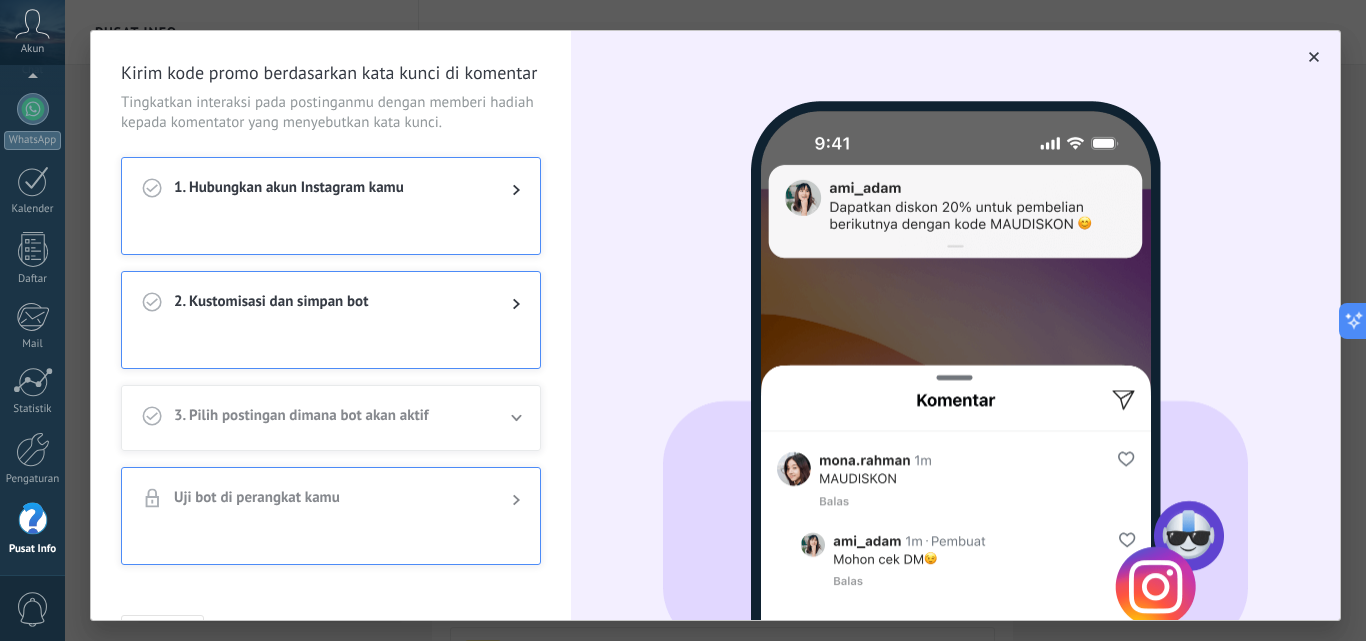 click at bounding box center (500, 304) 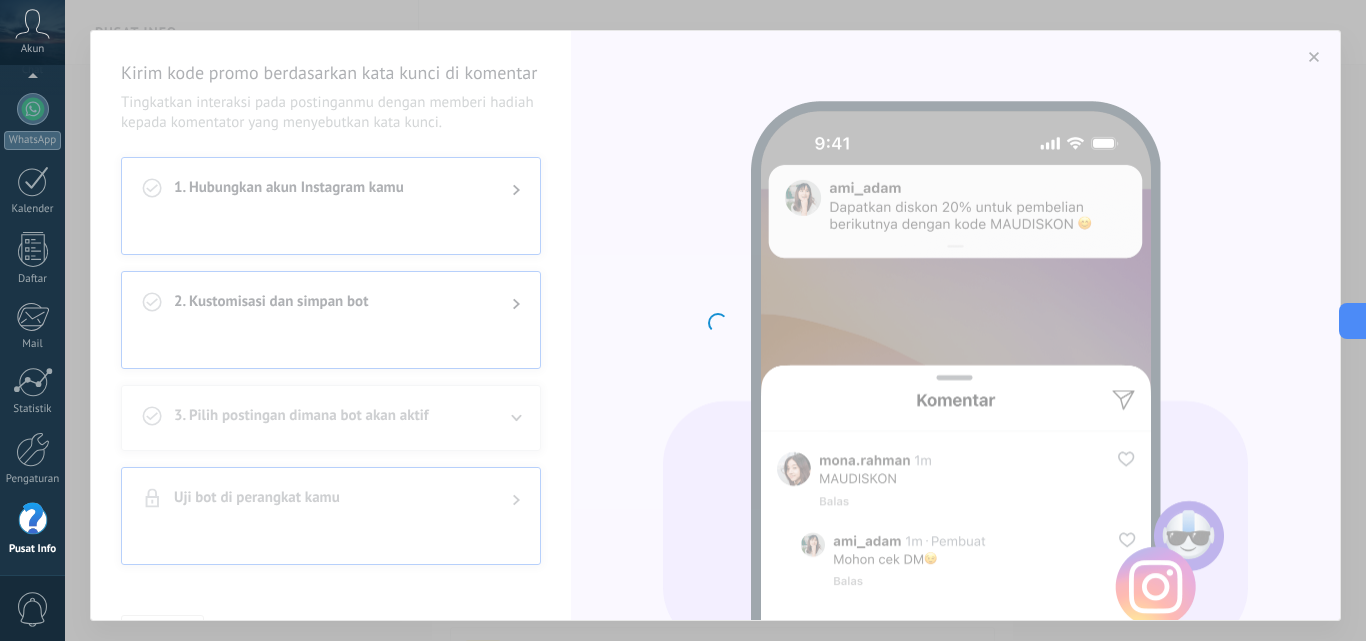 click at bounding box center [715, 320] 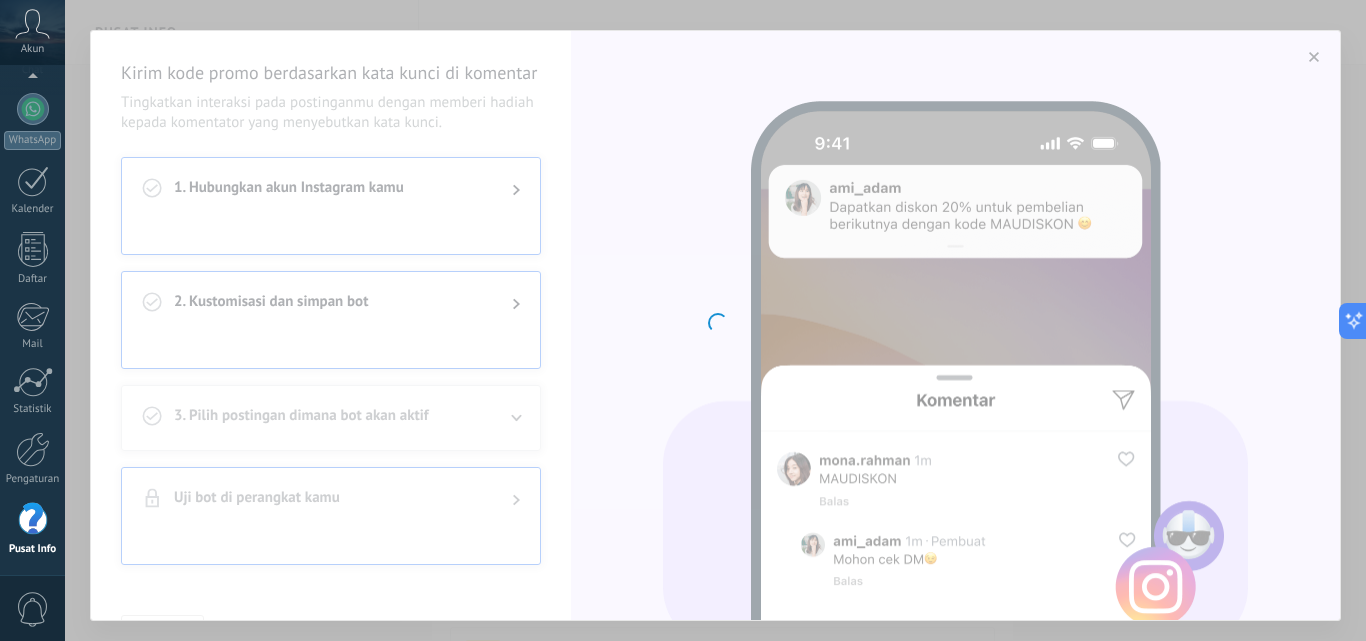 click at bounding box center (715, 320) 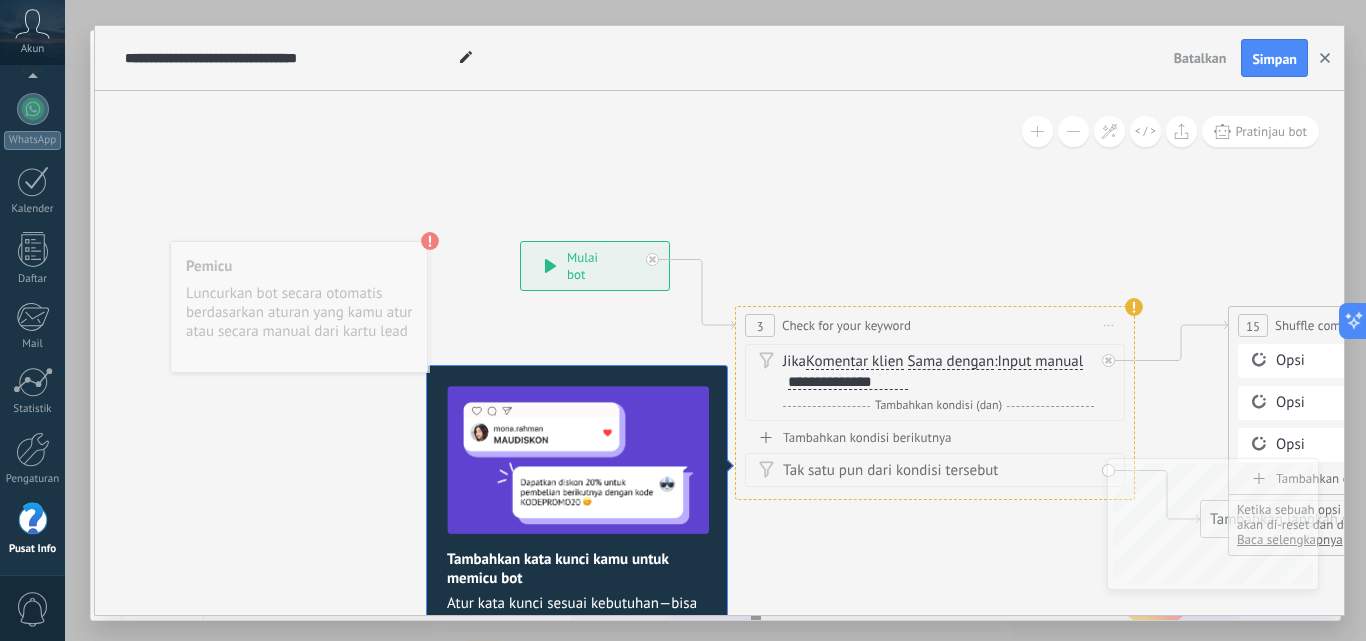 click 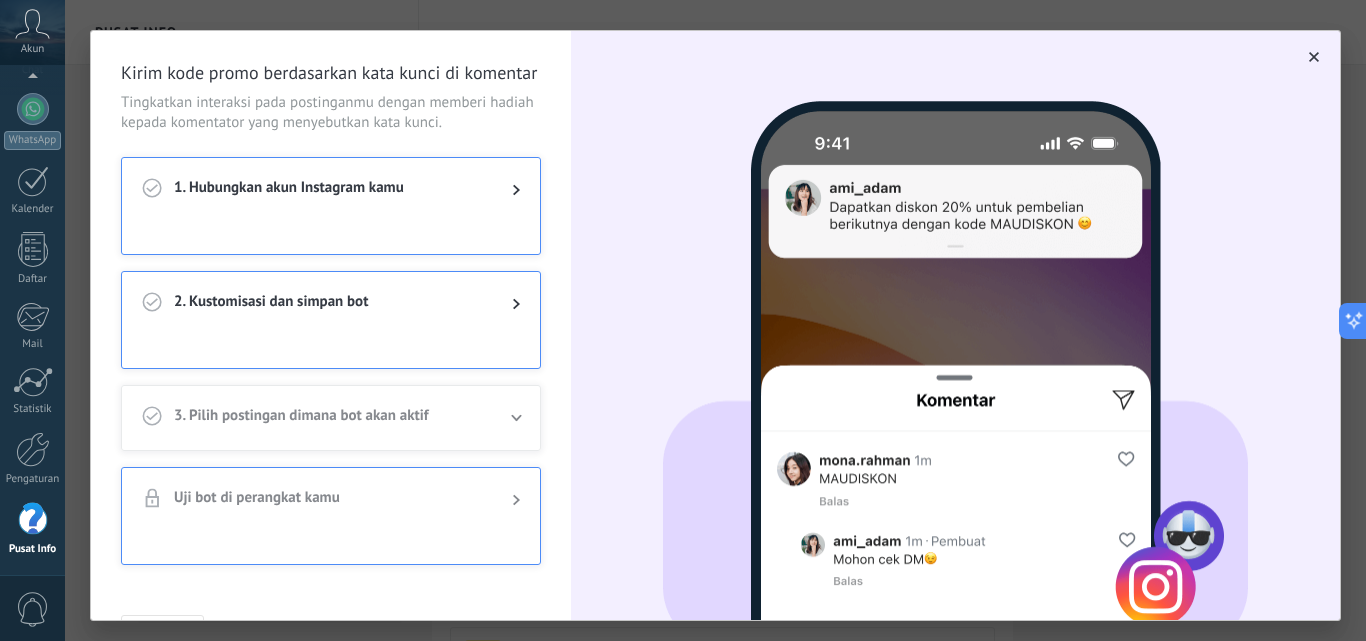 click 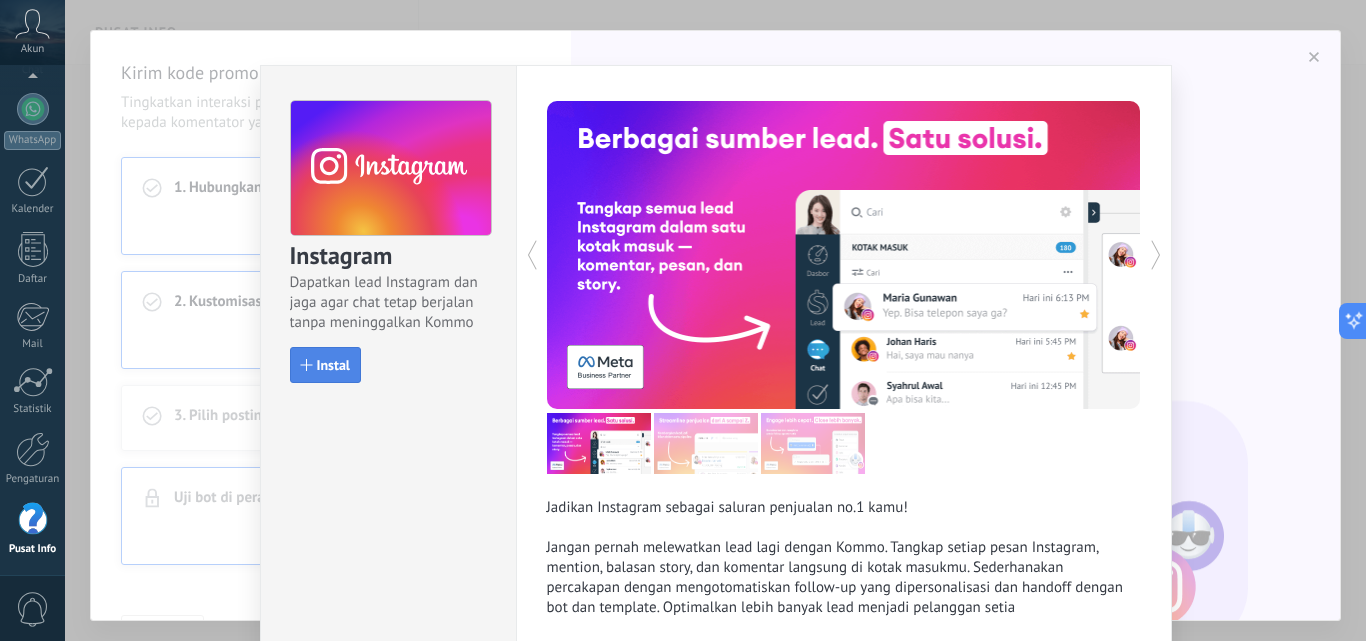 click on "Instal" at bounding box center [333, 365] 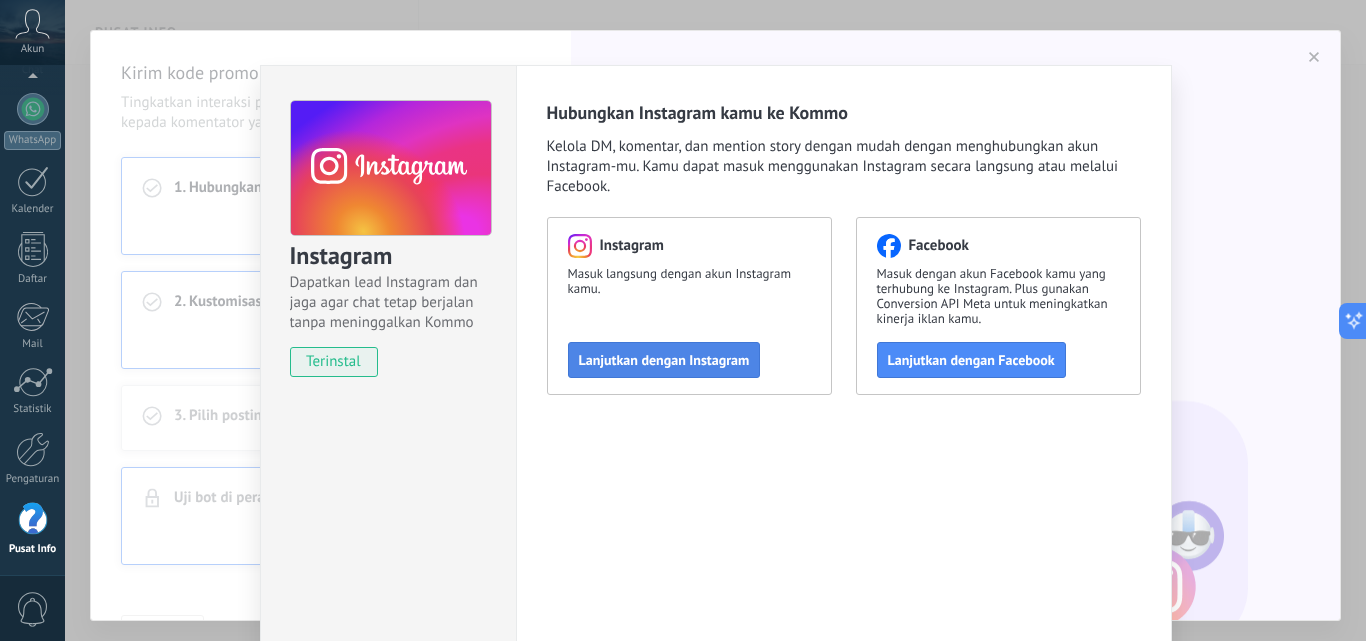 click on "Lanjutkan dengan Instagram" at bounding box center [664, 360] 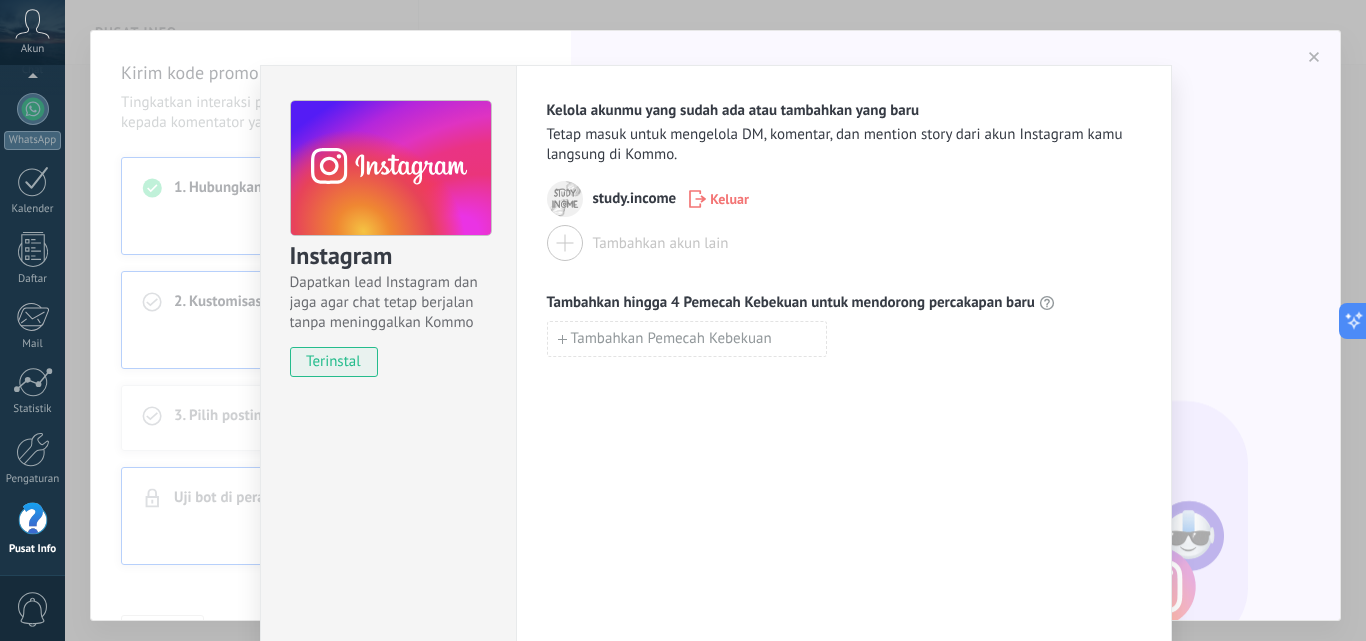 click on "Instagram Dapatkan lead Instagram dan jaga agar chat tetap berjalan tanpa meninggalkan Kommo terinstal Kelola akunmu yang sudah ada atau tambahkan yang baru Tetap masuk untuk mengelola DM, komentar, dan mention story dari akun Instagram kamu langsung di Kommo. study.income Keluar Tambahkan akun lain Tambahkan hingga 4 Pemecah Kebekuan untuk mendorong percakapan baru Tambahkan Pemecah Kebekuan" at bounding box center (715, 320) 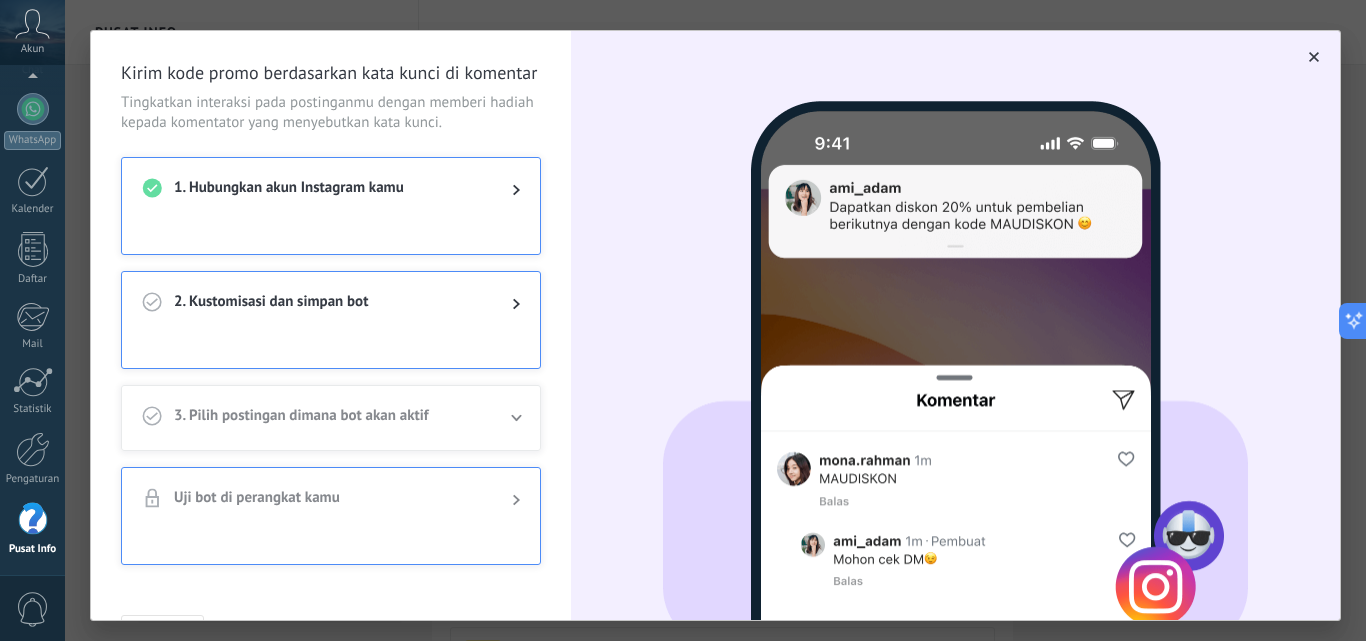 click on "2. Kustomisasi dan simpan bot" at bounding box center [327, 304] 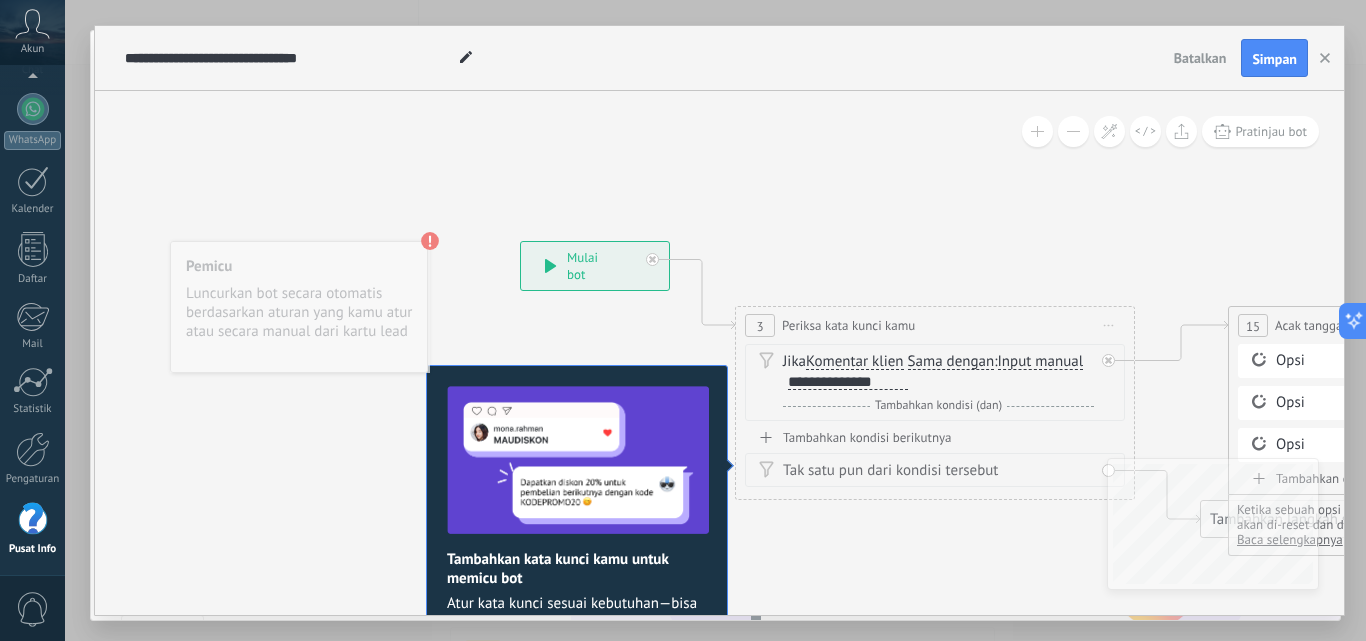 click on "**********" at bounding box center (595, 266) 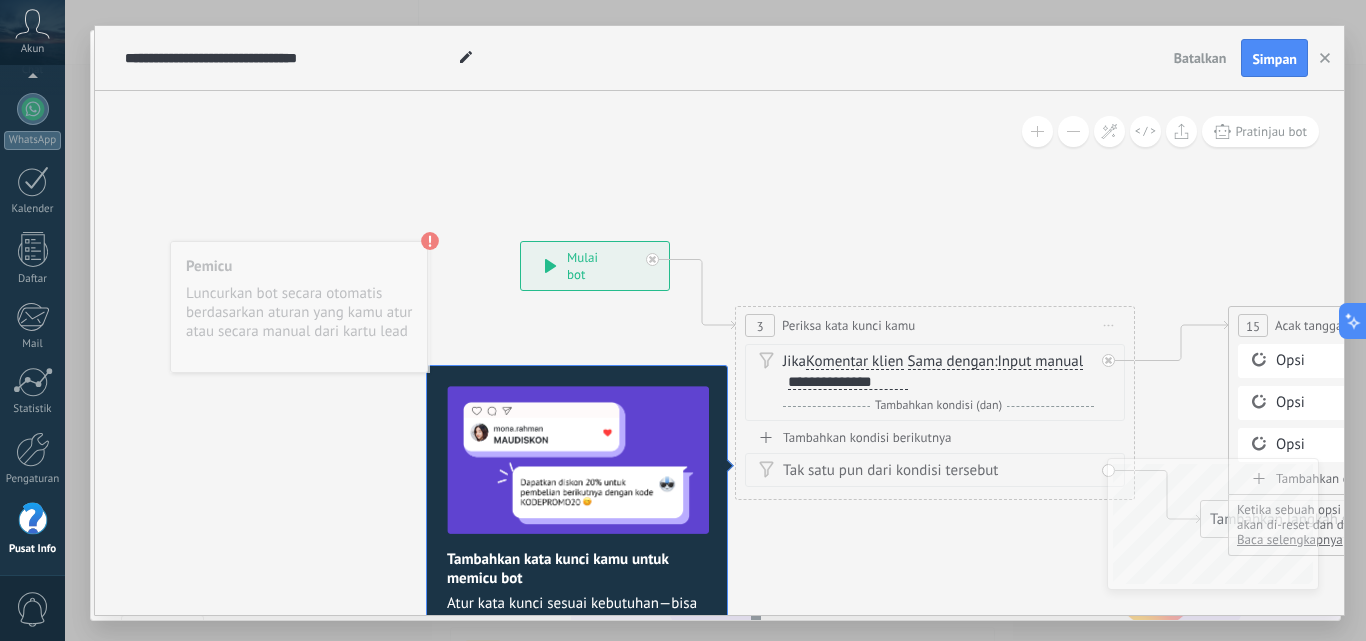 click on "**********" at bounding box center [595, 266] 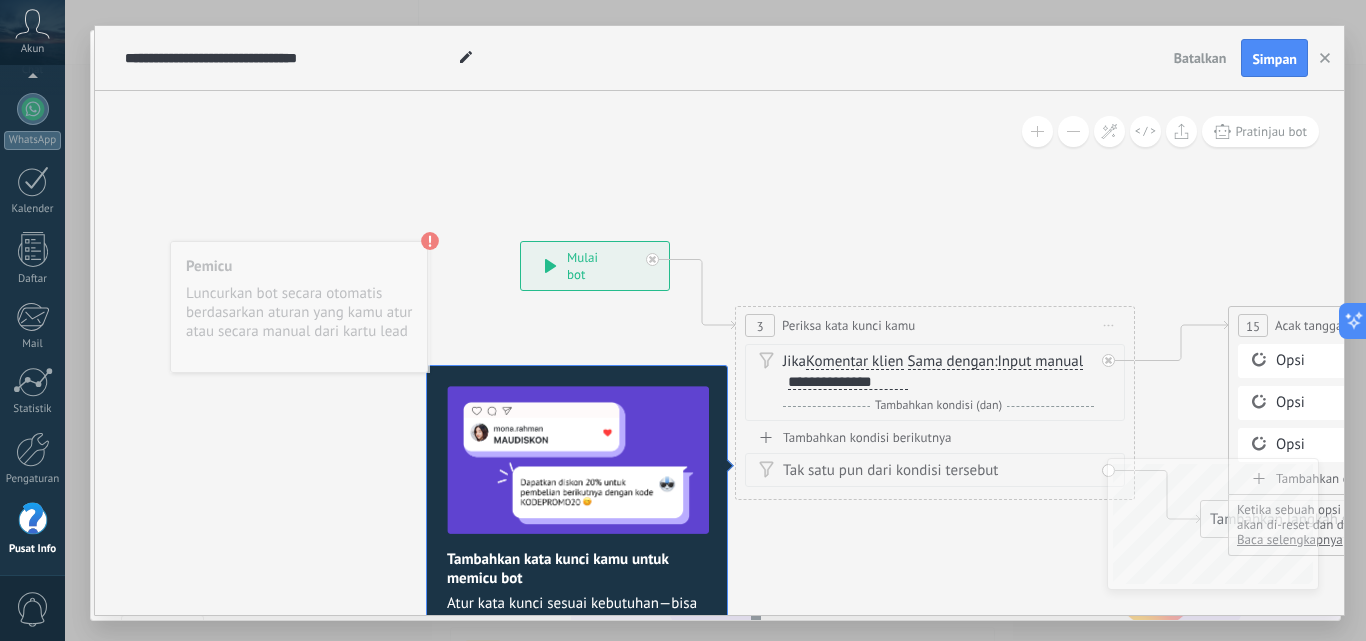 click 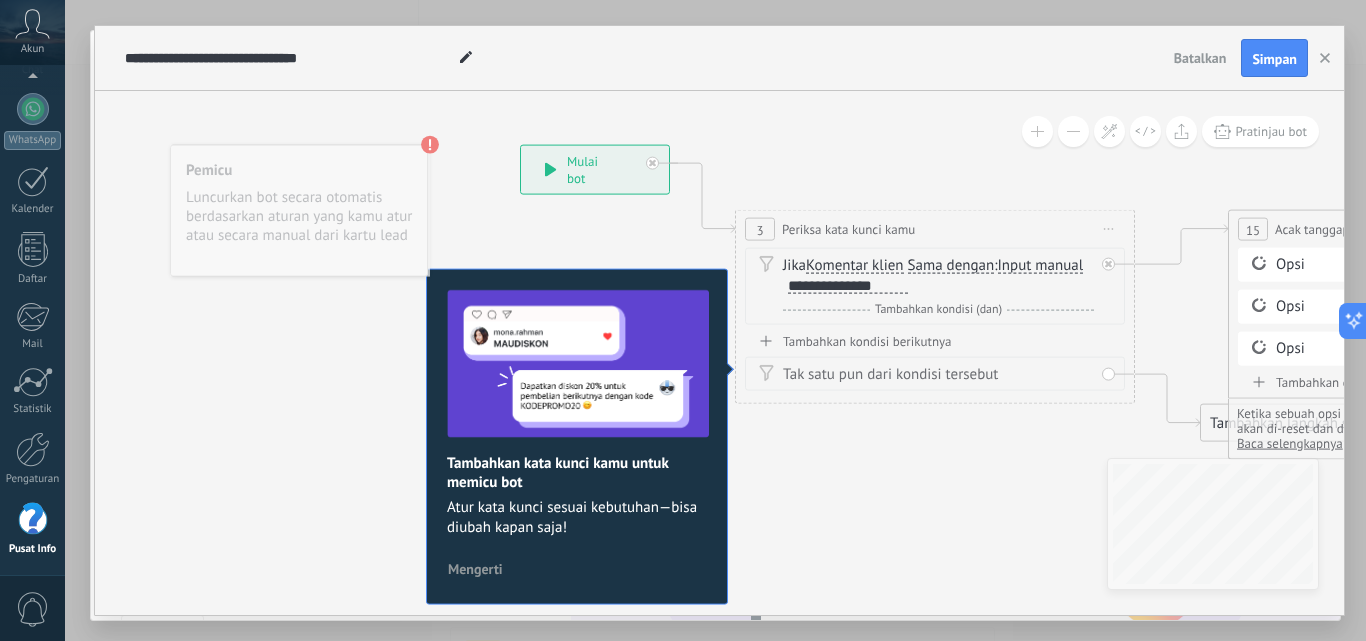 click on "Mengerti" at bounding box center (475, 568) 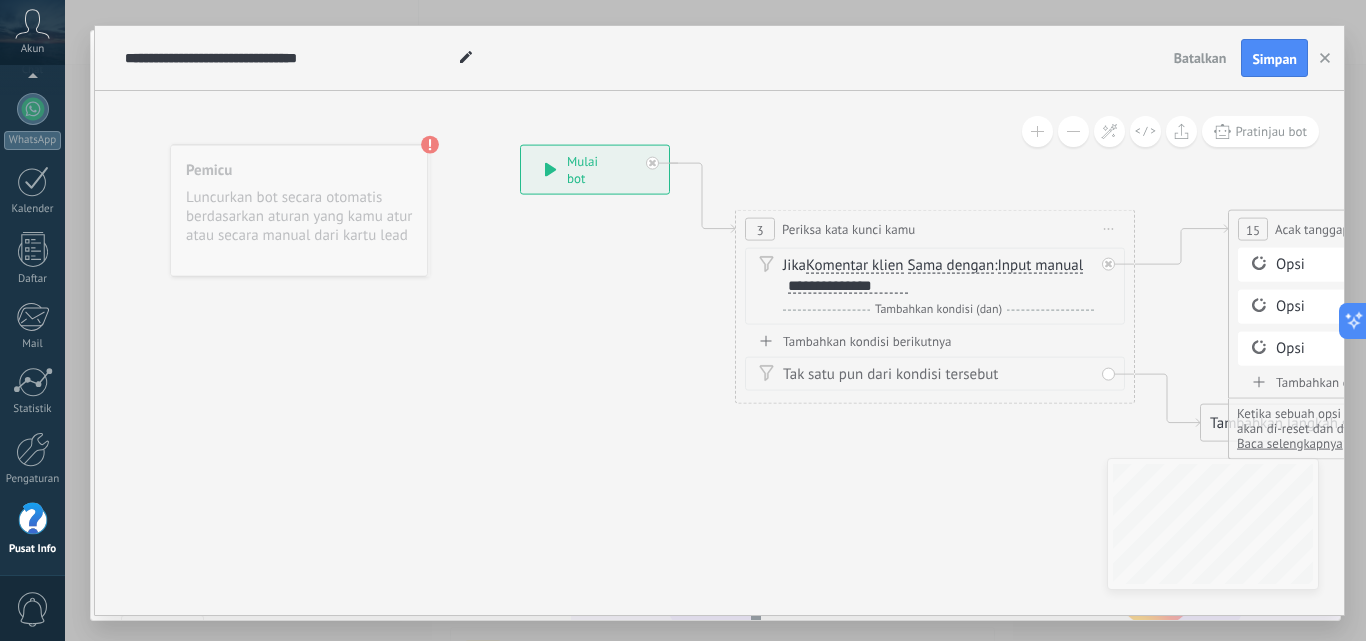 click 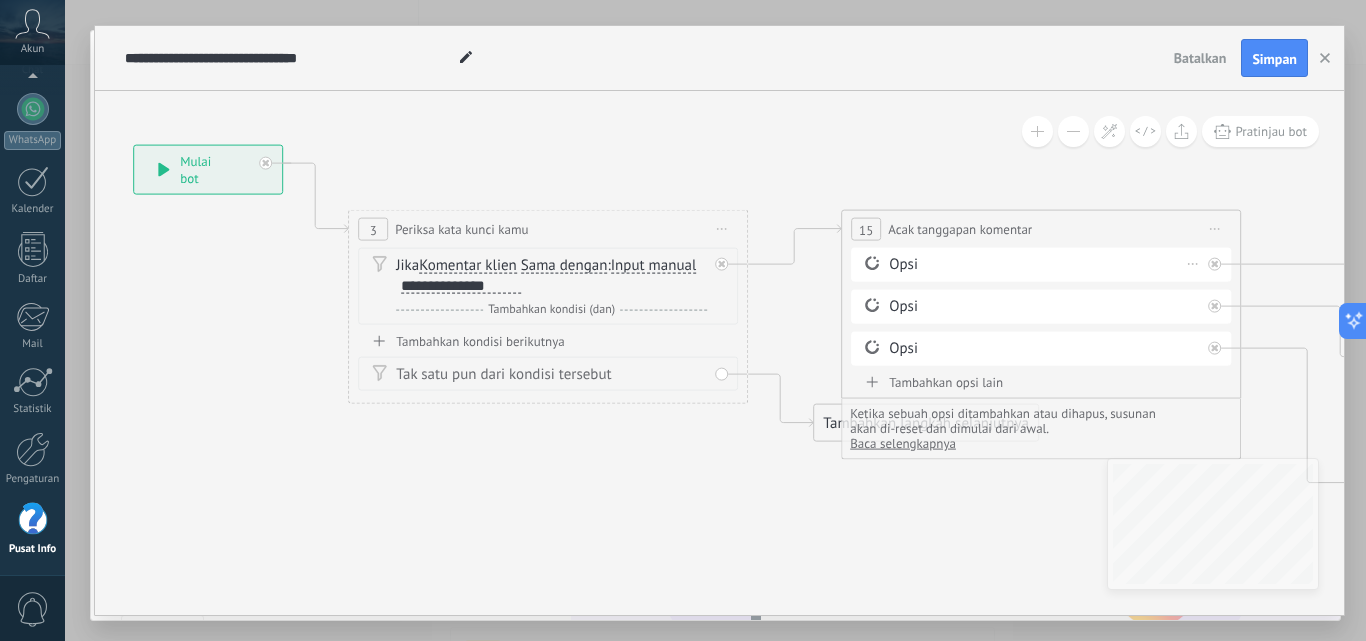 click on "Opsi
Hapus" at bounding box center [1041, 265] 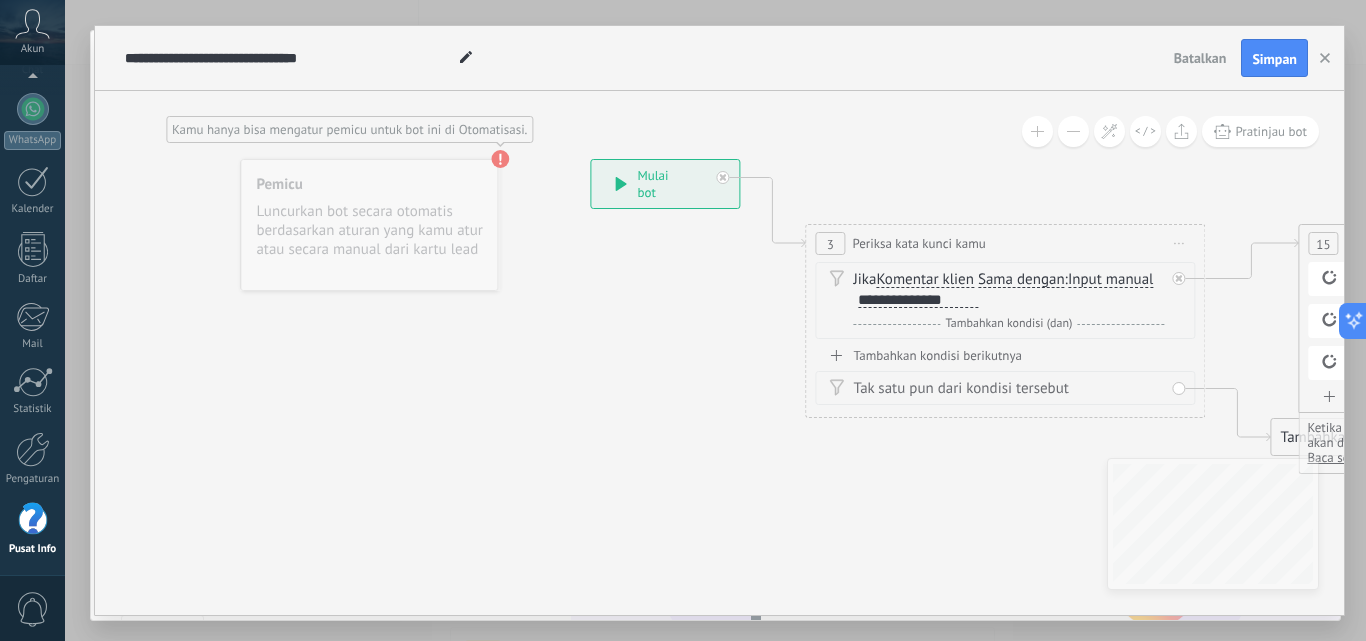 click 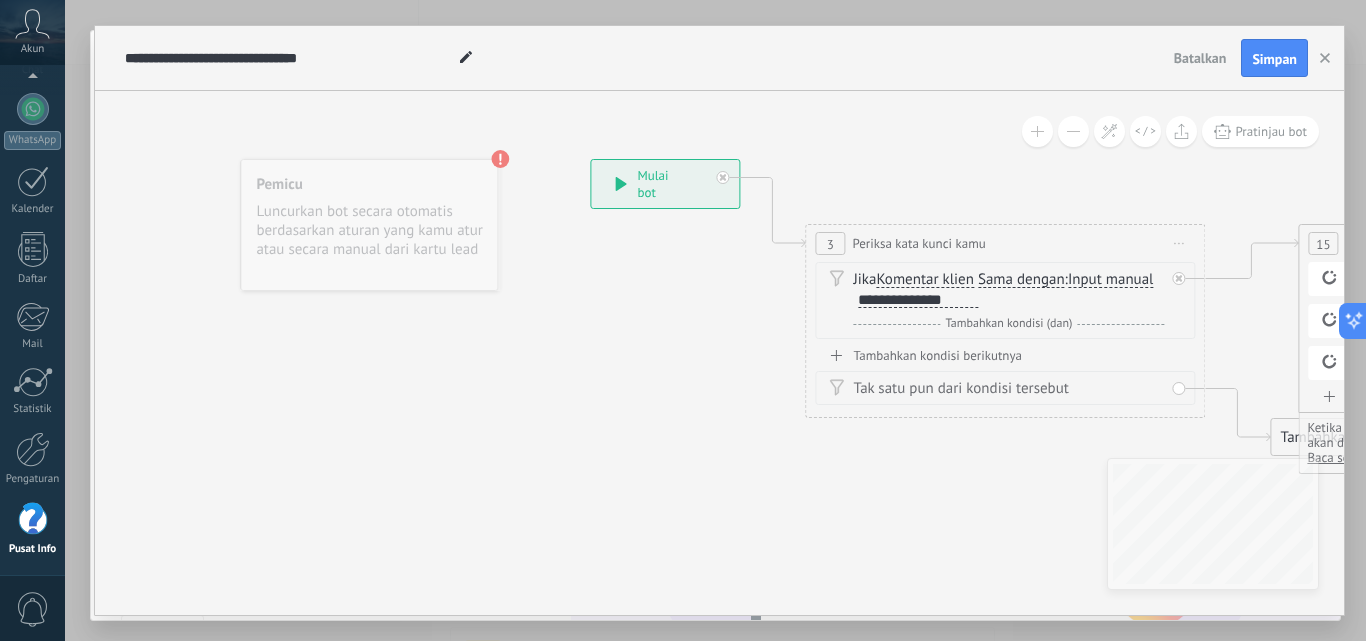 click on "Pemicu Luncurkan bot secara otomatis berdasarkan aturan yang kamu atur atau secara manual dari kartu lead" at bounding box center (369, 225) 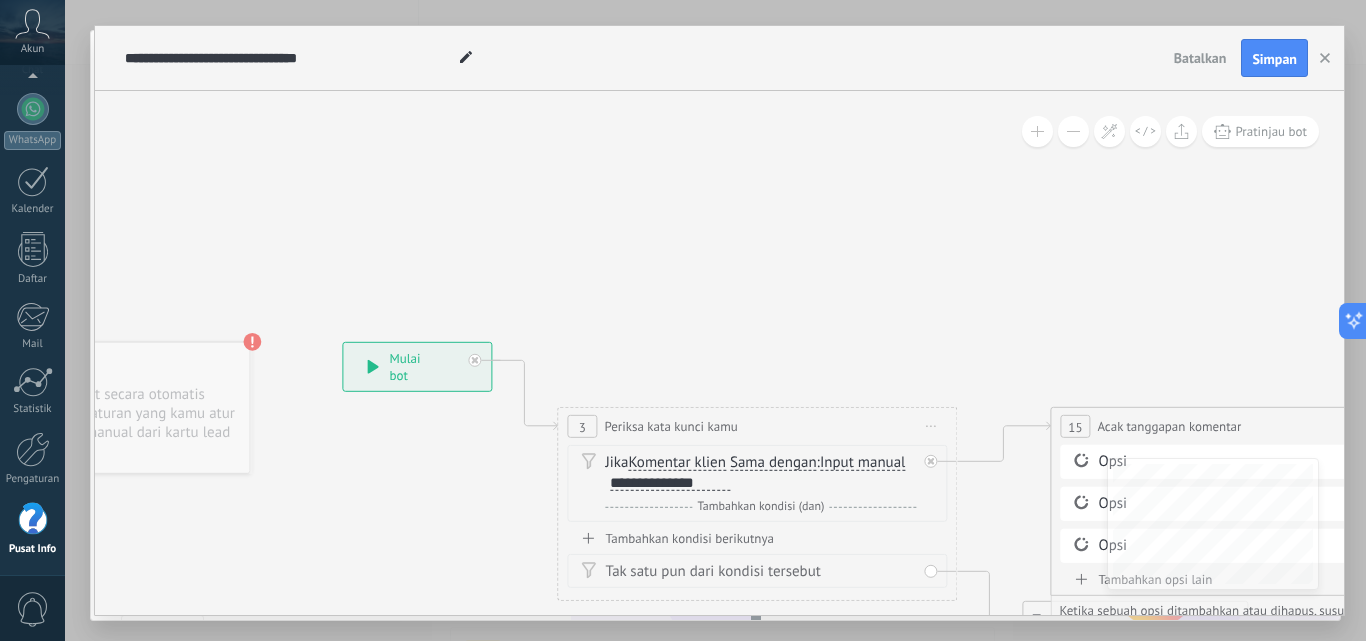 click on "**********" at bounding box center [417, 367] 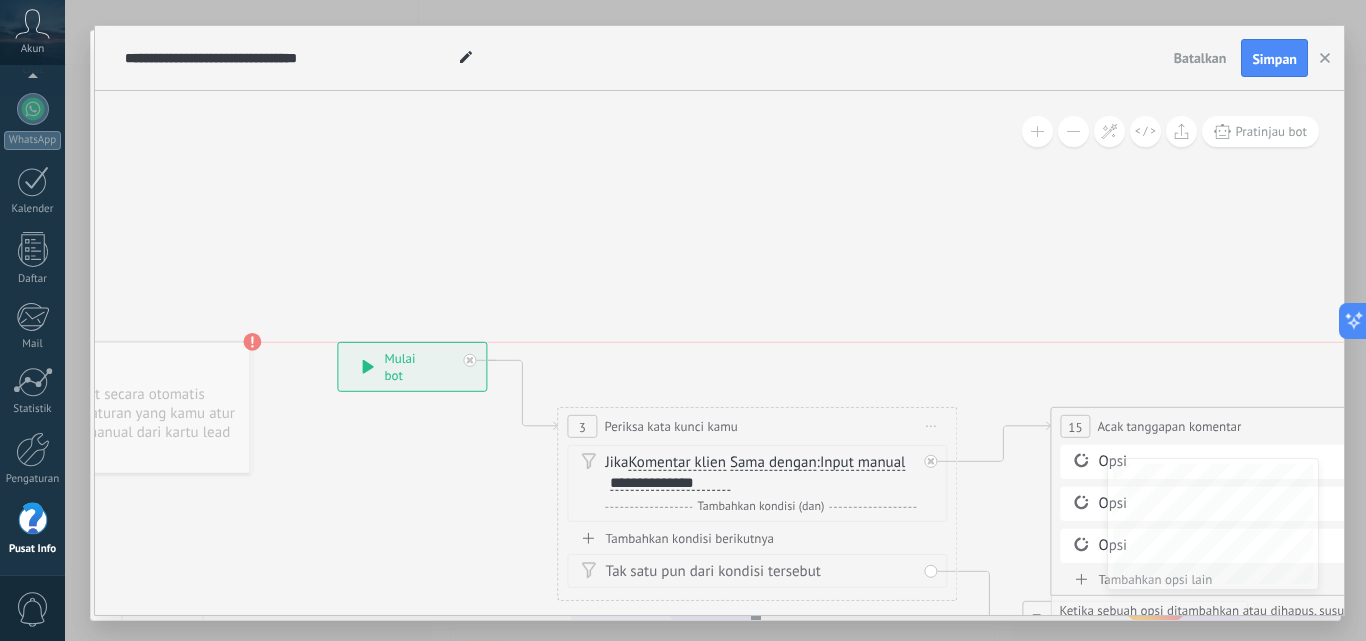 click on "**********" at bounding box center (412, 367) 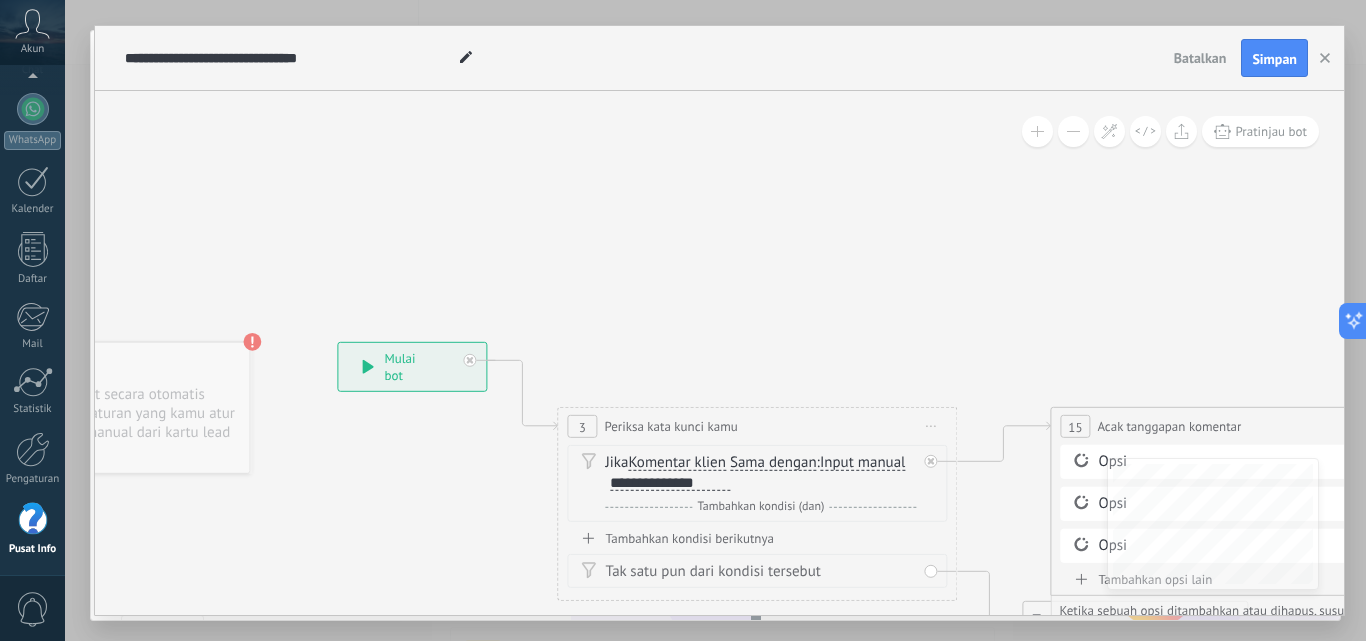 click 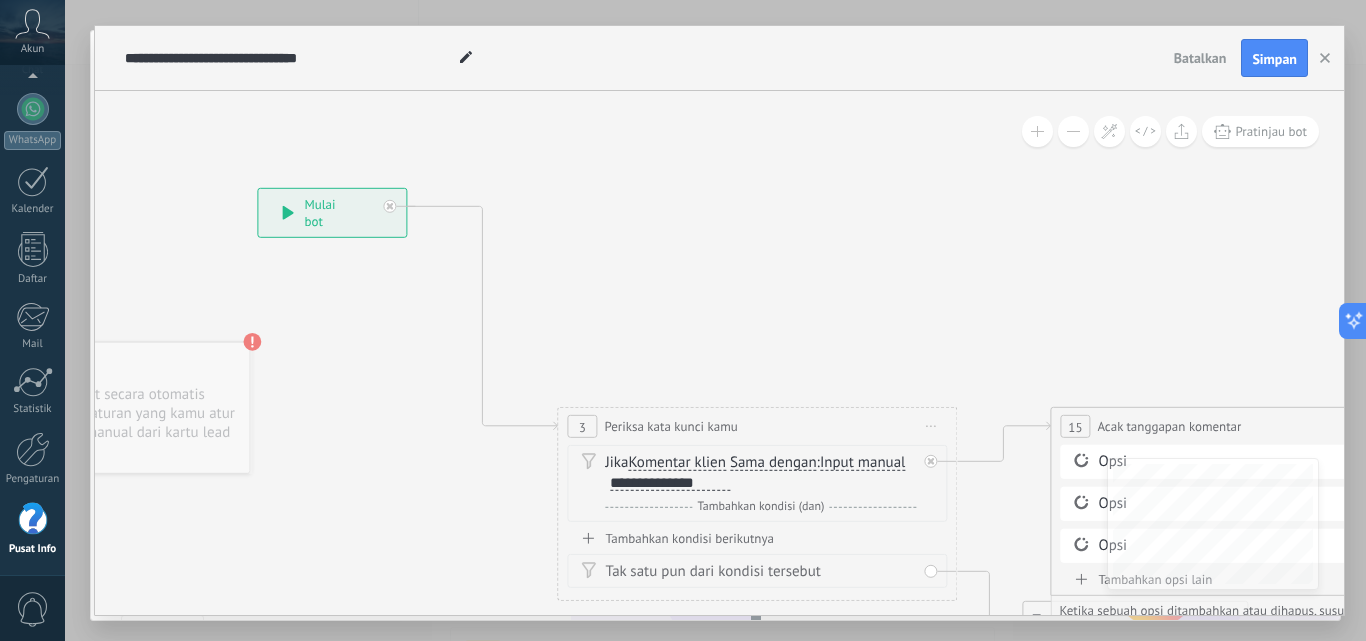 drag, startPoint x: 368, startPoint y: 363, endPoint x: 288, endPoint y: 209, distance: 173.53963 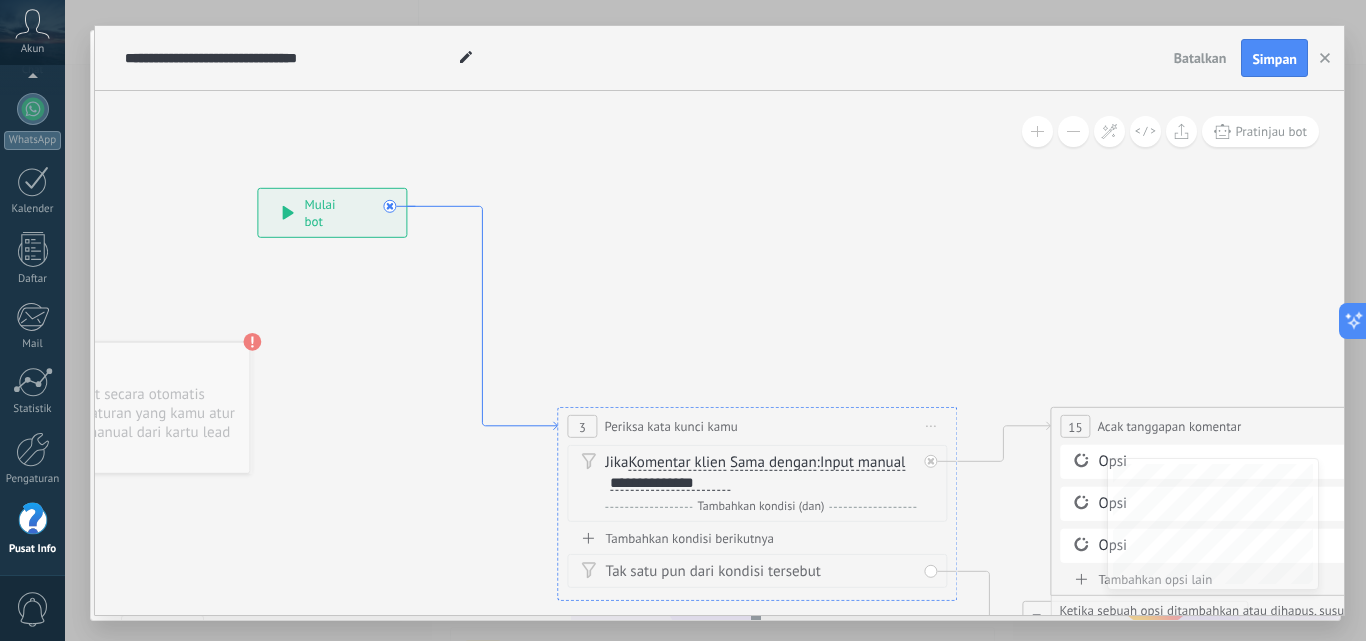 click 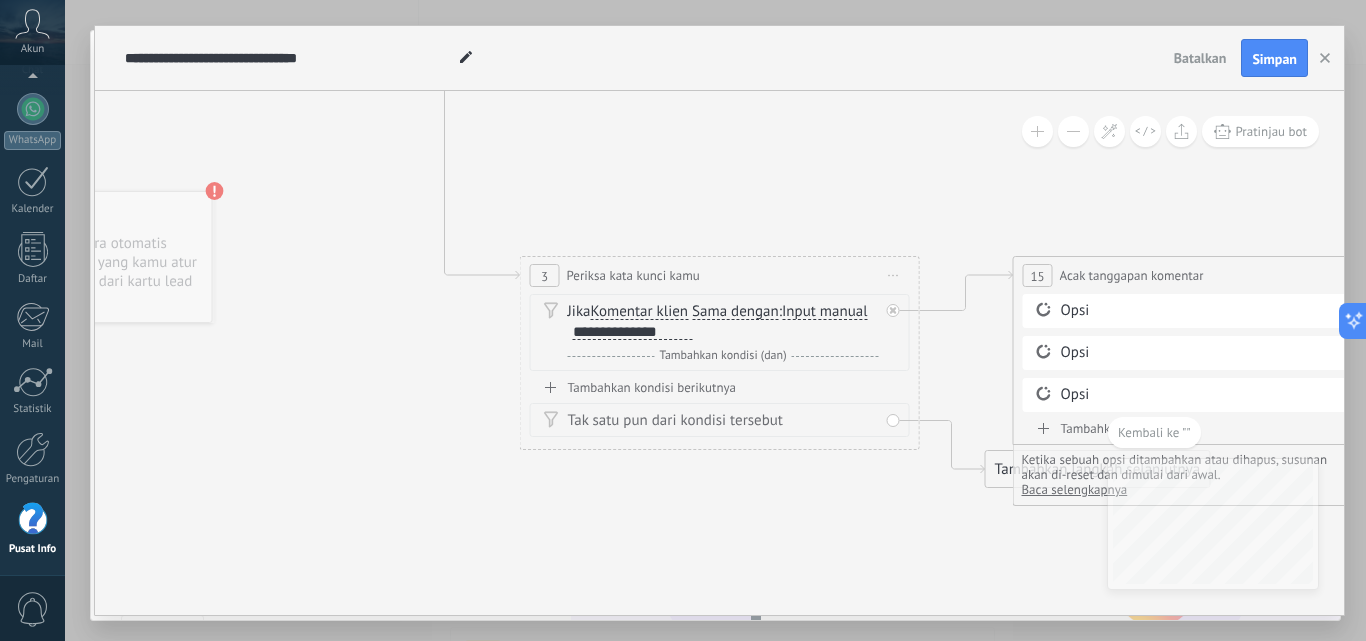 click on "3" at bounding box center [545, 275] 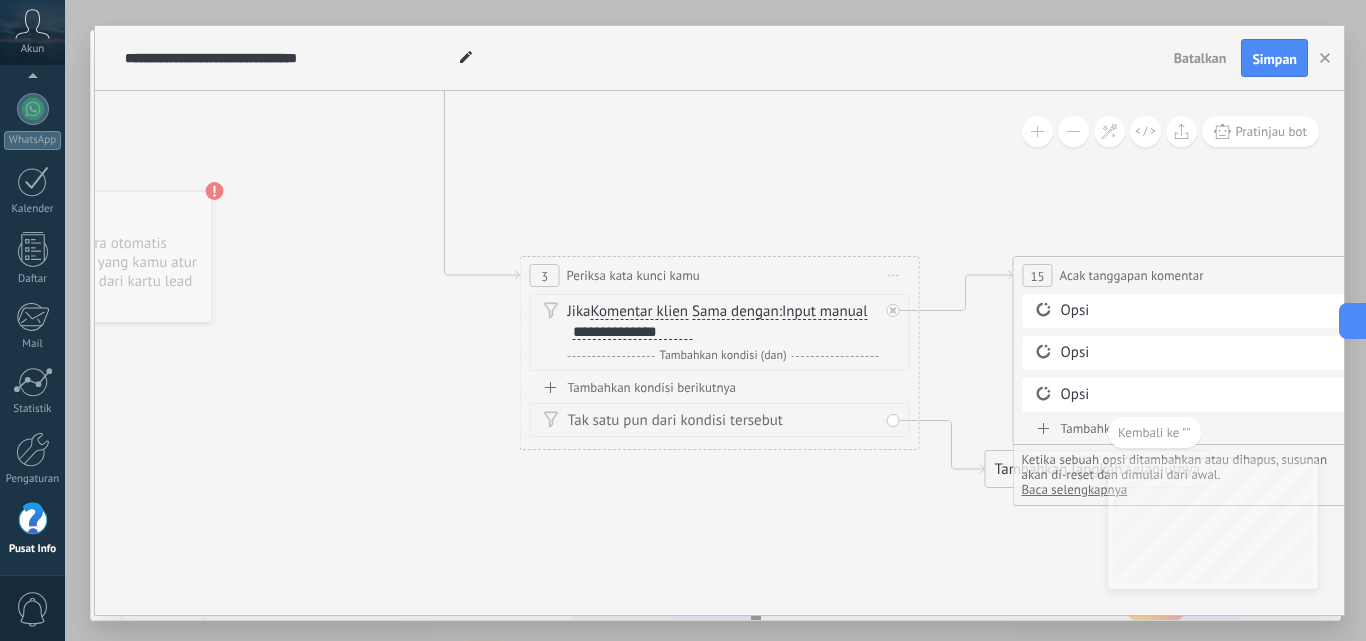 click on "Sama dengan" at bounding box center [735, 312] 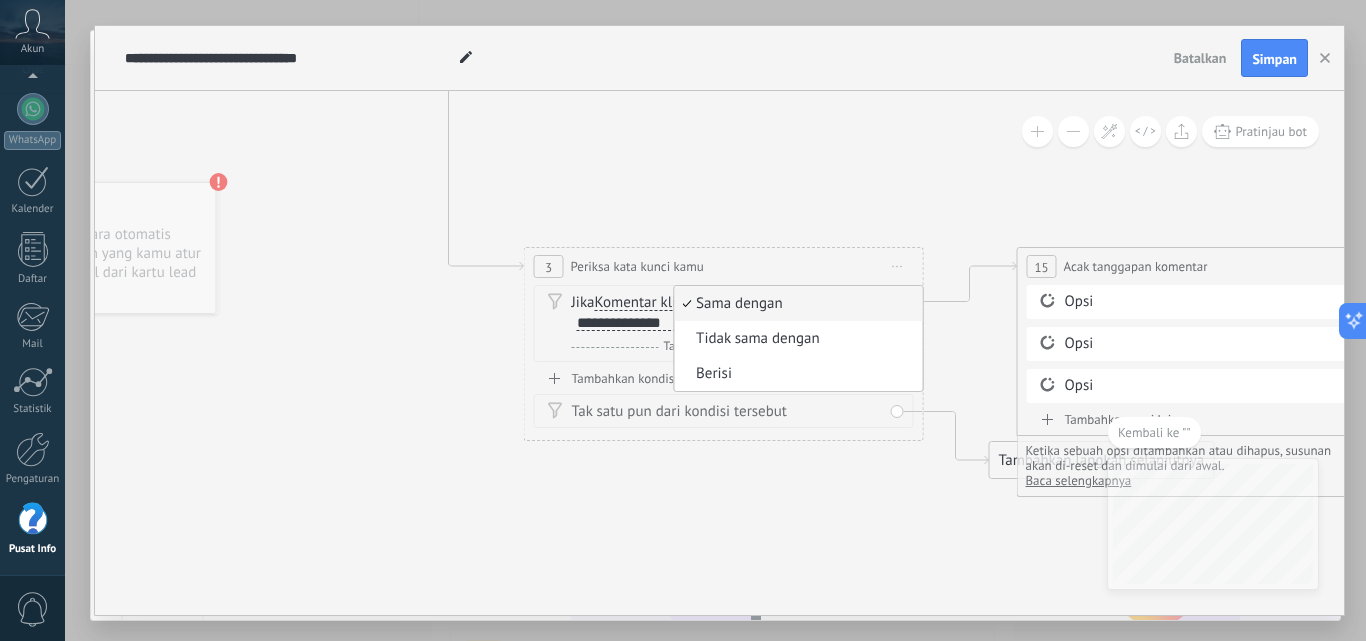 click 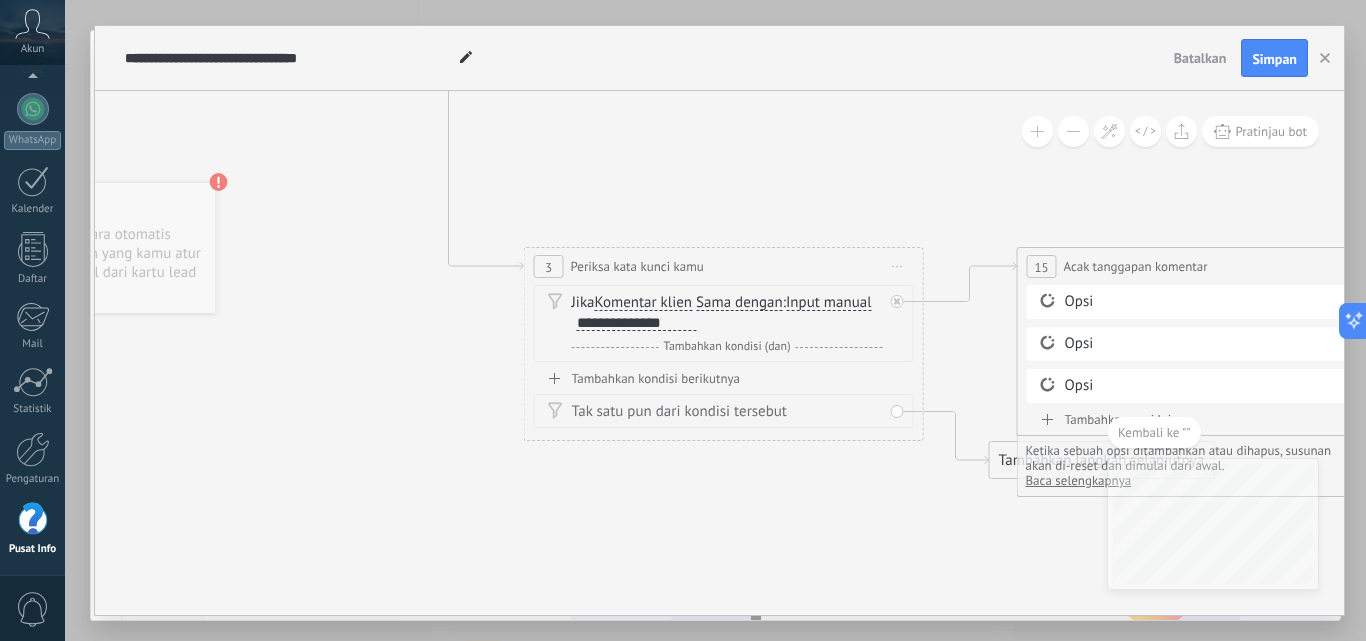 click on "Jika
Komentar klien
Pesan klien
Sentimen percakapan
Komentar klien
Klien
Kode chat aktif
Messenger chat aktif
Sumber lead
Status percakapan
Status jawaban
Status interaksi
Lead: utm_content
Lead: utm_medium" at bounding box center [727, 313] 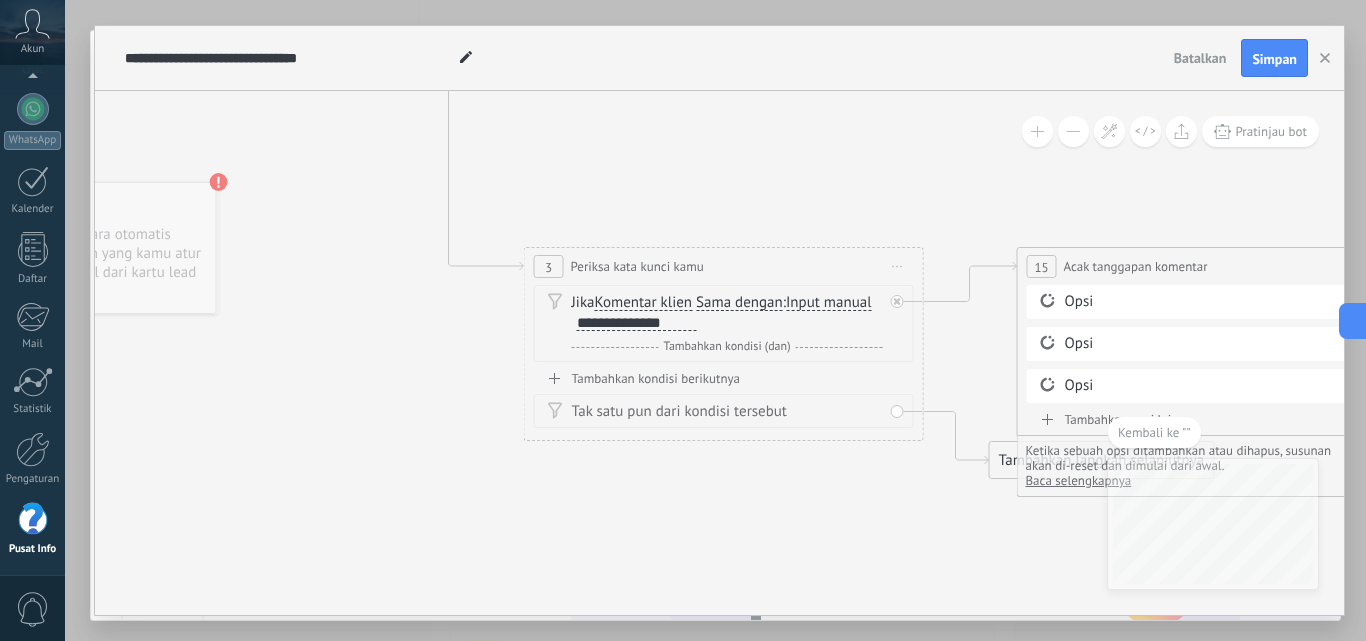 click on "**********" at bounding box center [637, 323] 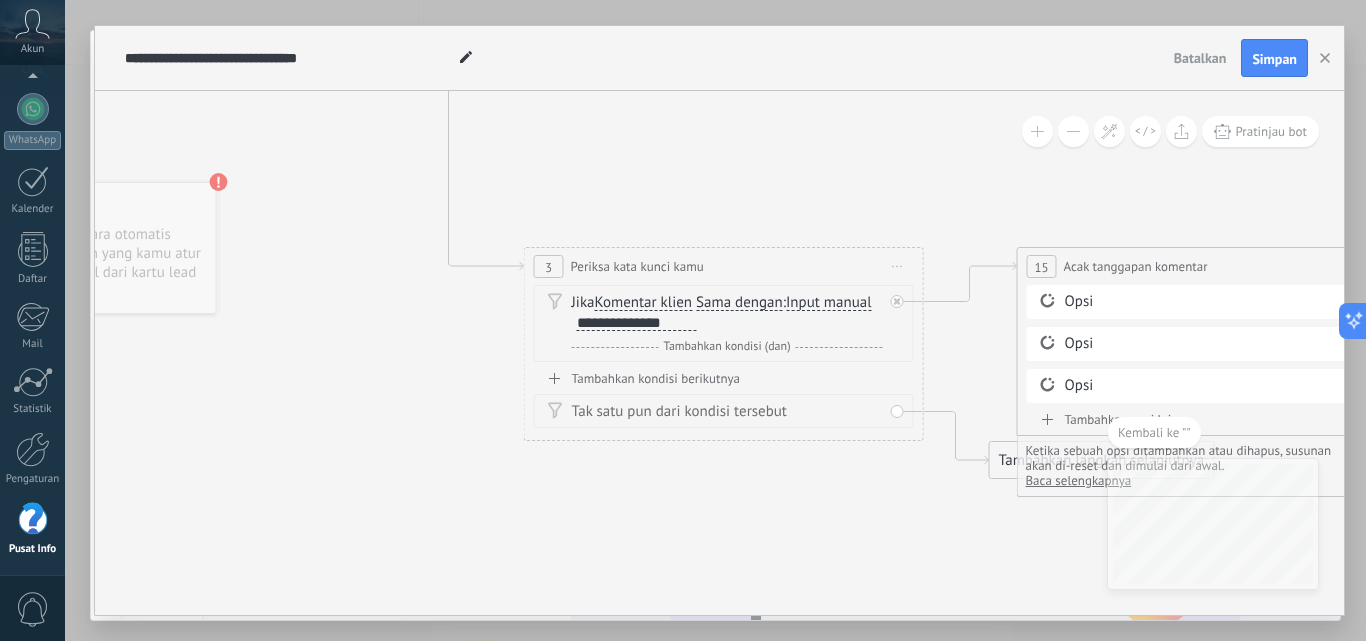click on "**********" at bounding box center [637, 323] 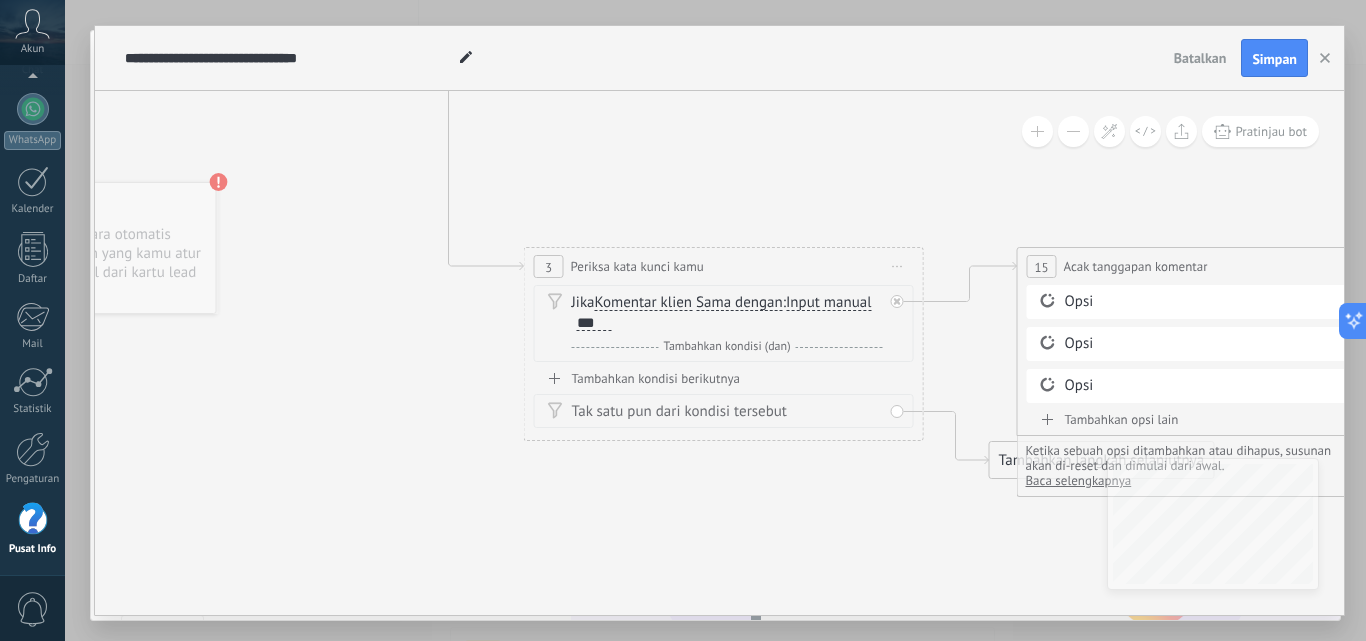 click on "Dan
Tambahkan kondisi (dan)" at bounding box center (727, 347) 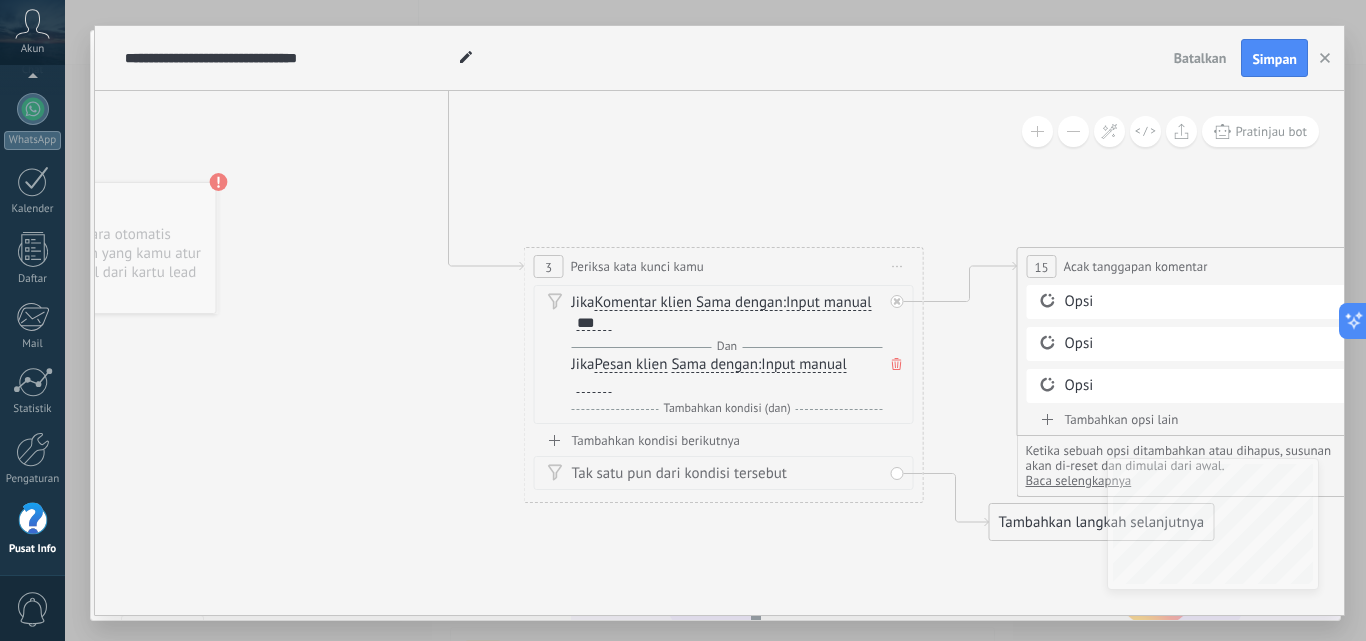 click on "Dan
Tambahkan kondisi (dan)" at bounding box center [727, 347] 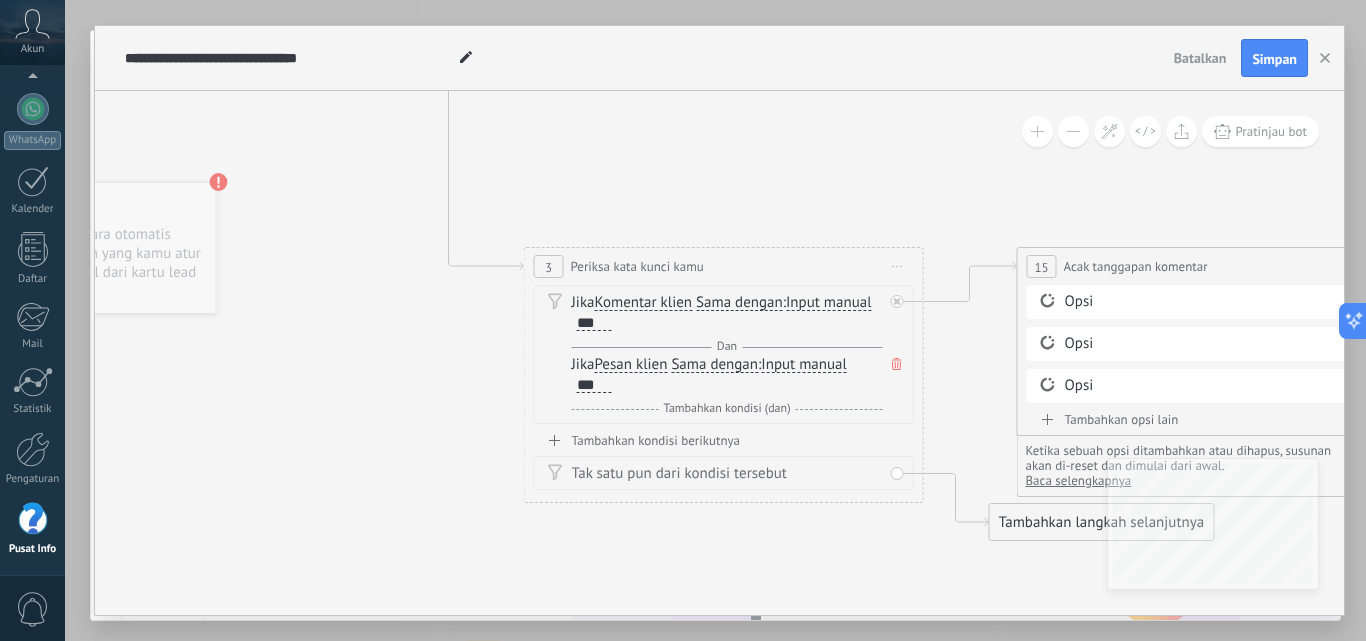 click on "Tambahkan kondisi (dan)" at bounding box center (727, 408) 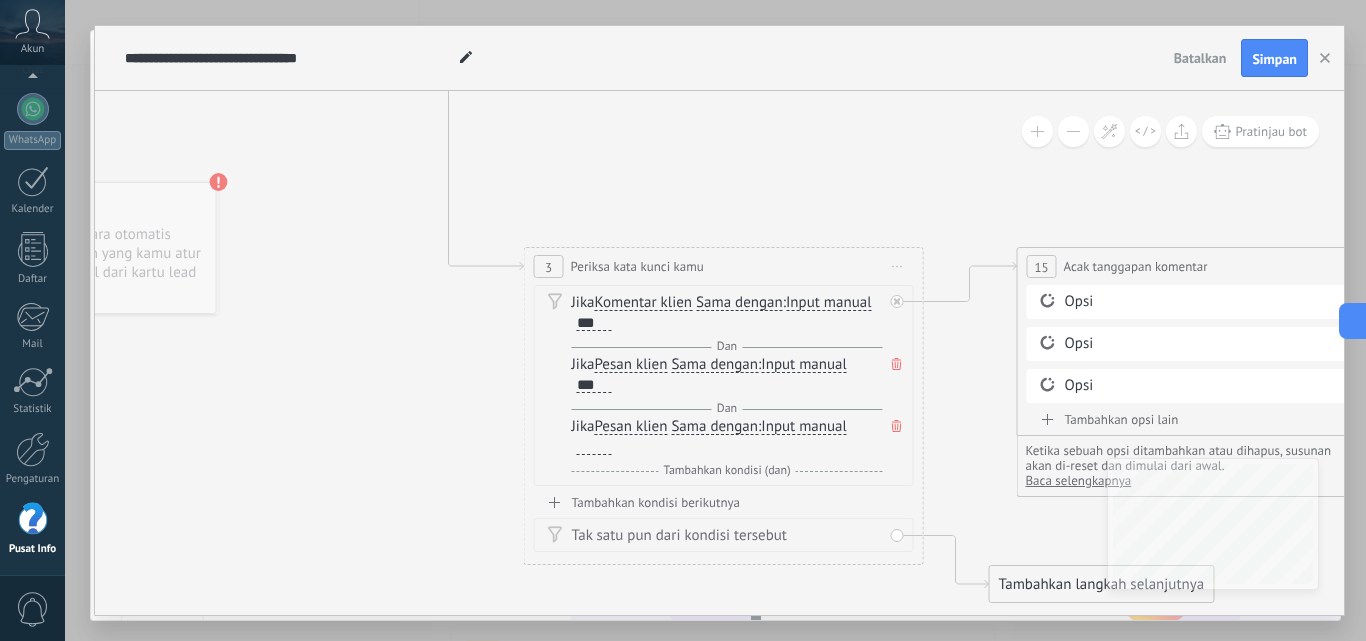 click at bounding box center (594, 447) 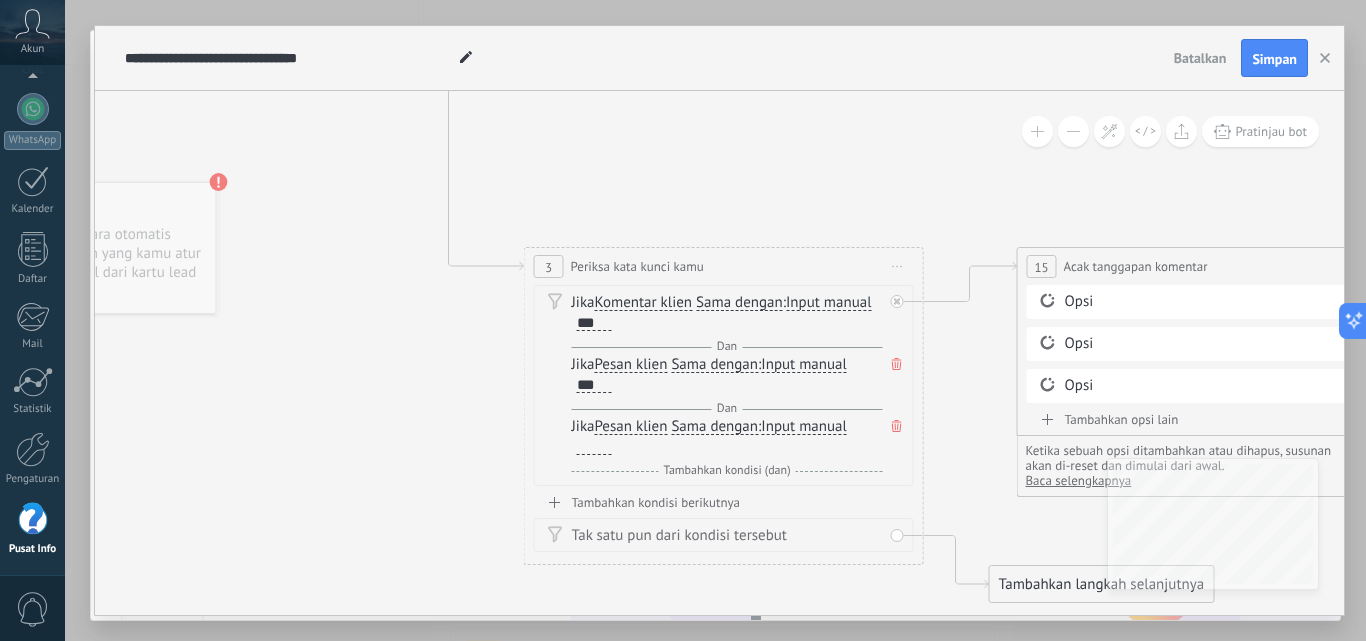 type 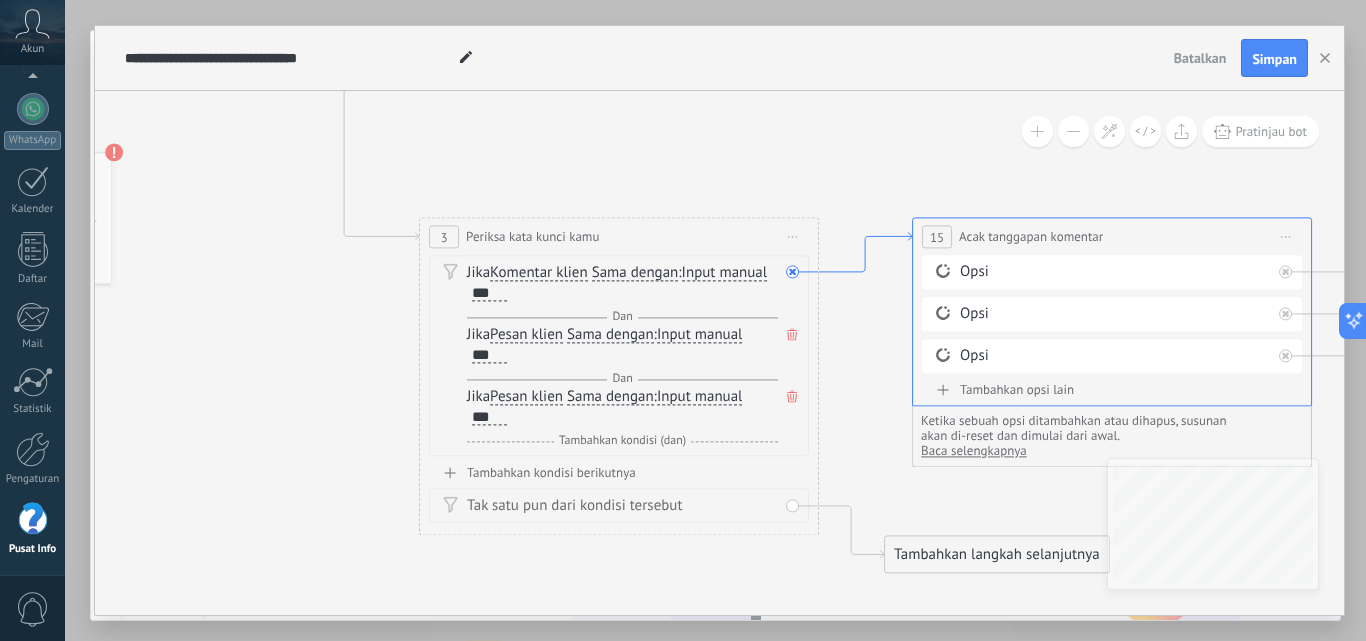 click 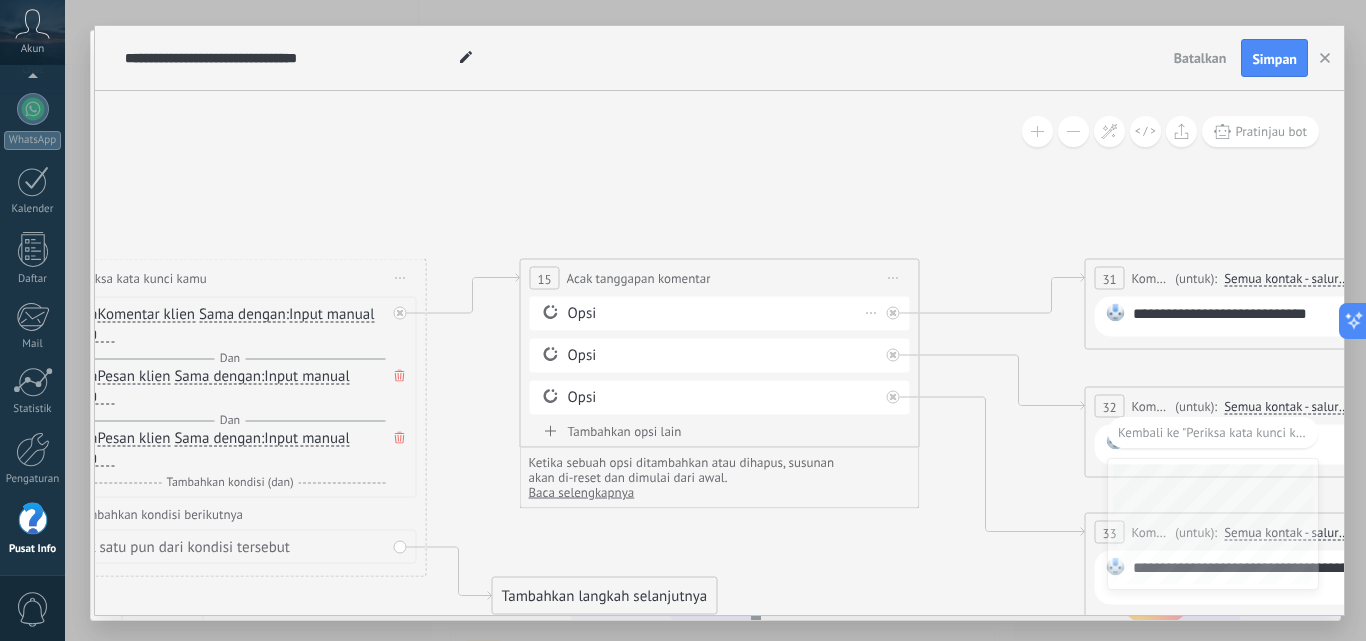 click on "Opsi" at bounding box center (723, 314) 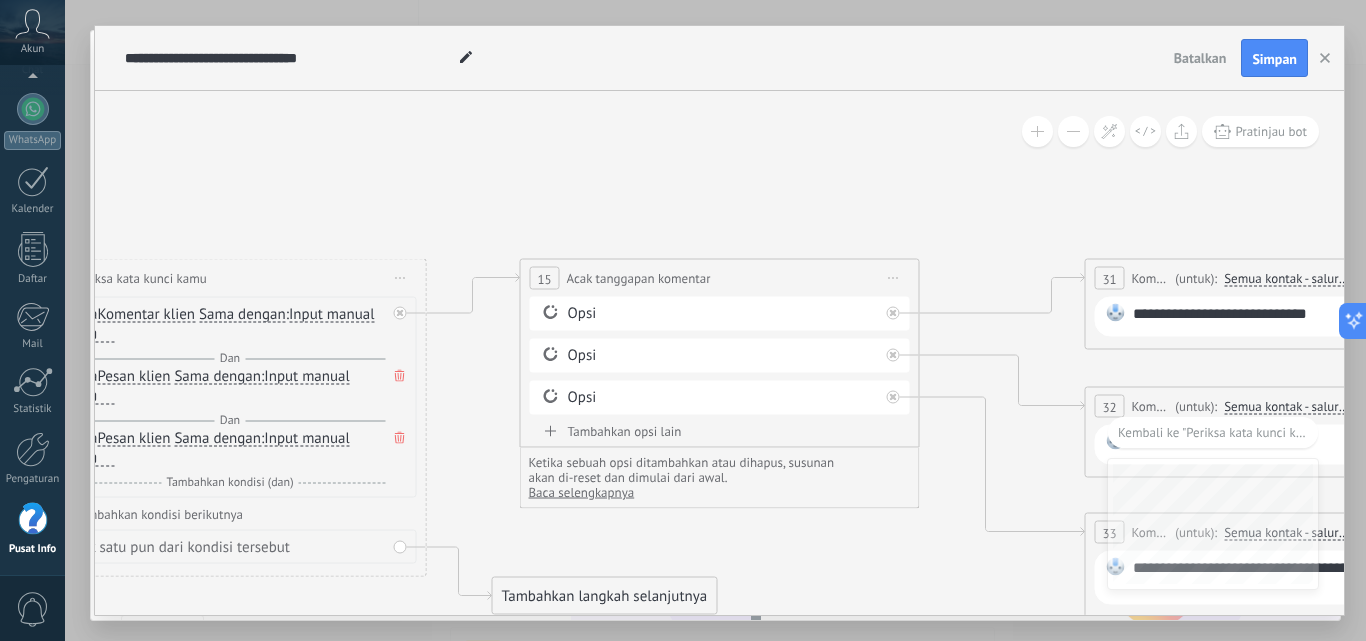 click on "Opsi
Opsi" at bounding box center (720, 360) 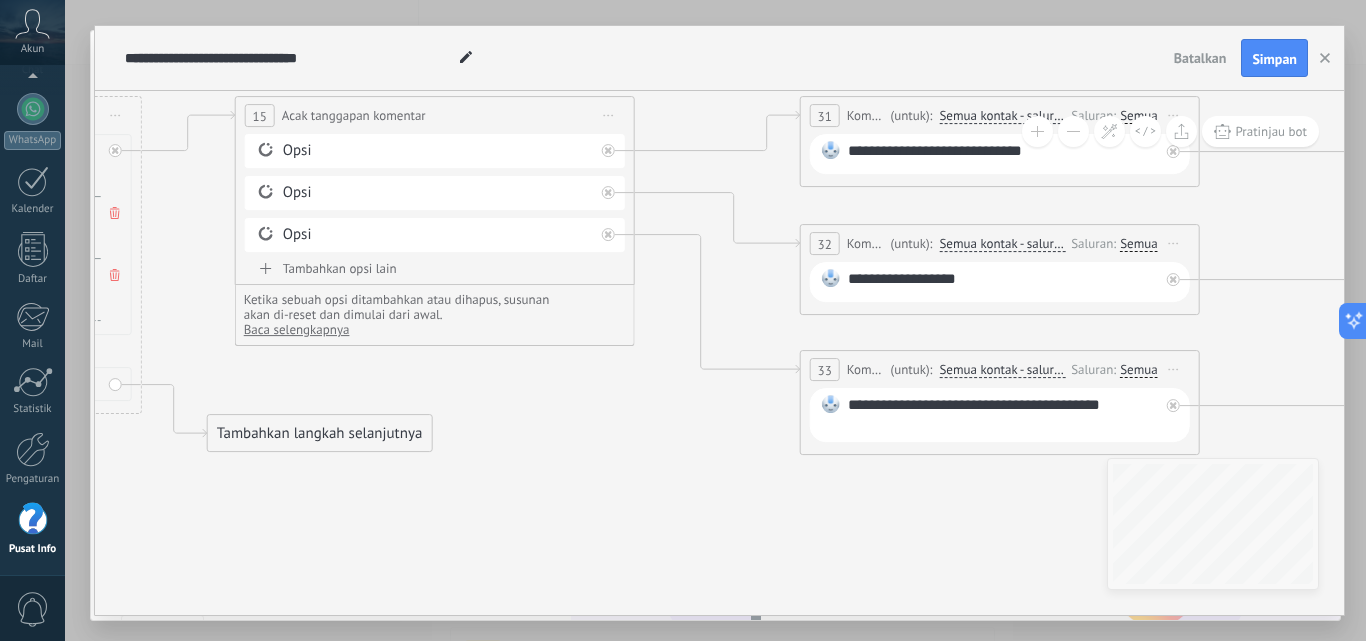 click on "**********" at bounding box center [1003, 154] 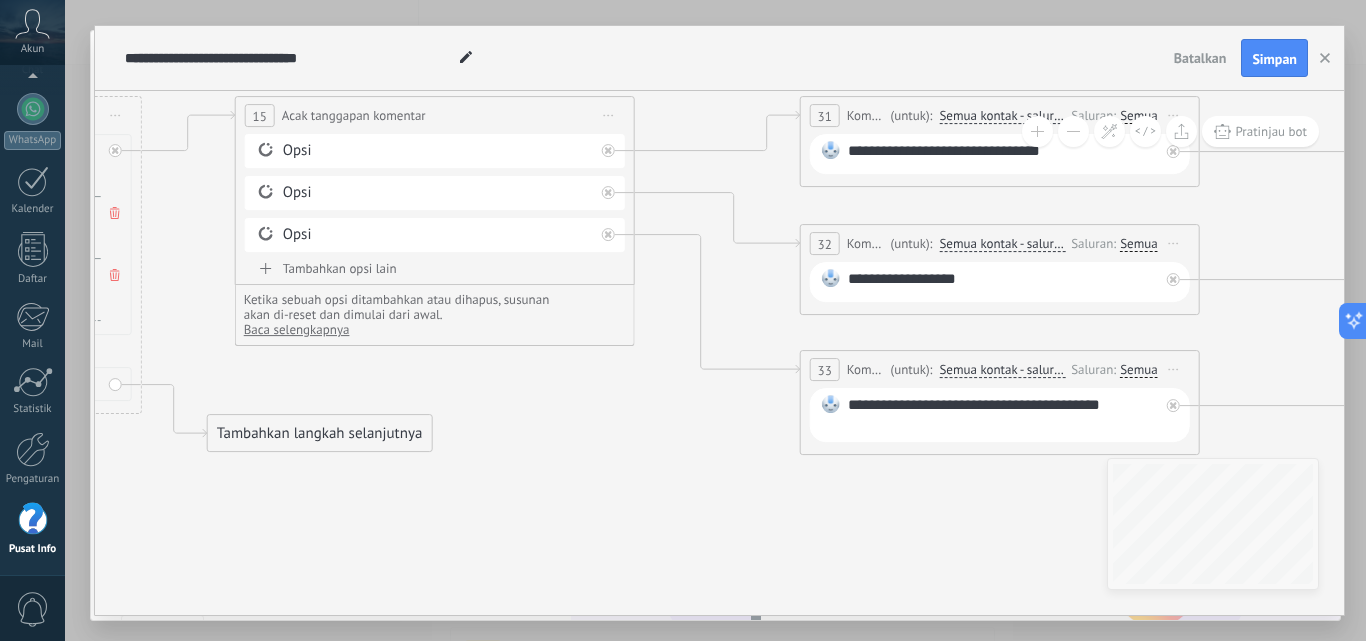 click on "**********" at bounding box center (1003, 154) 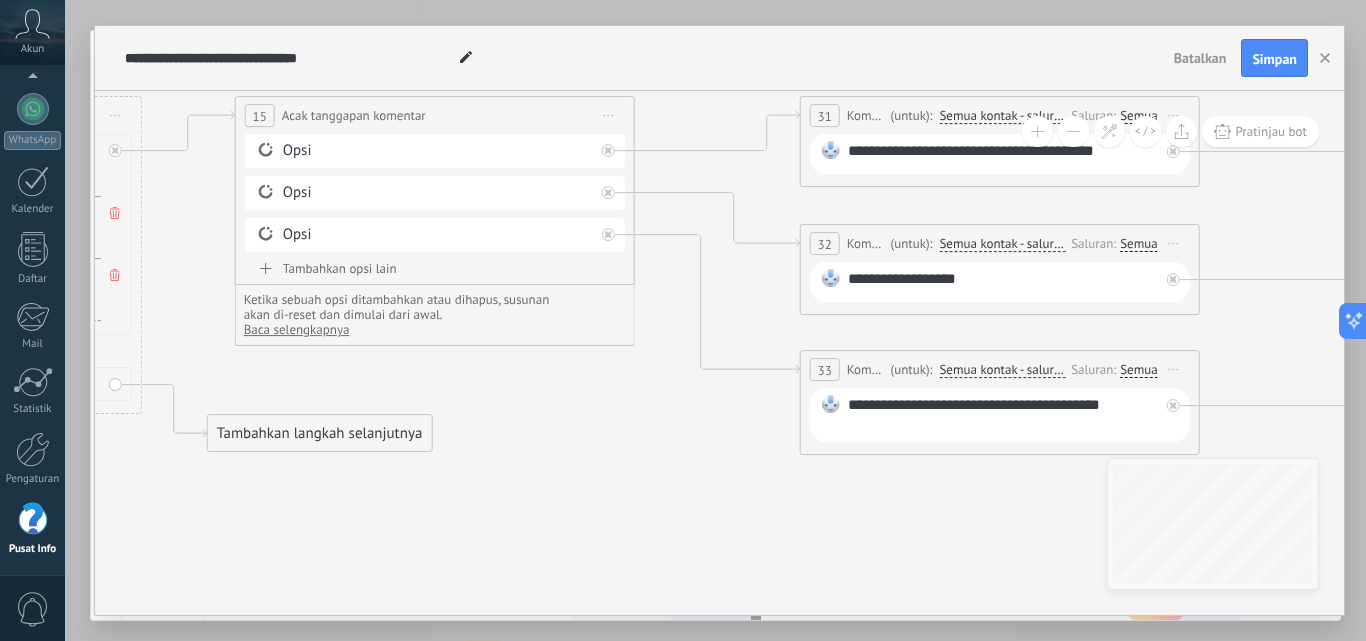 click 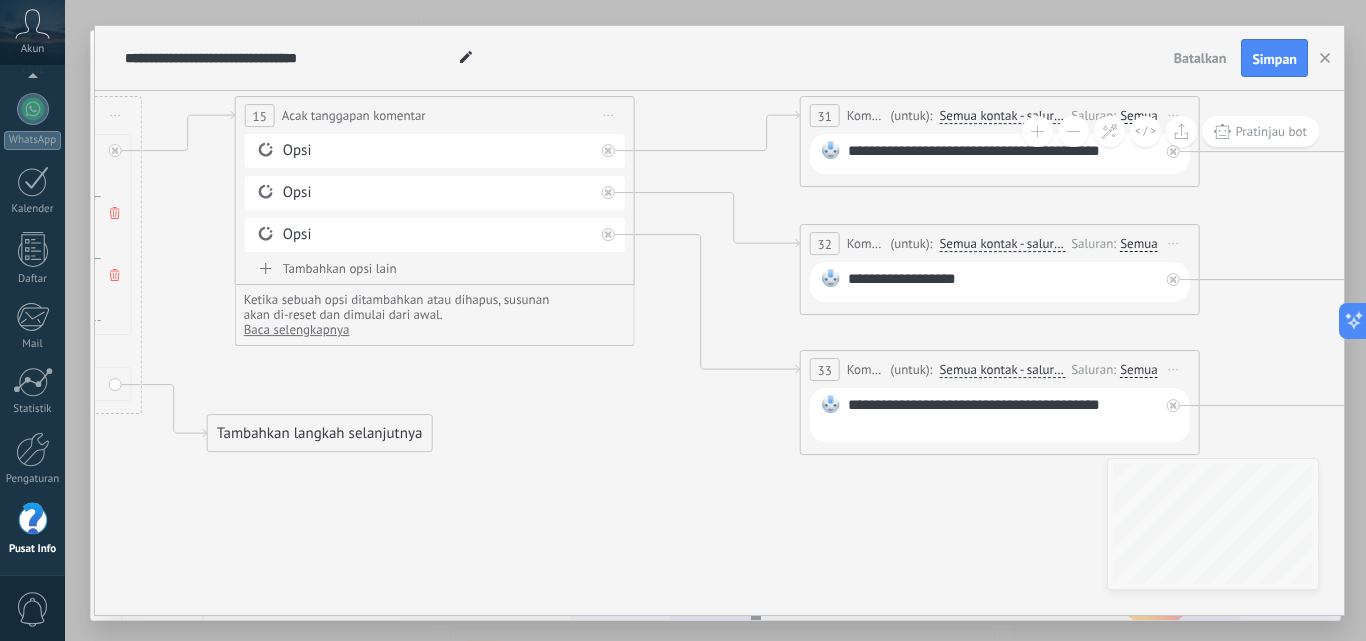 click on "**********" at bounding box center (1003, 154) 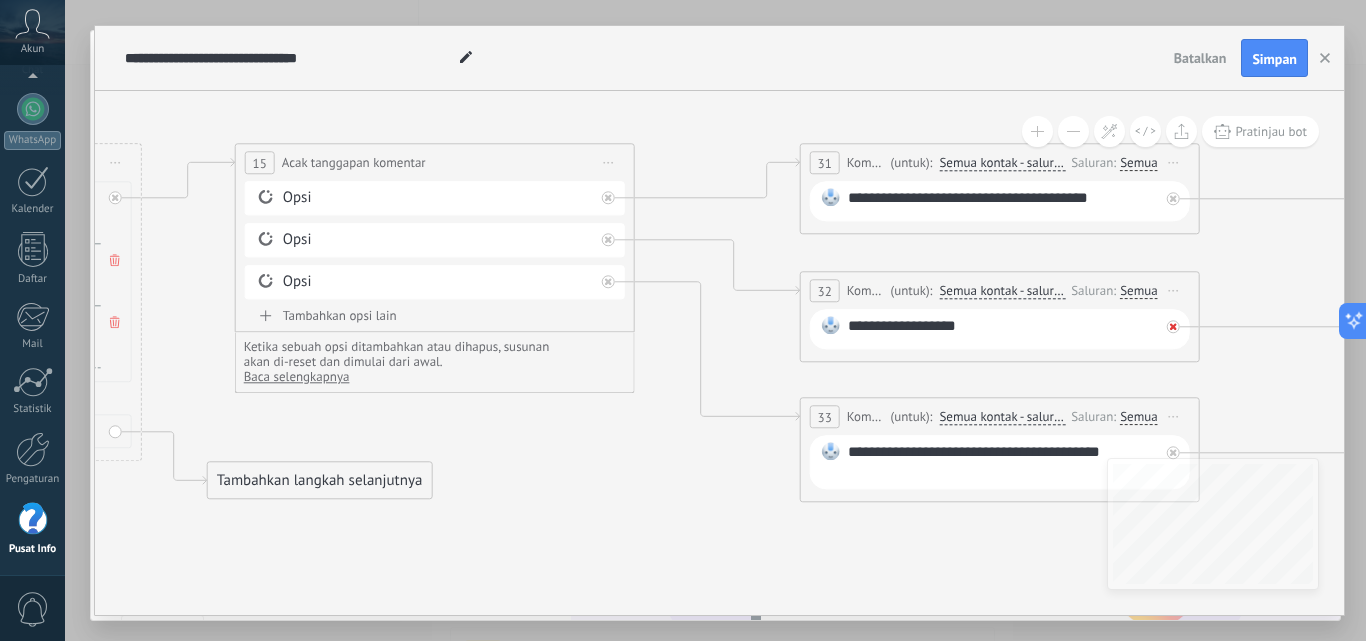click at bounding box center (1173, 326) 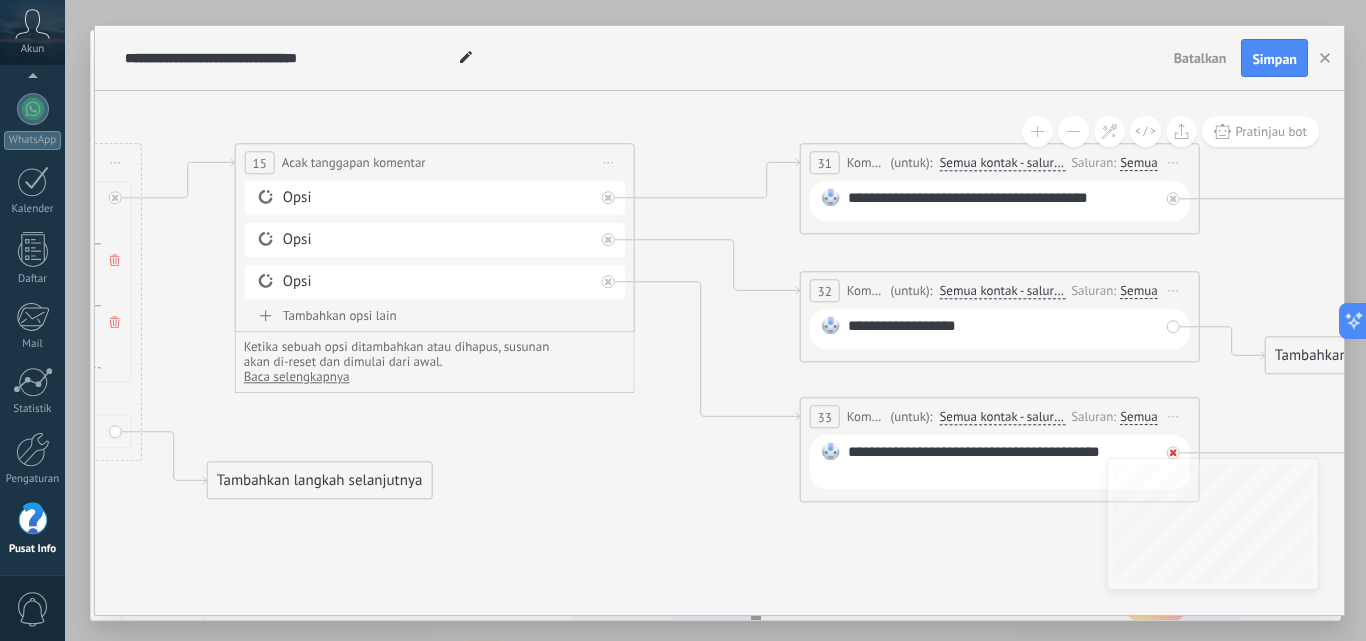 click 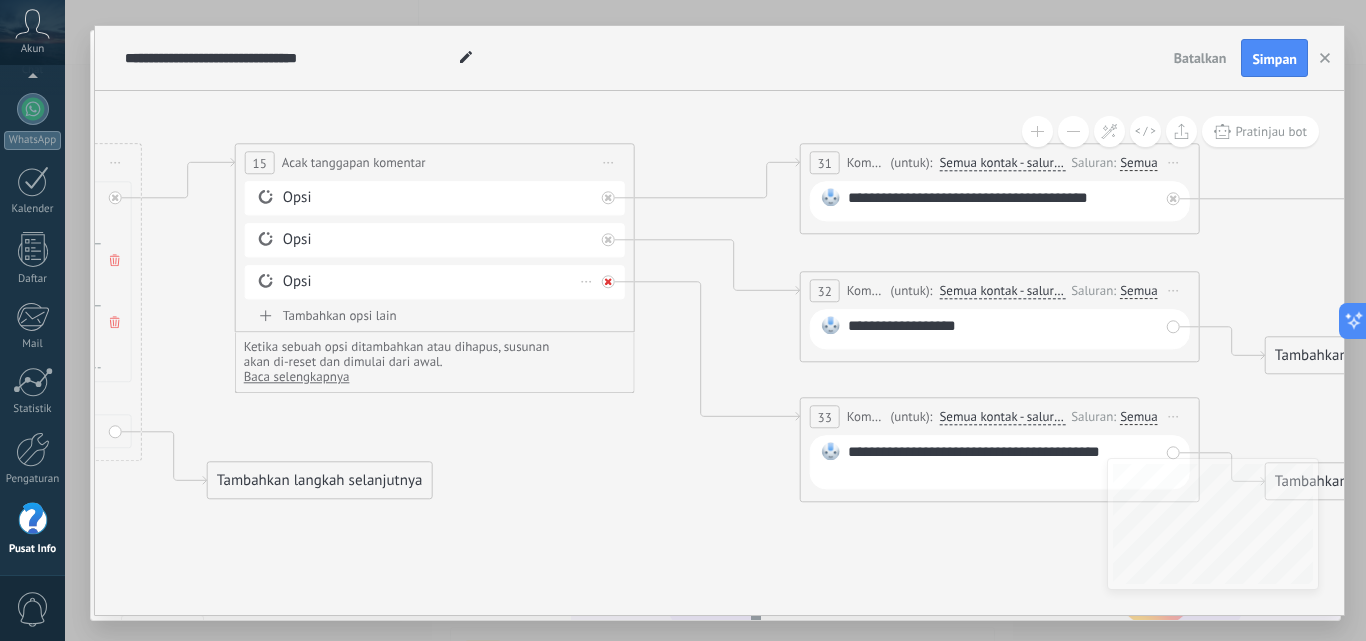 click 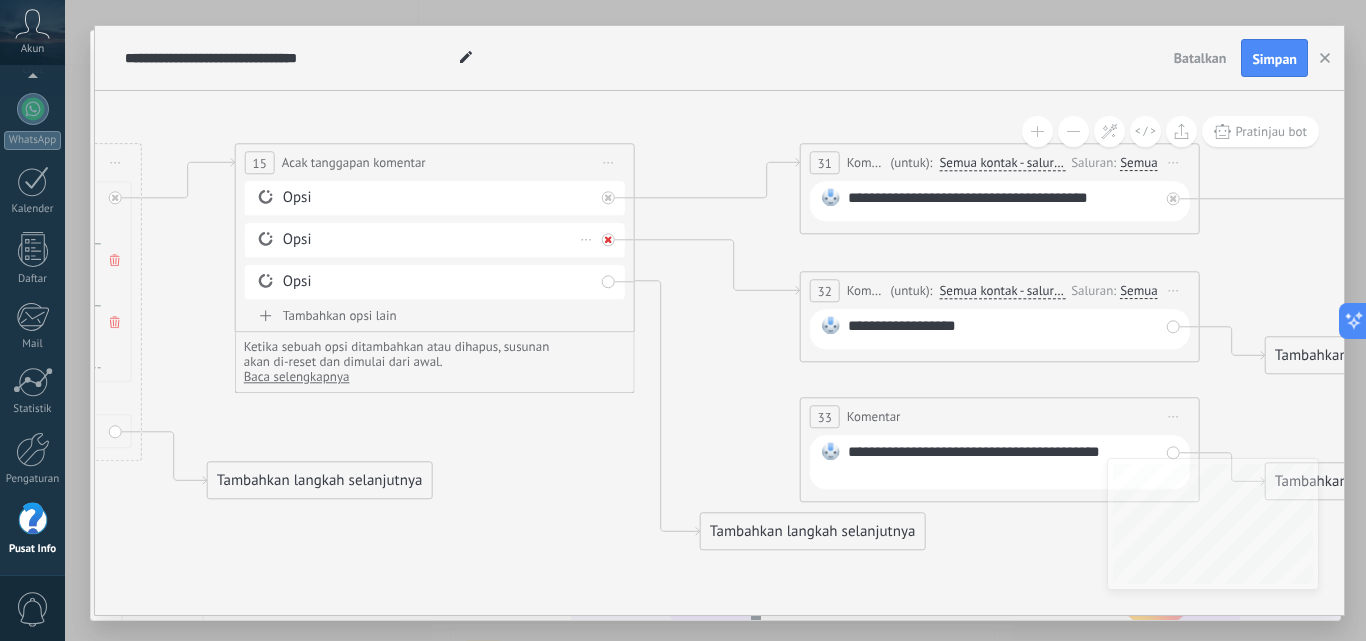 click 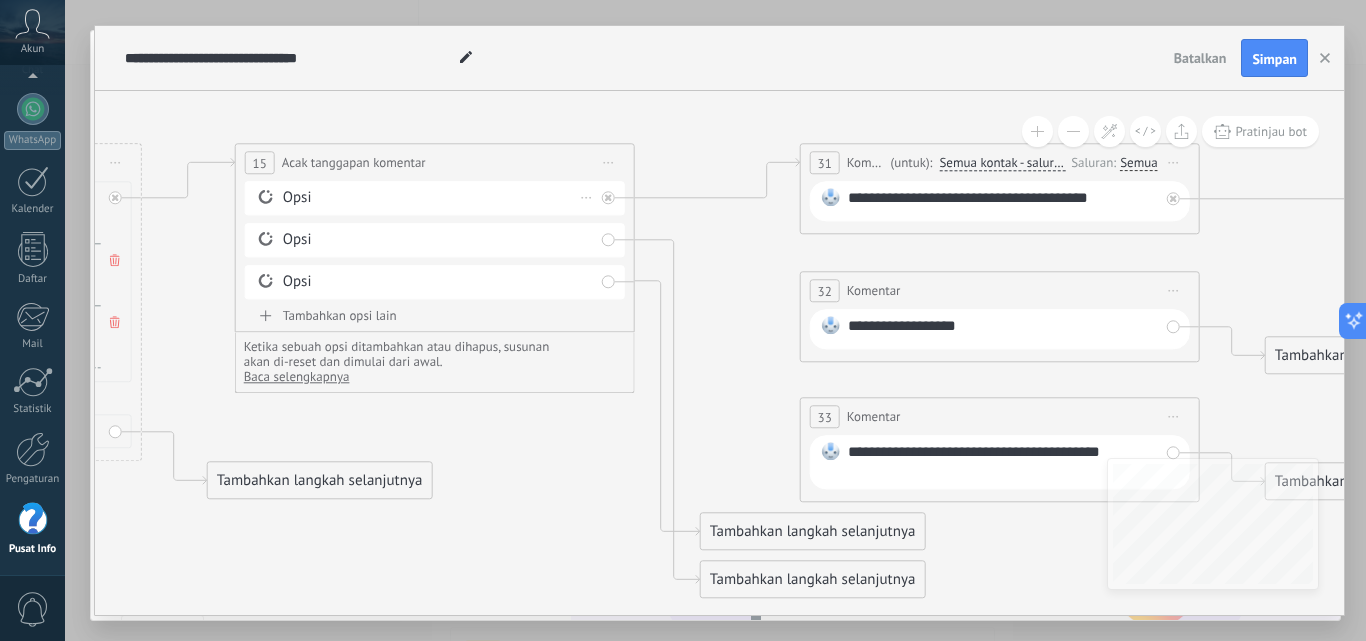 click on "Opsi" at bounding box center [438, 198] 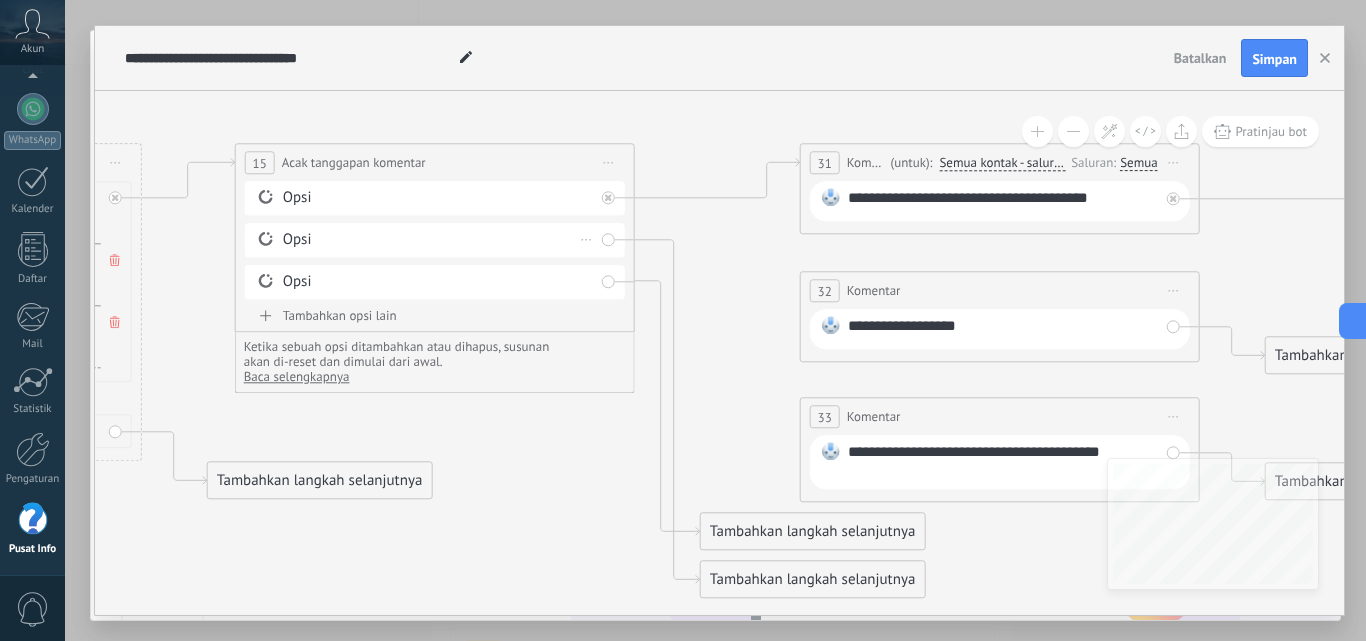 click on "Opsi
Hapus" at bounding box center (435, 240) 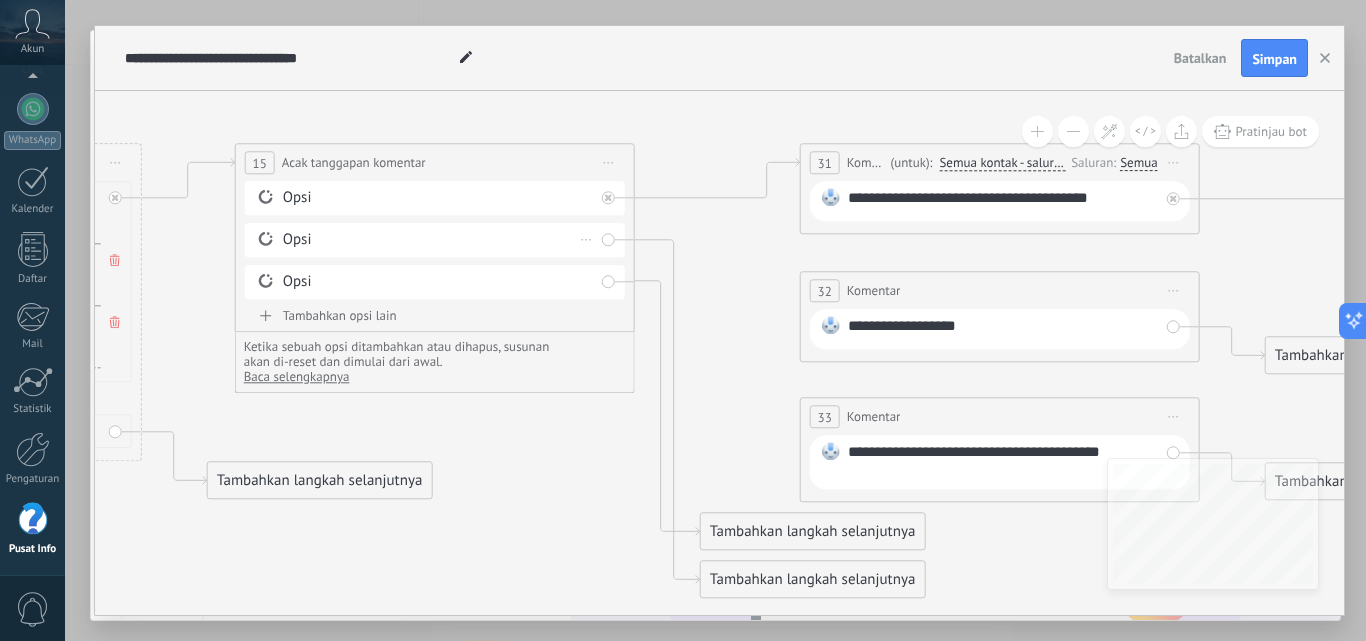 click on "Opsi
Hapus" at bounding box center (435, 240) 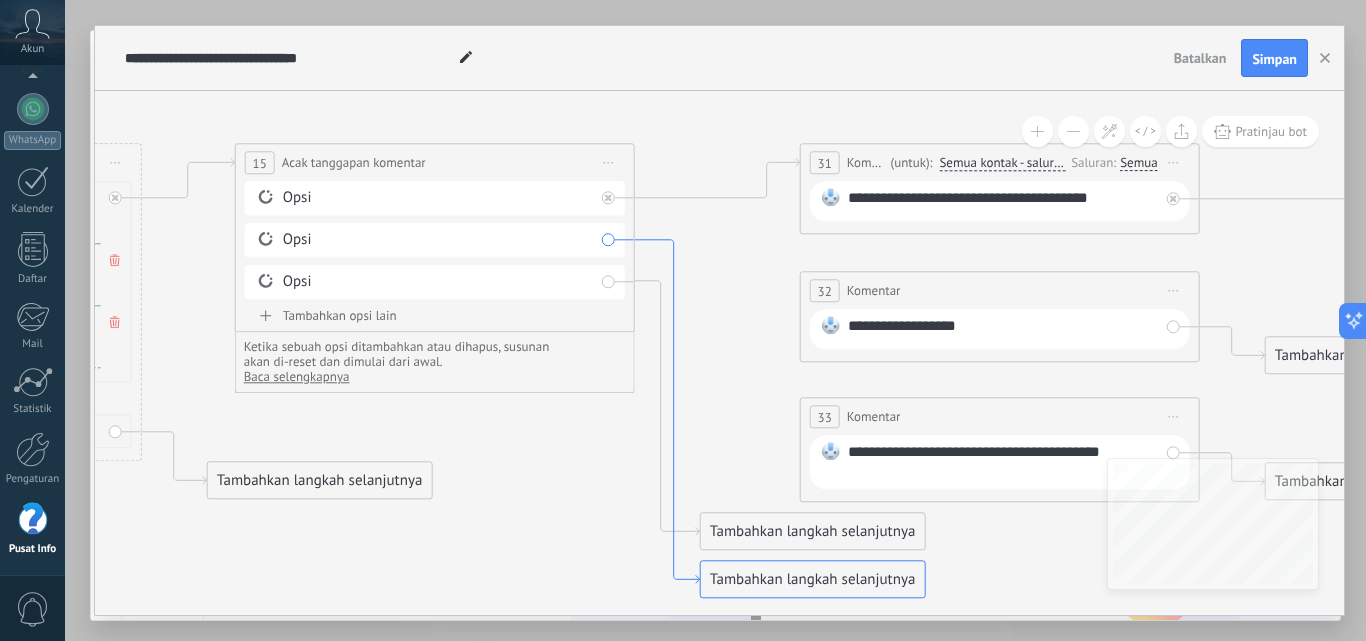 click 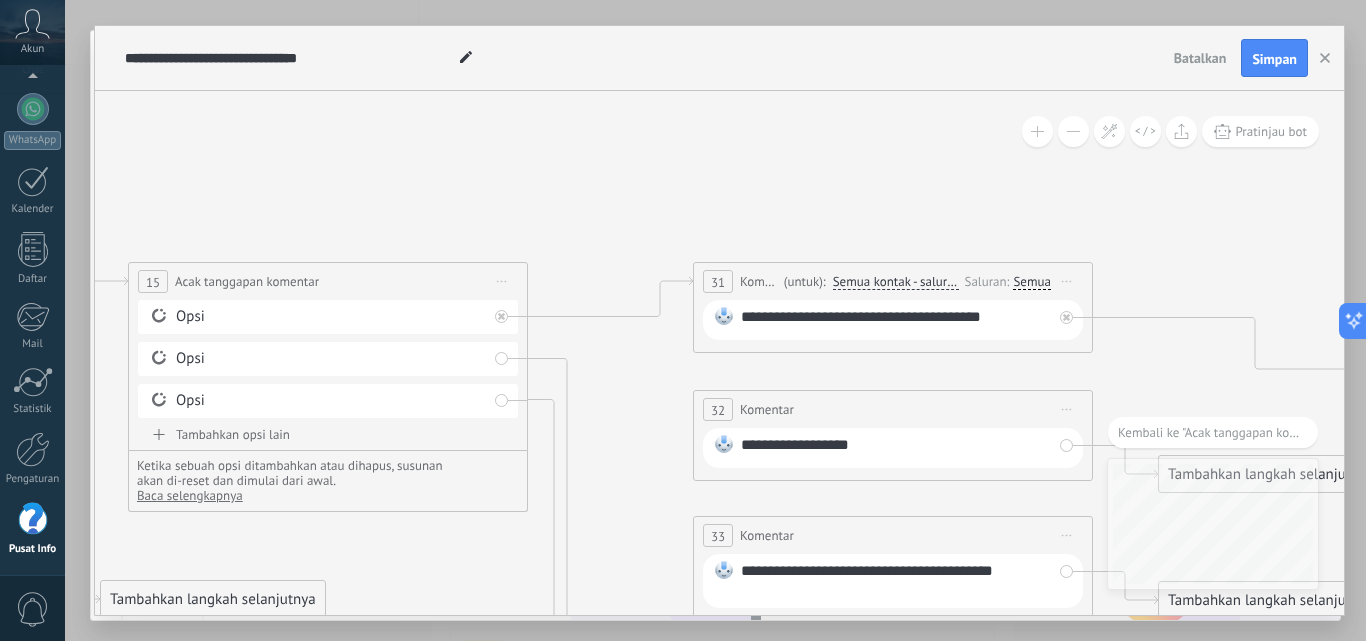 drag, startPoint x: 665, startPoint y: 237, endPoint x: 581, endPoint y: 483, distance: 259.94614 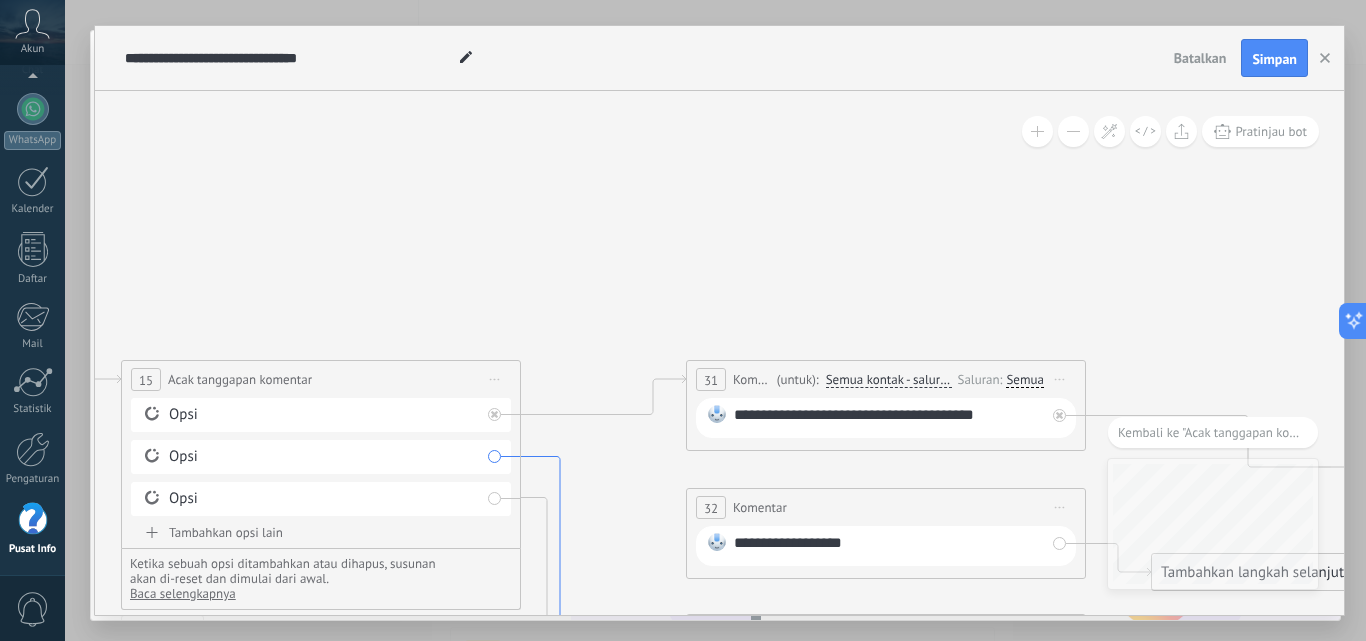 click 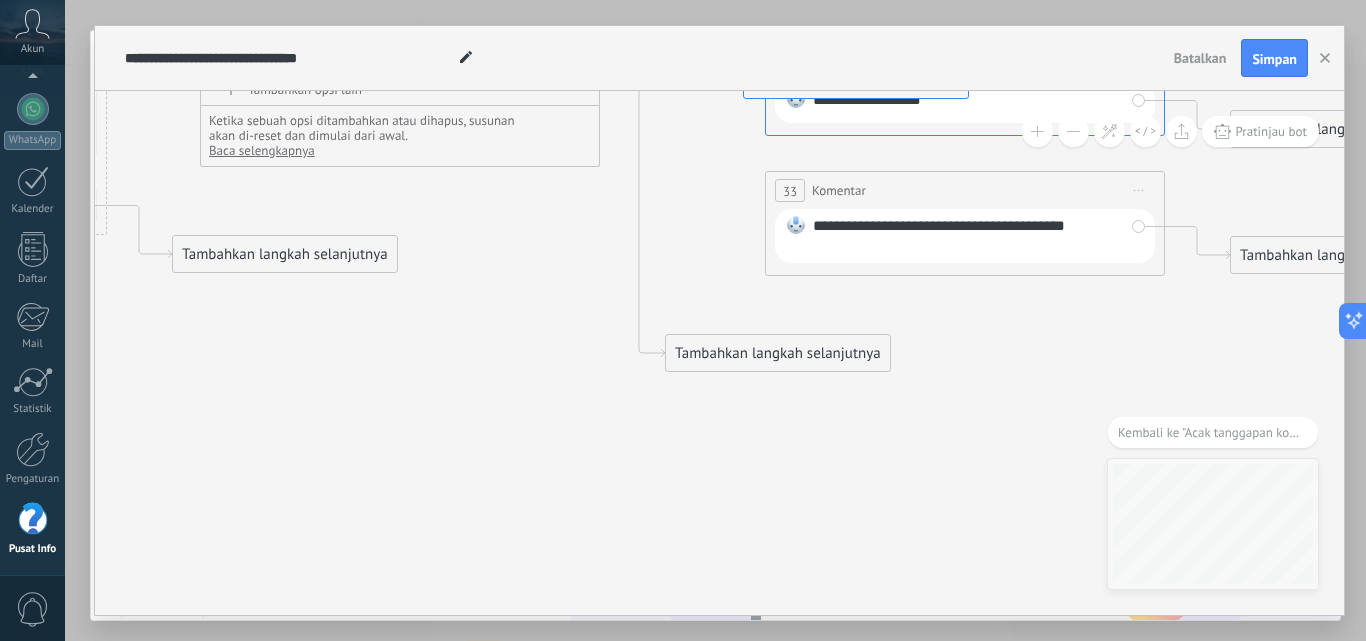 drag, startPoint x: 700, startPoint y: 307, endPoint x: 778, endPoint y: 82, distance: 238.13652 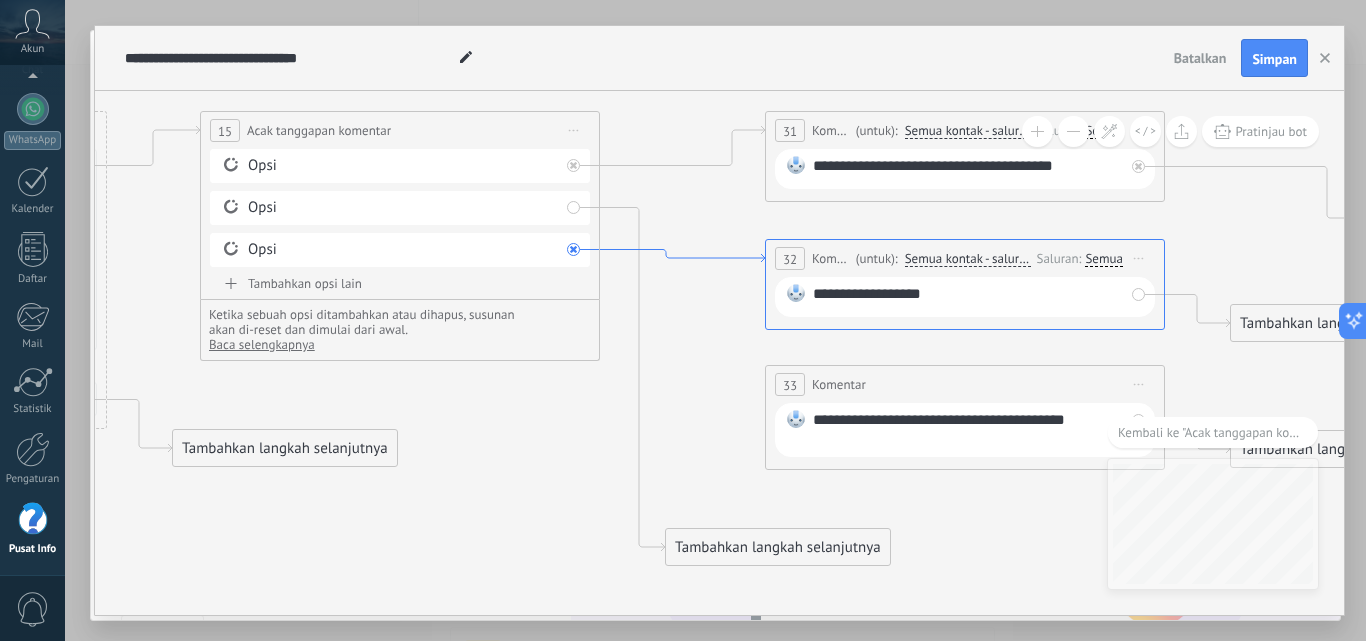 click 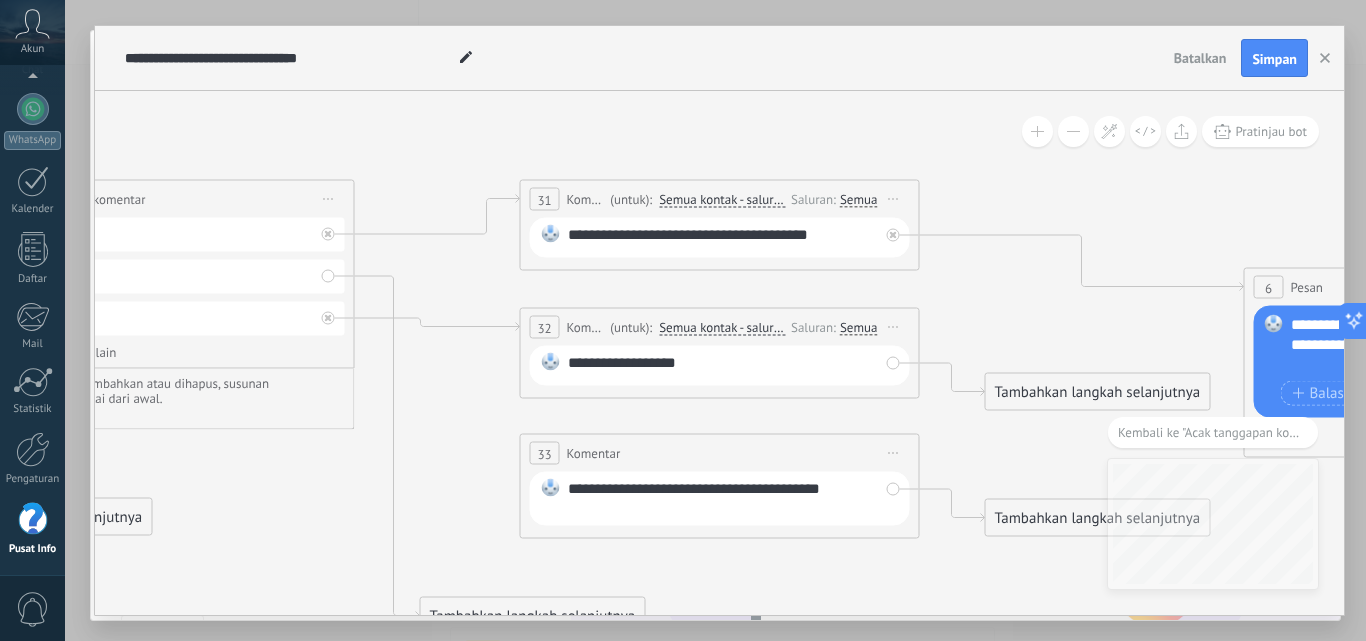 click on "31
Komentar
********
(untuk):
Semua kontak - saluran yang dipilih
Semua kontak - saluran yang dipilih
Semua kontak - saluran utama
Kontak utama - saluran yang dipilih
Kontak utama - saluran utama
Semua kontak - saluran yang dipilih
Semua kontak - saluran yang dipilih
Semua kontak - saluran utama
Kontak utama - saluran yang dipilih" at bounding box center [720, 225] 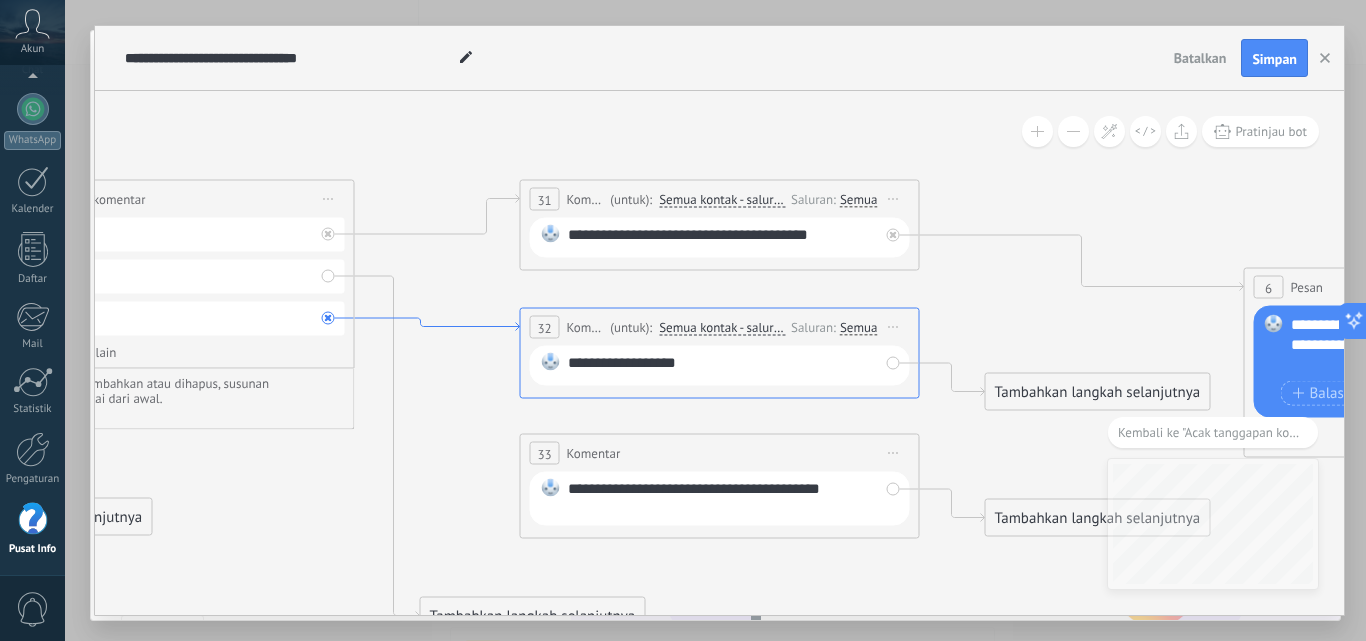 click 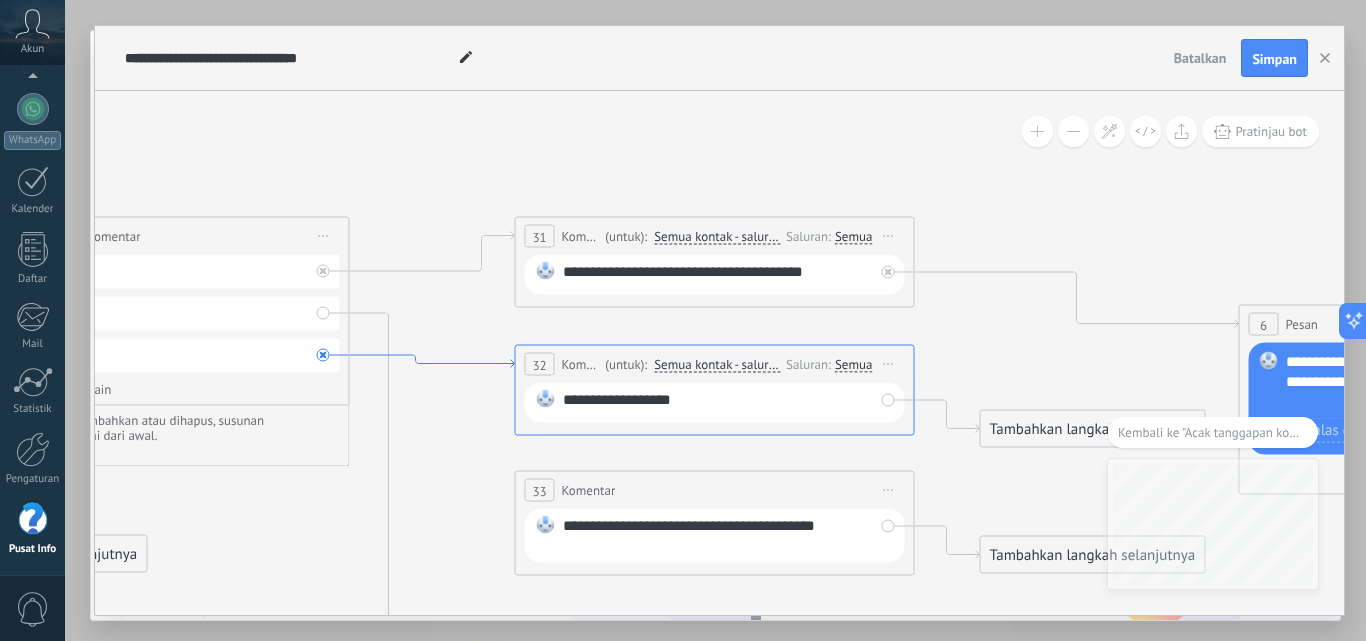 drag, startPoint x: 491, startPoint y: 326, endPoint x: 484, endPoint y: 367, distance: 41.59327 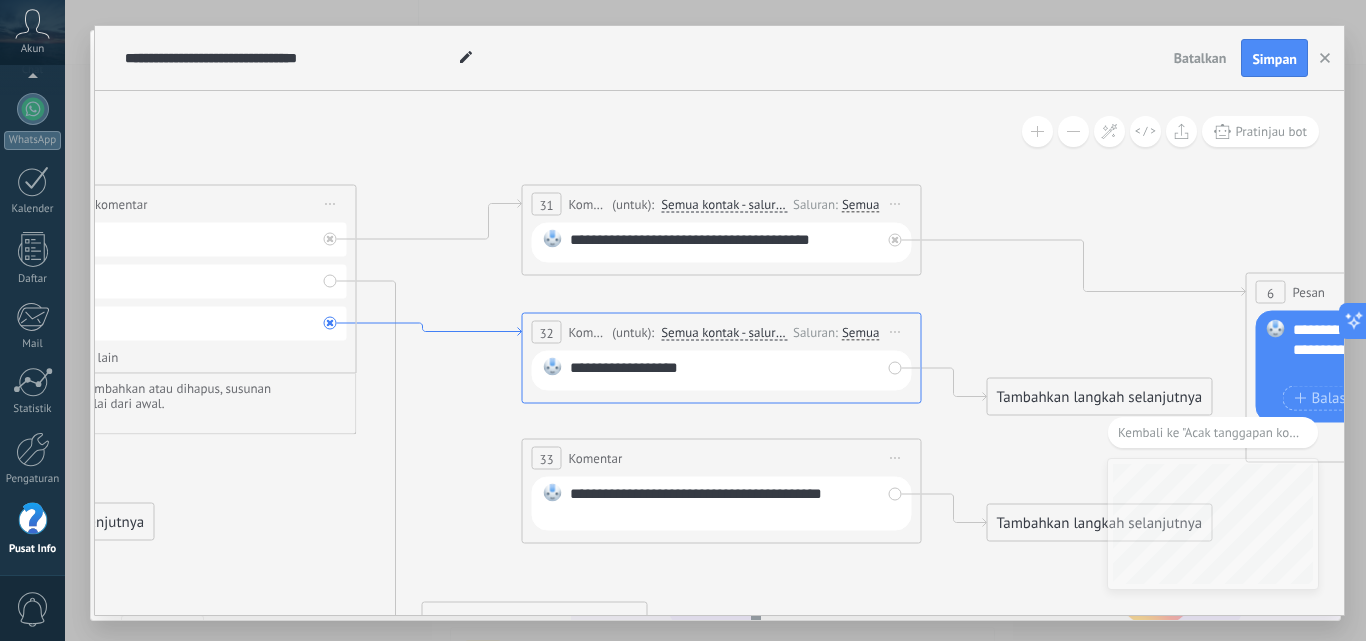 drag, startPoint x: 420, startPoint y: 361, endPoint x: 422, endPoint y: 332, distance: 29.068884 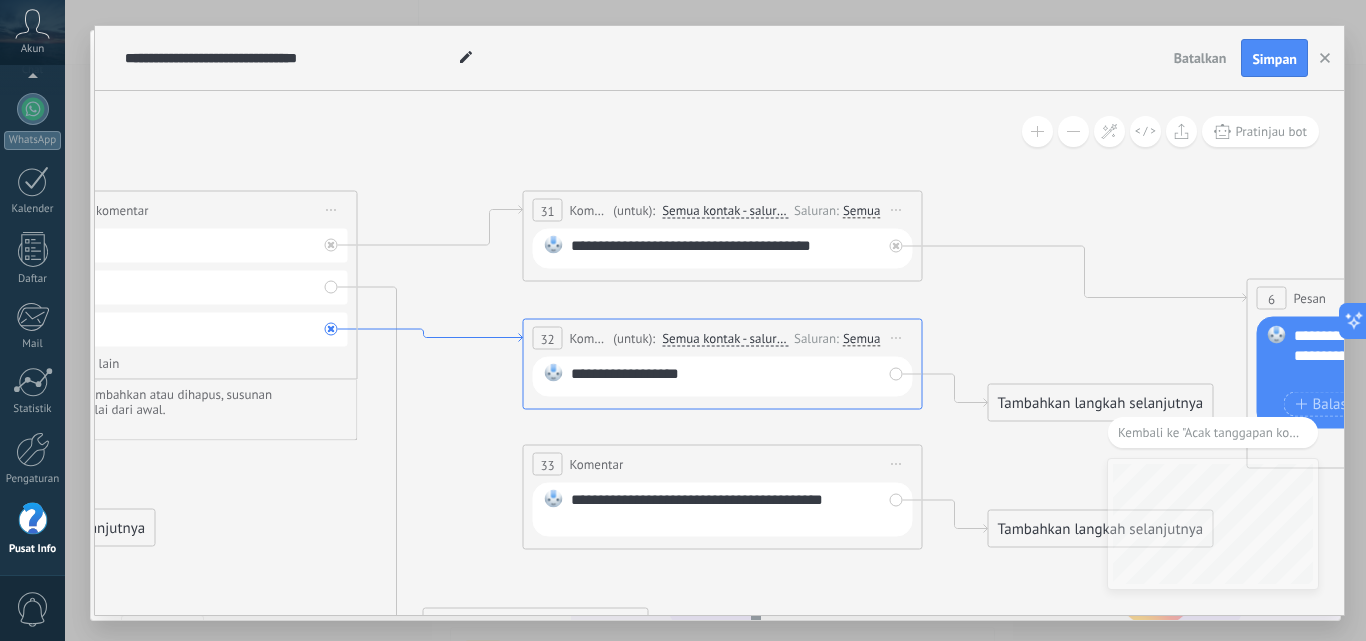 click 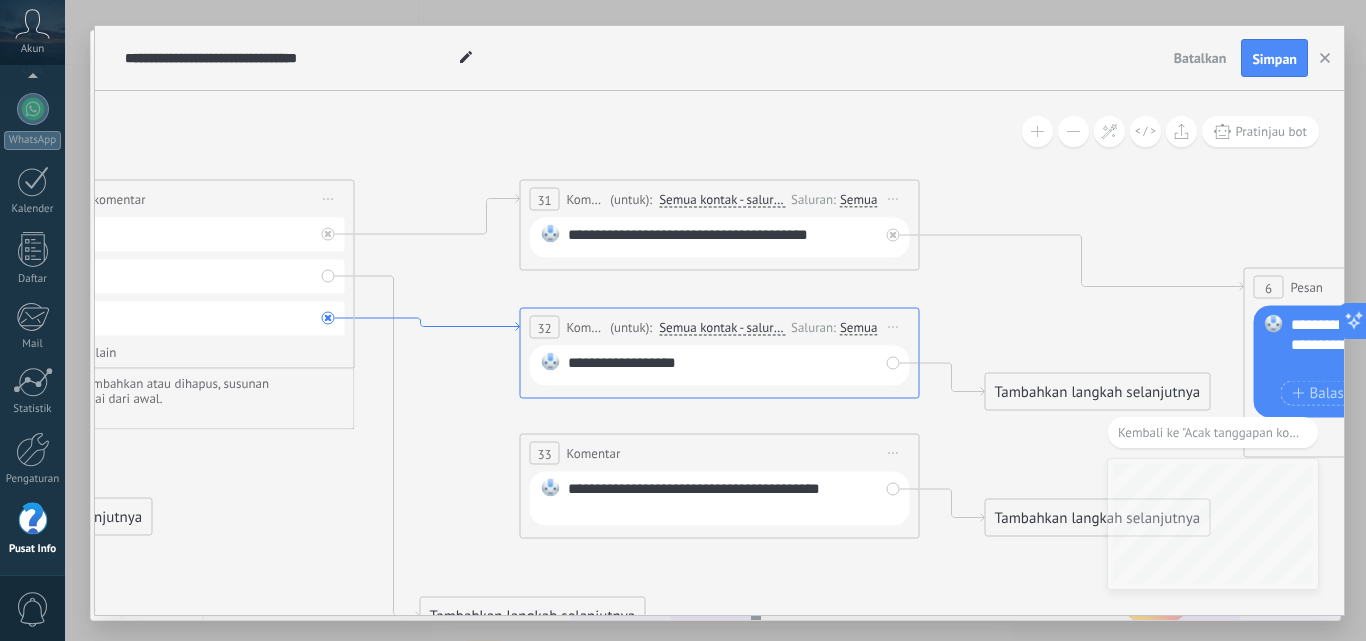 click 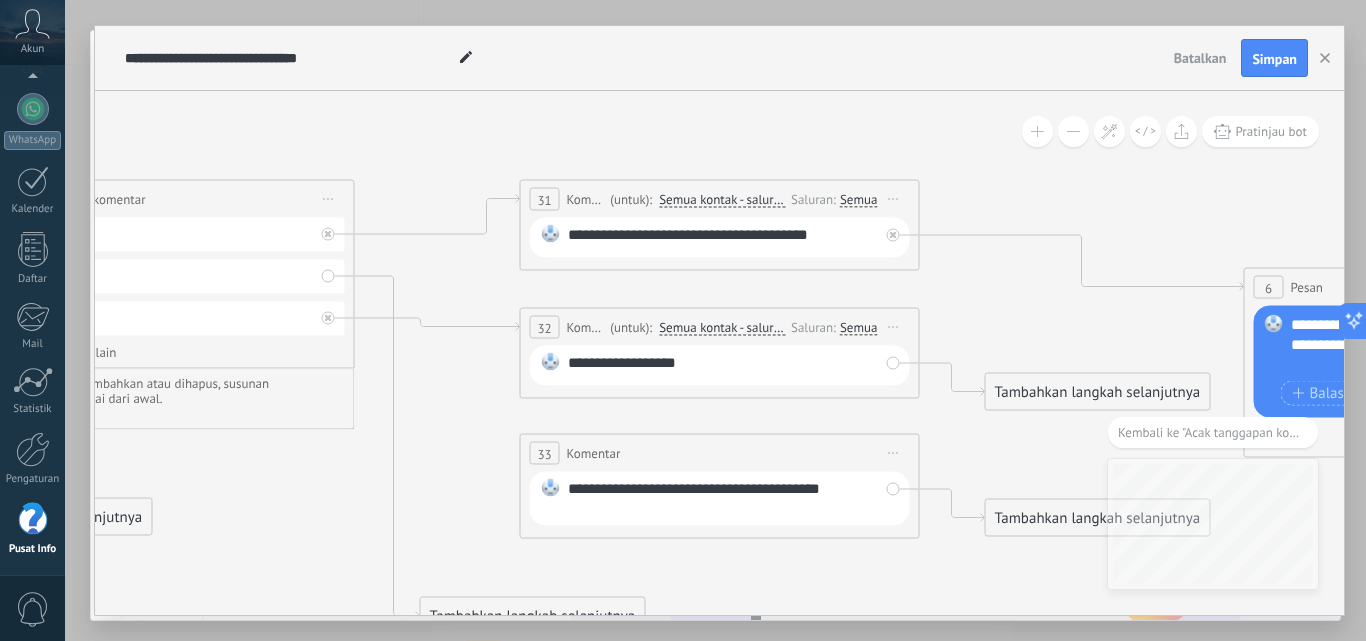 click 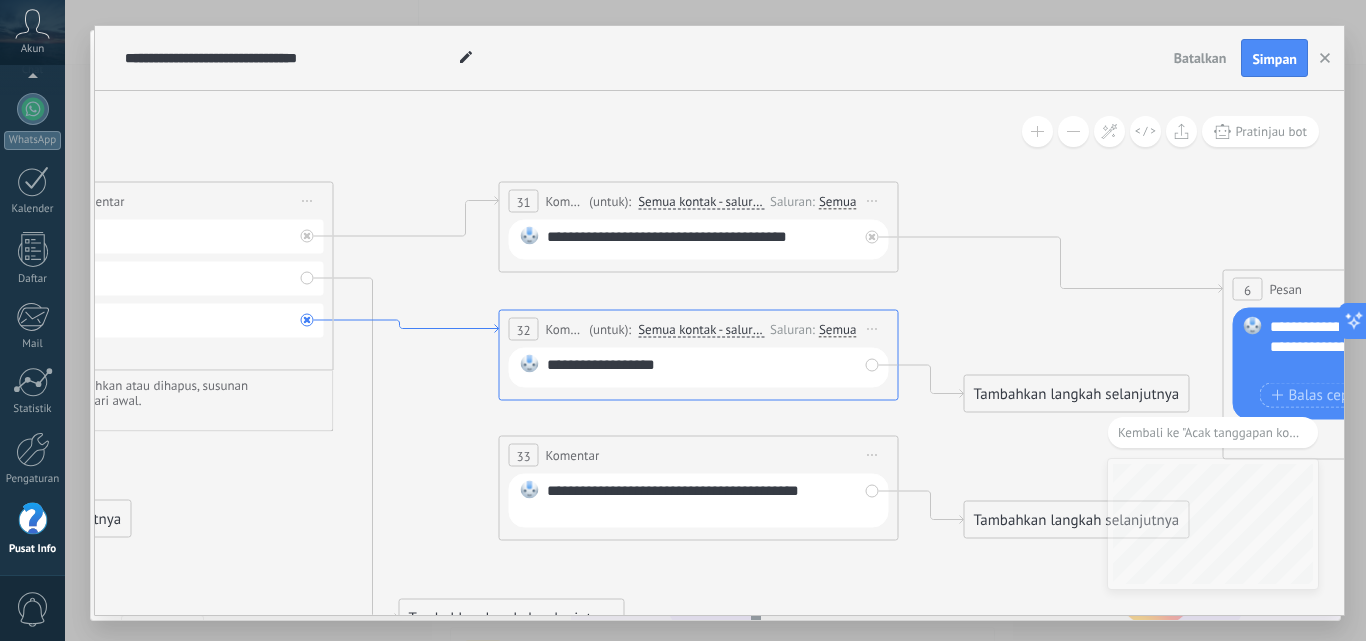 drag, startPoint x: 518, startPoint y: 326, endPoint x: 497, endPoint y: 328, distance: 21.095022 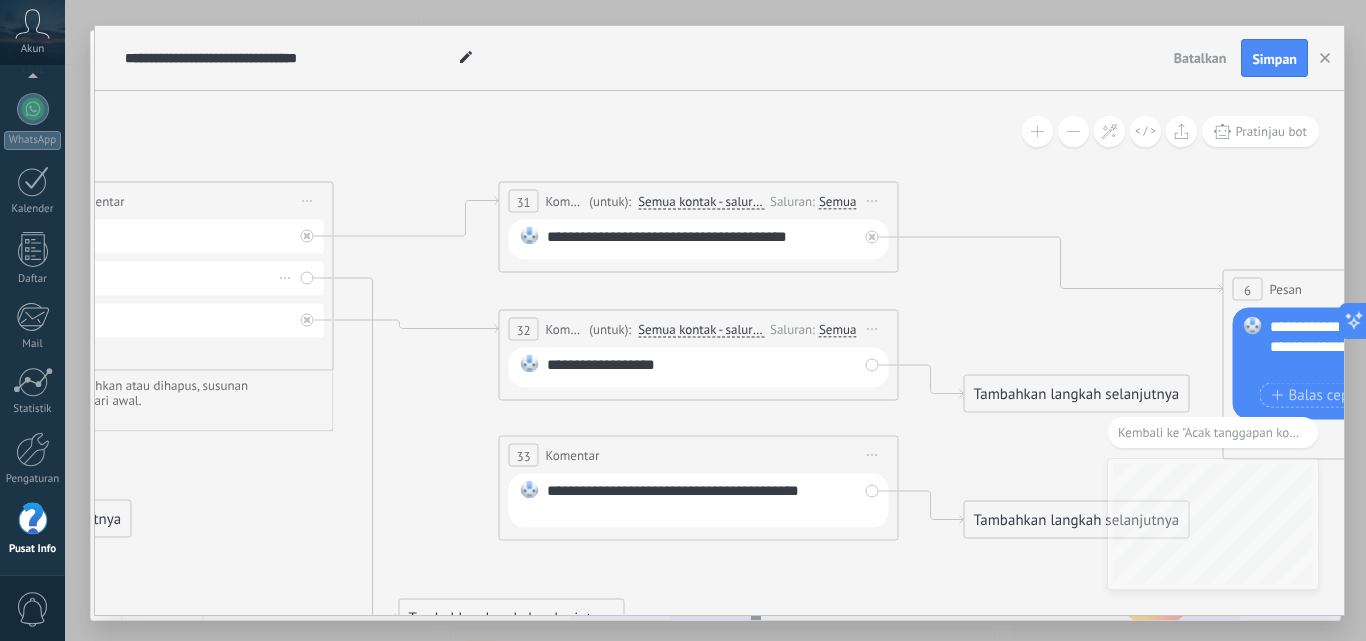 click on "Opsi
Hapus" at bounding box center (134, 279) 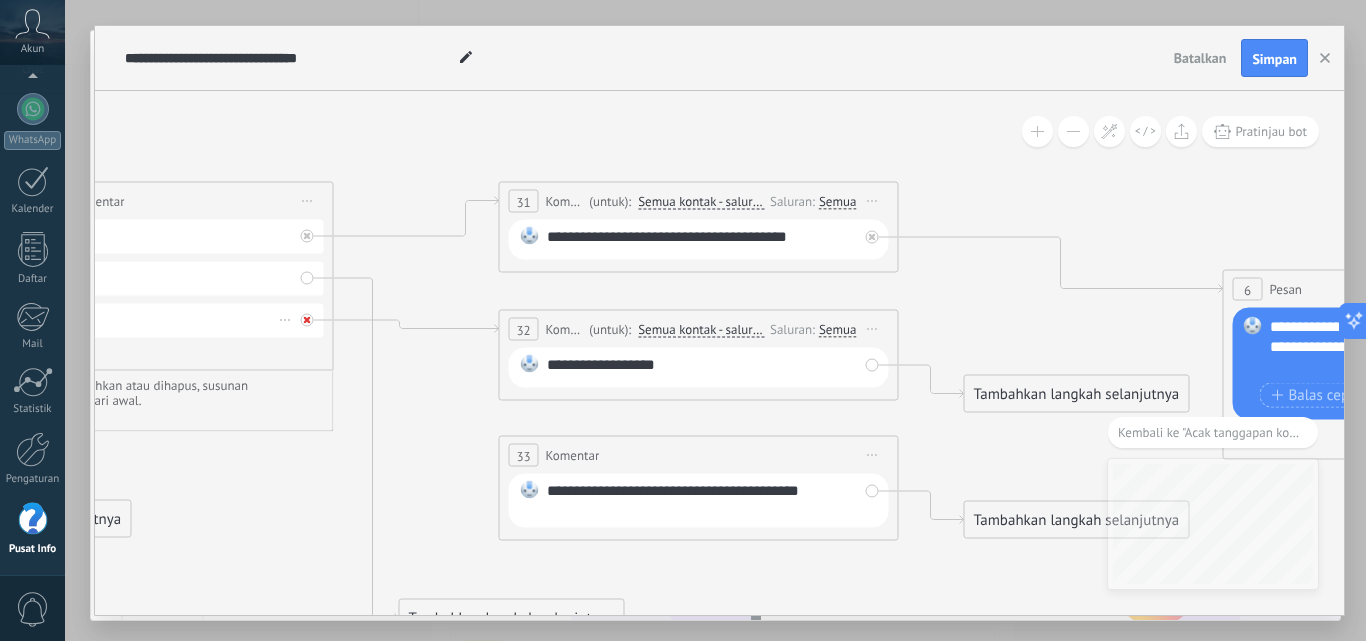 click at bounding box center [307, 320] 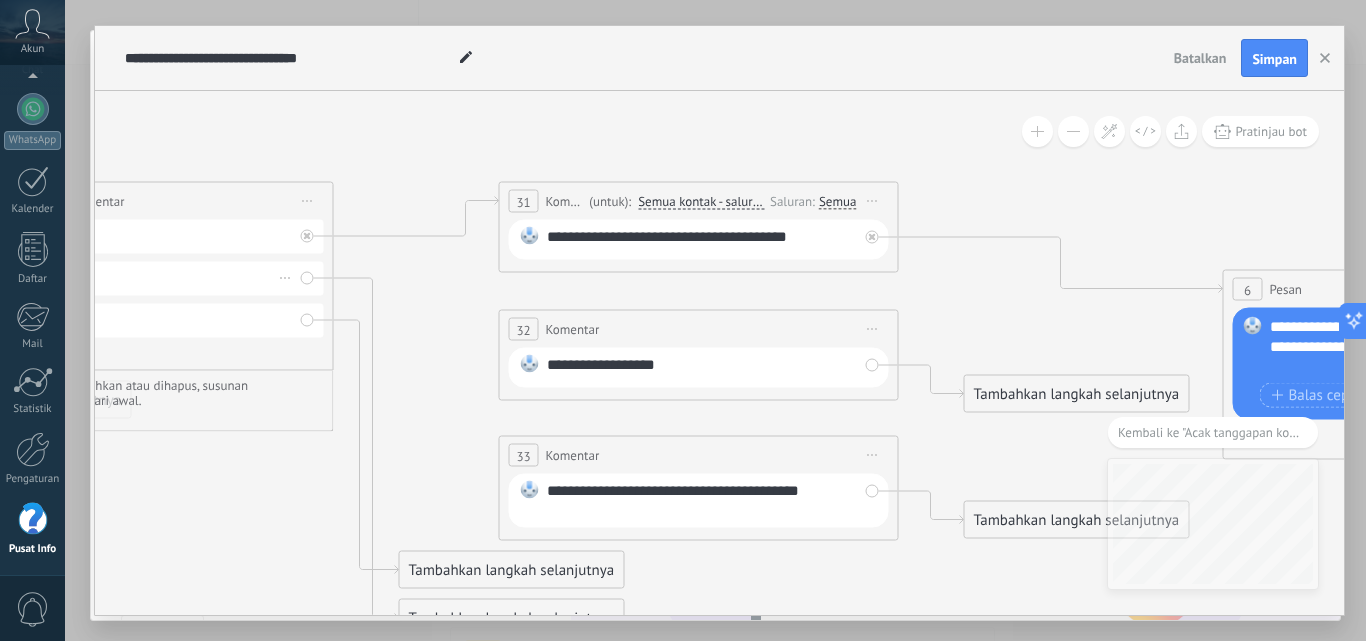 click on "Opsi
Hapus" at bounding box center (134, 279) 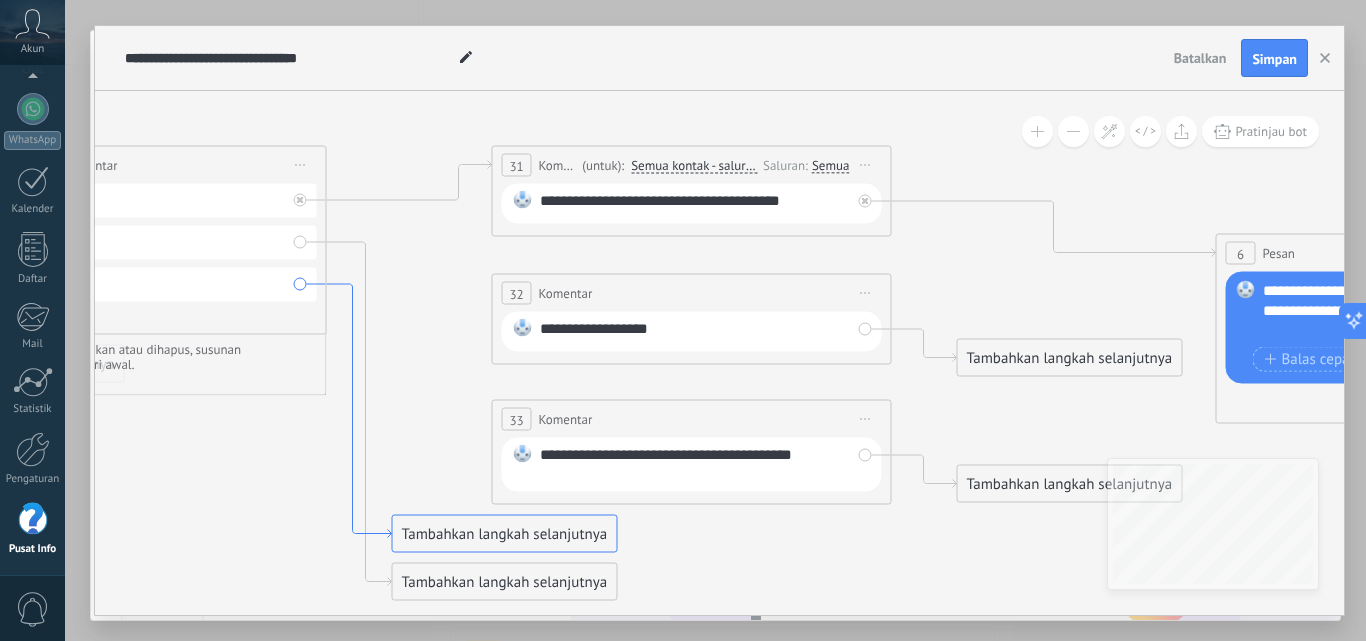 drag, startPoint x: 393, startPoint y: 563, endPoint x: 386, endPoint y: 528, distance: 35.69314 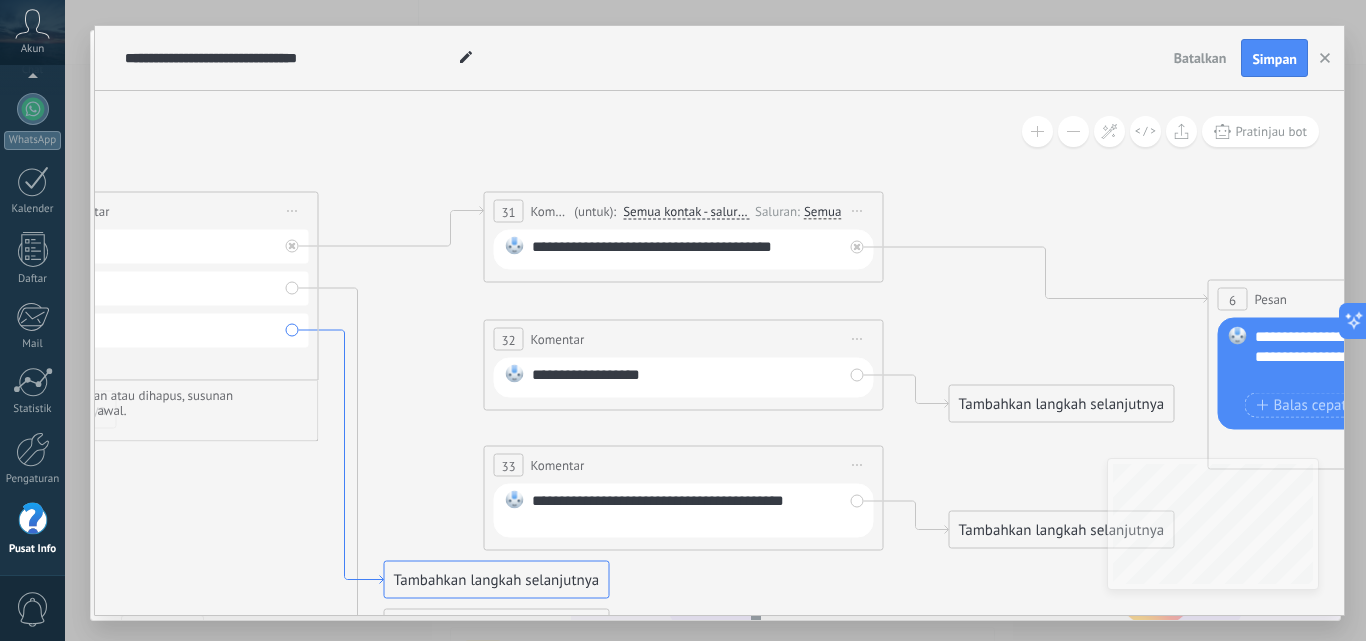 drag, startPoint x: 386, startPoint y: 528, endPoint x: 373, endPoint y: 579, distance: 52.63079 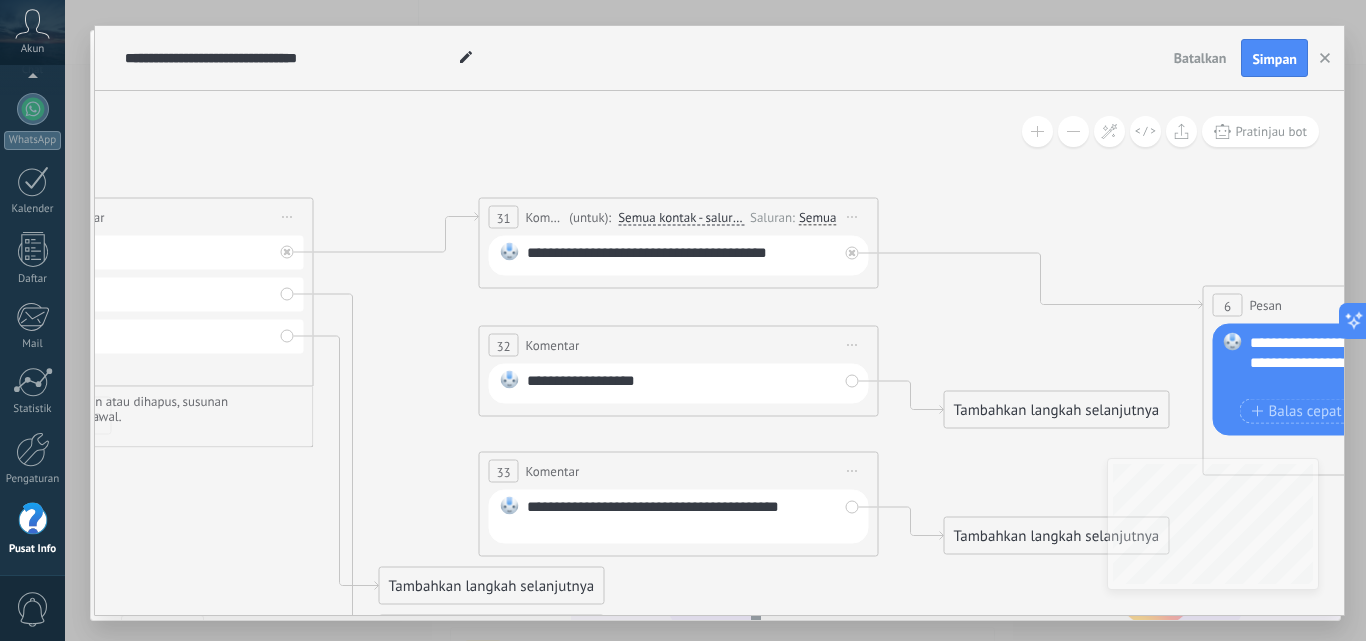click on "Tambahkan langkah selanjutnya" at bounding box center (492, 586) 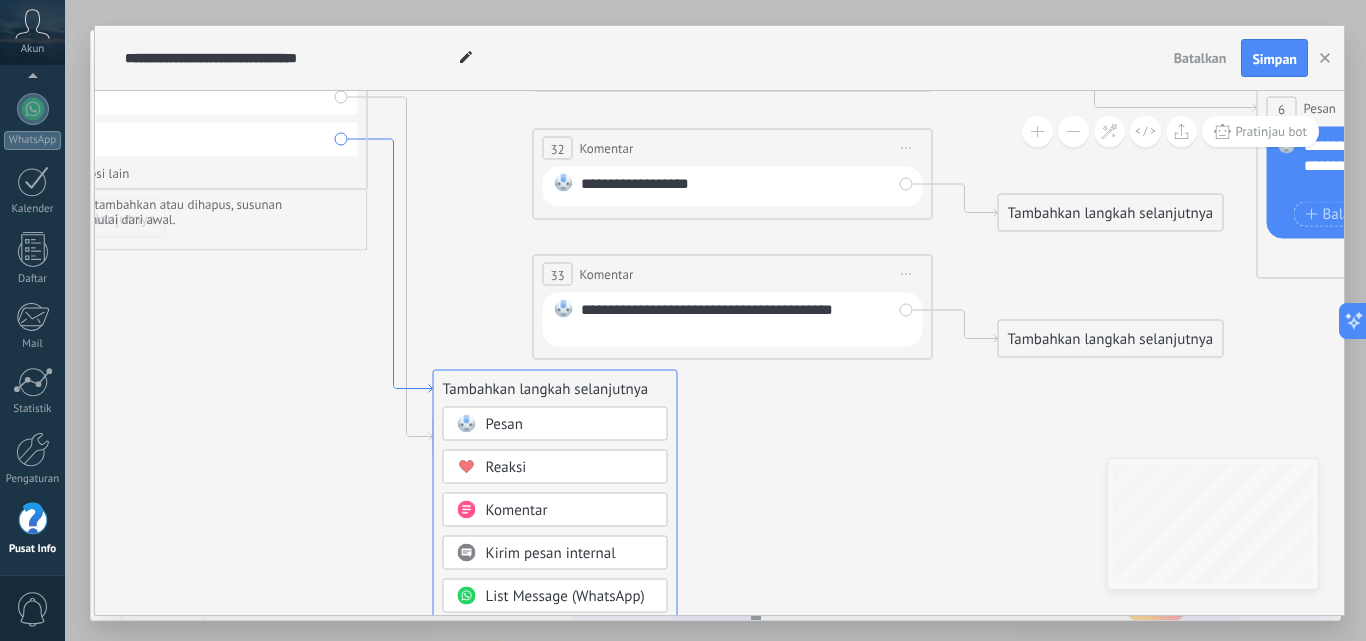 drag, startPoint x: 348, startPoint y: 583, endPoint x: 400, endPoint y: 386, distance: 203.74739 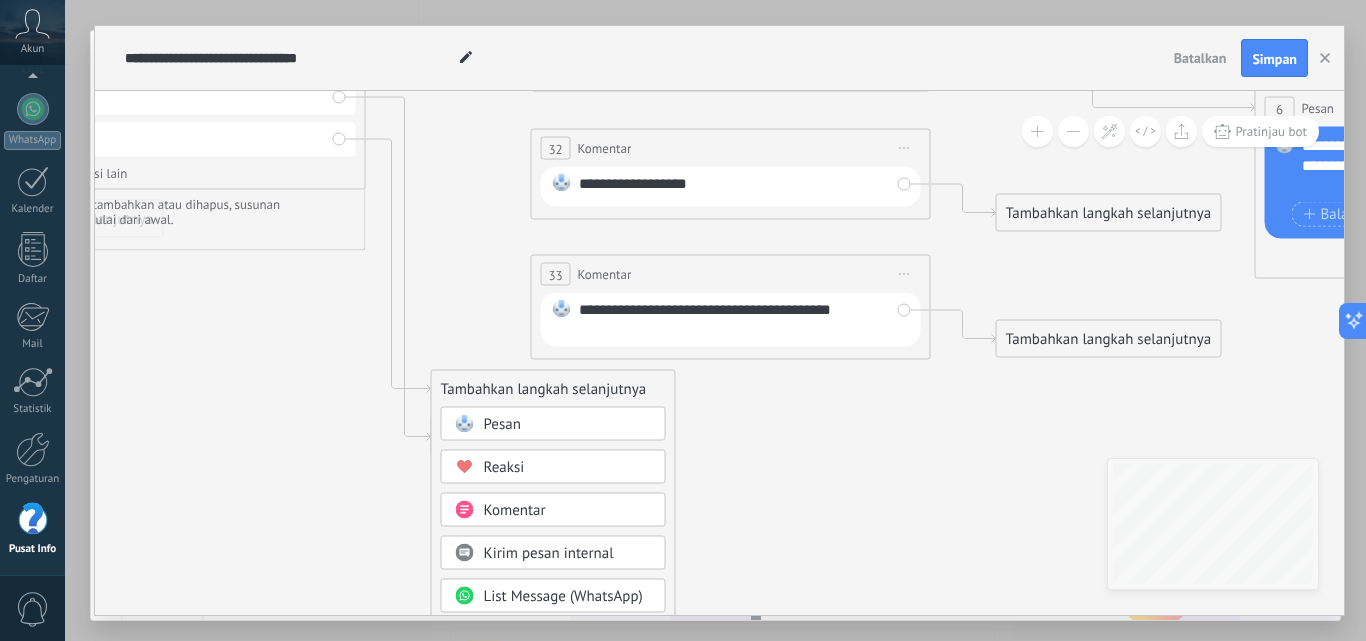 click 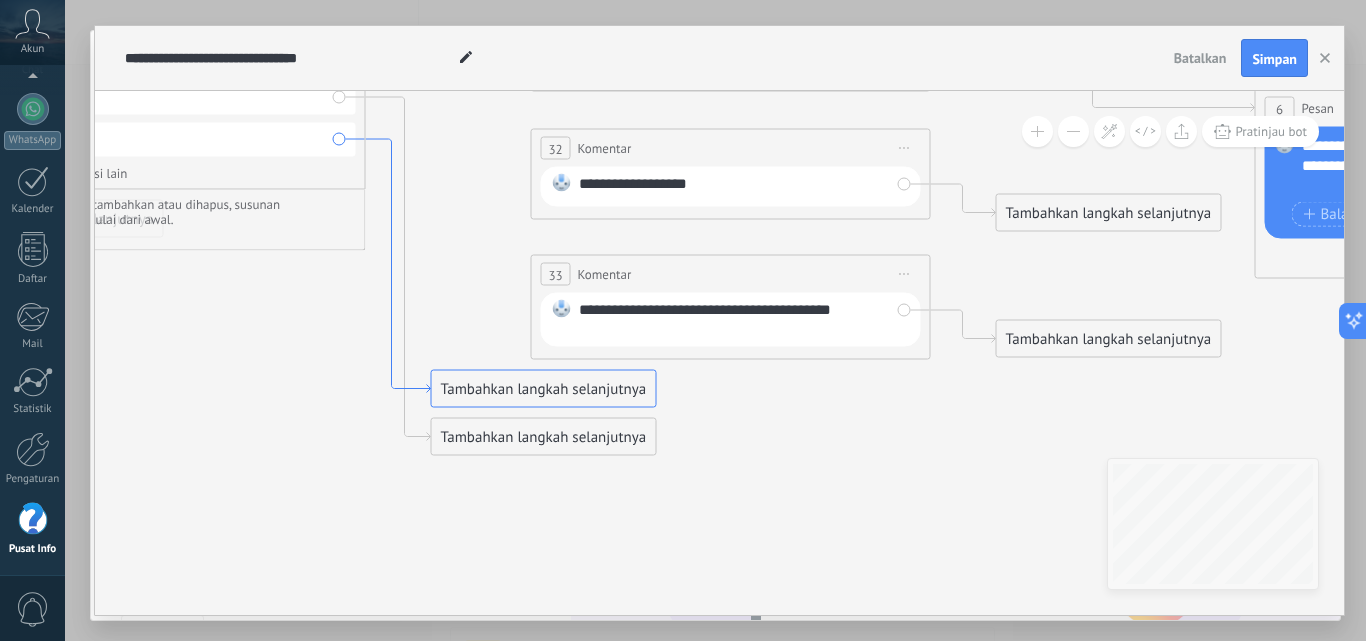 click 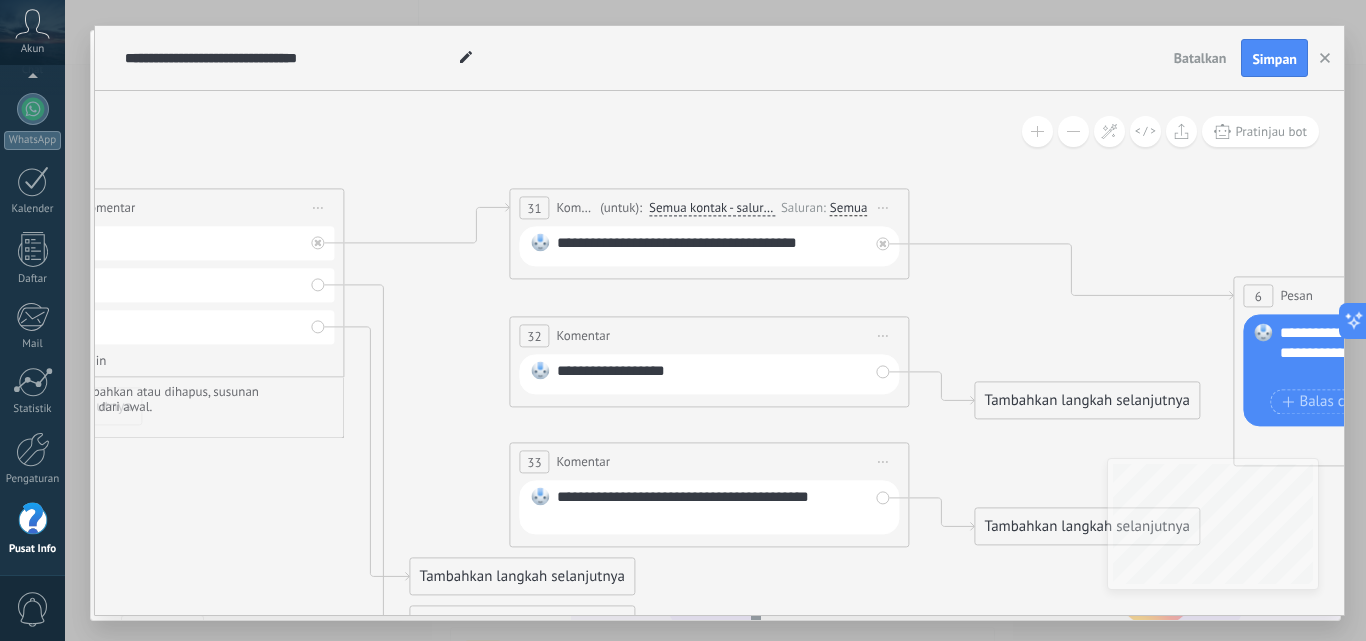 click on "Tambahkan langkah selanjutnya" at bounding box center [522, 576] 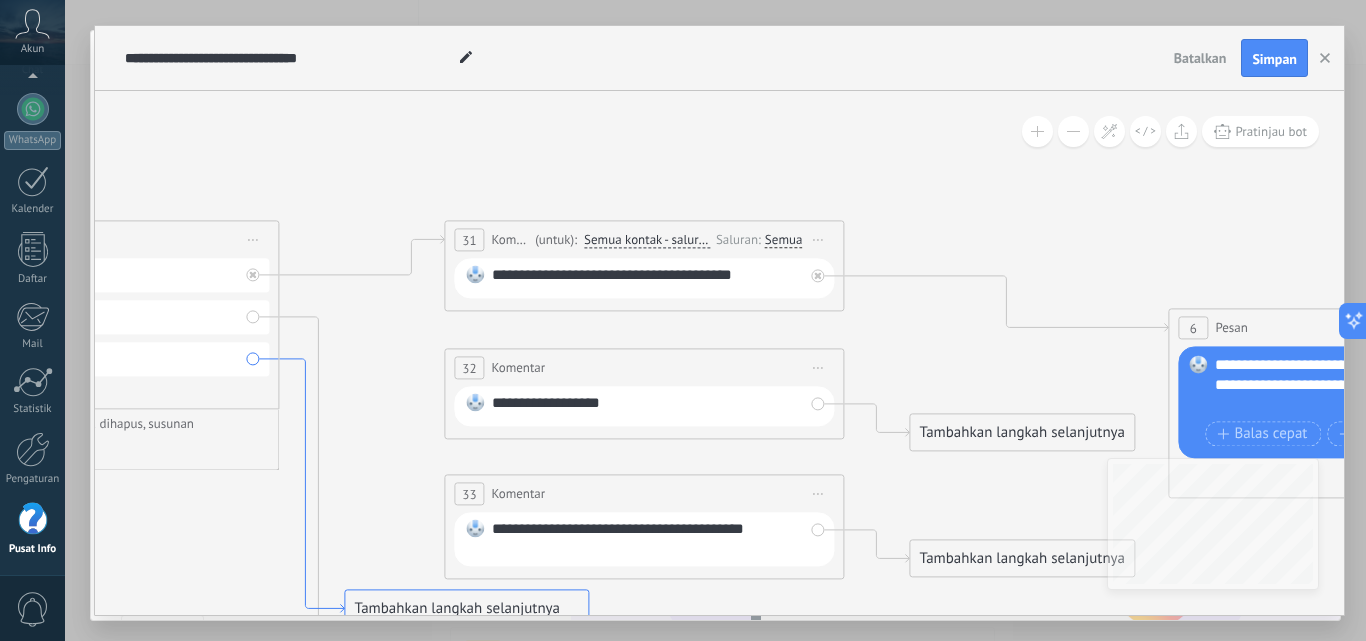 drag, startPoint x: 396, startPoint y: 573, endPoint x: 330, endPoint y: 605, distance: 73.34848 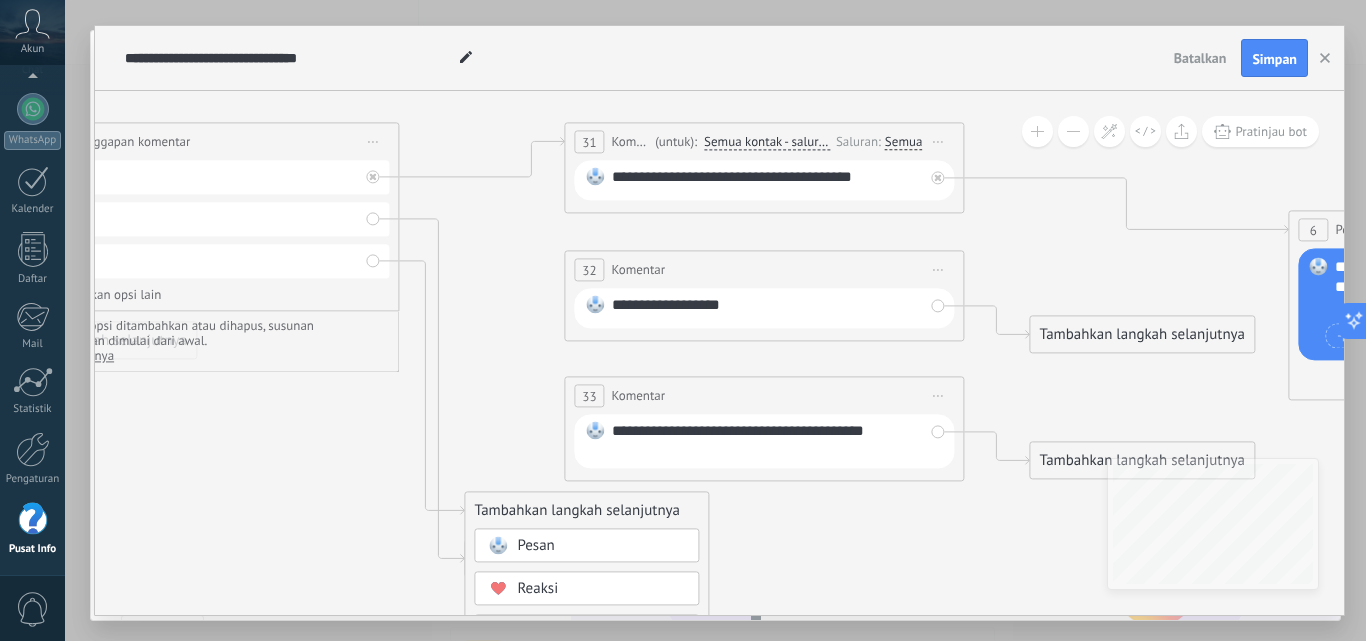 drag, startPoint x: 299, startPoint y: 506, endPoint x: 367, endPoint y: 439, distance: 95.462036 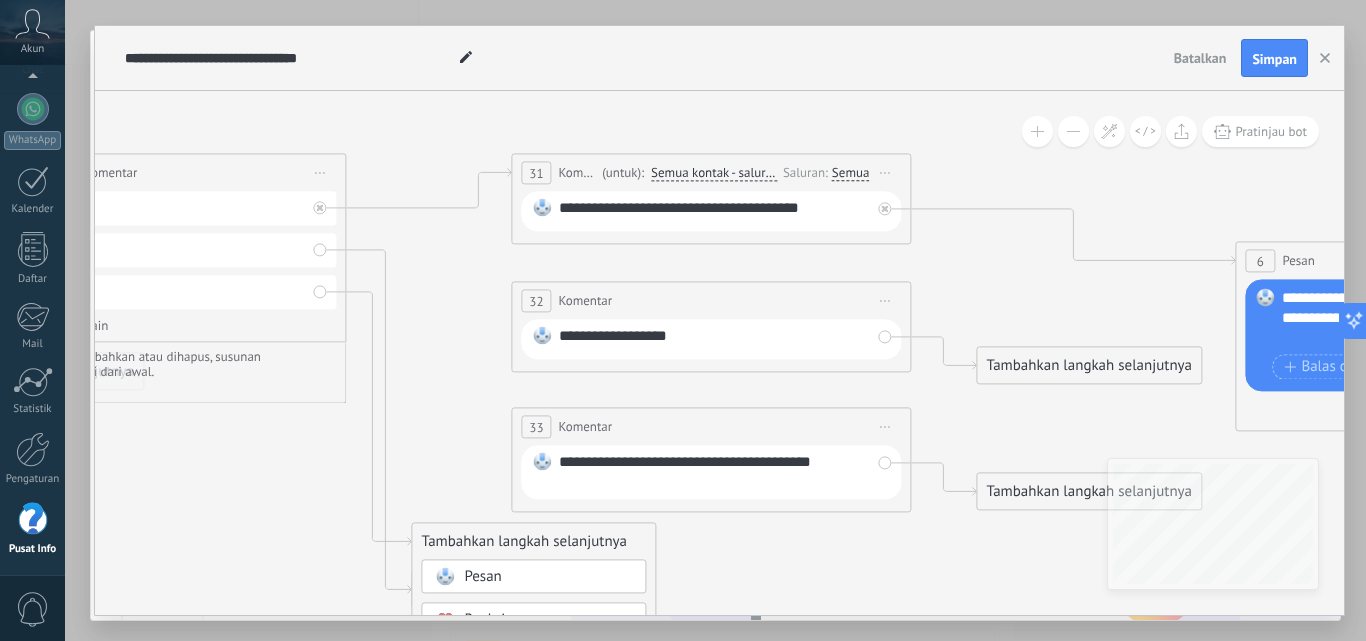 click on "32
Komentar
********
(untuk):
Semua kontak - saluran yang dipilih
Semua kontak - saluran yang dipilih
Semua kontak - saluran utama
Kontak utama - saluran yang dipilih
Kontak utama - saluran utama
Semua kontak - saluran yang dipilih
Semua kontak - saluran yang dipilih
Semua kontak - saluran utama
Kontak utama - saluran yang dipilih
Kontak utama - saluran utama" at bounding box center [711, 300] 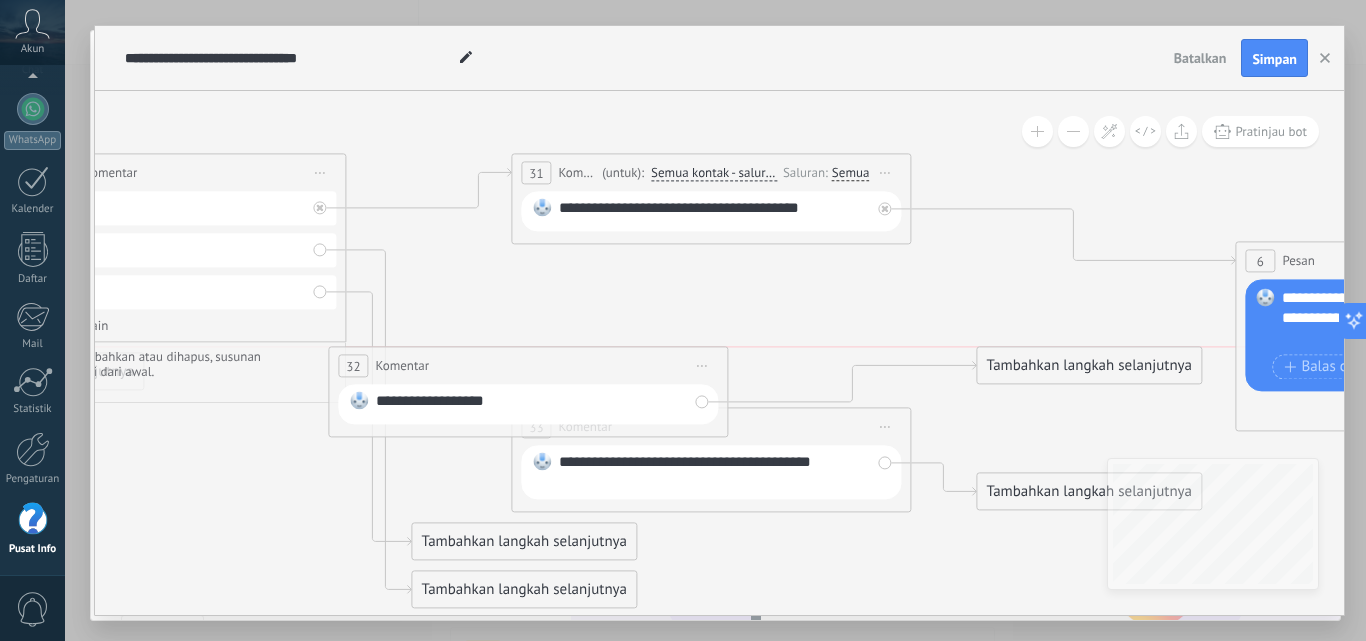 drag, startPoint x: 627, startPoint y: 284, endPoint x: 444, endPoint y: 344, distance: 192.58505 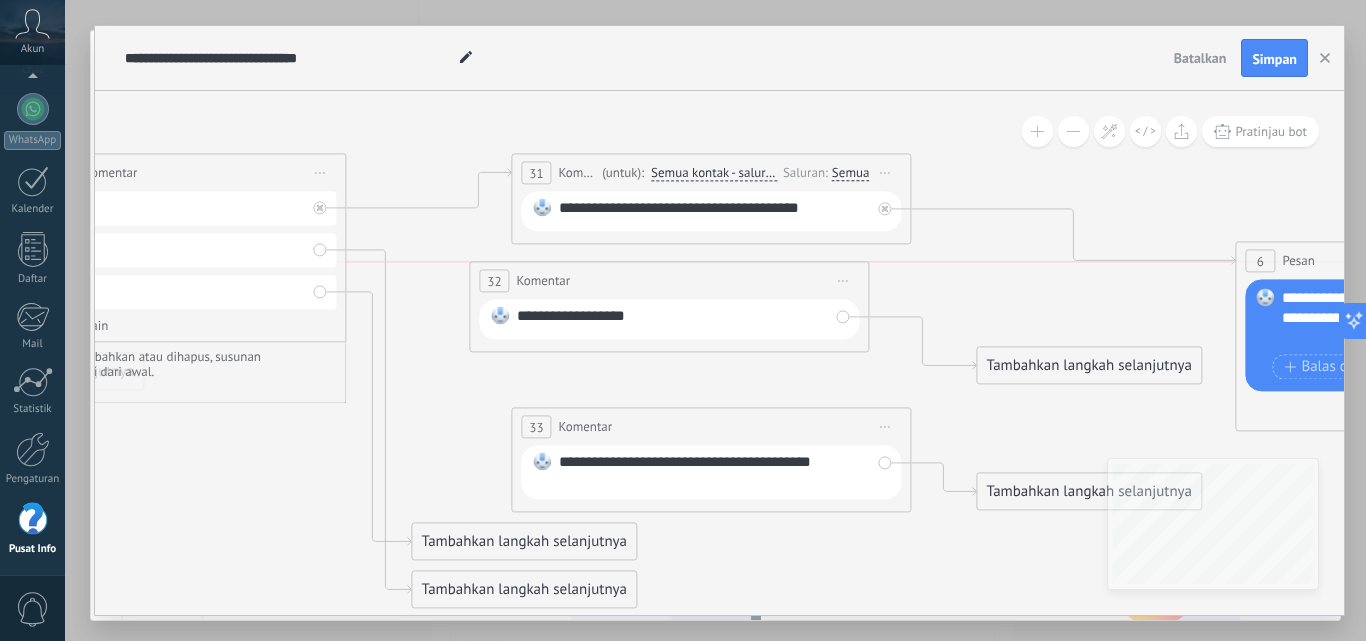 drag, startPoint x: 471, startPoint y: 365, endPoint x: 616, endPoint y: 272, distance: 172.26143 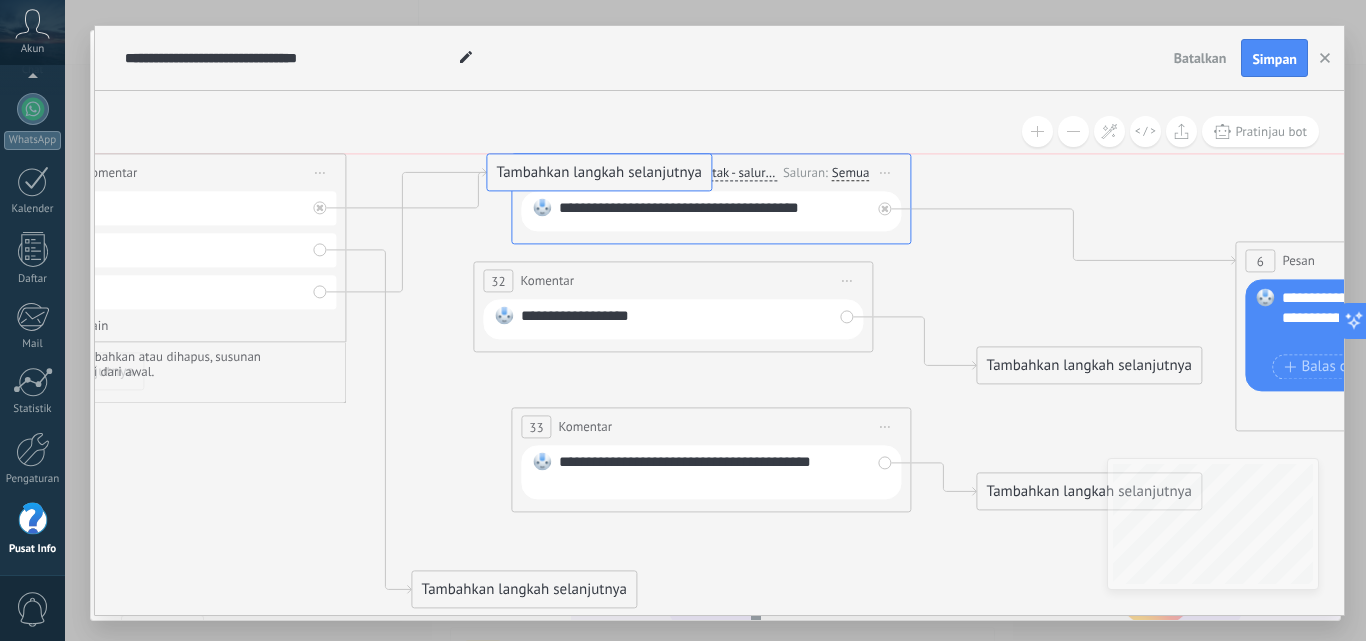 drag, startPoint x: 501, startPoint y: 536, endPoint x: 576, endPoint y: 164, distance: 379.48517 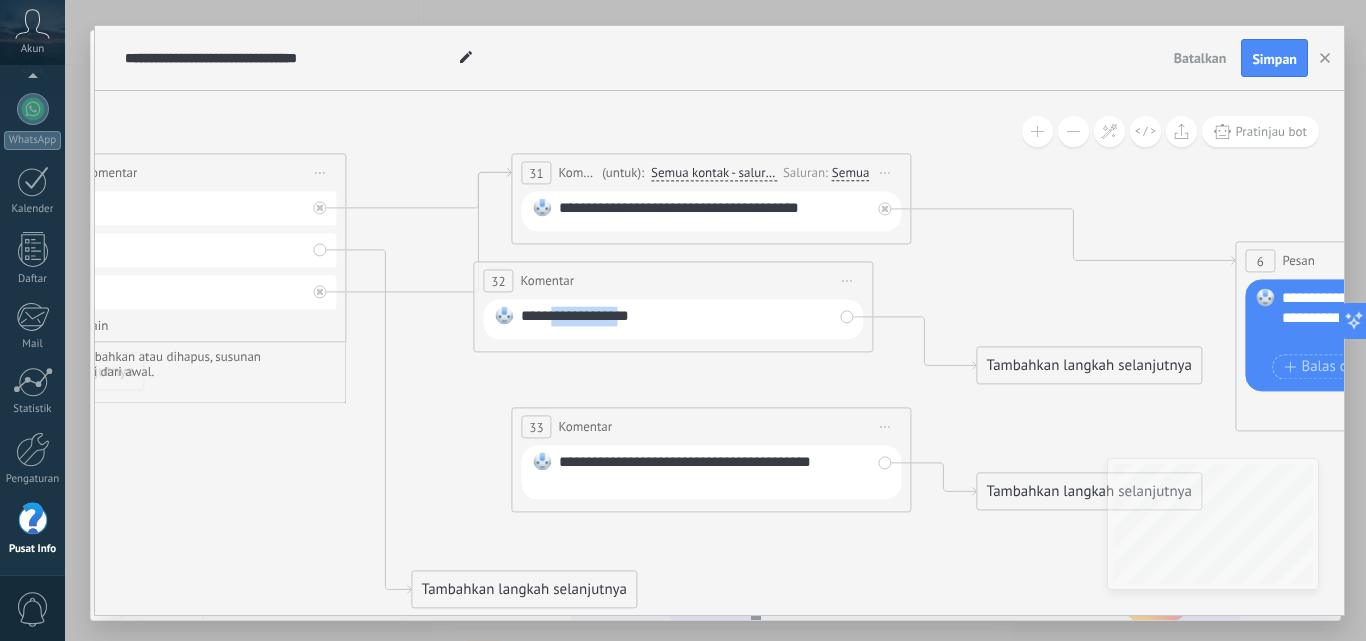 drag, startPoint x: 554, startPoint y: 315, endPoint x: 639, endPoint y: 330, distance: 86.313385 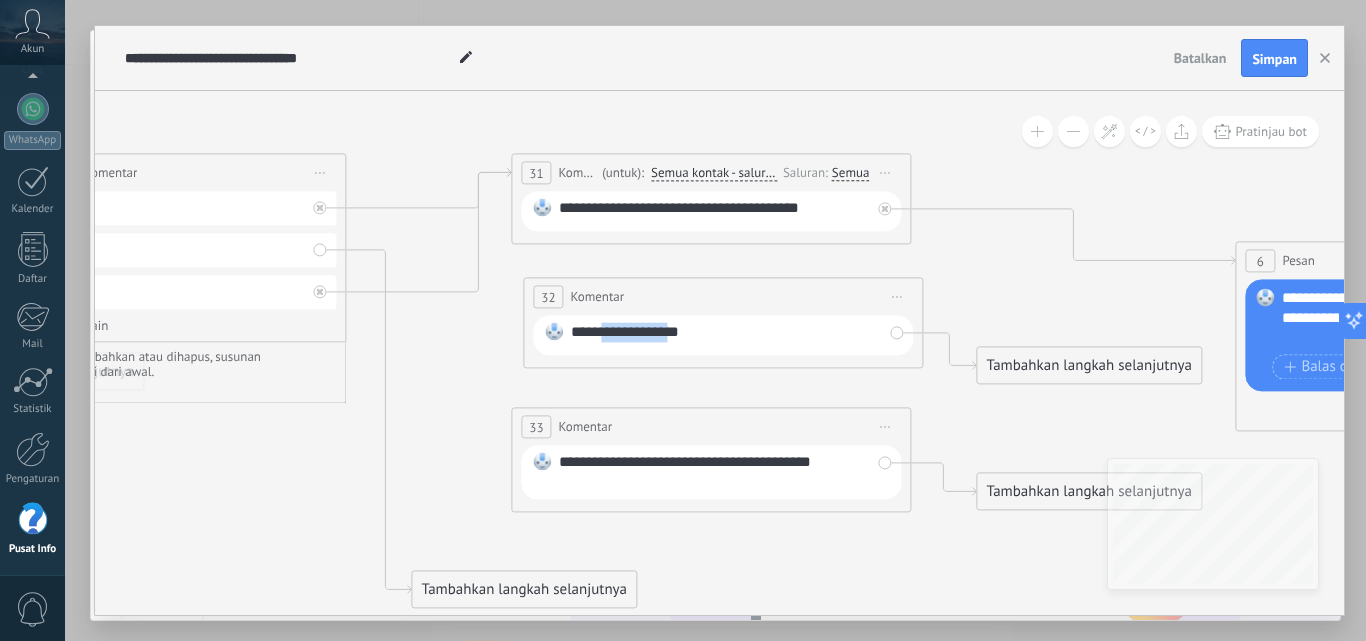 drag, startPoint x: 700, startPoint y: 264, endPoint x: 757, endPoint y: 278, distance: 58.694122 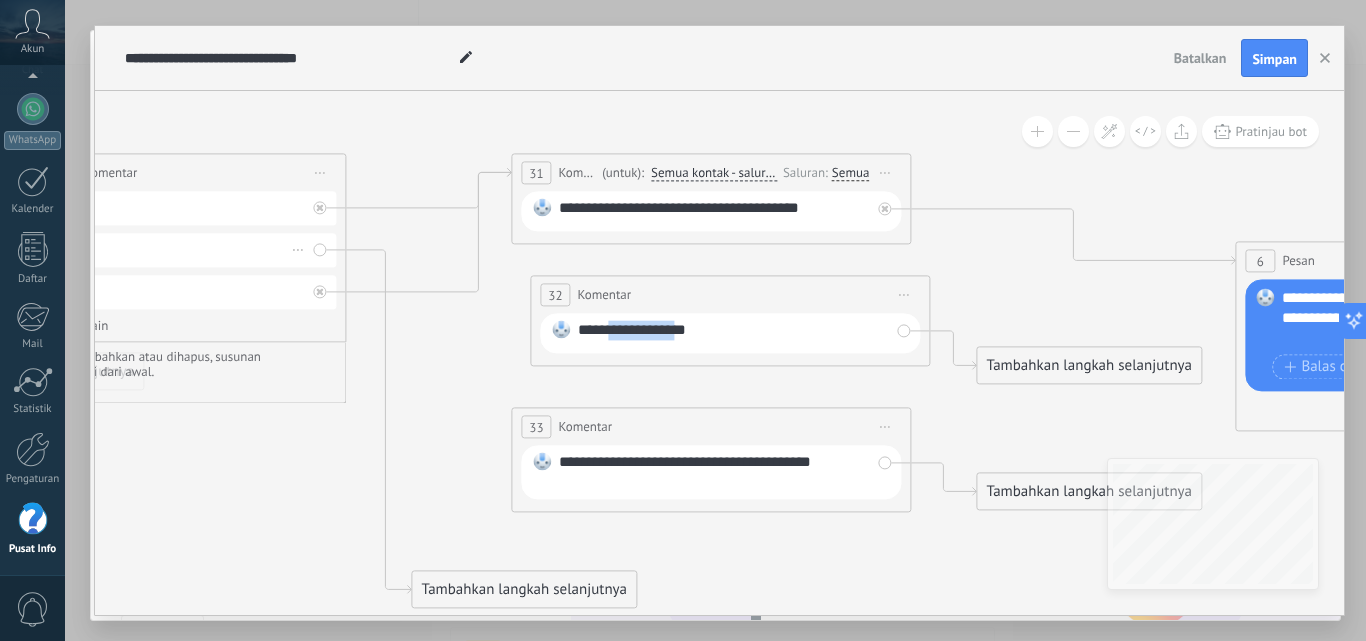 click on "Opsi
Hapus" at bounding box center (146, 250) 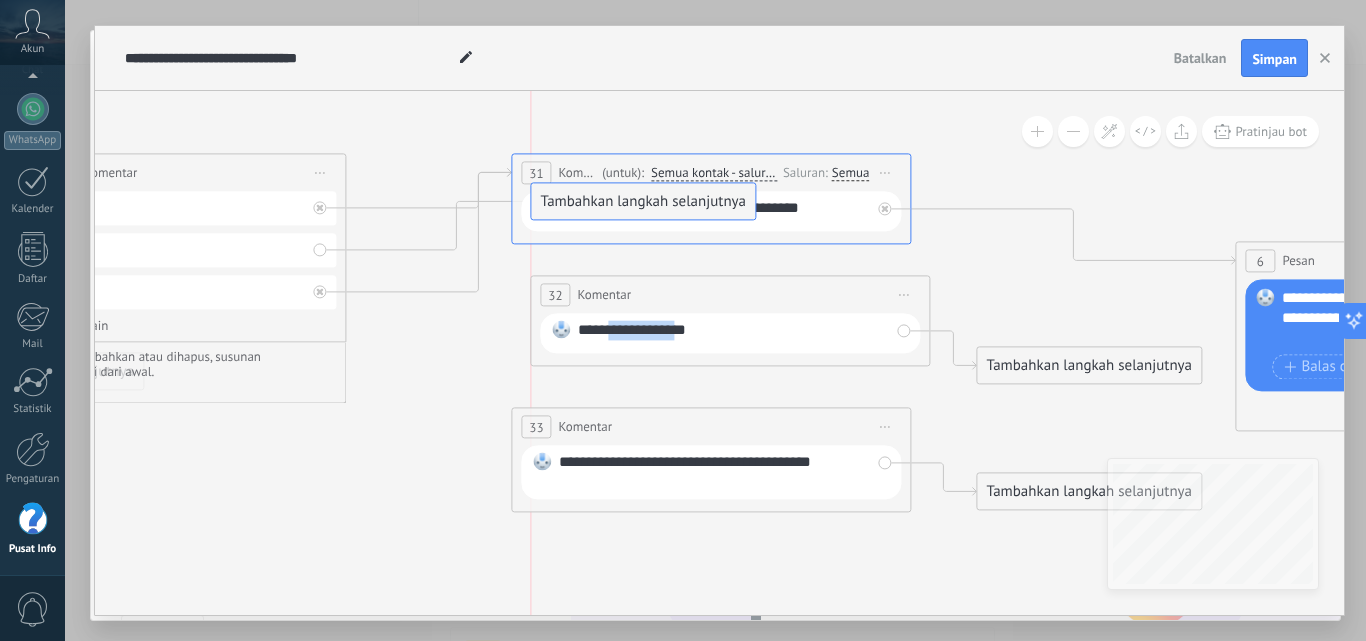 drag, startPoint x: 472, startPoint y: 584, endPoint x: 591, endPoint y: 196, distance: 405.83862 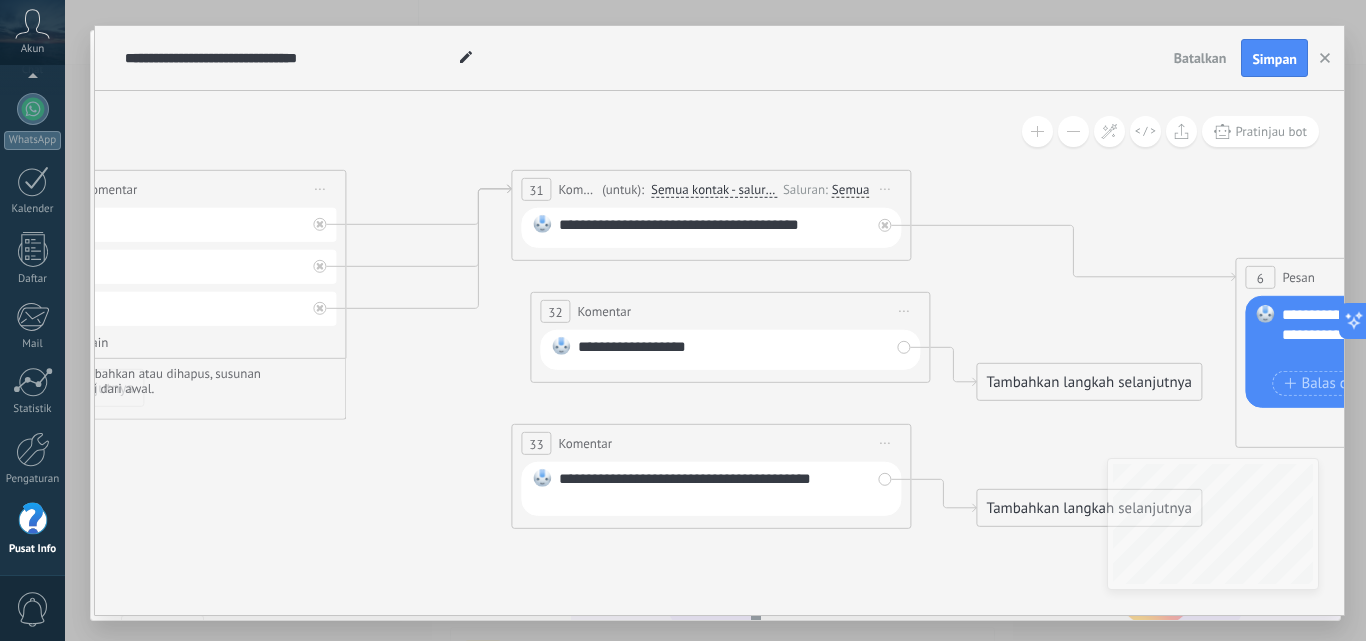 click on "**********" at bounding box center [714, 228] 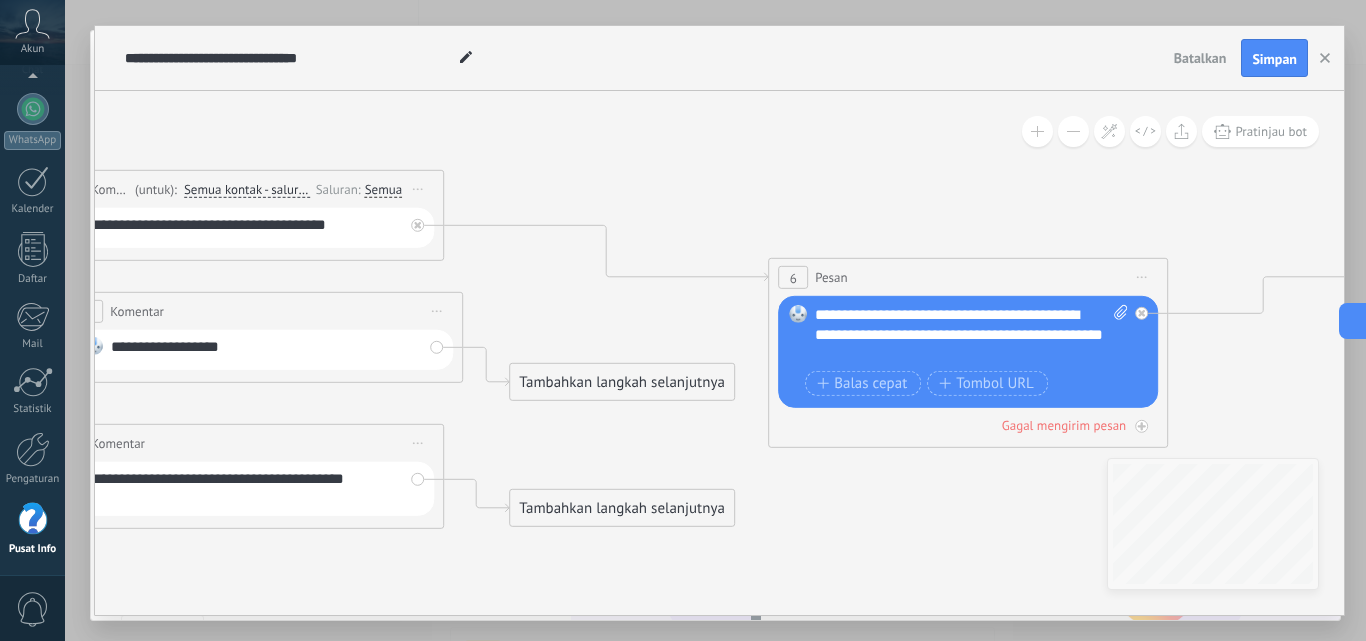 click on "**********" at bounding box center (971, 335) 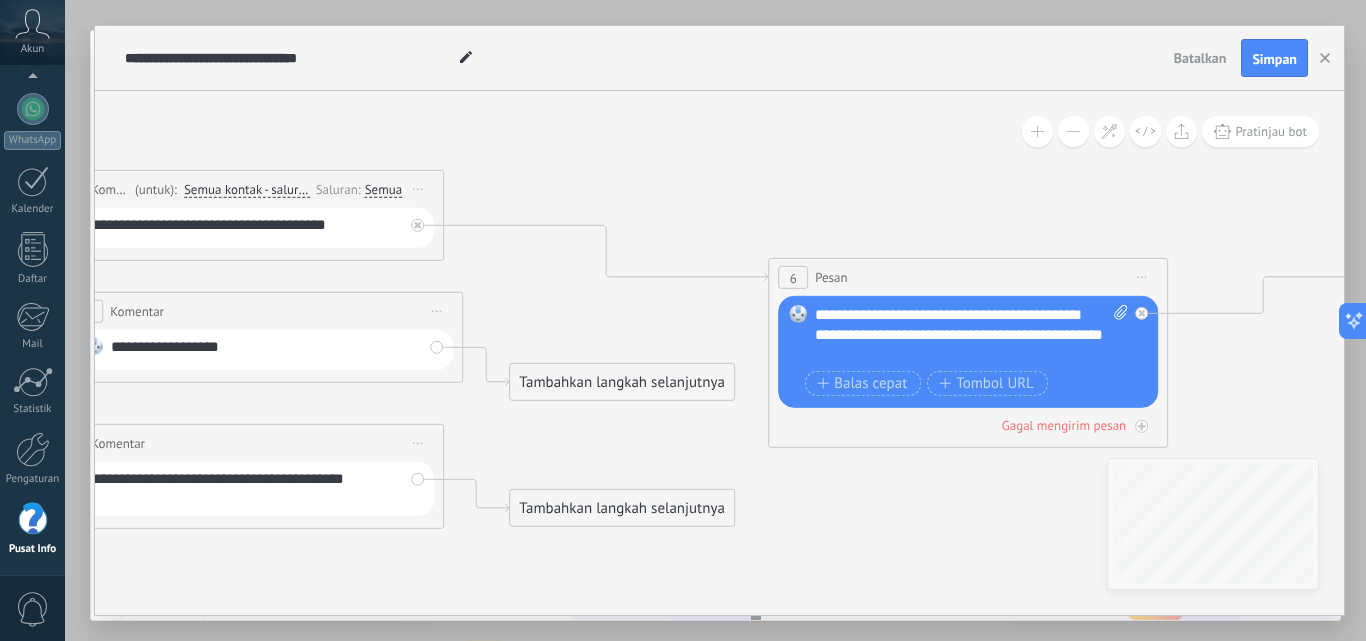 type 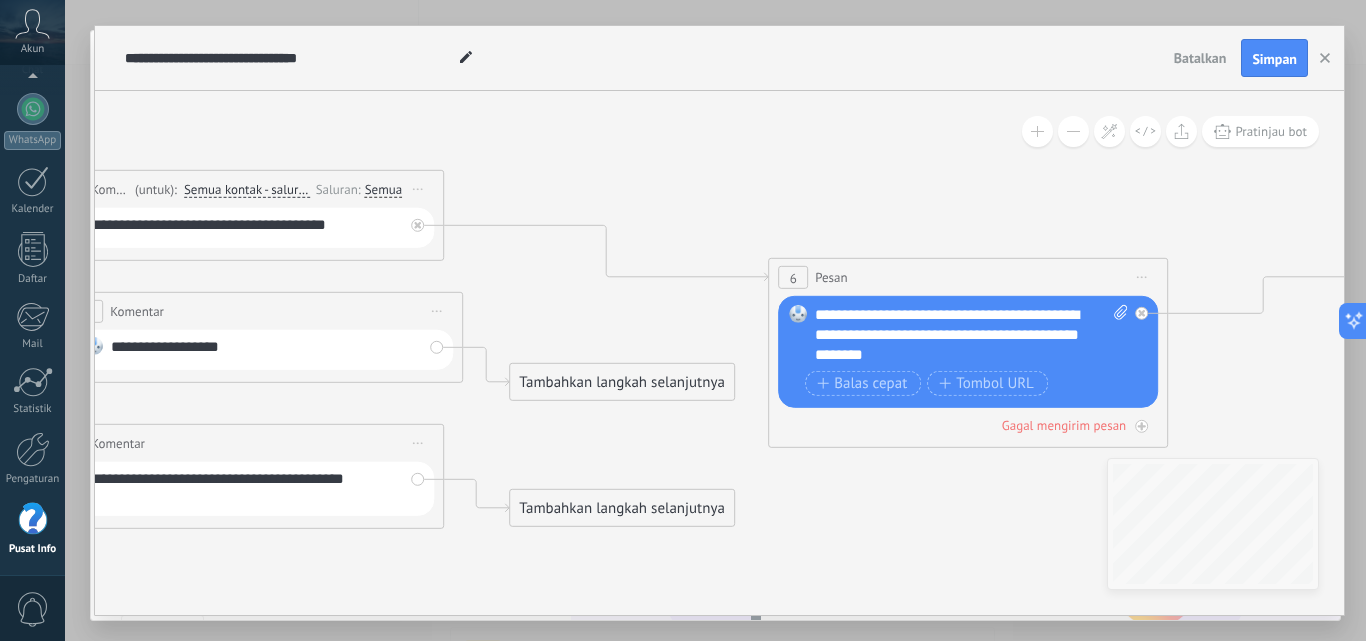click on "**********" at bounding box center (971, 335) 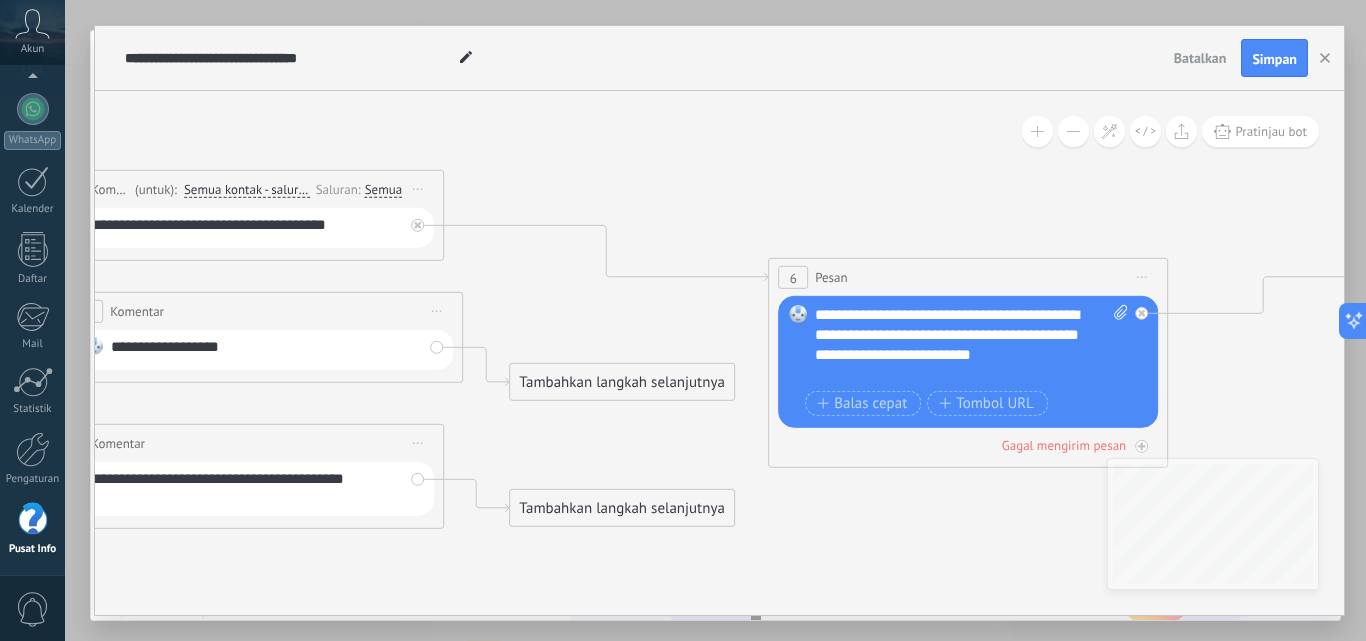 drag, startPoint x: 814, startPoint y: 351, endPoint x: 1002, endPoint y: 351, distance: 188 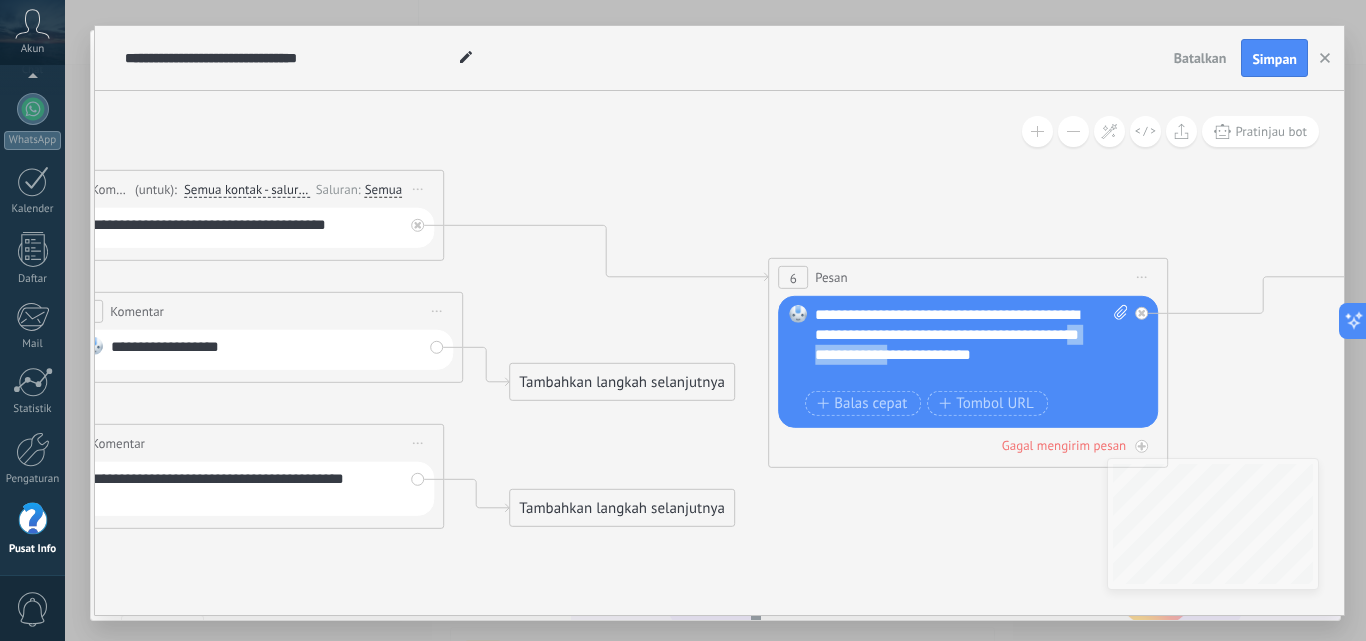 drag, startPoint x: 1002, startPoint y: 351, endPoint x: 887, endPoint y: 355, distance: 115.06954 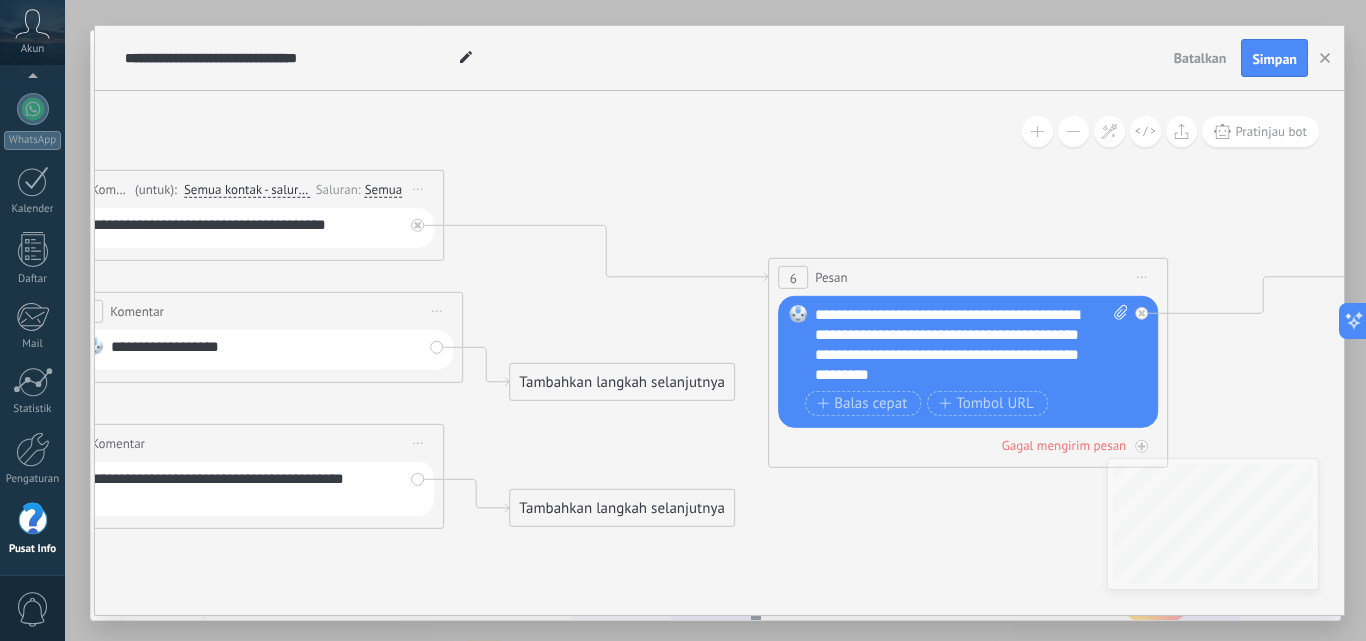 click on "**********" at bounding box center [971, 345] 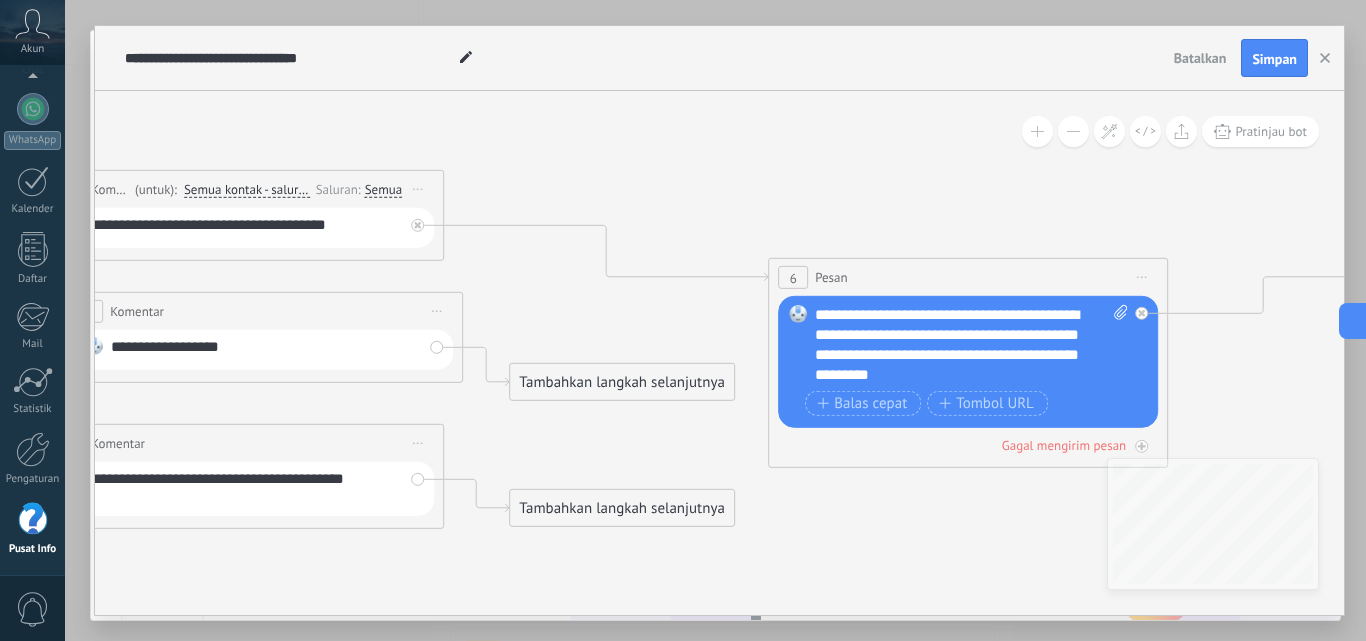 click on "**********" at bounding box center (971, 345) 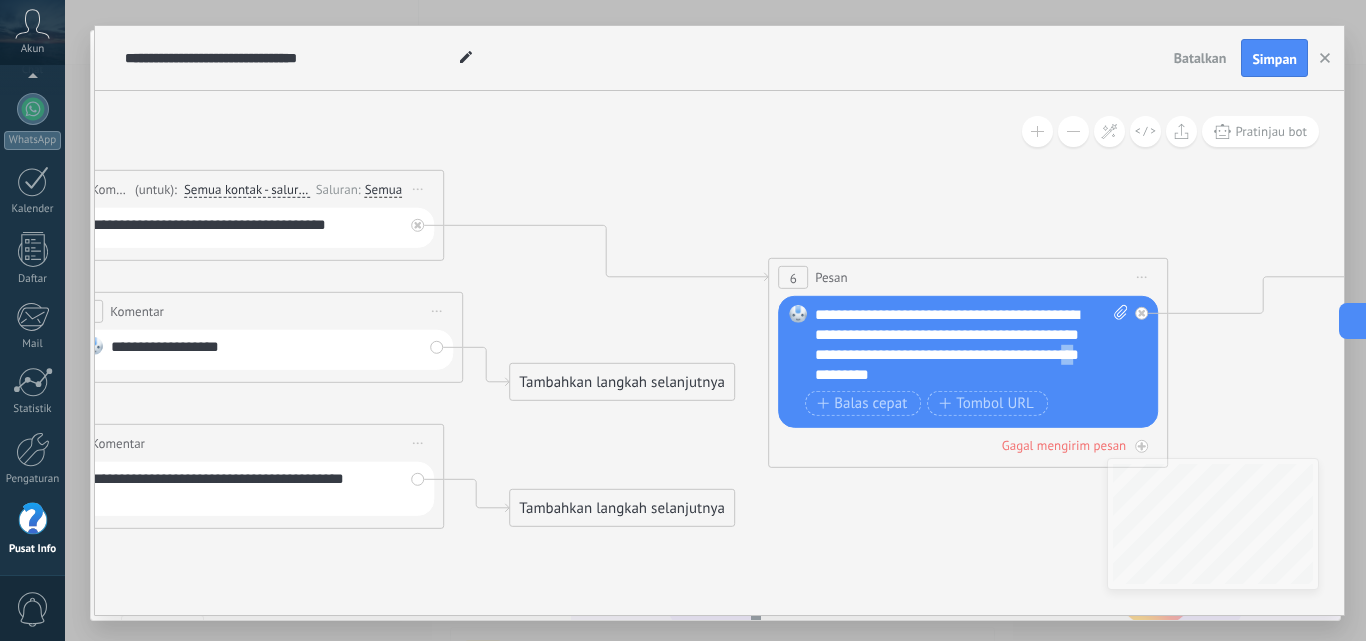 click on "**********" at bounding box center (971, 345) 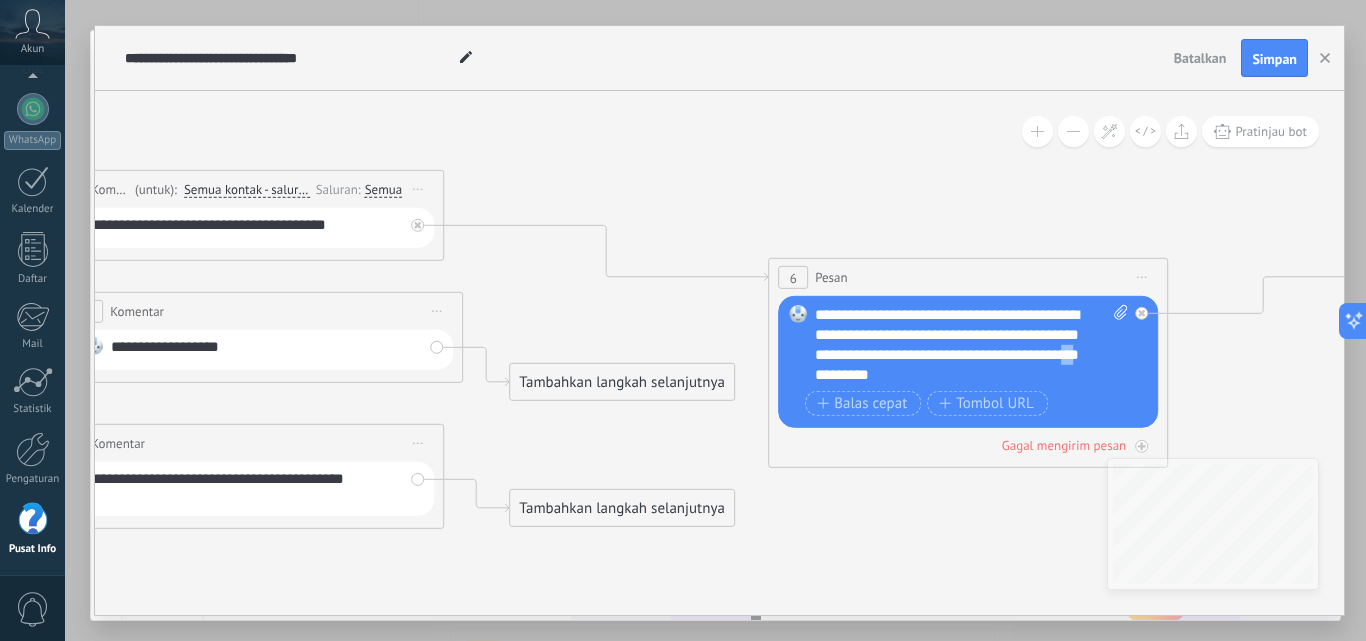 click on "**********" at bounding box center (971, 345) 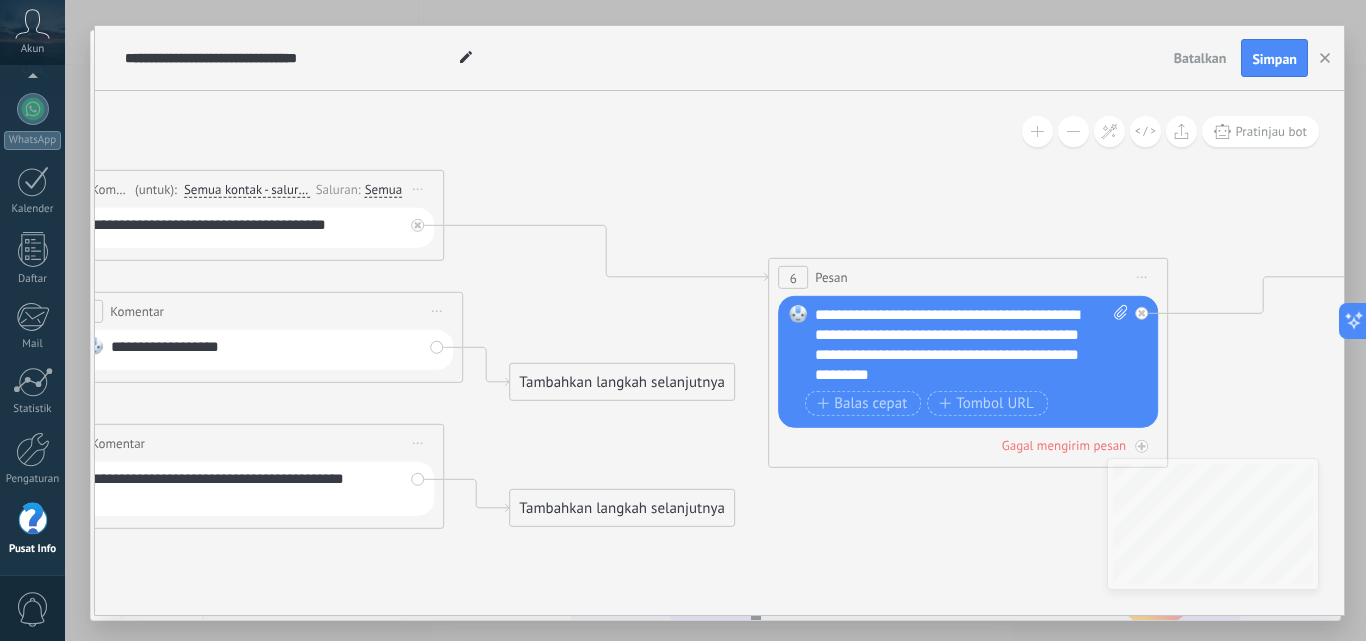 click on "**********" at bounding box center (971, 345) 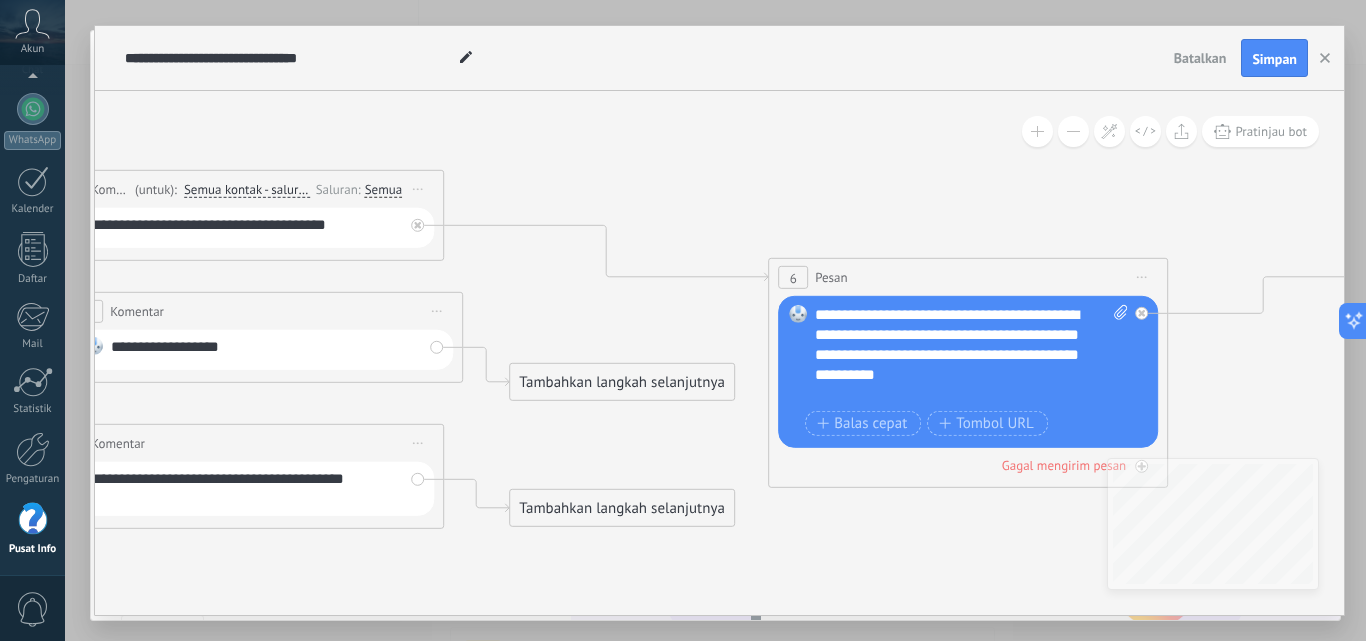 click on "Gantikan
Hapus
Convert to voice message
Seret gambar ke sini untuk melampirkannya.
Tambahkan gambar
Unggah
Seret & lepas
File tidak ditemukan
Masukkan pesan bot..." at bounding box center [968, 372] 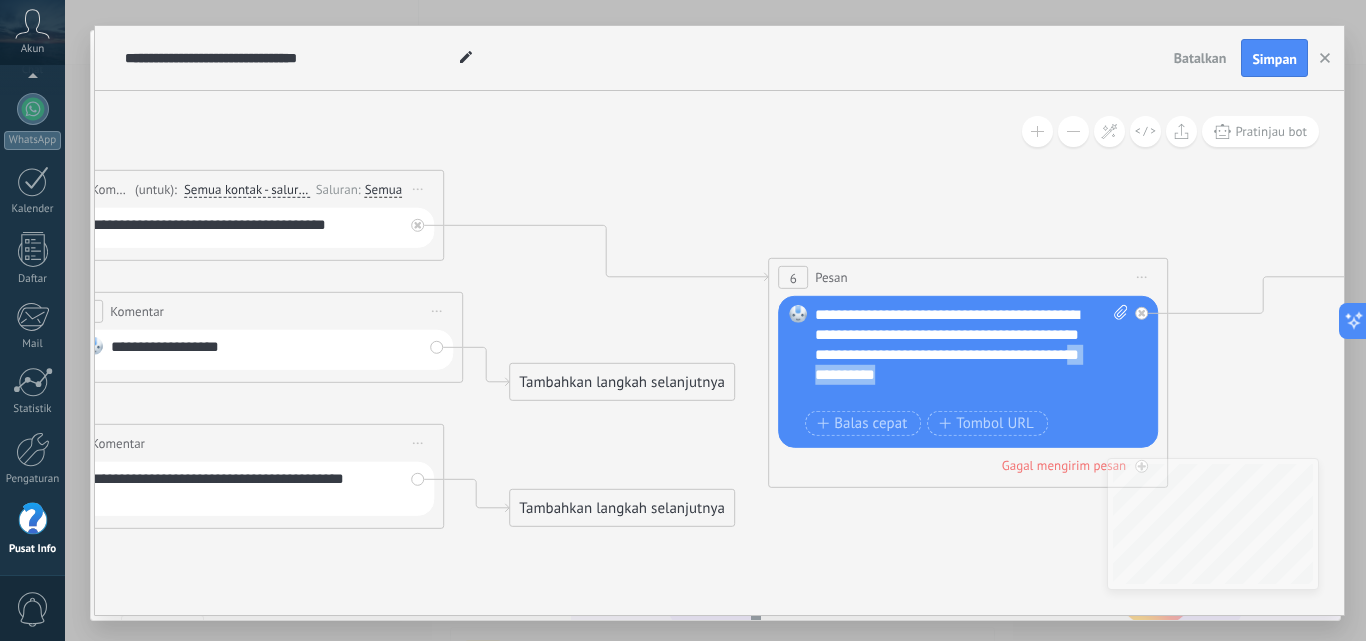 drag, startPoint x: 817, startPoint y: 393, endPoint x: 944, endPoint y: 388, distance: 127.09839 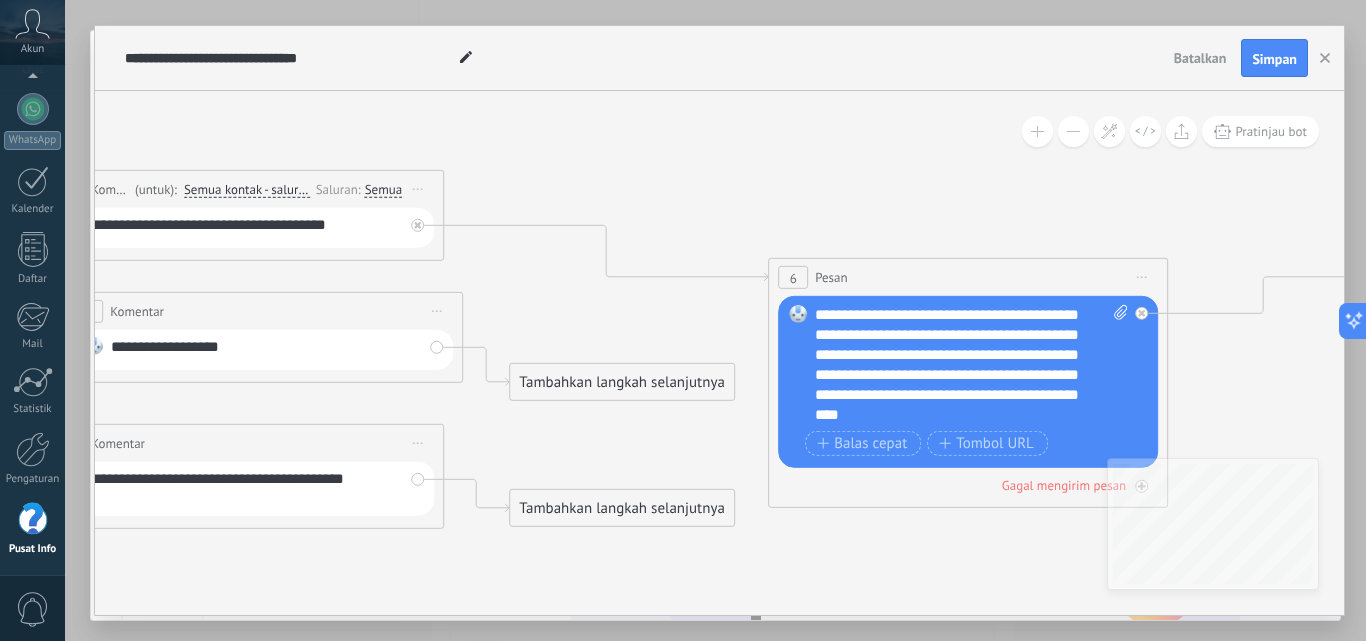 scroll, scrollTop: 80, scrollLeft: 0, axis: vertical 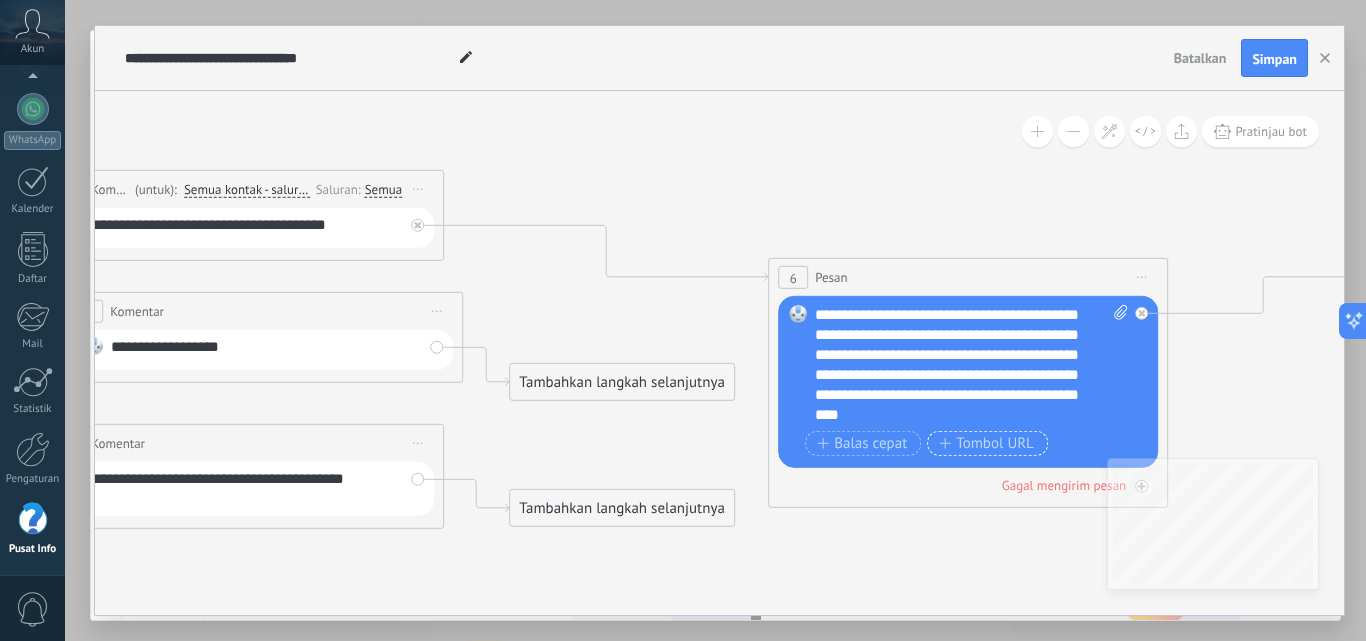 click on "Tombol URL" at bounding box center [986, 443] 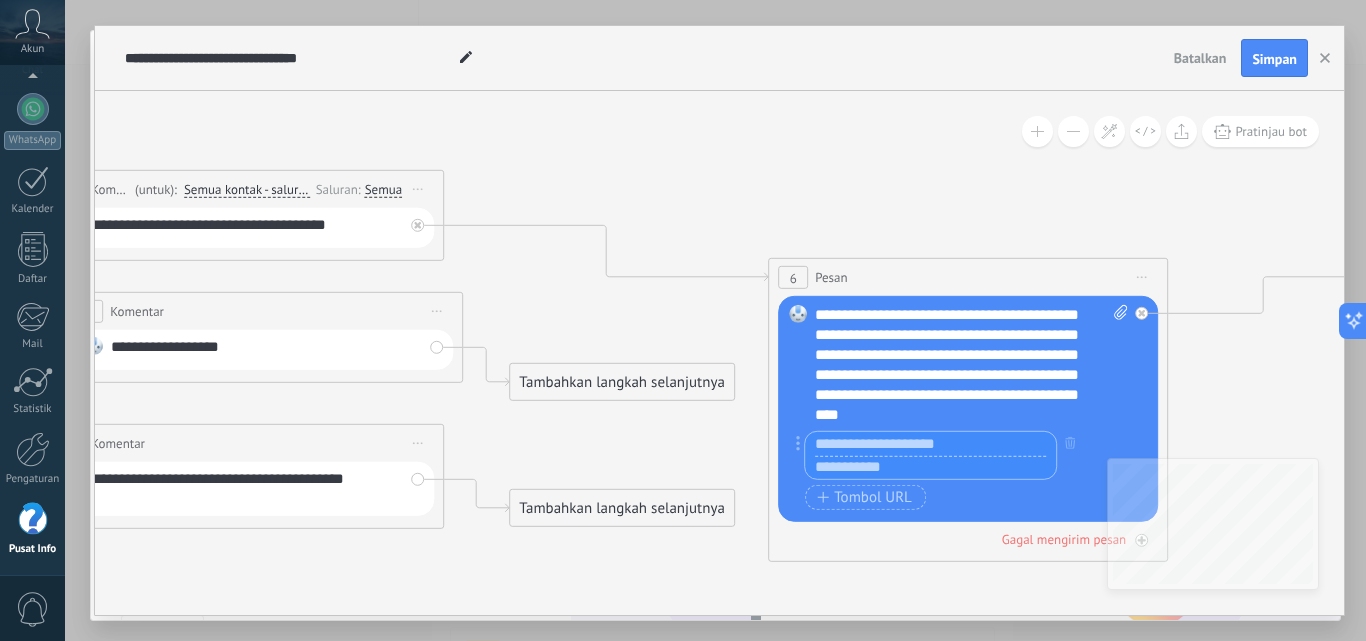 click at bounding box center [930, 467] 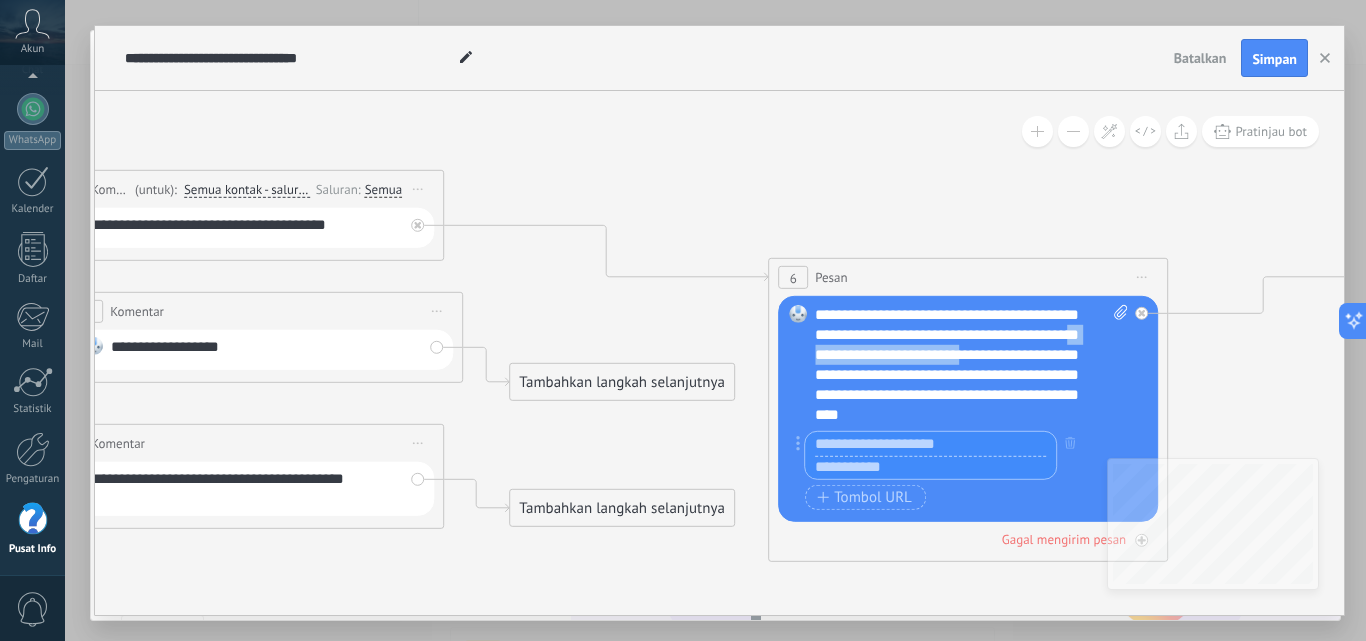 drag, startPoint x: 816, startPoint y: 353, endPoint x: 991, endPoint y: 351, distance: 175.01143 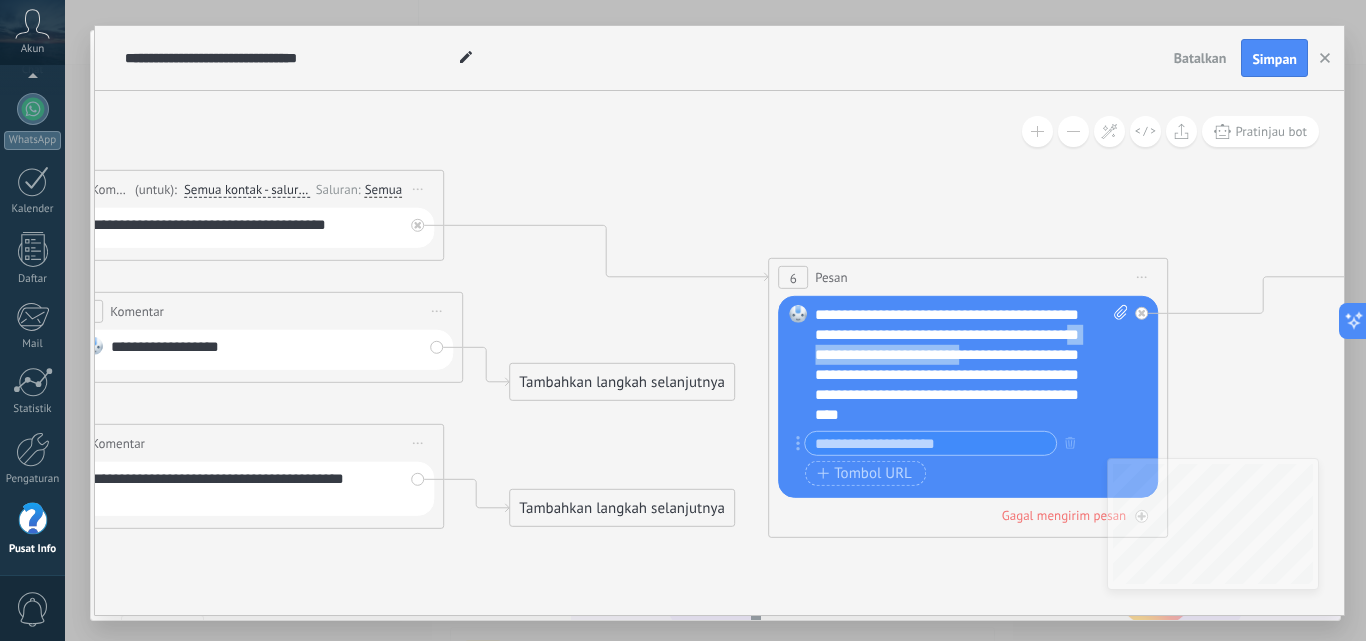 copy on "**********" 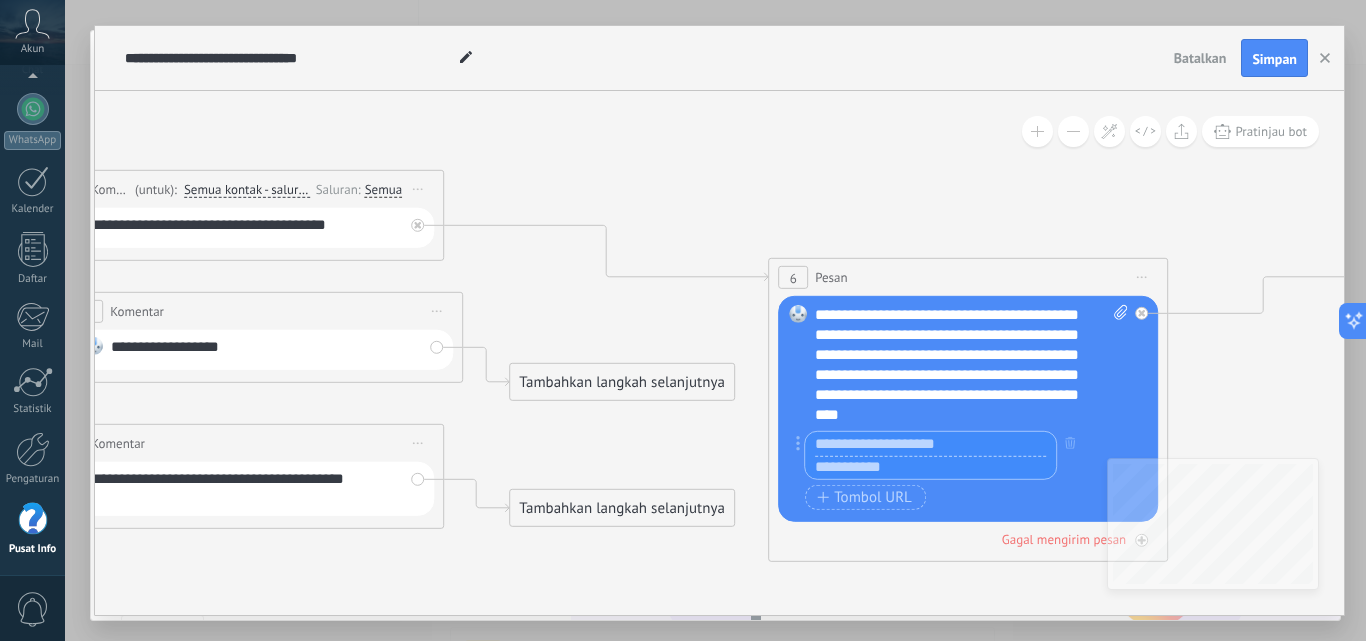 click at bounding box center (930, 444) 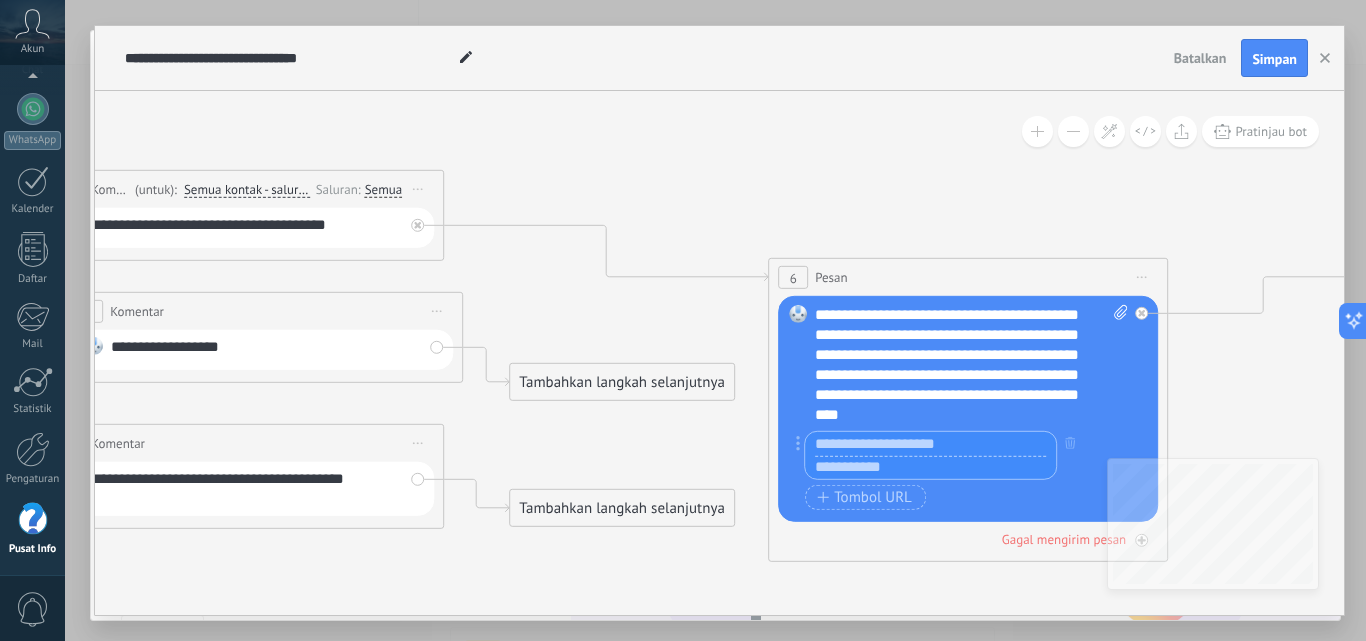 paste on "**********" 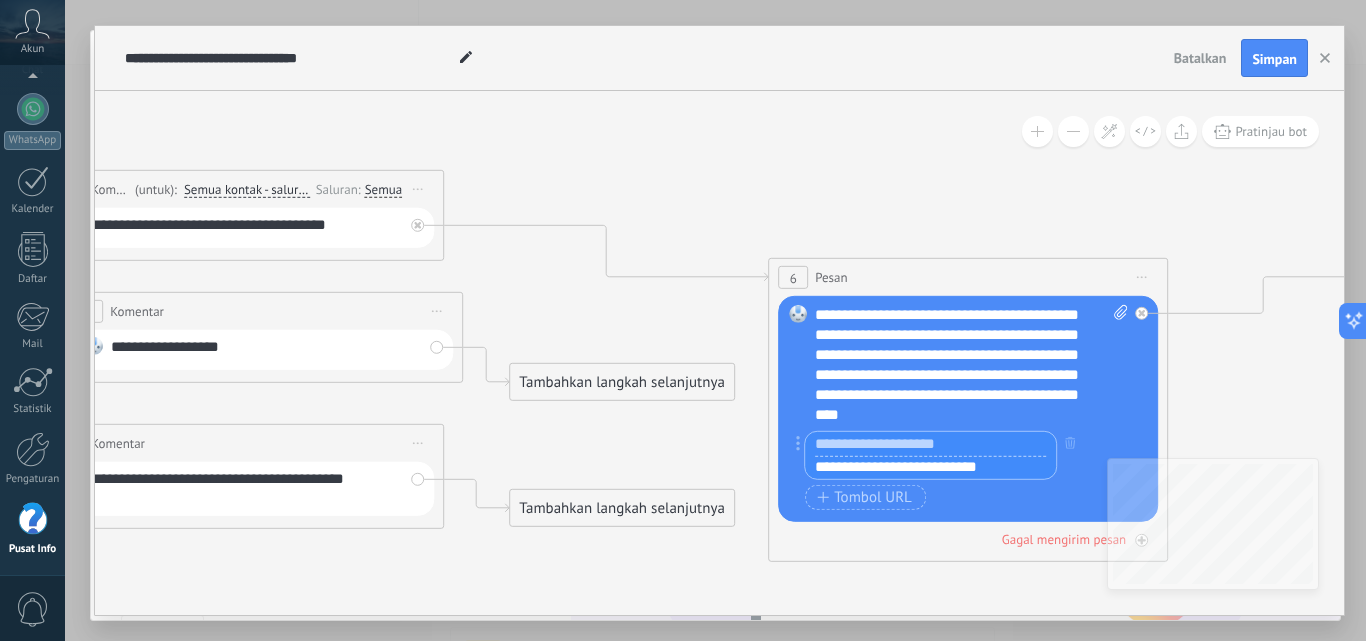 type on "**********" 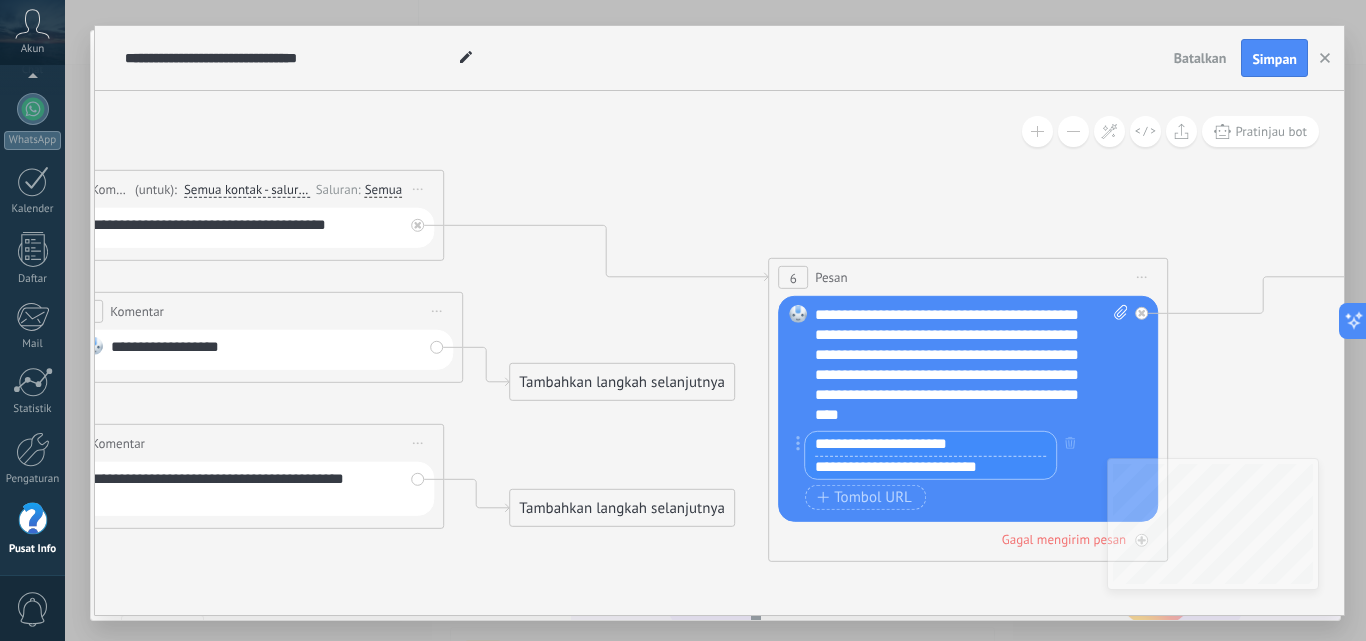 type on "**********" 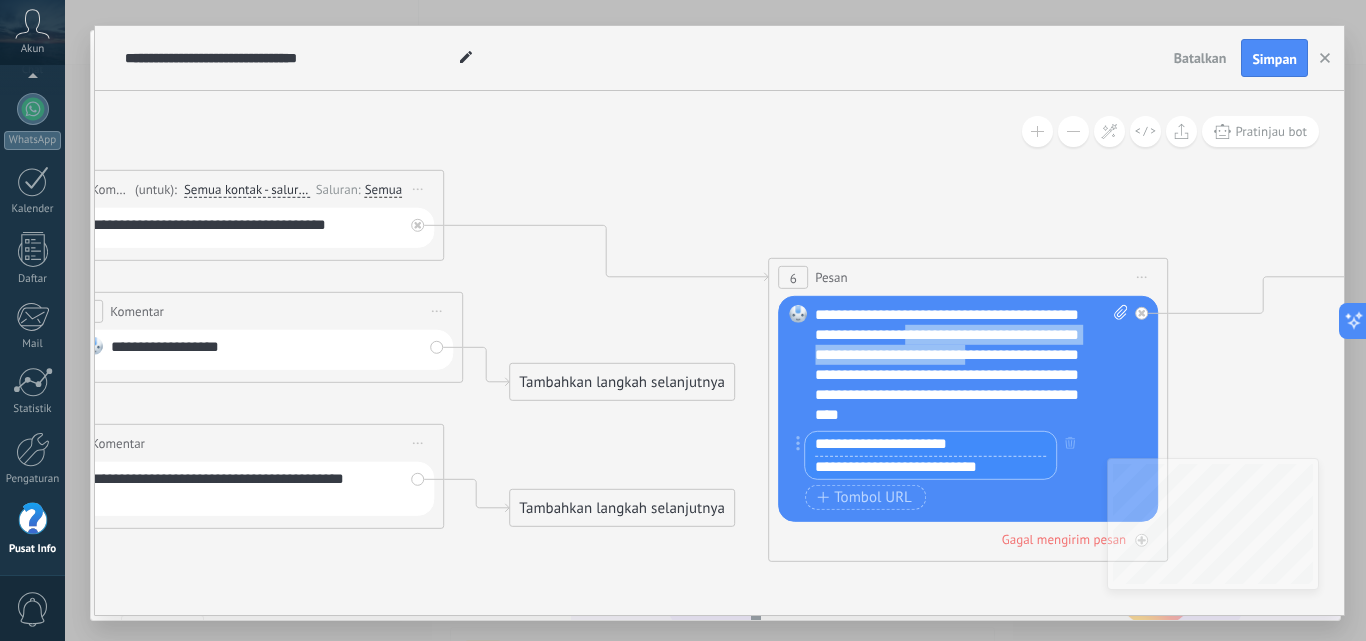 drag, startPoint x: 906, startPoint y: 335, endPoint x: 993, endPoint y: 354, distance: 89.050545 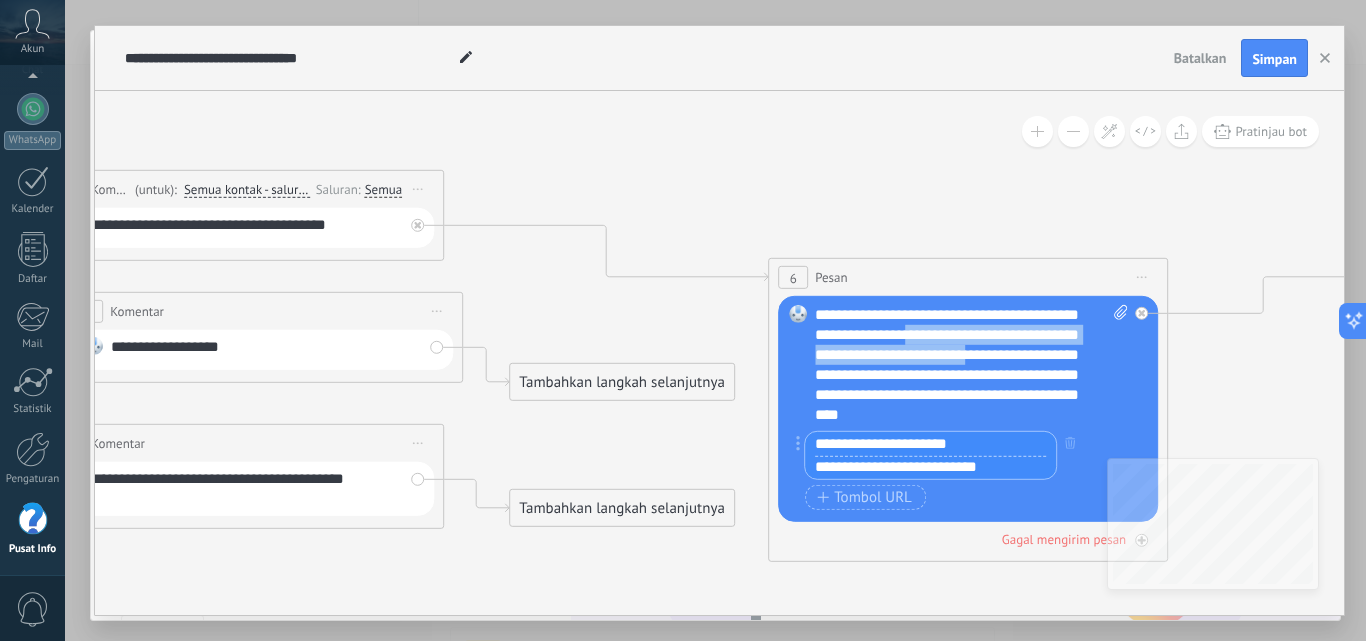 click on "**********" at bounding box center (971, 365) 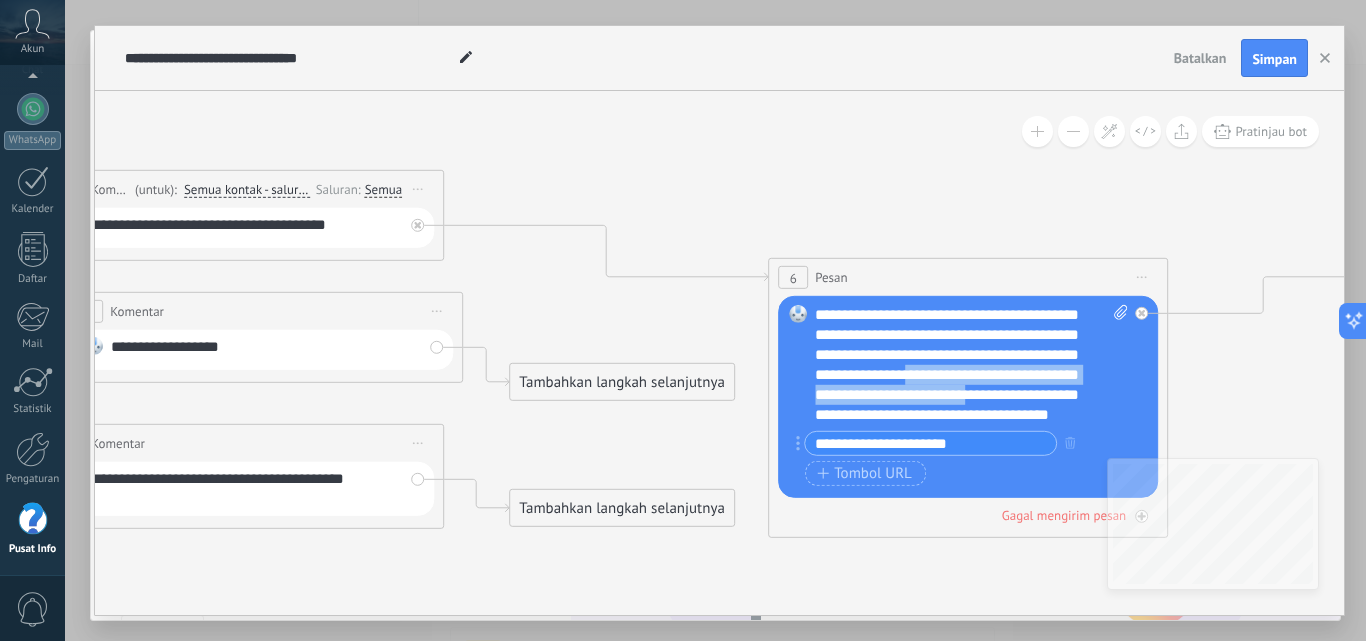 scroll, scrollTop: 60, scrollLeft: 0, axis: vertical 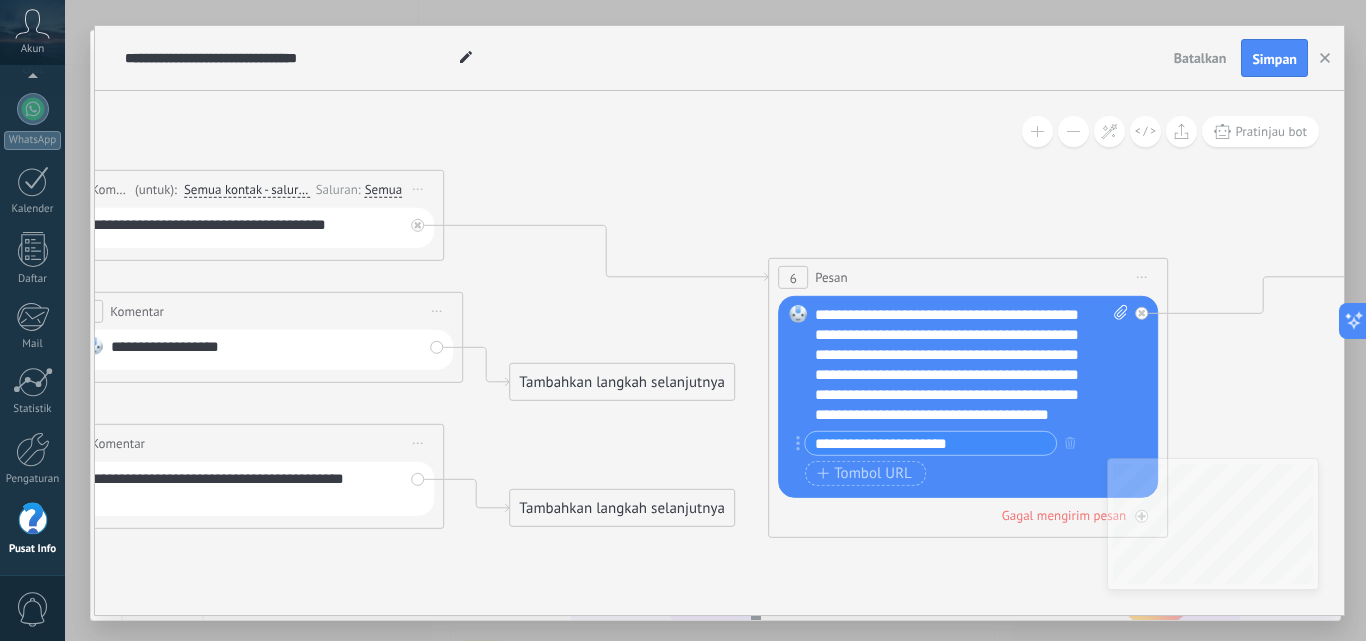 click on "**********" at bounding box center [971, 365] 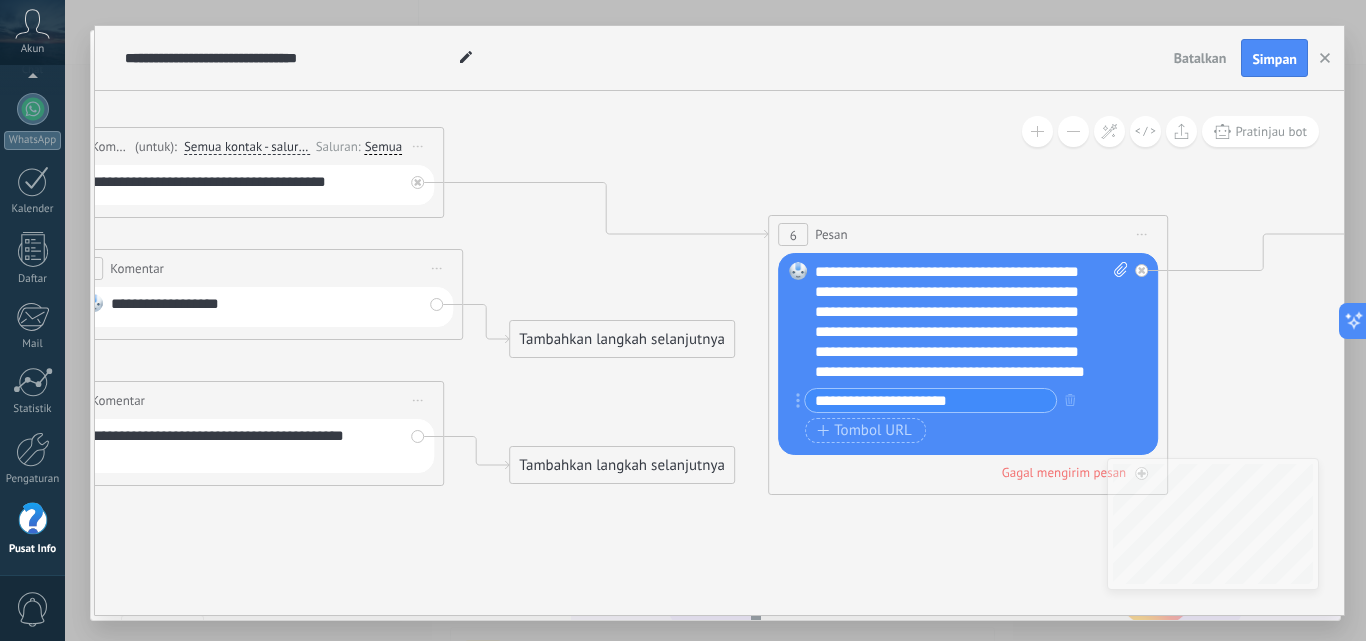 click on "**********" at bounding box center (930, 400) 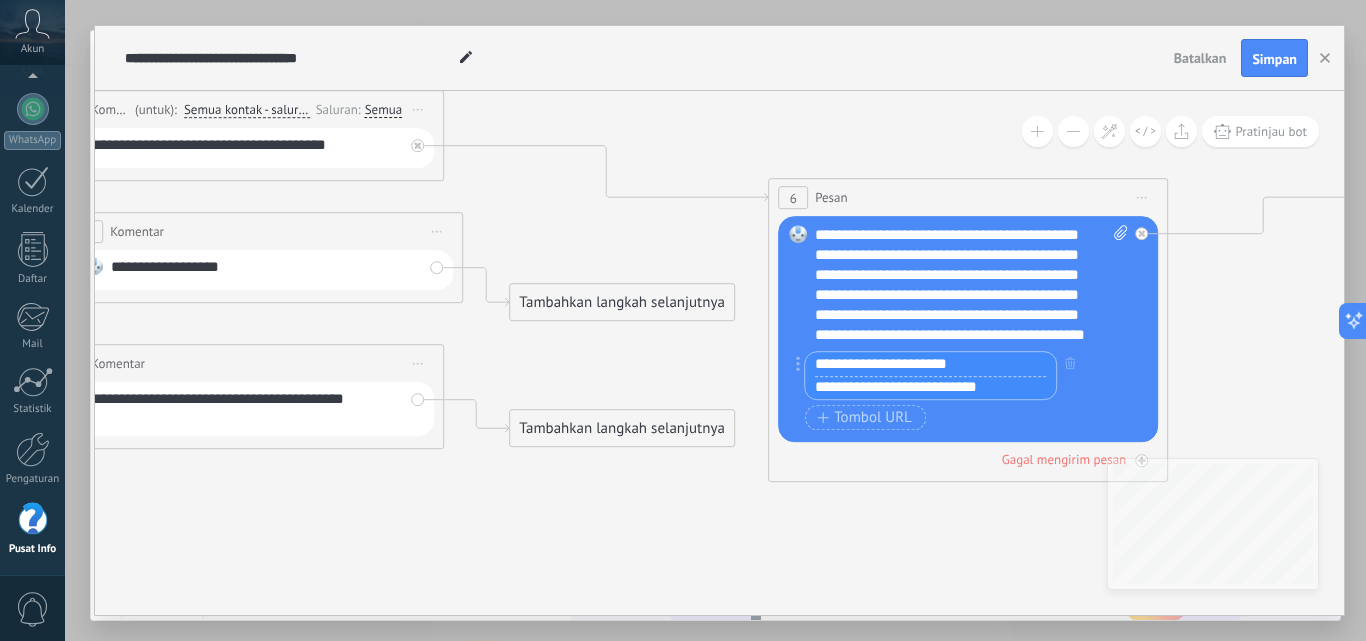 drag, startPoint x: 817, startPoint y: 382, endPoint x: 1006, endPoint y: 384, distance: 189.01057 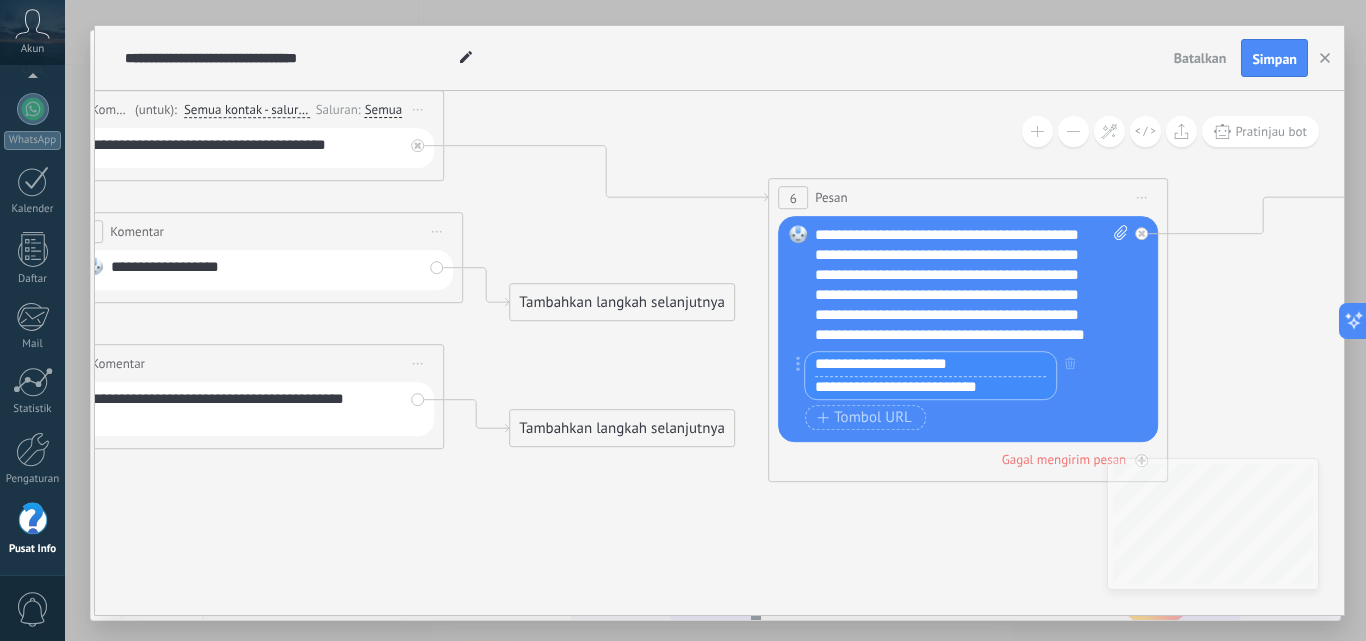 click on "**********" at bounding box center (930, 388) 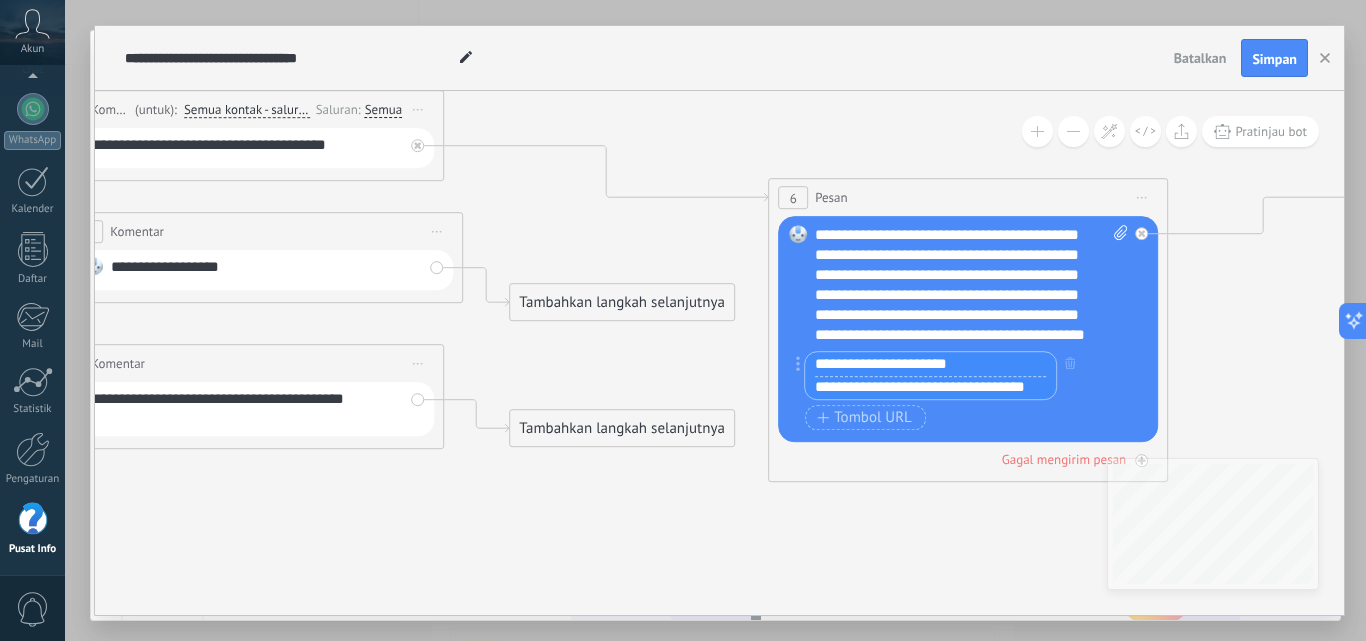 scroll, scrollTop: 0, scrollLeft: 14, axis: horizontal 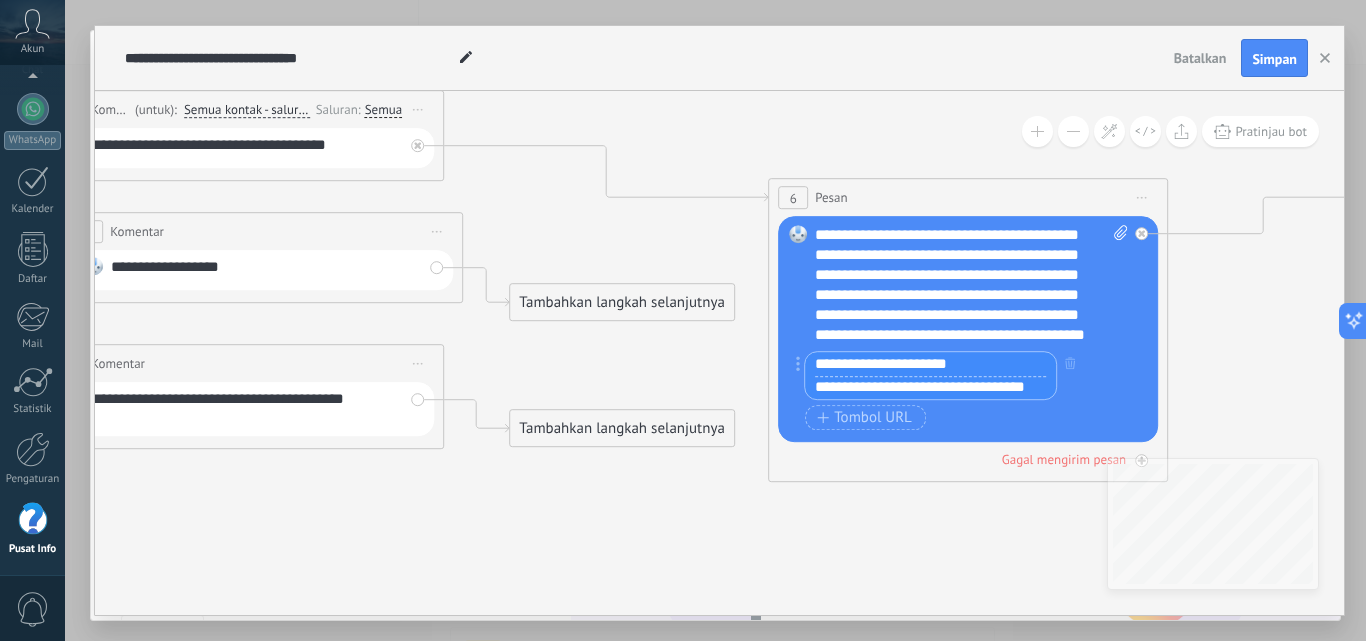 type on "**********" 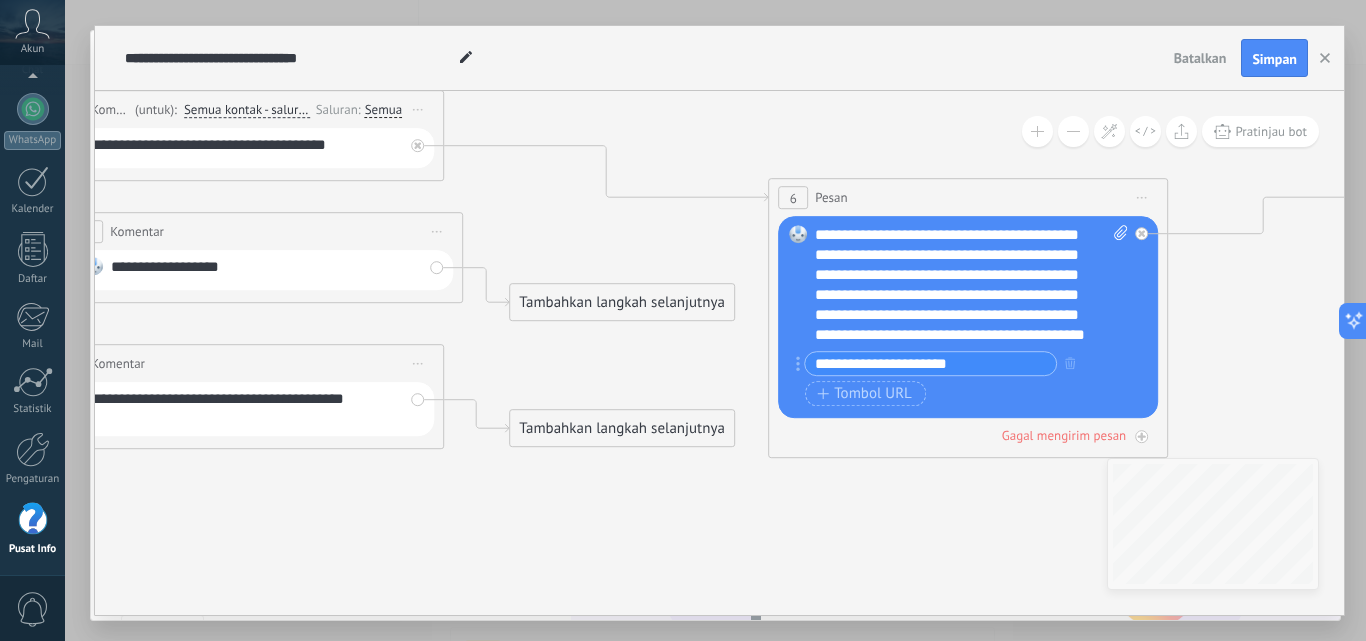click 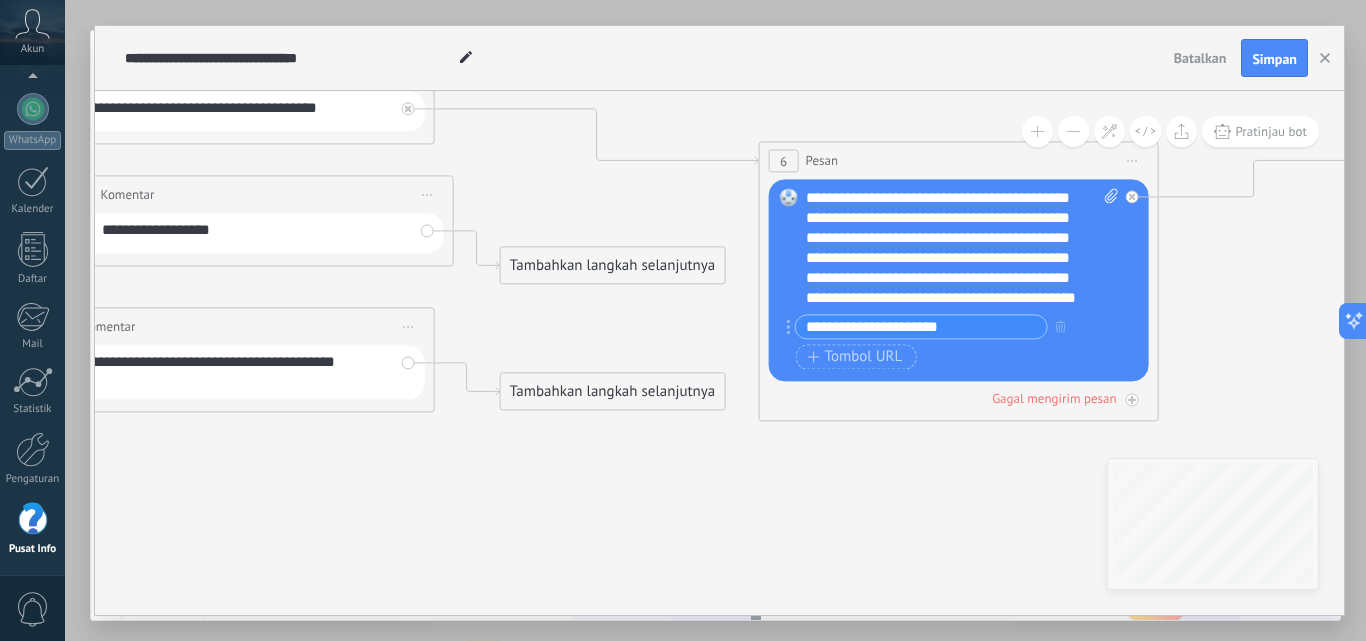 click 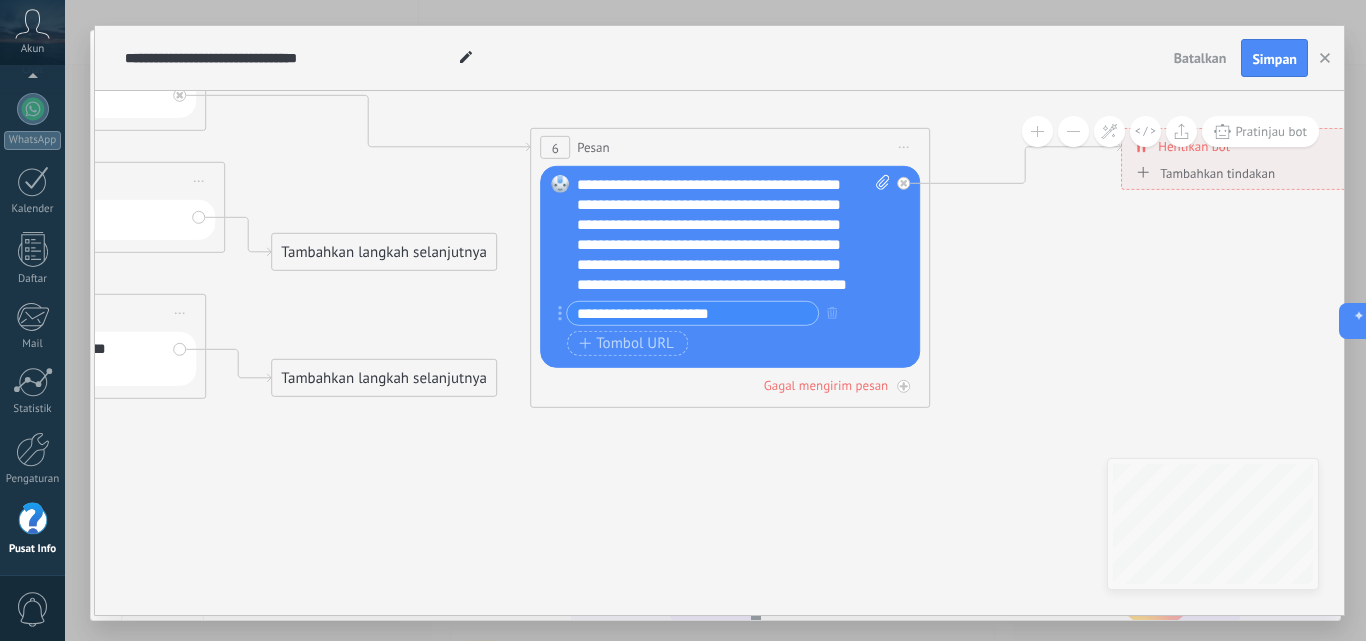 scroll, scrollTop: 0, scrollLeft: 0, axis: both 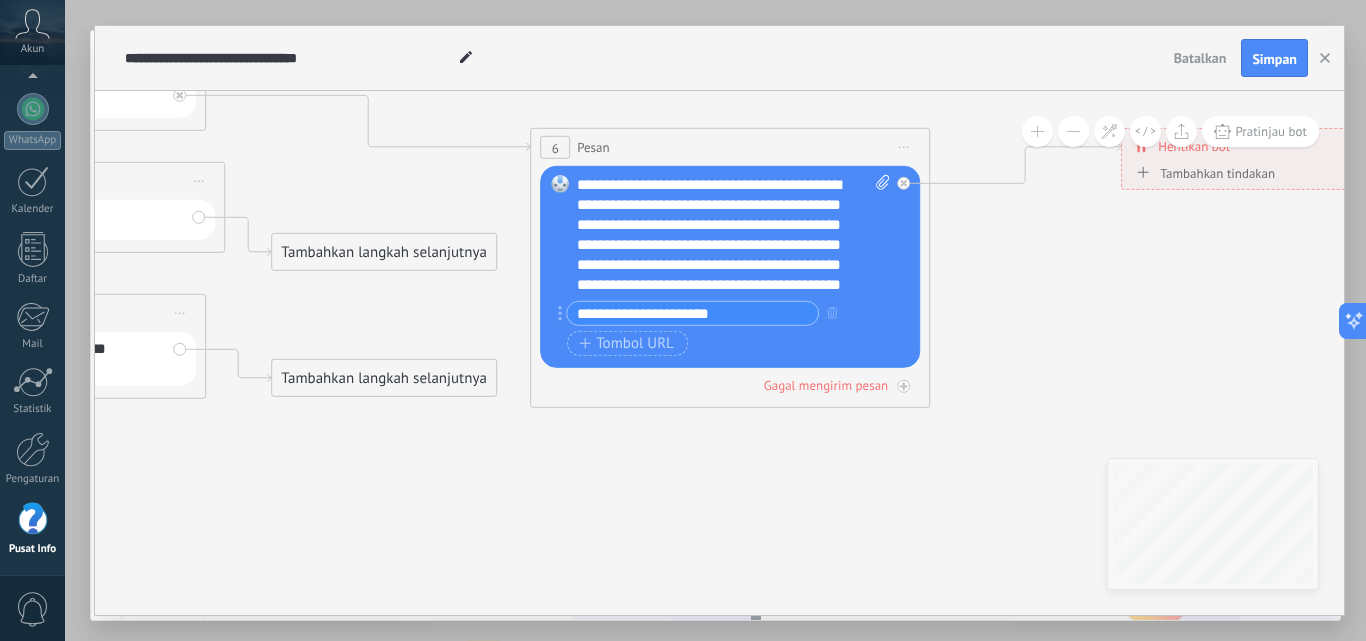 click 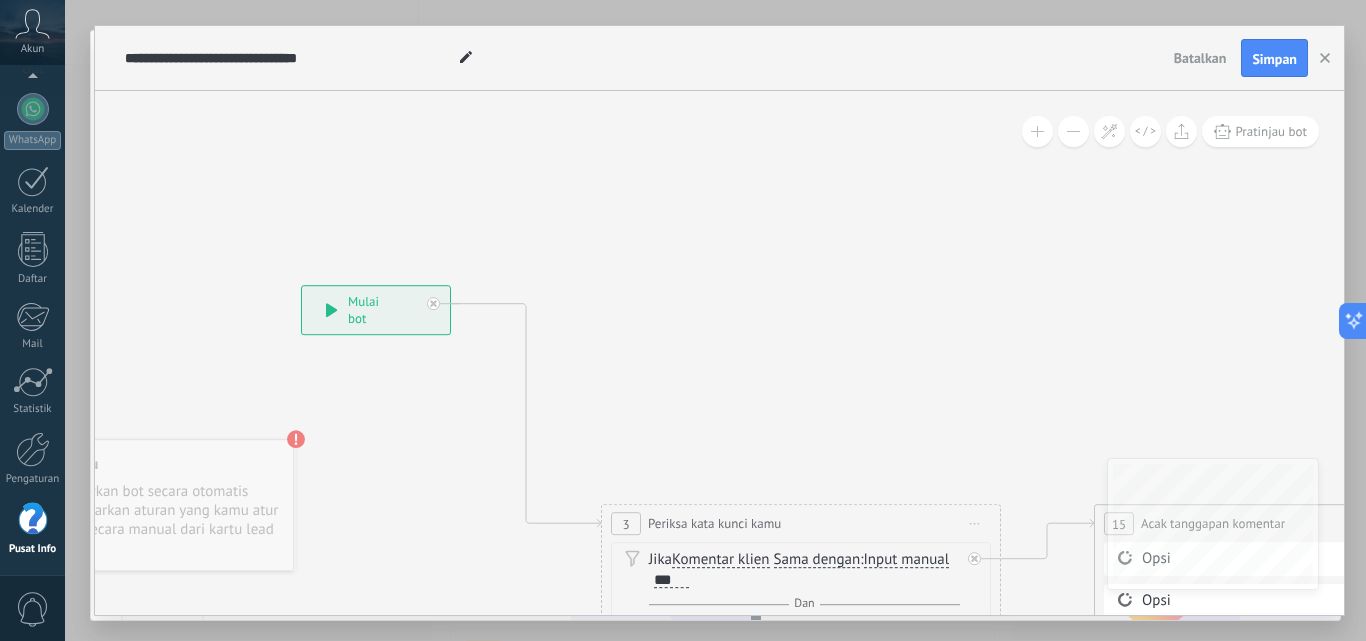 click 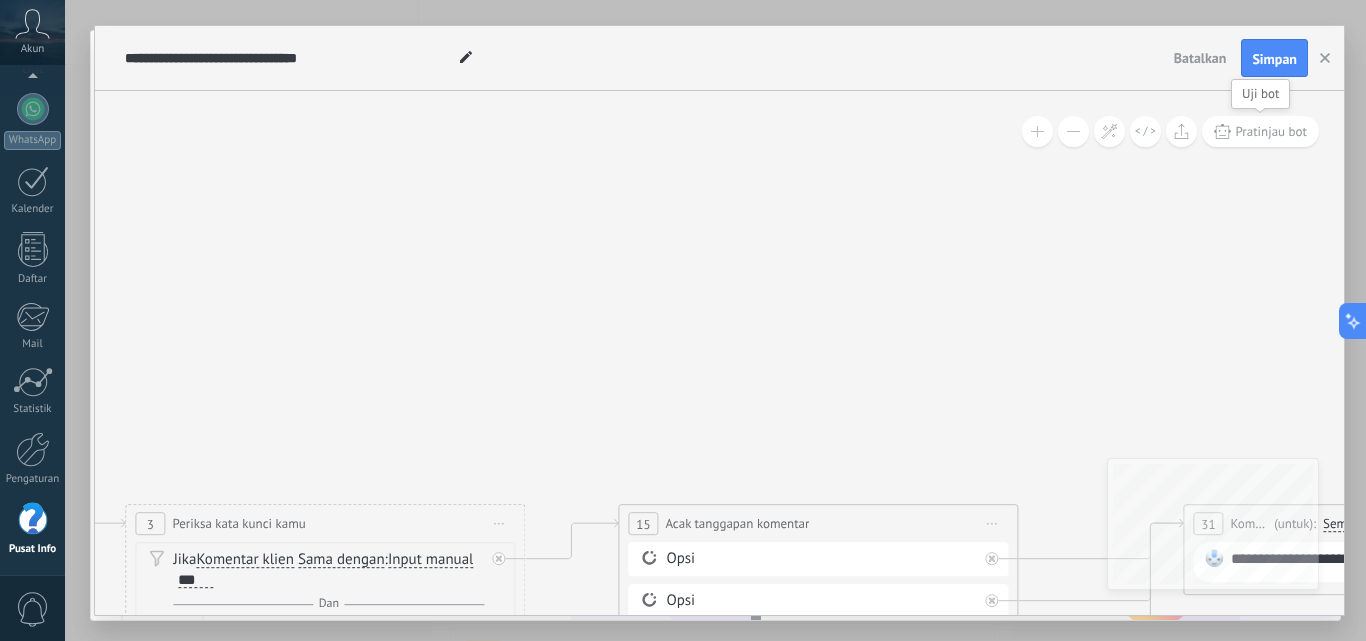 click on "Pratinjau bot" at bounding box center (1271, 131) 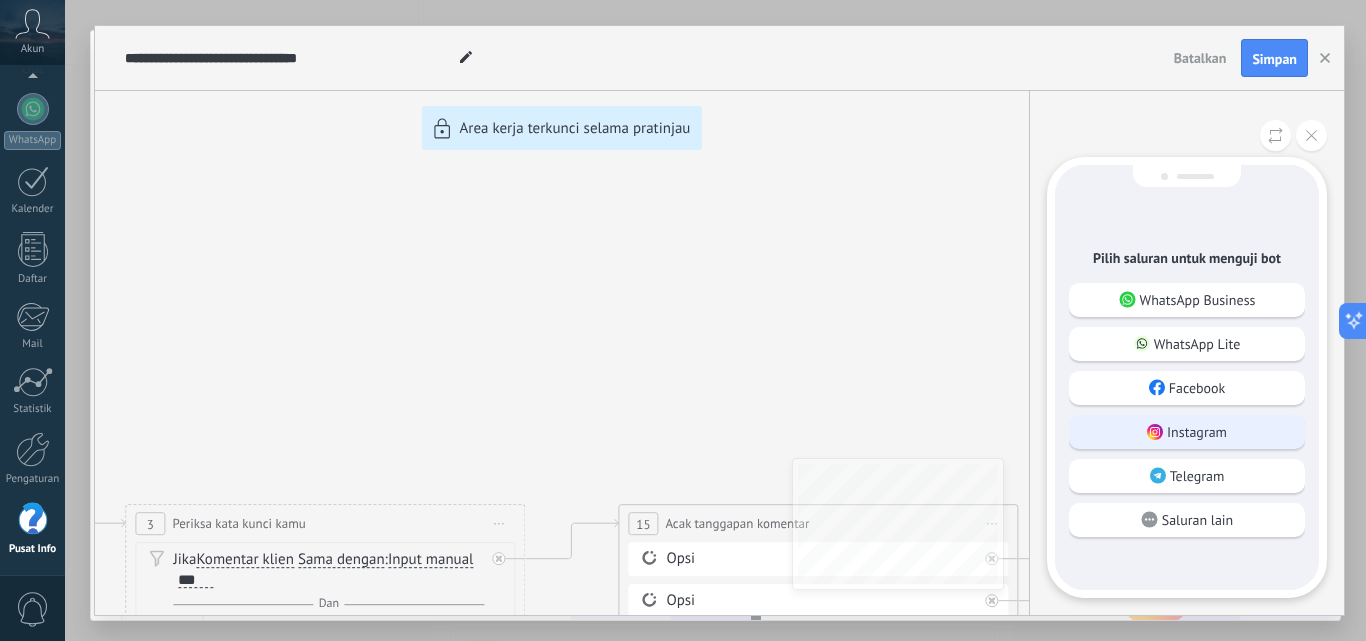 click on "Instagram" at bounding box center (1187, 432) 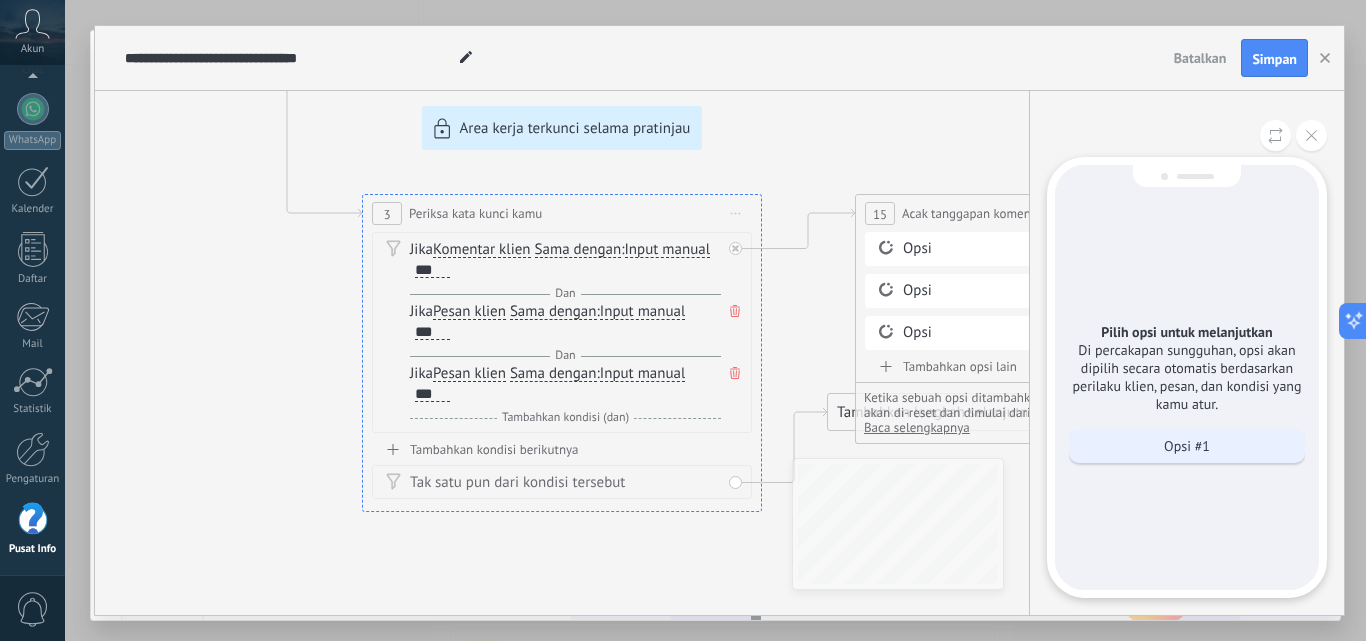 click on "Opsi #1" at bounding box center [1187, 446] 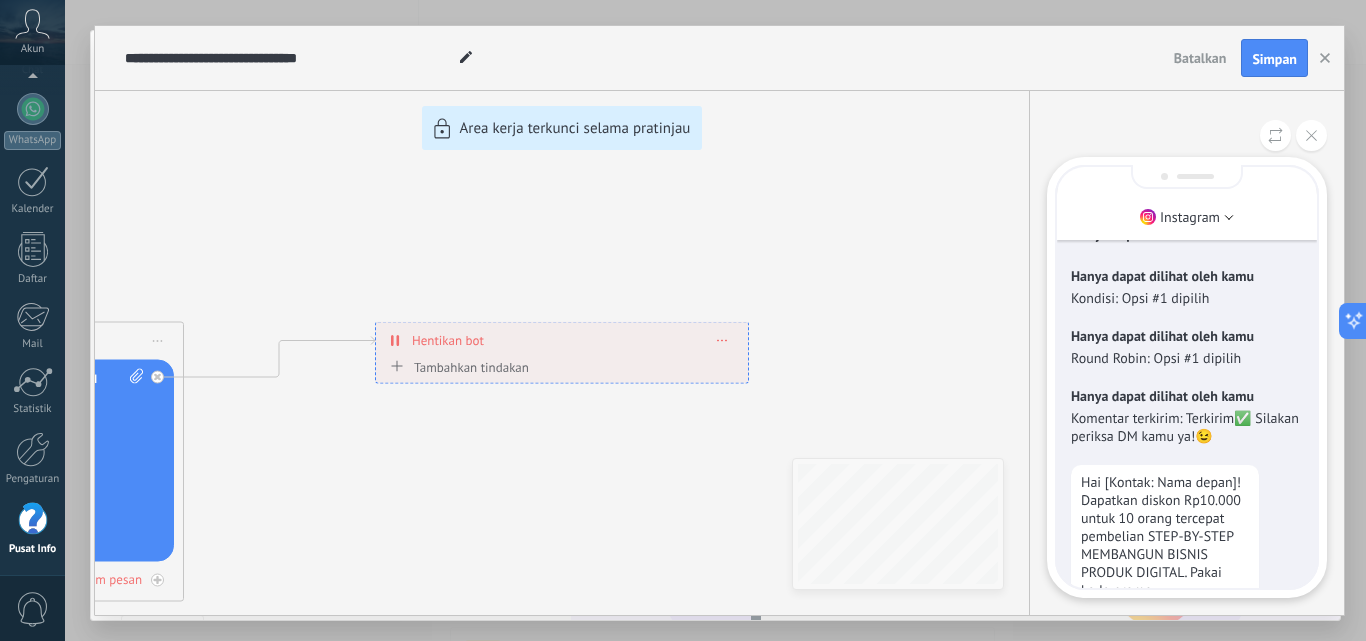 scroll, scrollTop: -284, scrollLeft: 0, axis: vertical 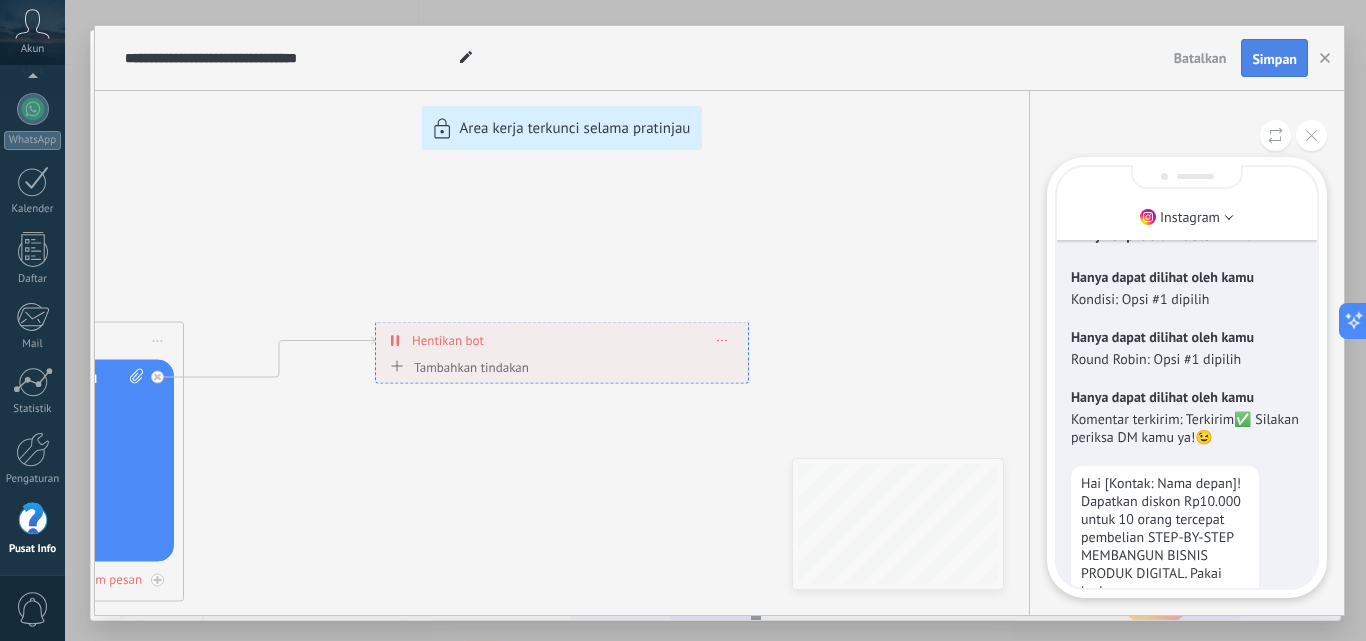 click on "Simpan" at bounding box center (1274, 58) 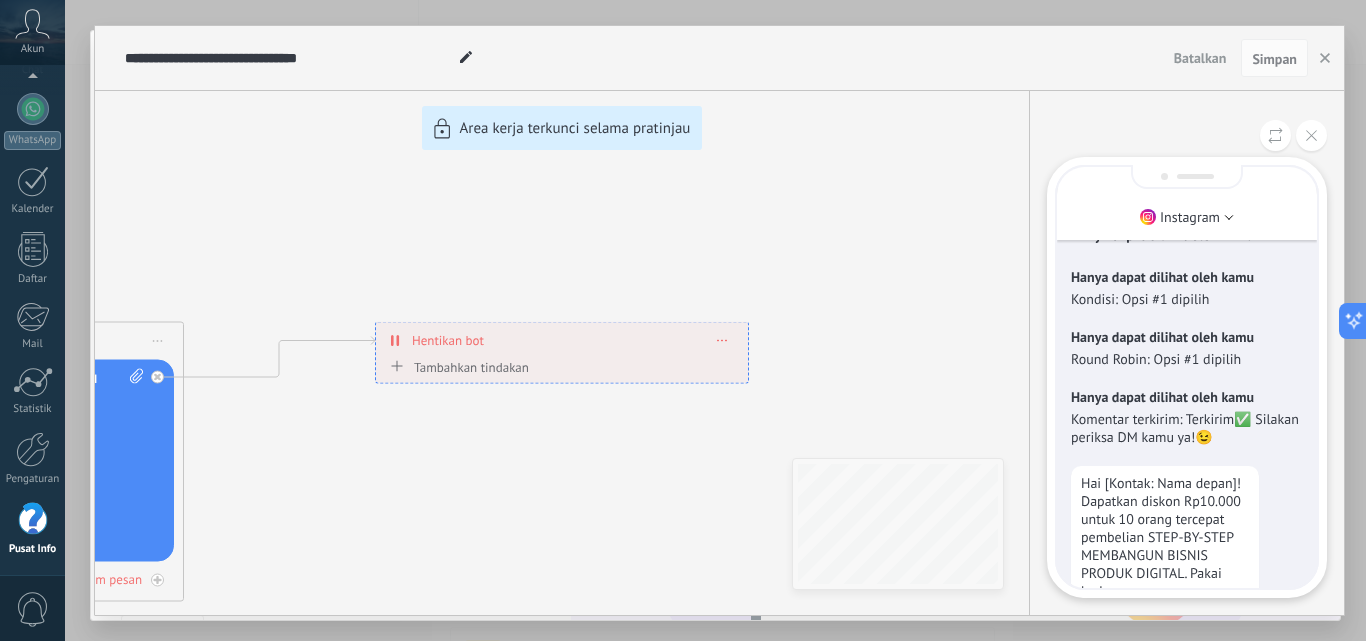 click at bounding box center (466, 58) 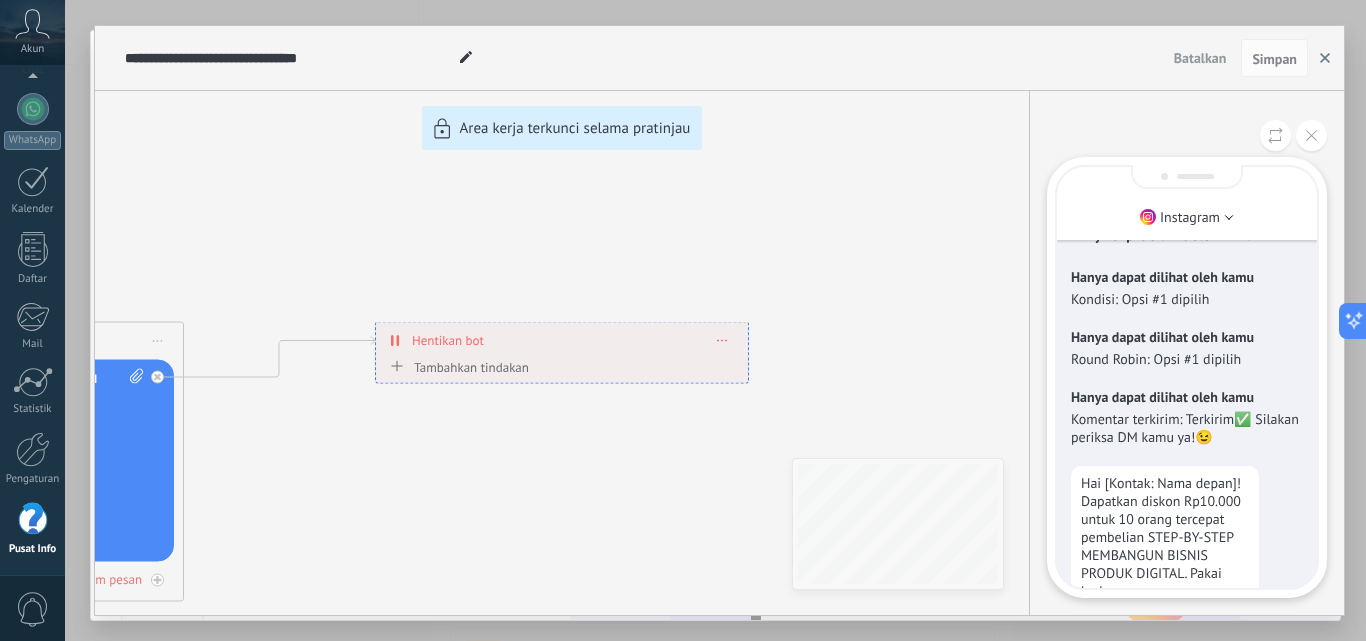 click at bounding box center [1325, 58] 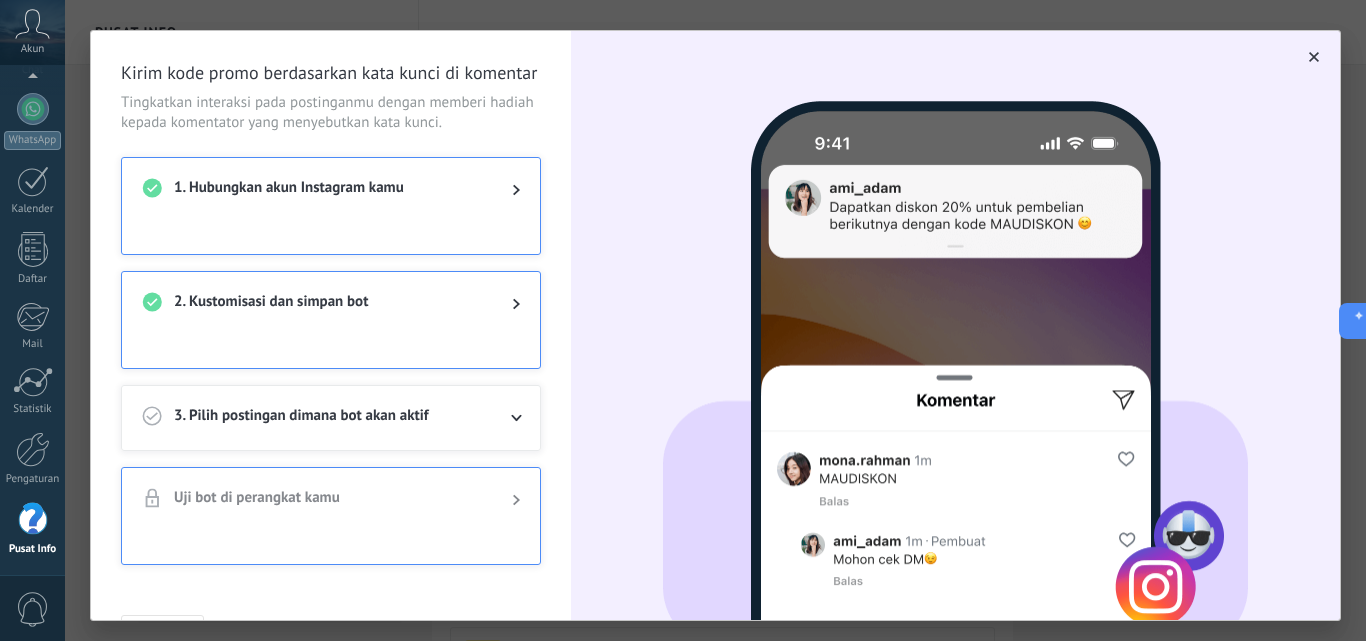 click on "3. Pilih postingan dimana bot akan aktif" at bounding box center (327, 418) 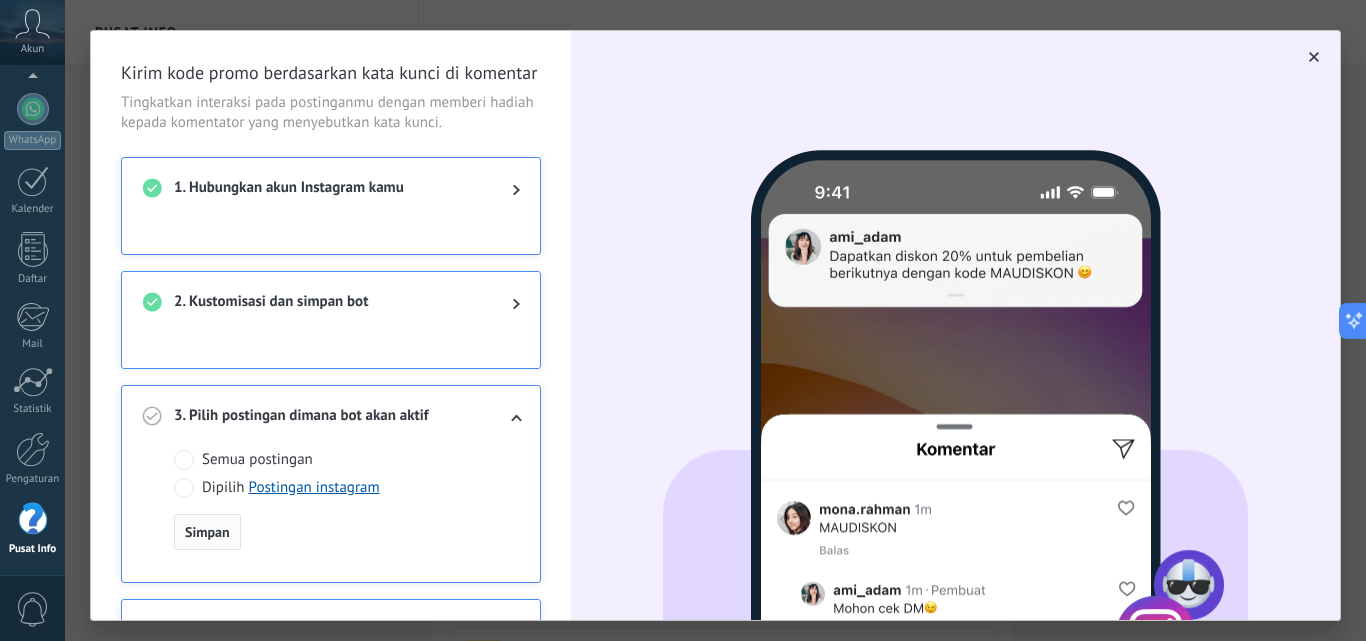click on "Simpan" at bounding box center (207, 532) 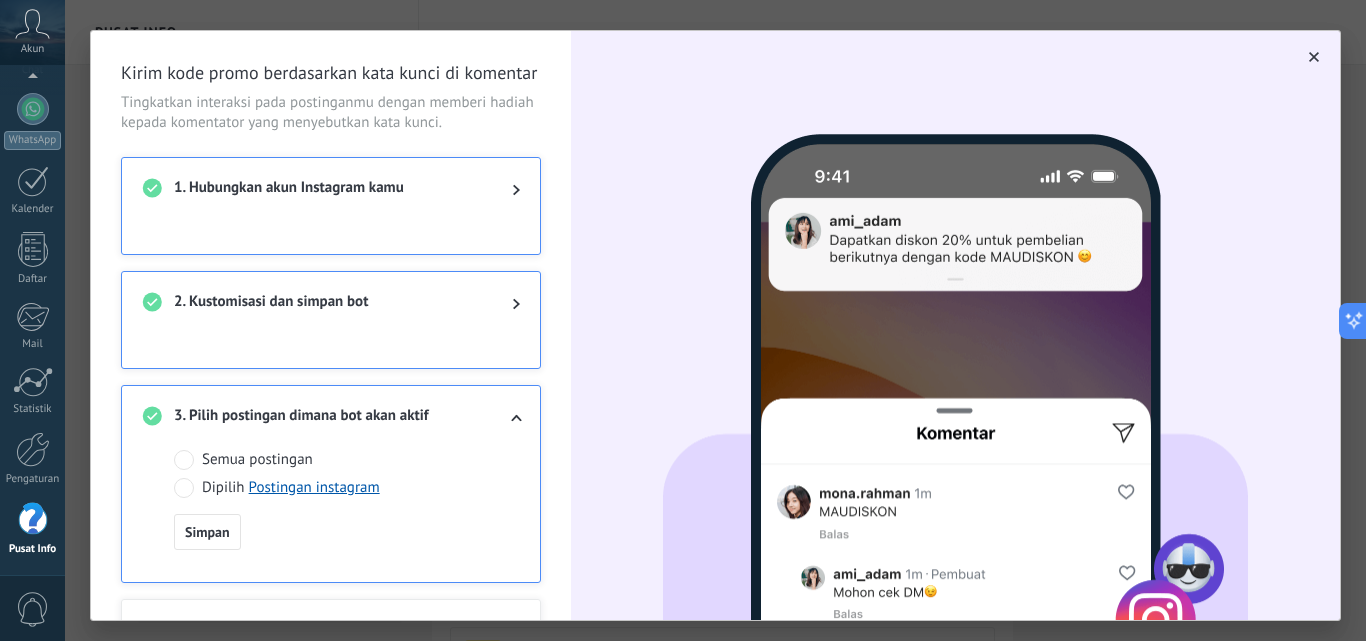 scroll, scrollTop: 127, scrollLeft: 0, axis: vertical 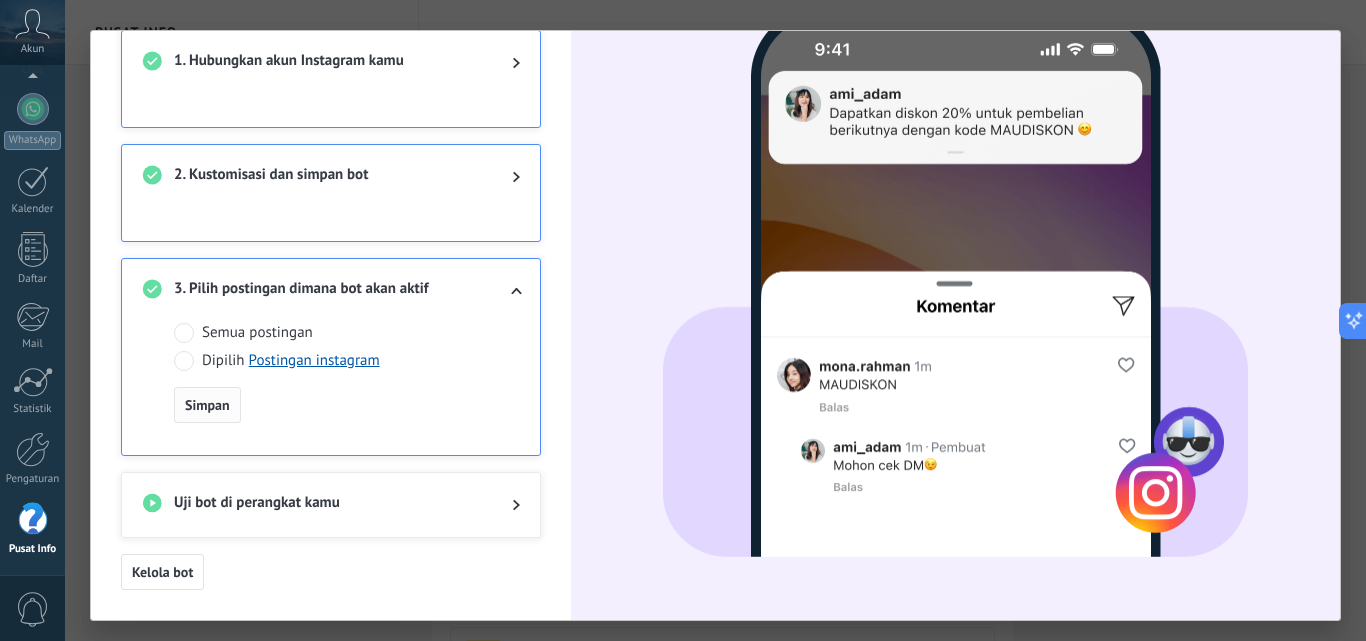 click on "Simpan" at bounding box center [207, 405] 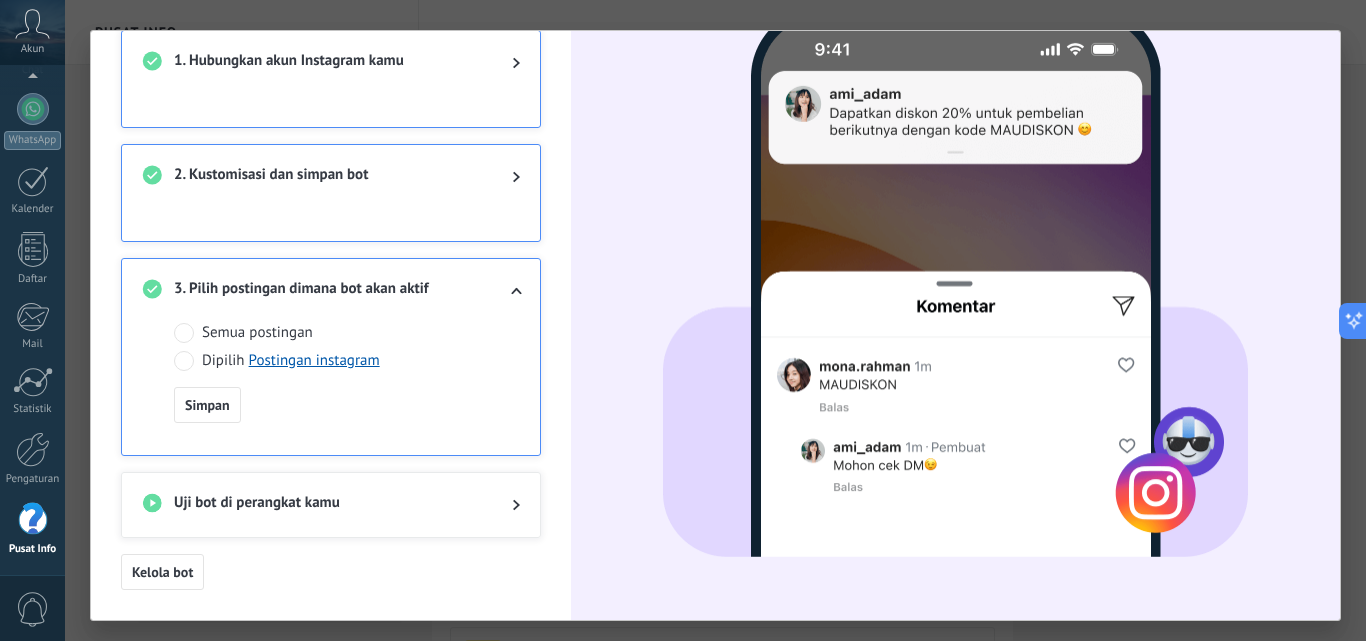 click on "Uji bot di perangkat kamu" at bounding box center (327, 505) 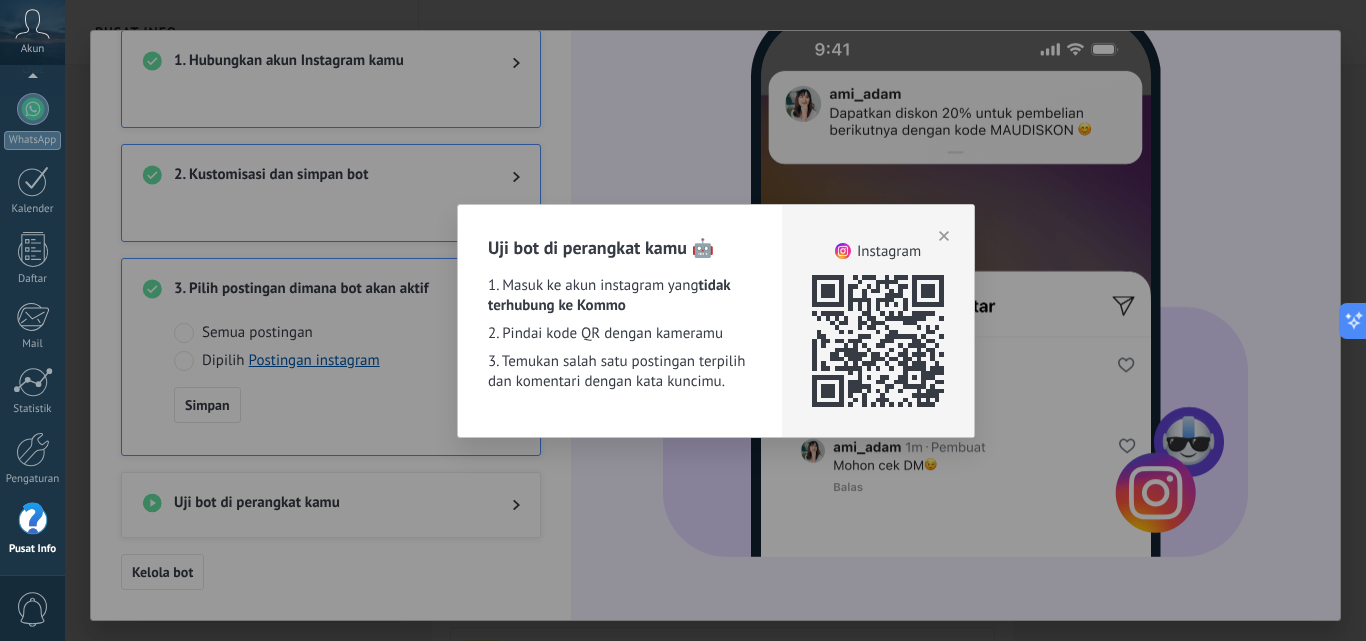 click 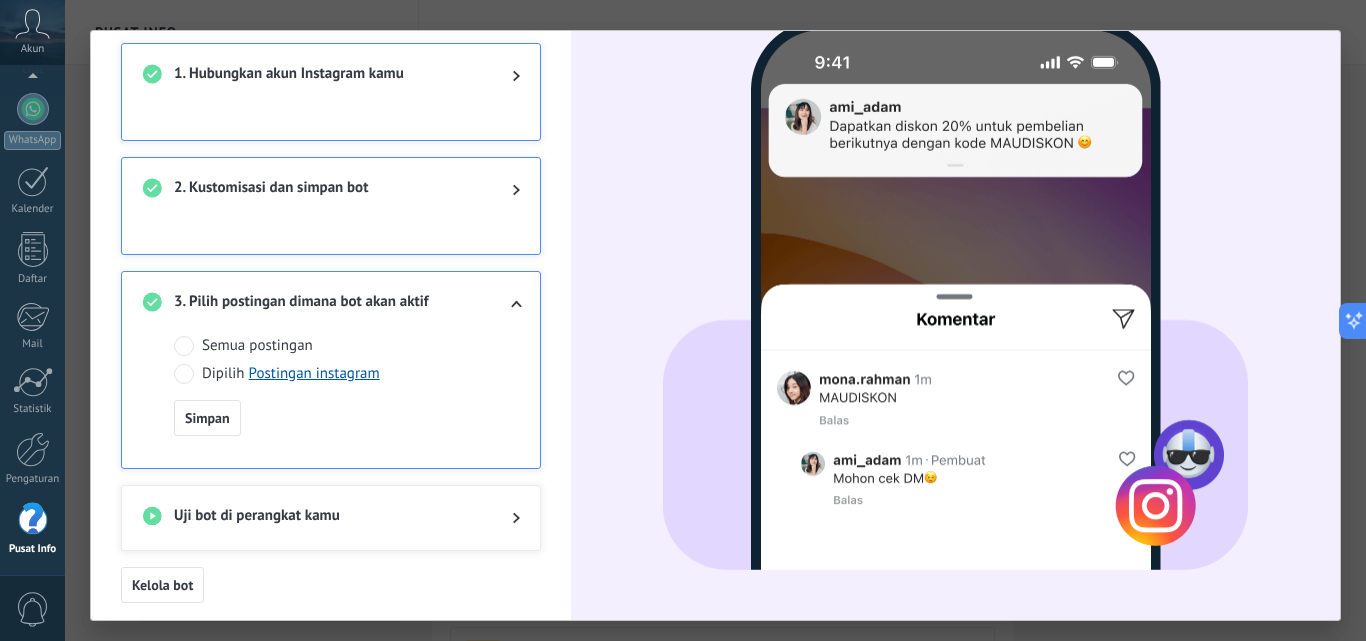 scroll, scrollTop: 115, scrollLeft: 0, axis: vertical 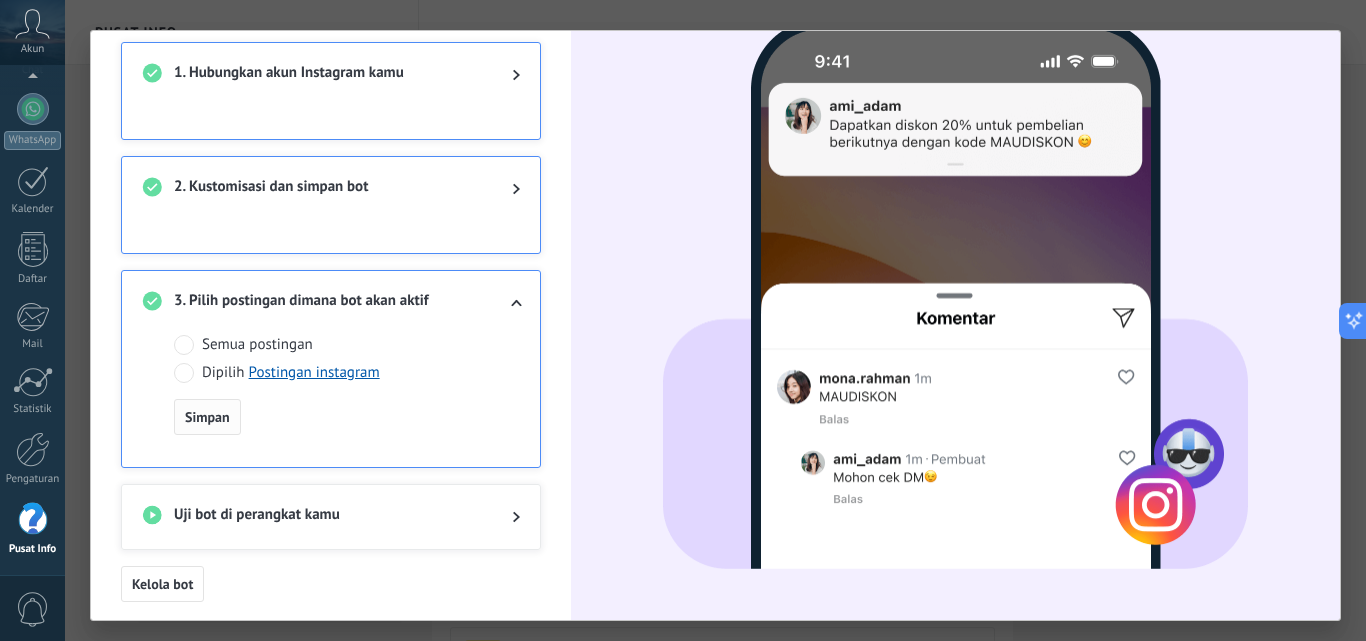 click on "Simpan" at bounding box center (207, 417) 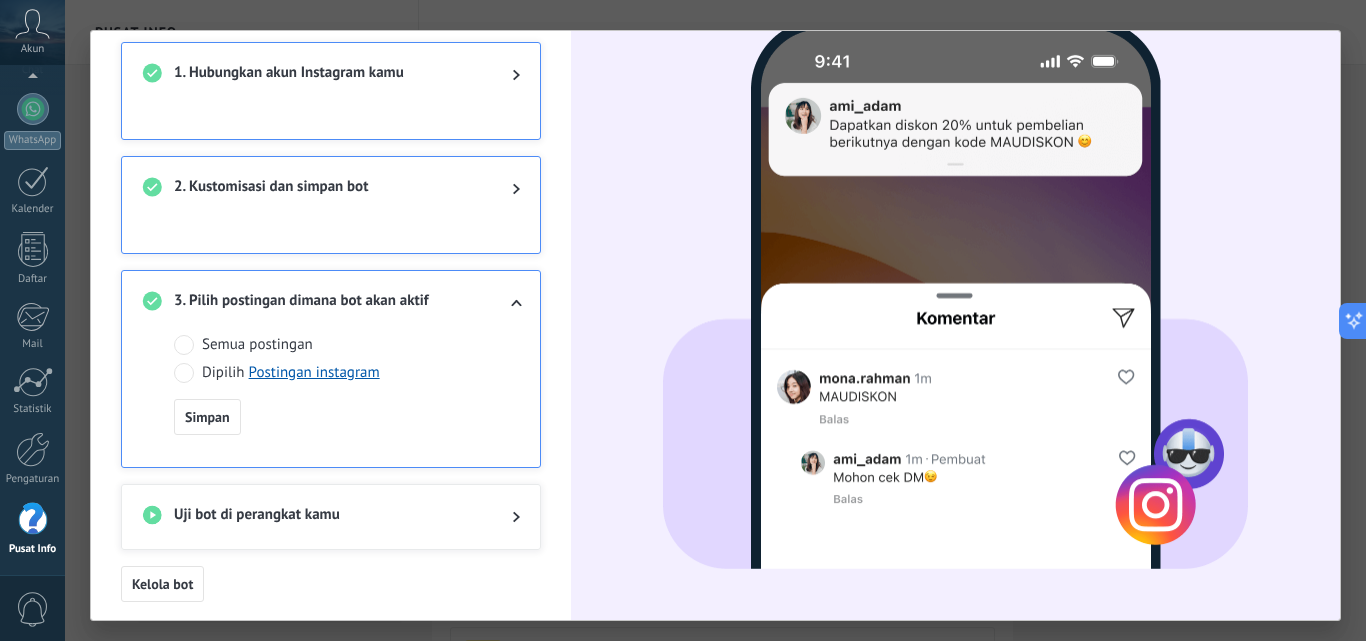 click on "2. Kustomisasi dan simpan bot" at bounding box center (331, 189) 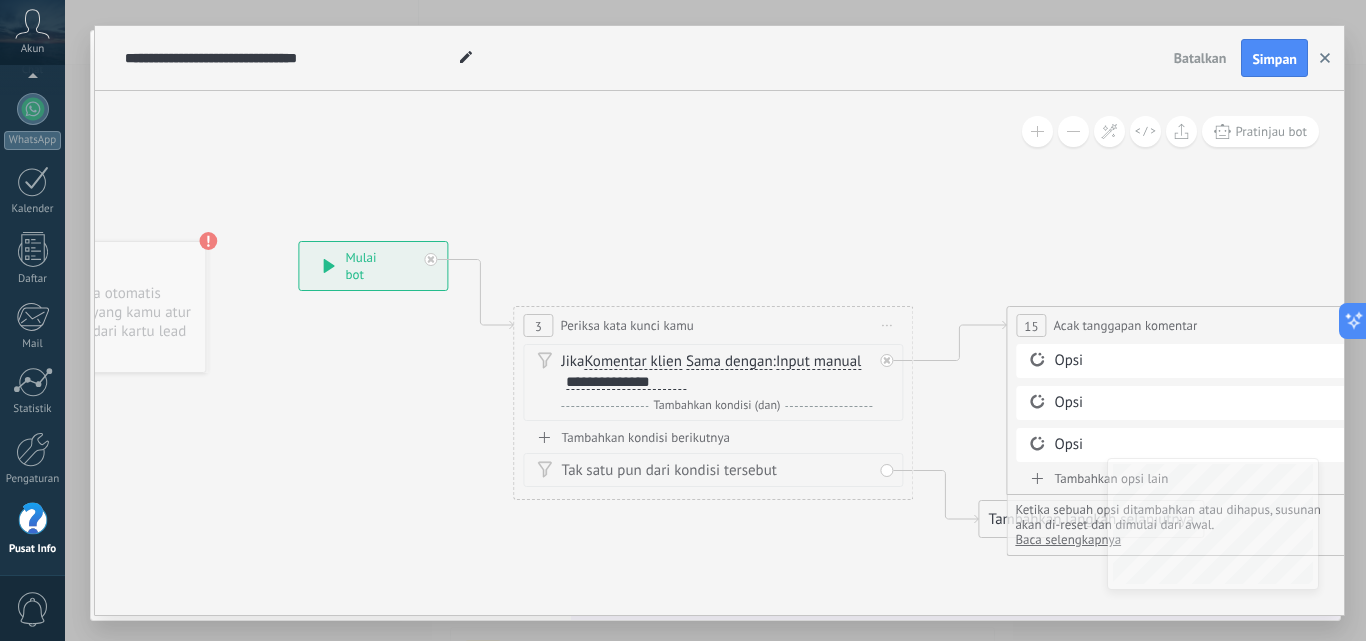click at bounding box center [1325, 58] 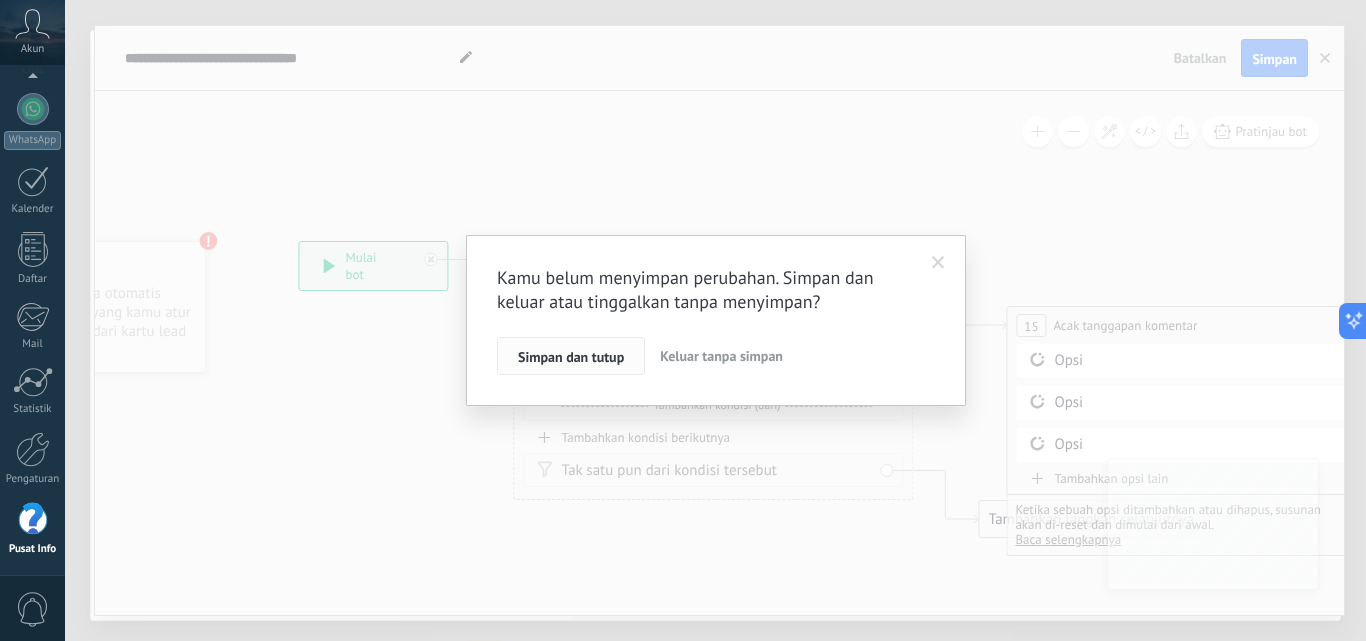 click on "Simpan dan tutup" at bounding box center (571, 357) 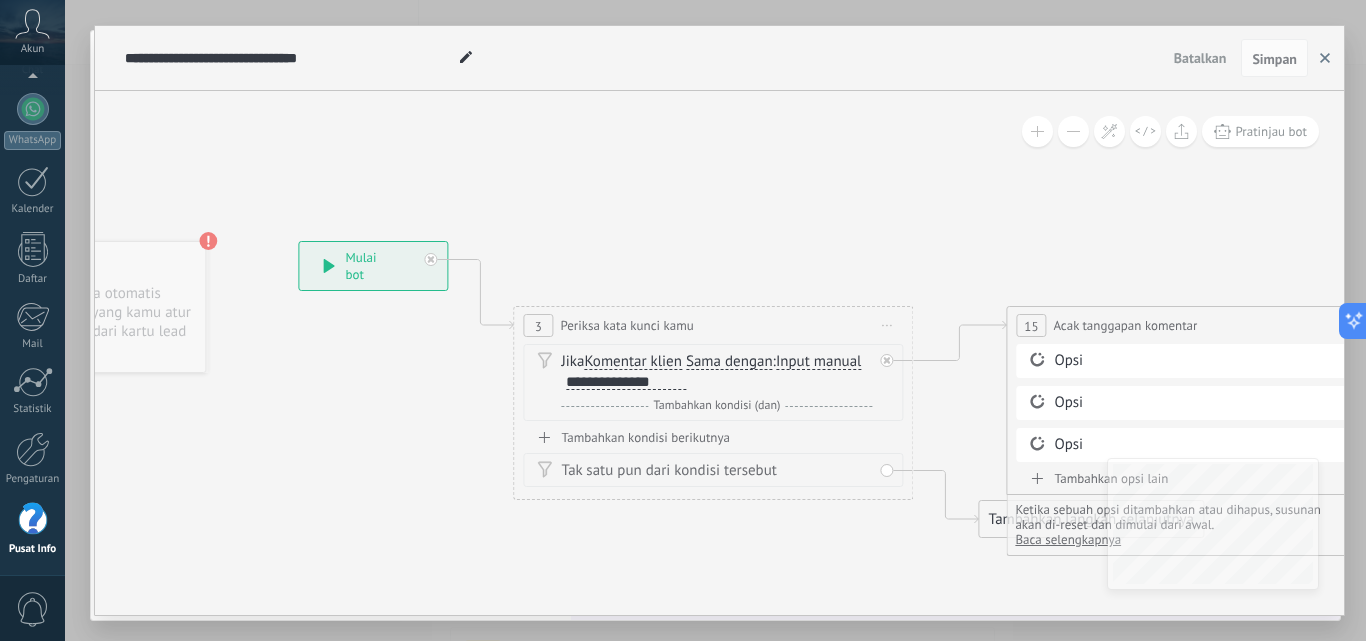 click at bounding box center (1325, 58) 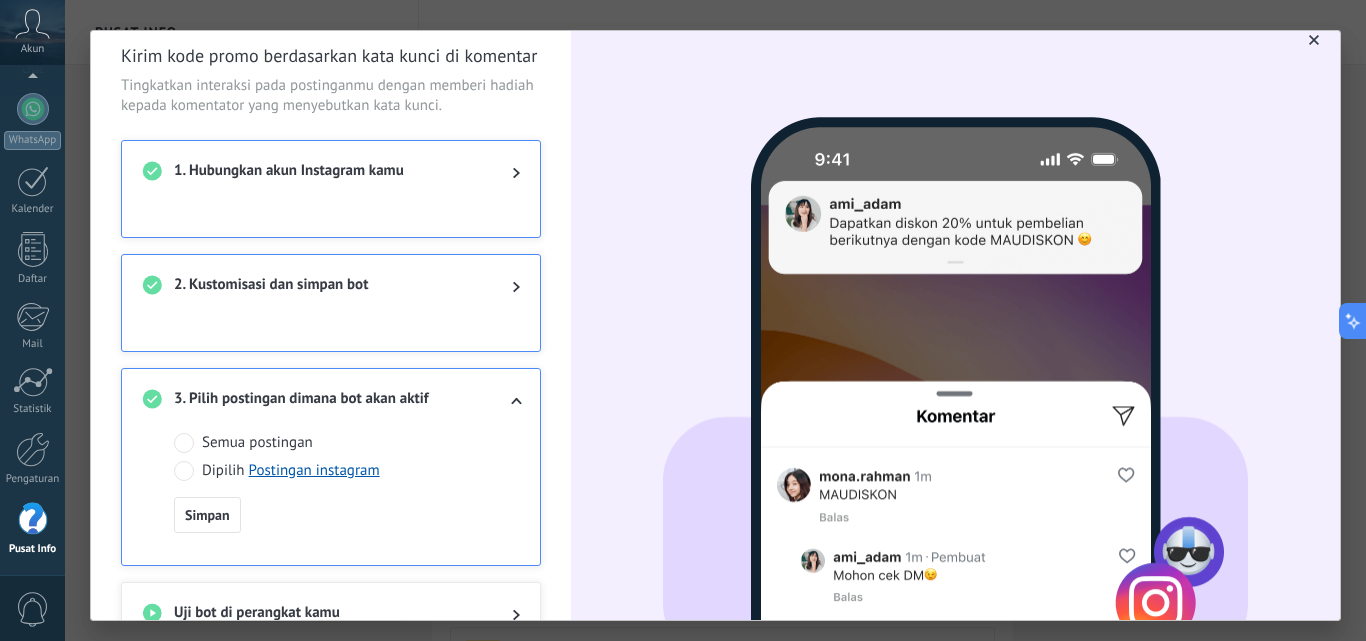 scroll, scrollTop: 16, scrollLeft: 0, axis: vertical 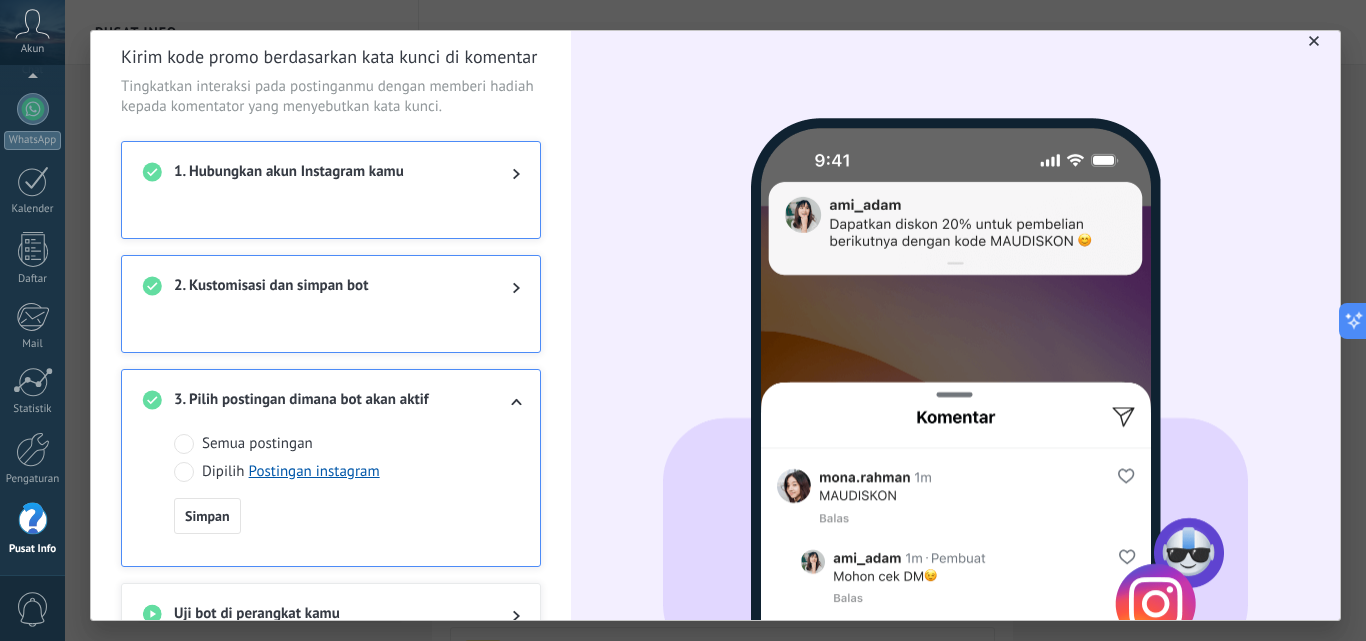 click at bounding box center [516, 288] 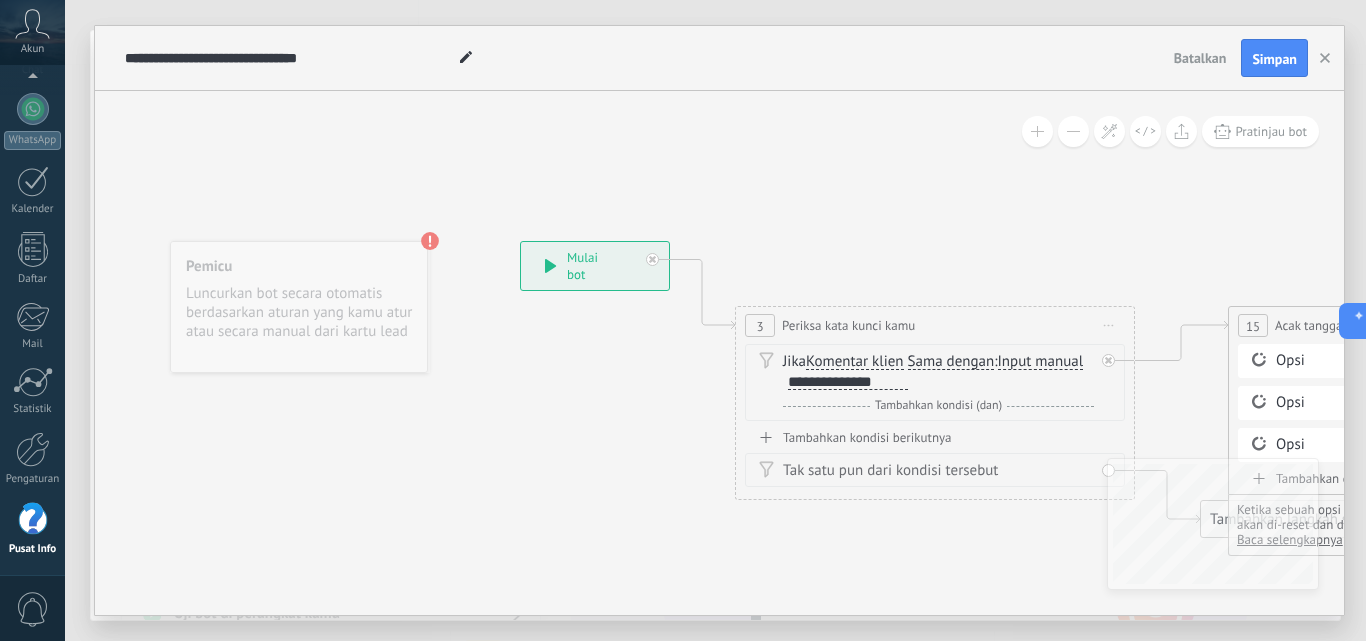 click on "**********" at bounding box center (848, 382) 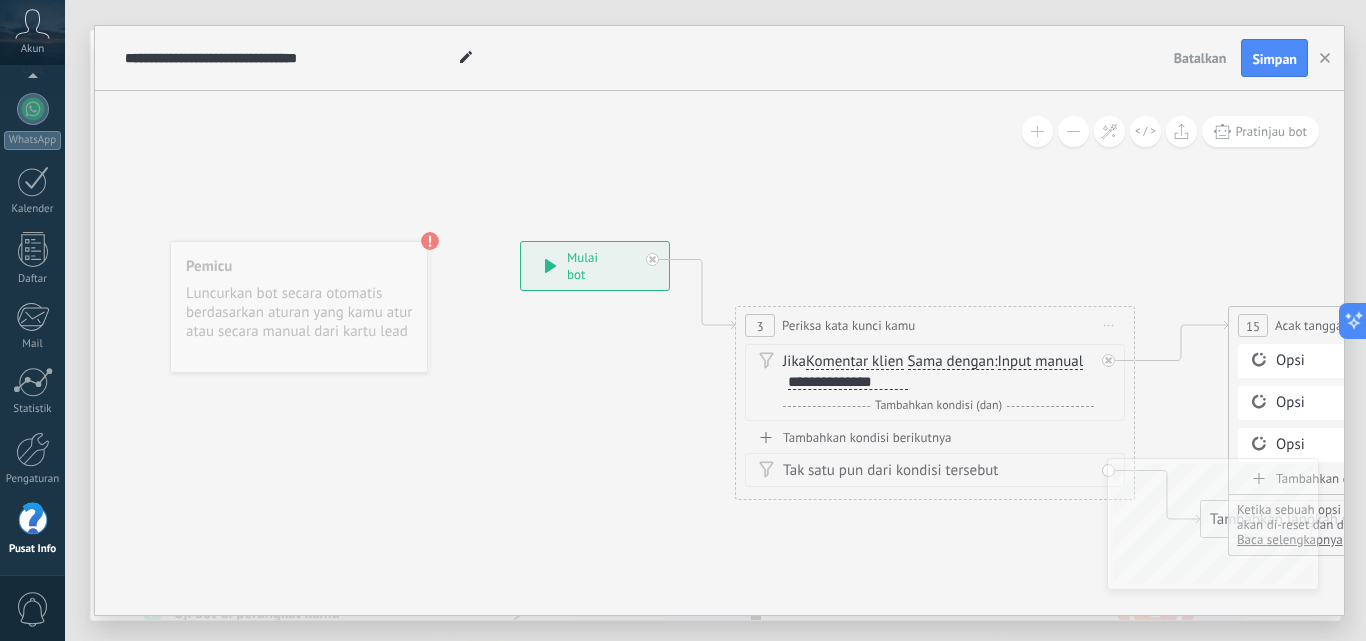 click on "**********" at bounding box center (848, 382) 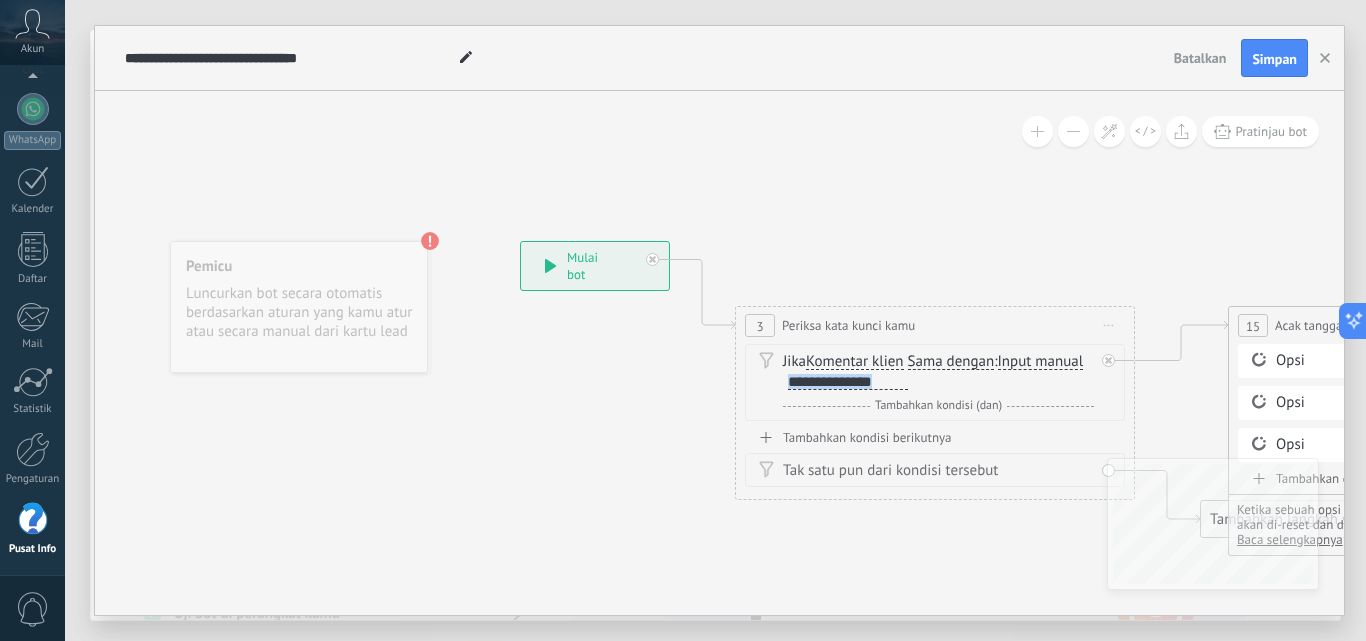 click on "**********" at bounding box center (848, 382) 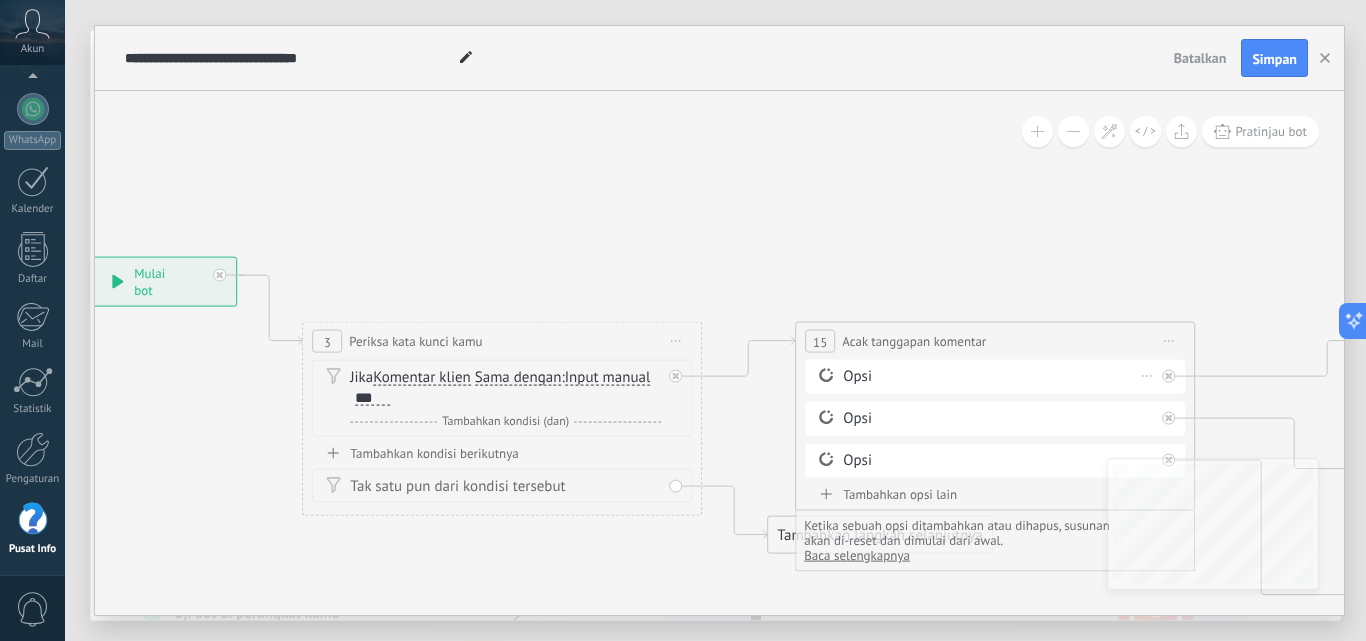 click 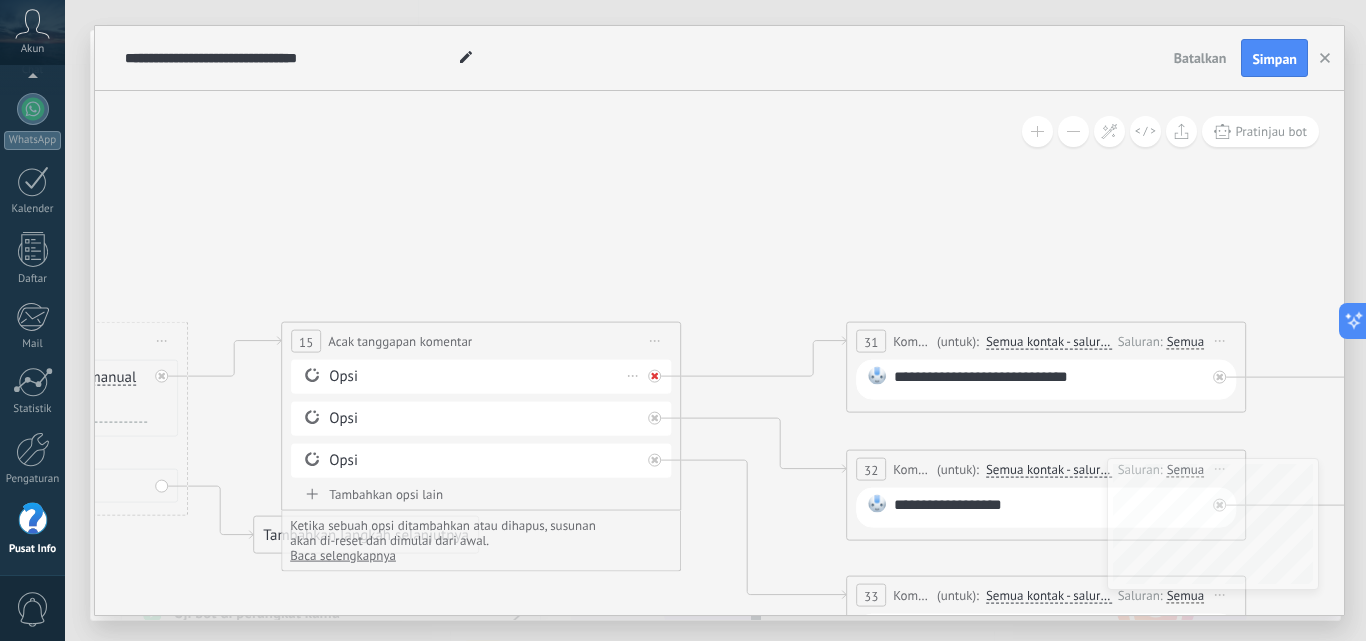 click at bounding box center (654, 376) 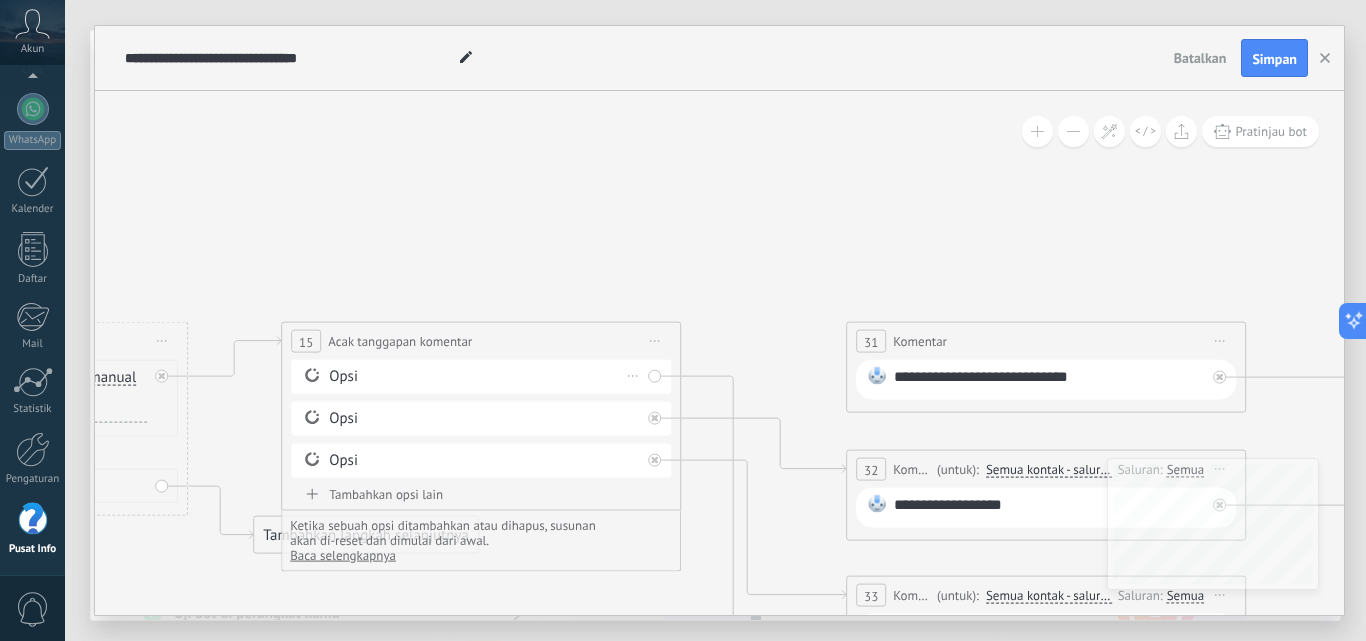 click on "Opsi
Hapus" at bounding box center (481, 377) 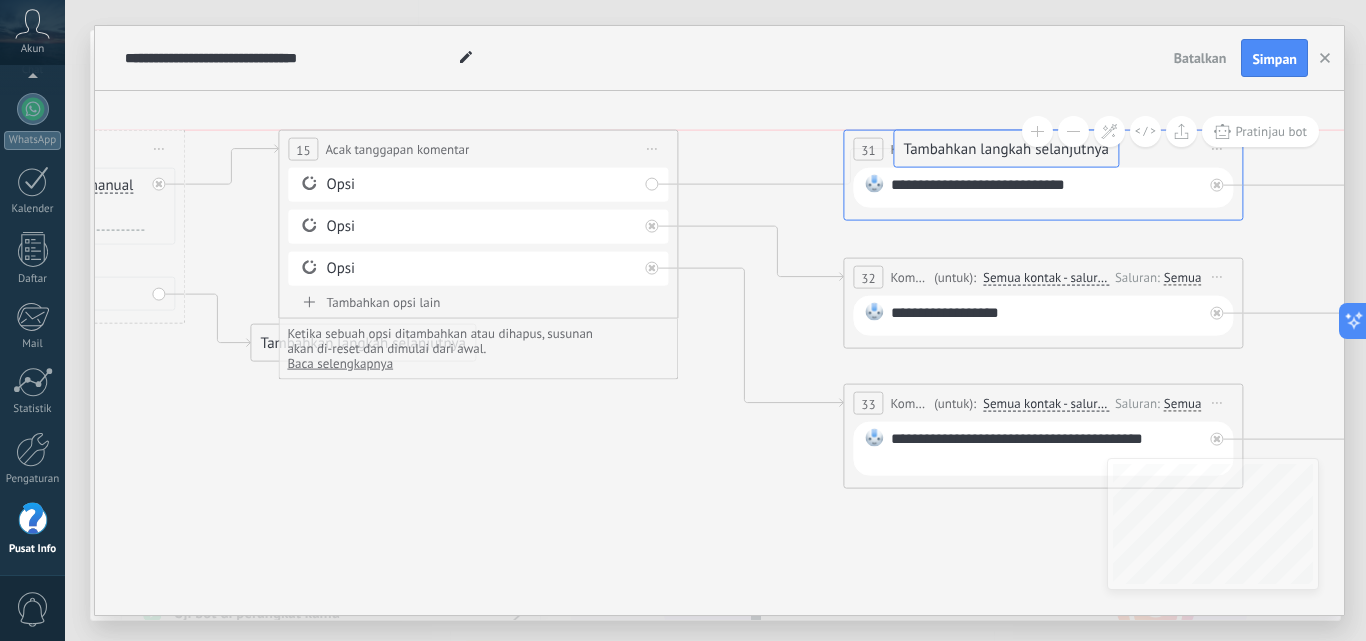 drag, startPoint x: 800, startPoint y: 513, endPoint x: 950, endPoint y: 152, distance: 390.92328 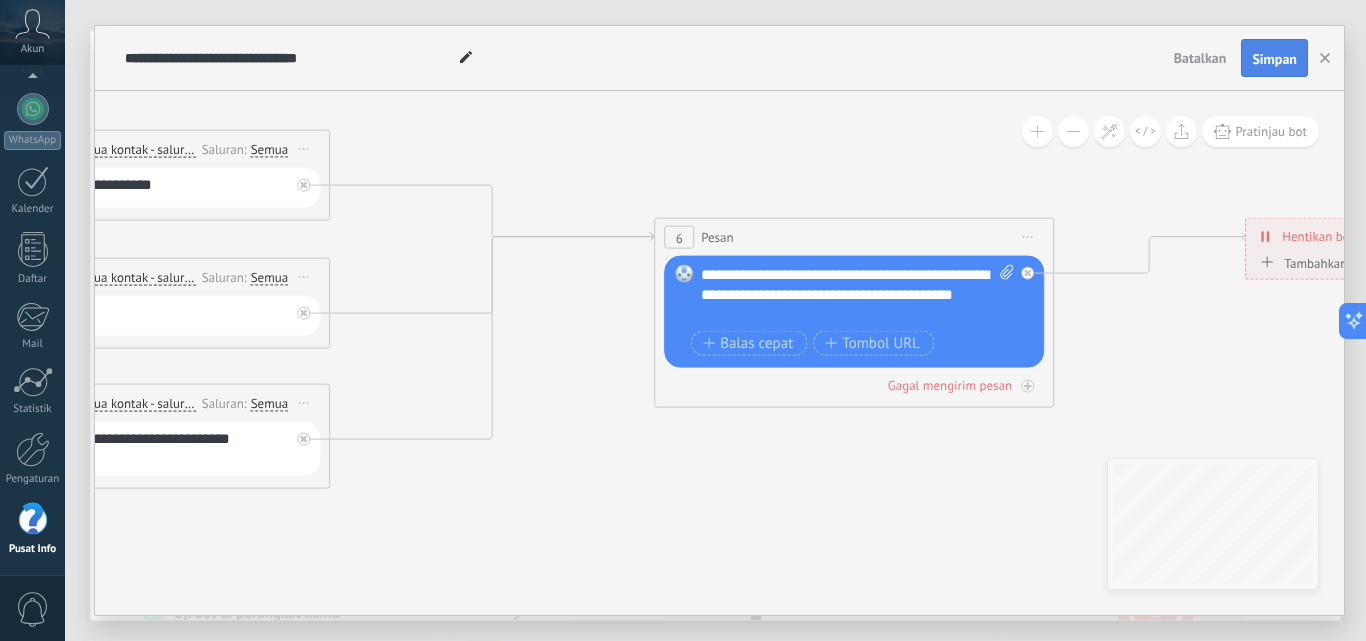 click on "Simpan" at bounding box center (1274, 59) 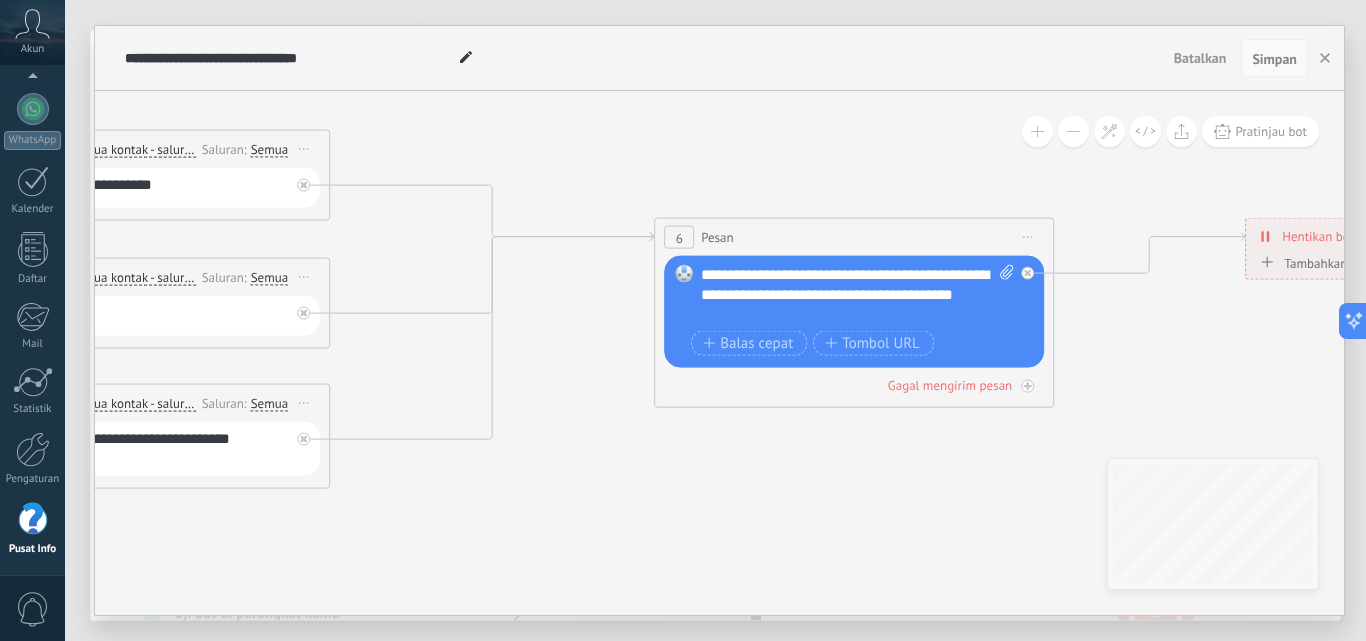 click on "Simpan" at bounding box center [1274, 59] 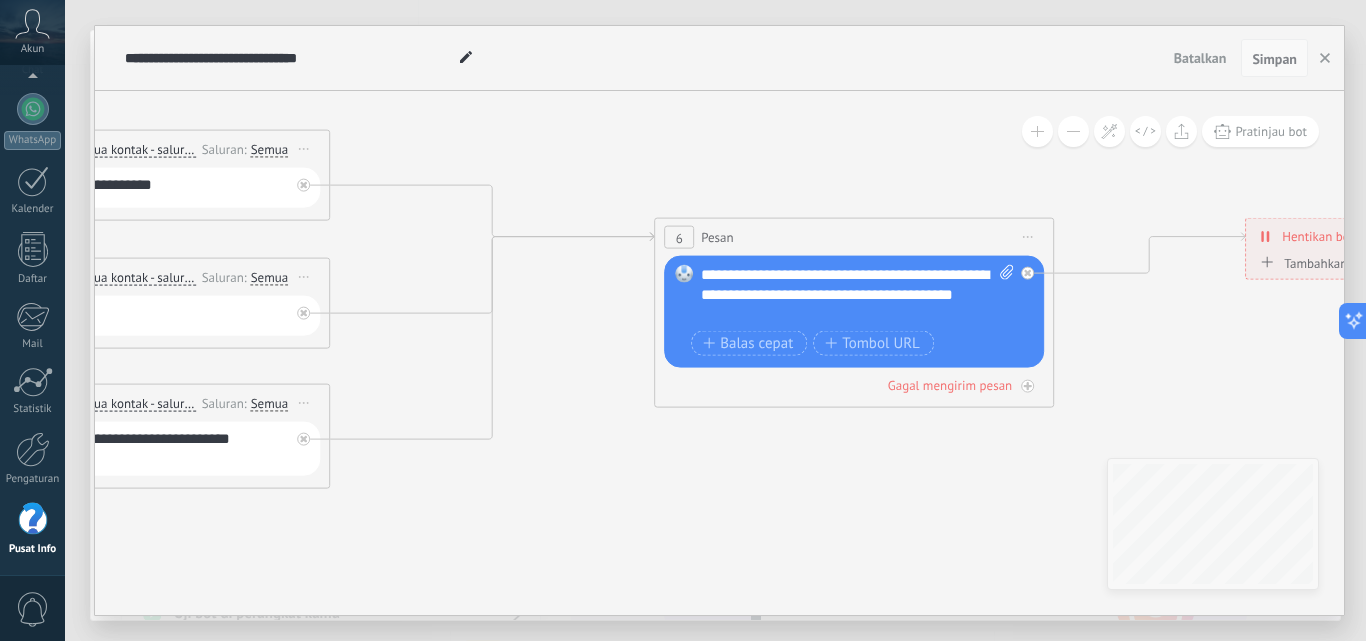 click on "Simpan" at bounding box center (1274, 59) 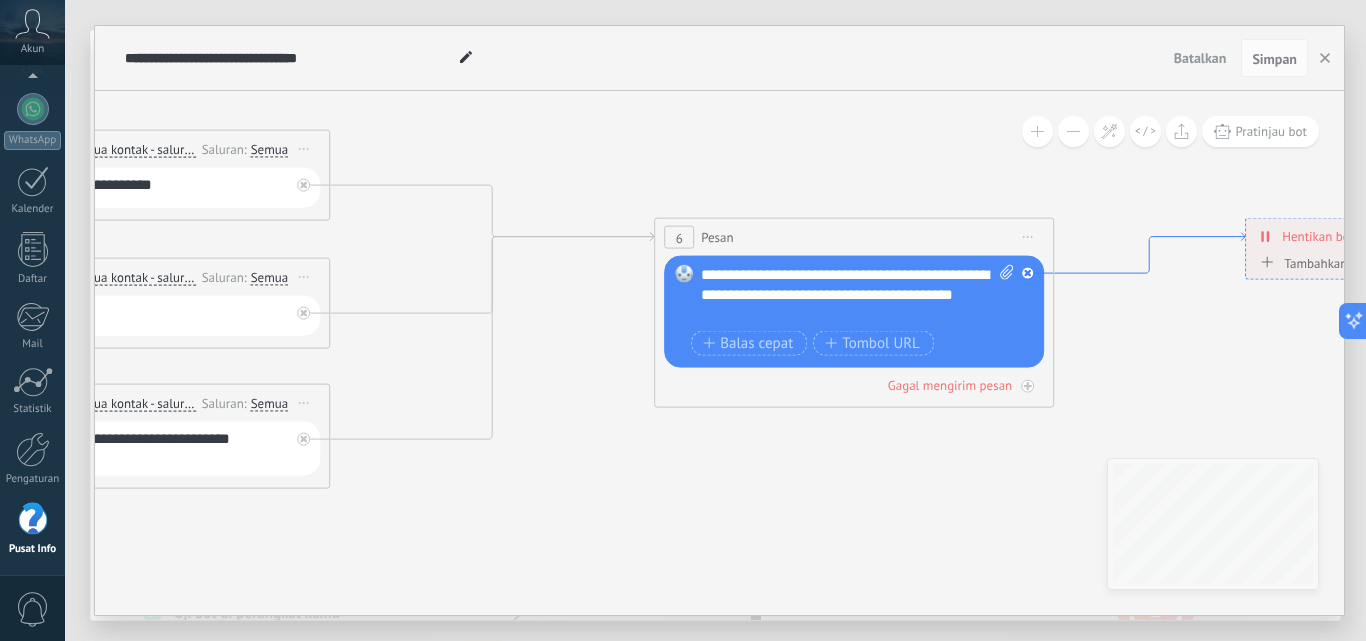 drag, startPoint x: 1269, startPoint y: 66, endPoint x: 1128, endPoint y: 276, distance: 252.94466 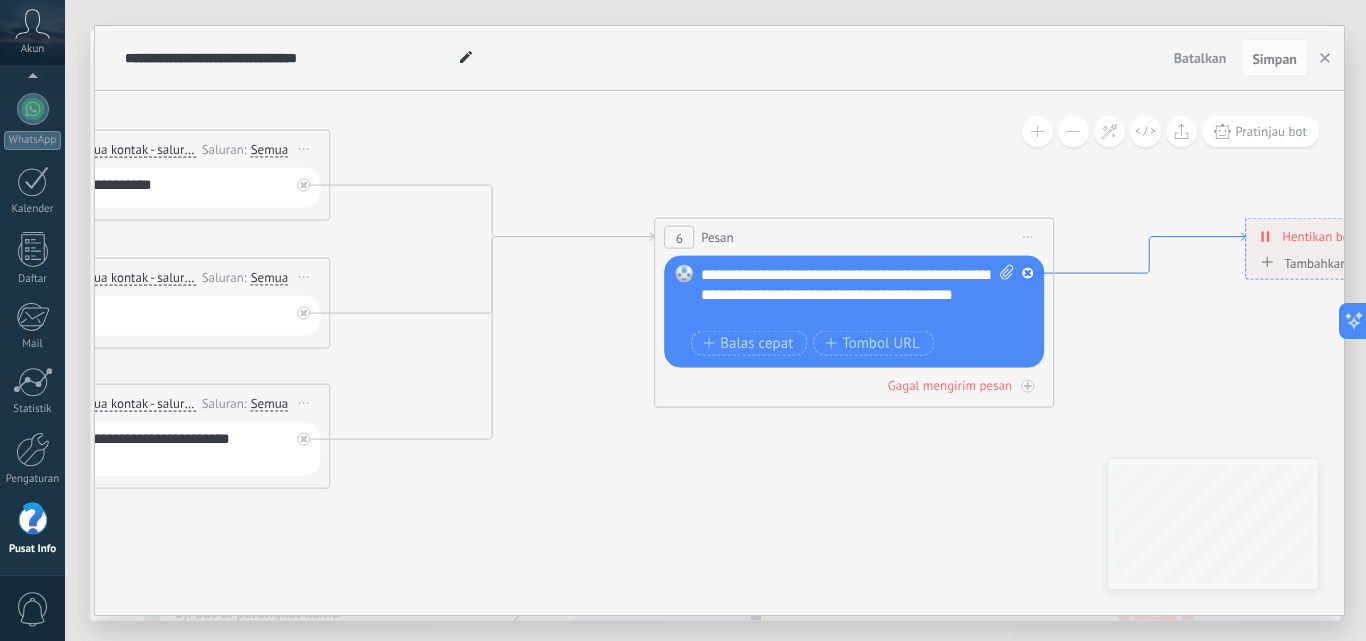 click on "**********" at bounding box center [719, 320] 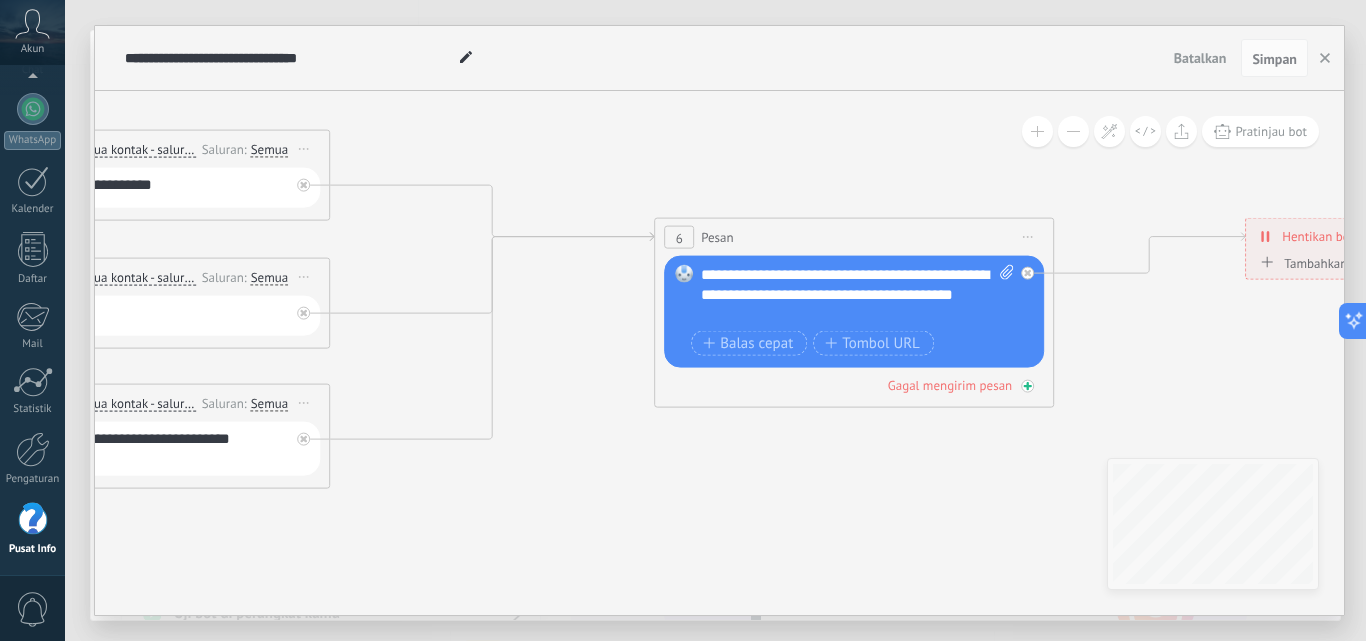 click at bounding box center (1027, 386) 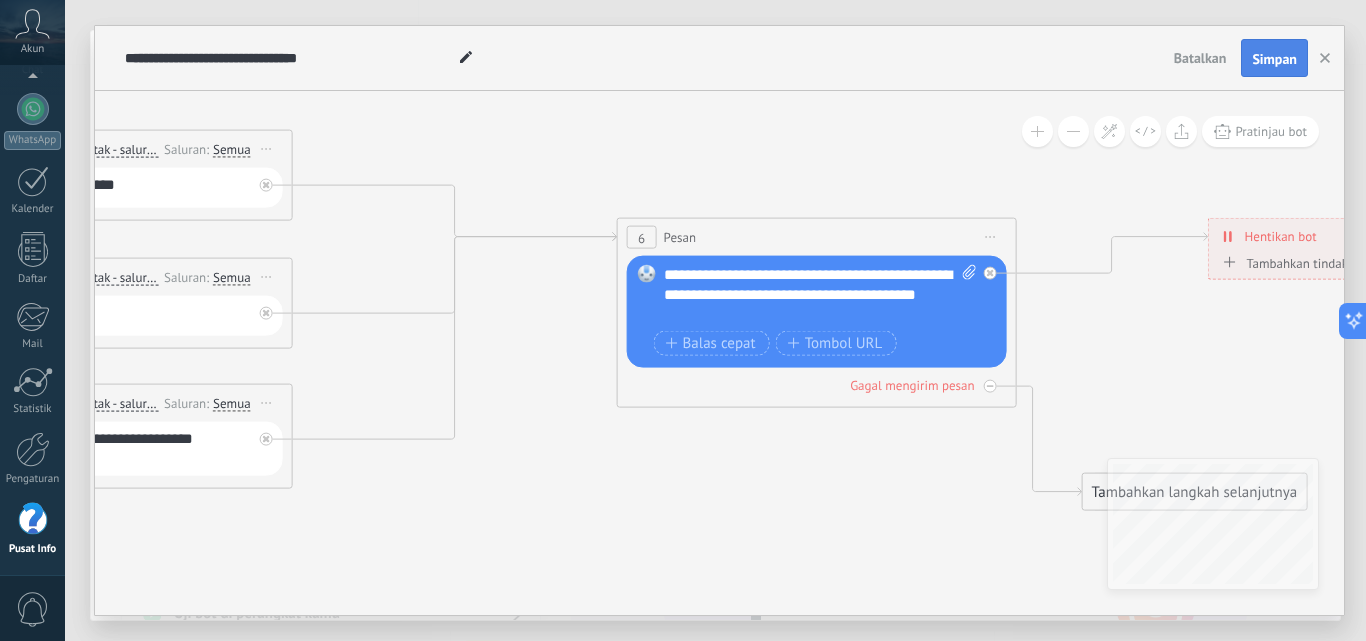 click on "Simpan" at bounding box center [1274, 59] 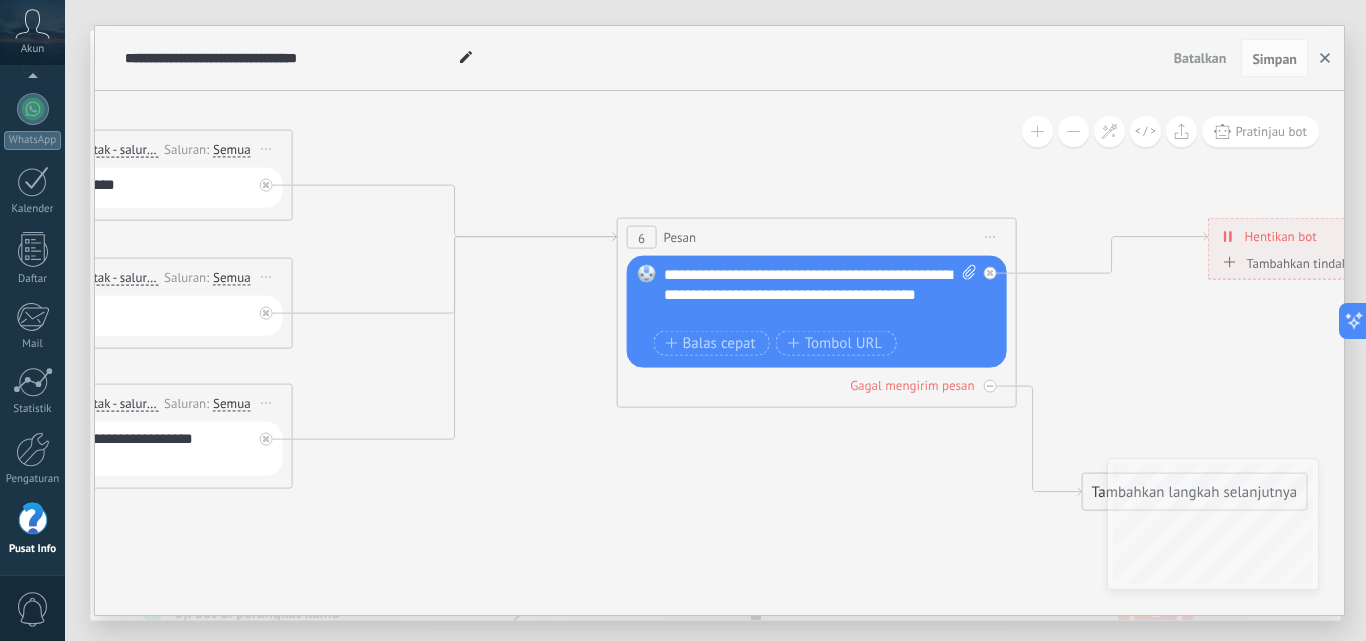 click 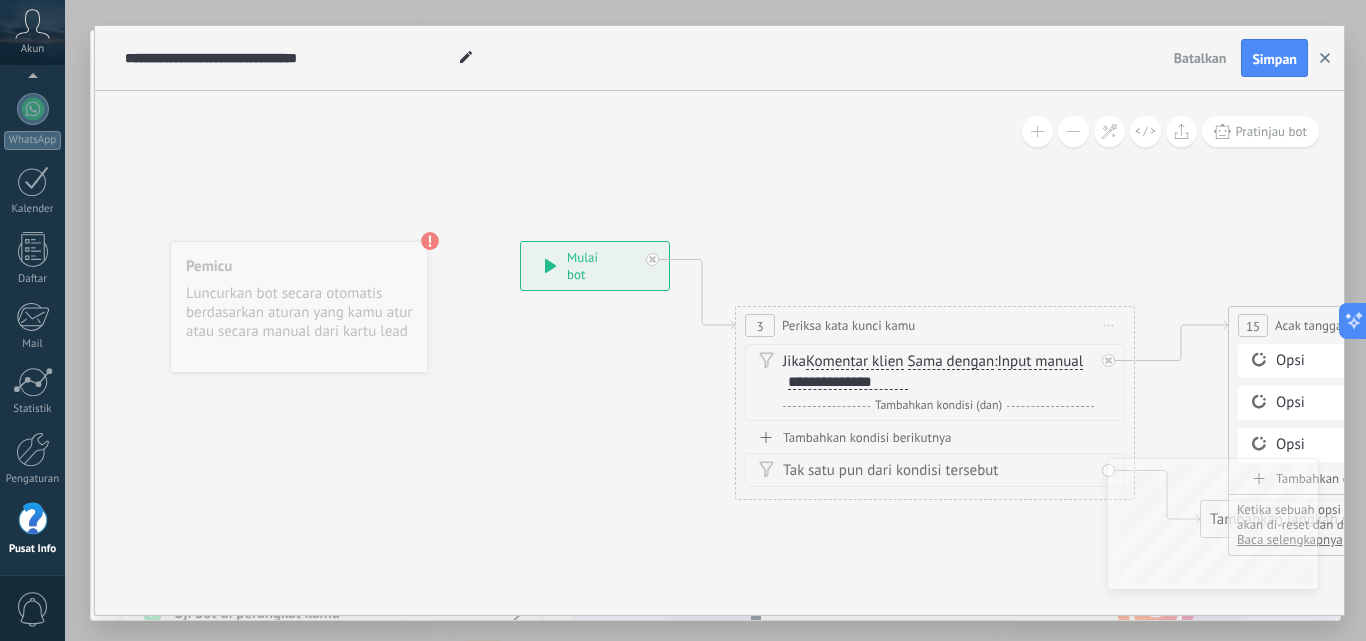 click at bounding box center (1325, 58) 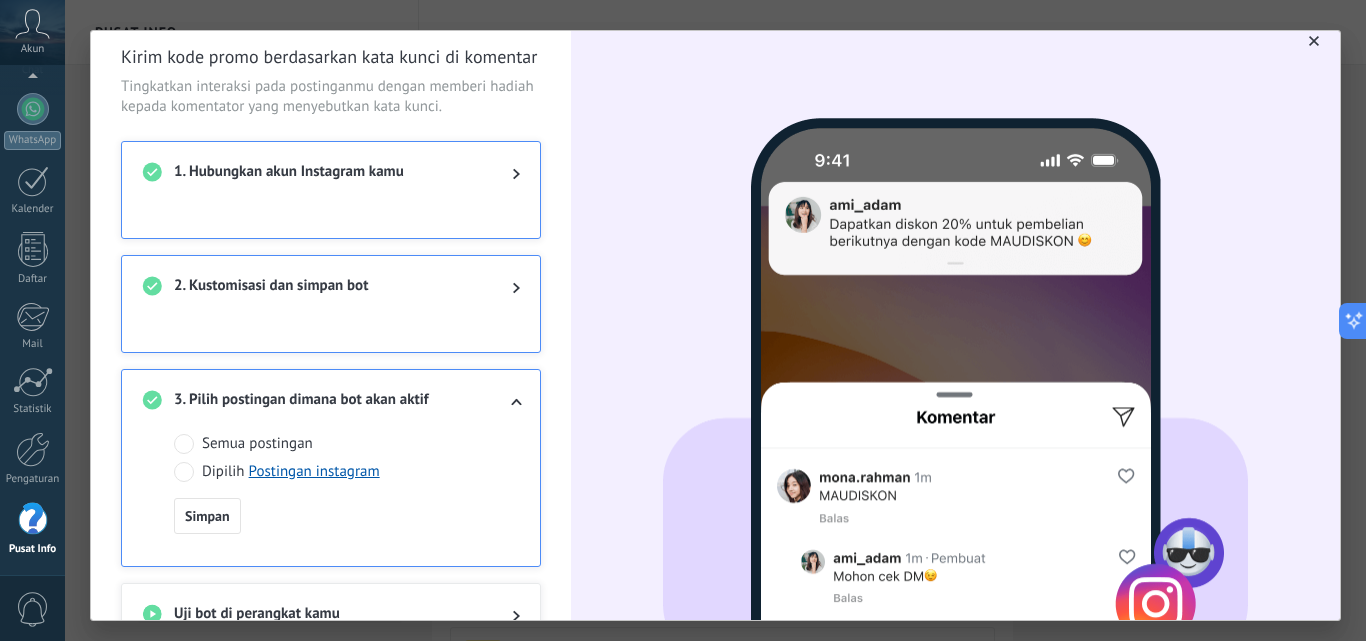 scroll, scrollTop: 0, scrollLeft: 0, axis: both 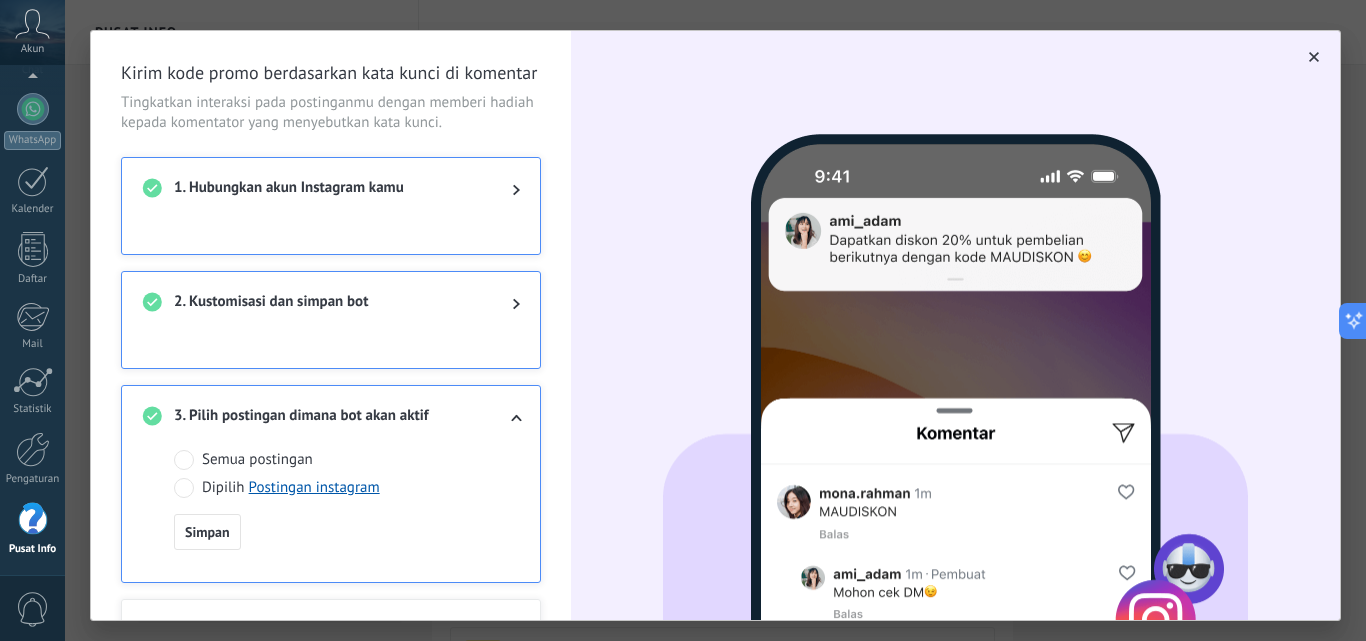 click at bounding box center (500, 304) 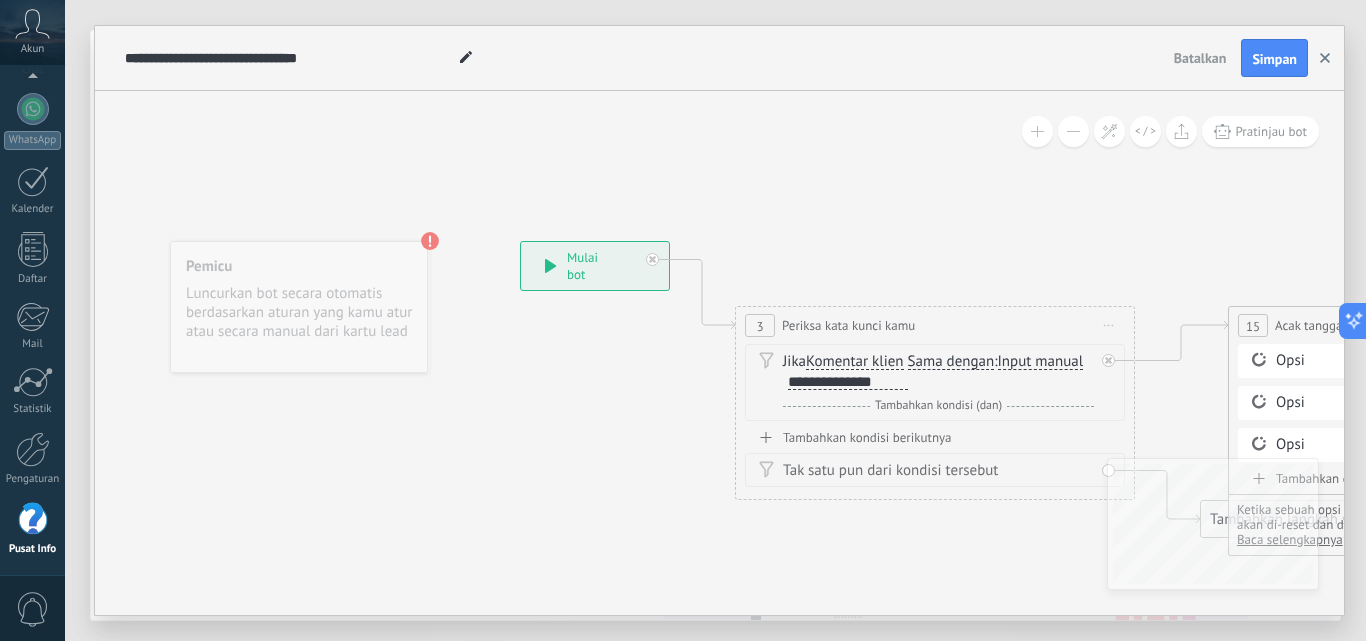 click 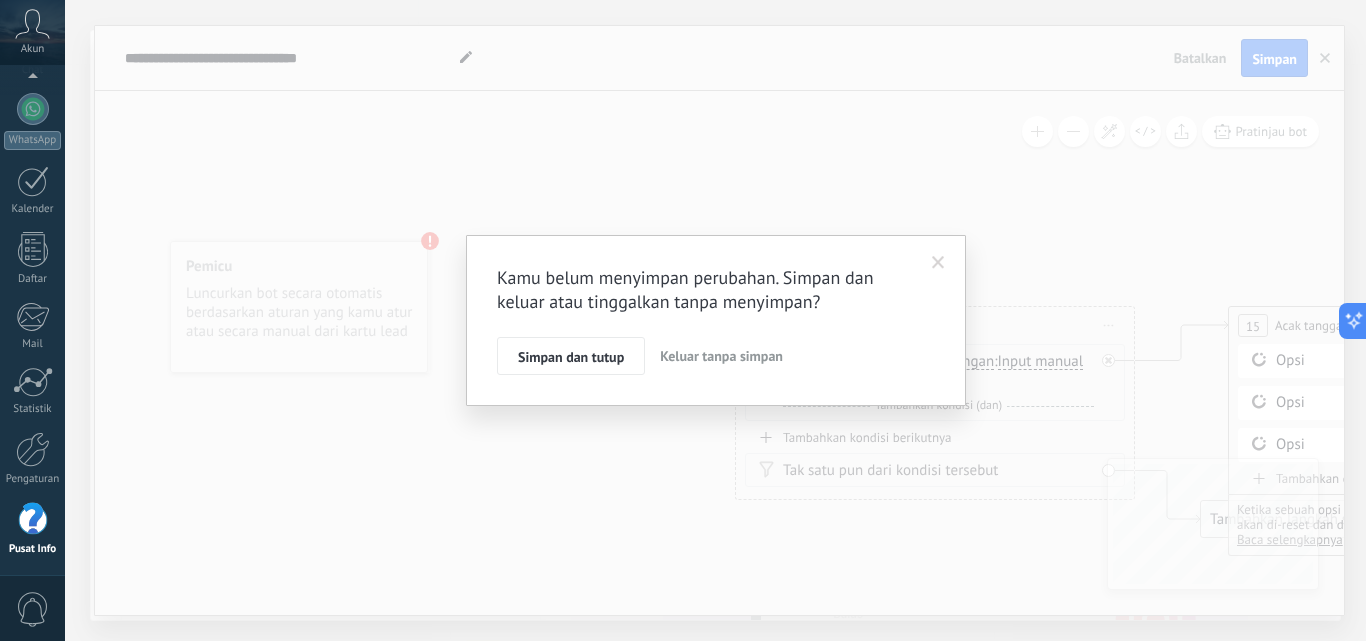 click on "Keluar tanpa simpan" at bounding box center (721, 356) 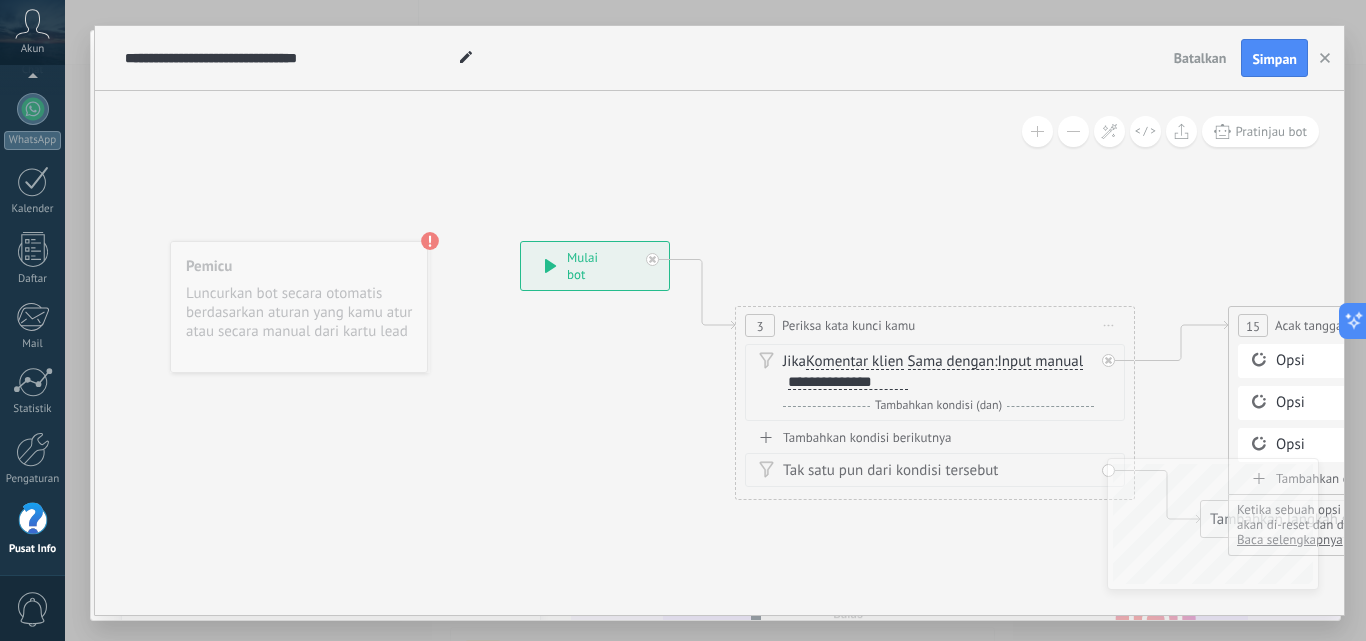 click 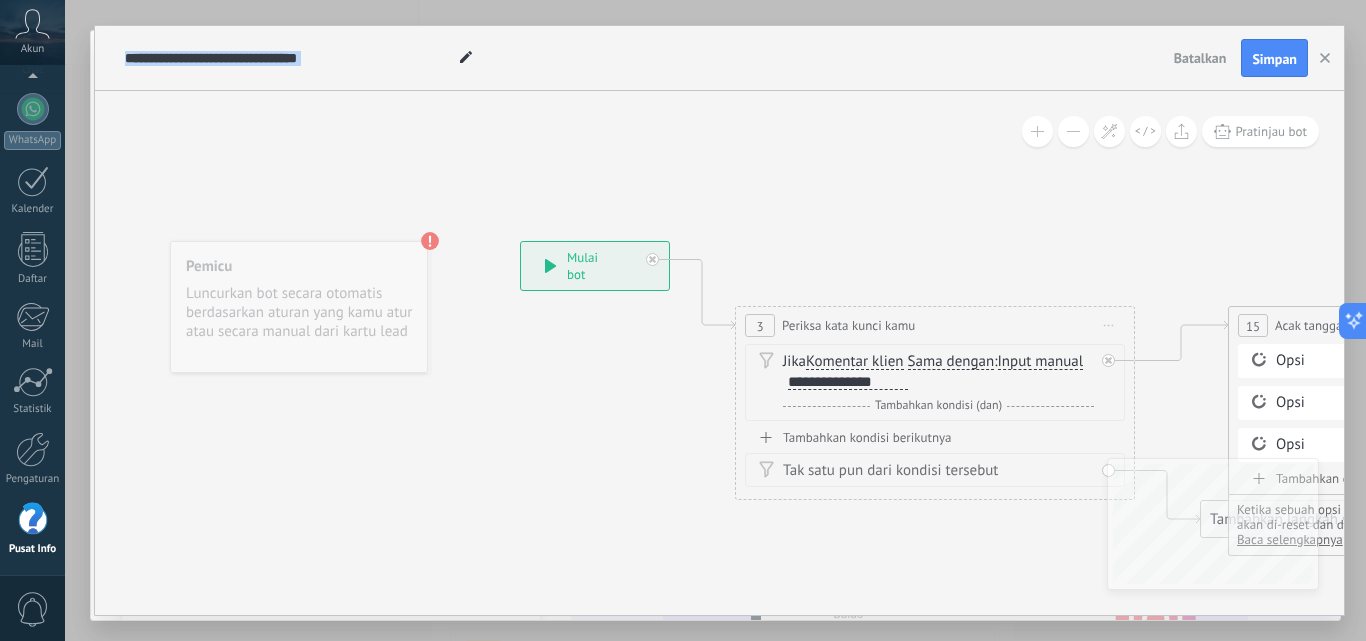 click 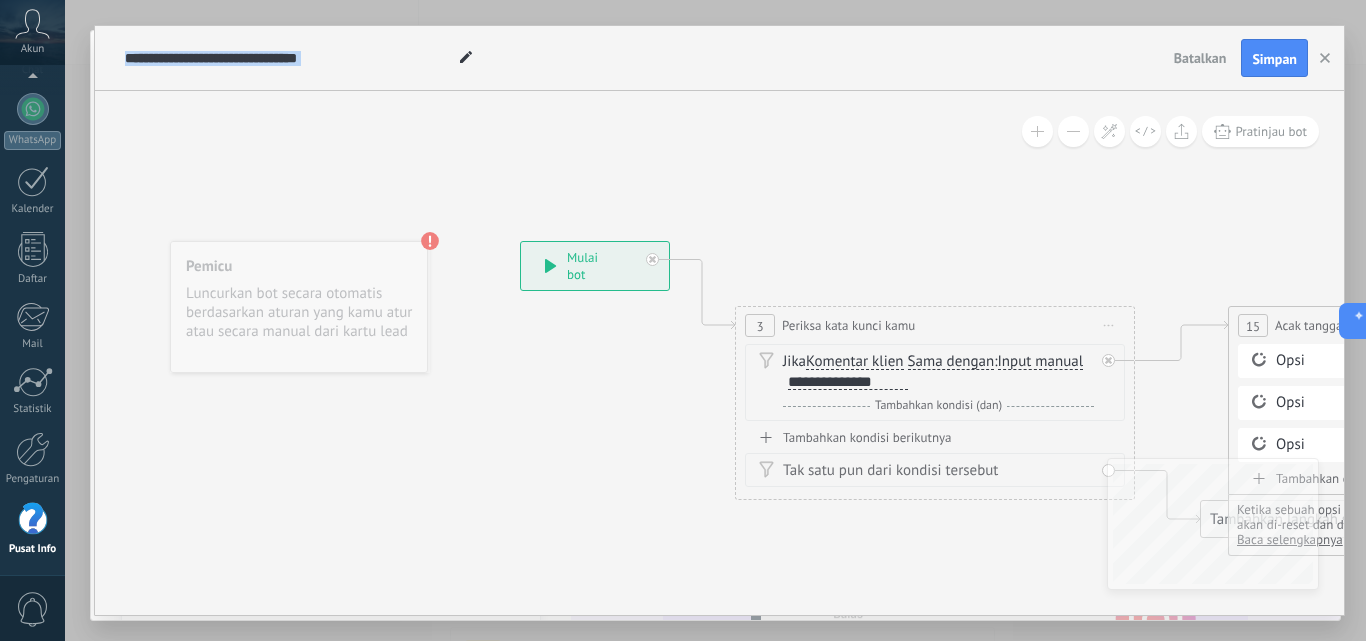 click on "Batalkan" at bounding box center [1200, 58] 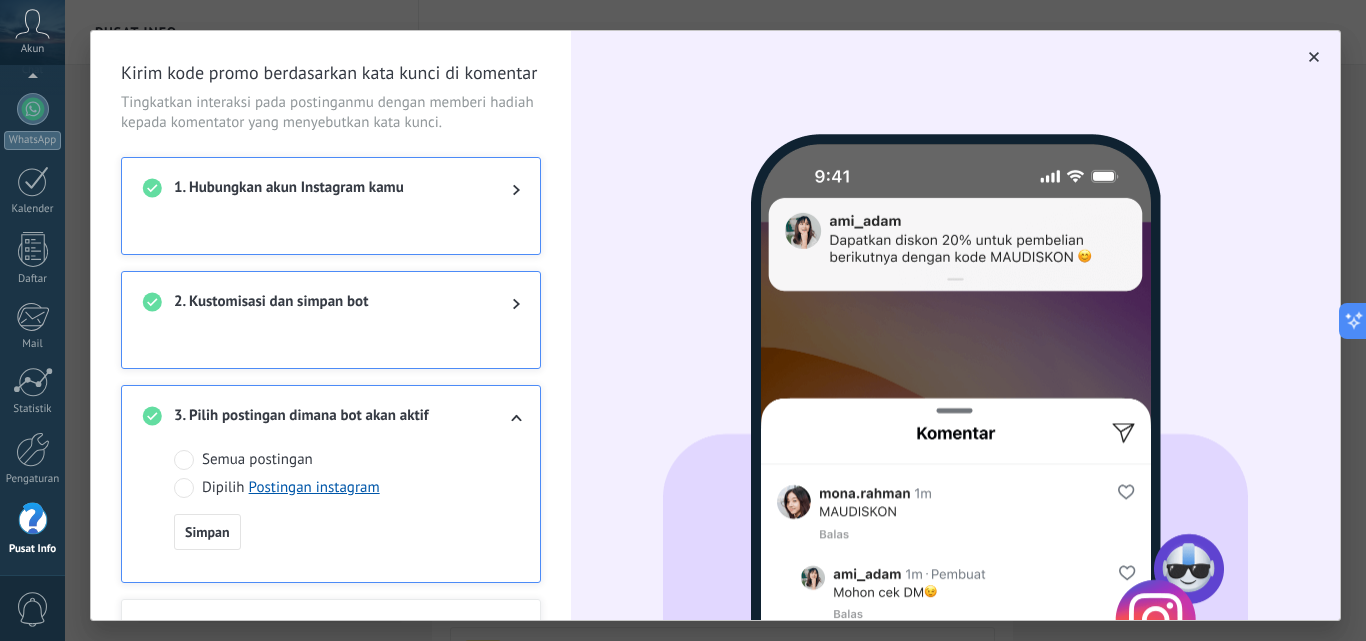 click 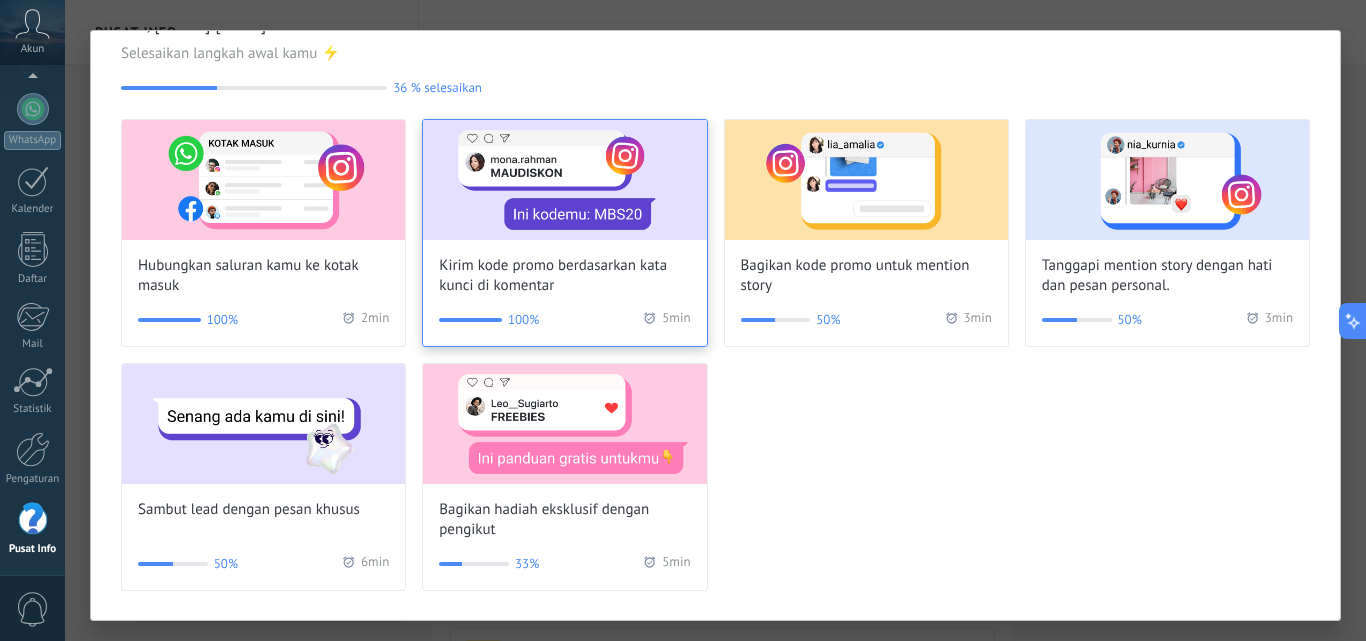 scroll, scrollTop: 50, scrollLeft: 0, axis: vertical 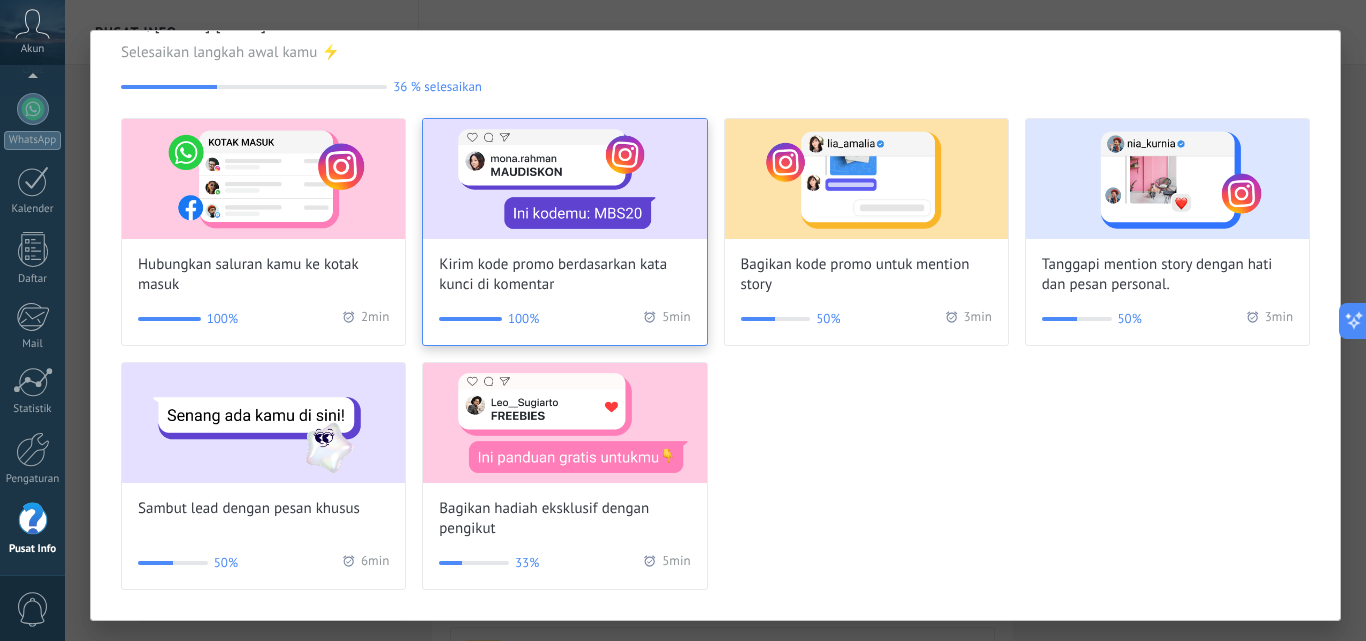 click on "Kirim kode promo berdasarkan kata kunci di komentar" at bounding box center [564, 275] 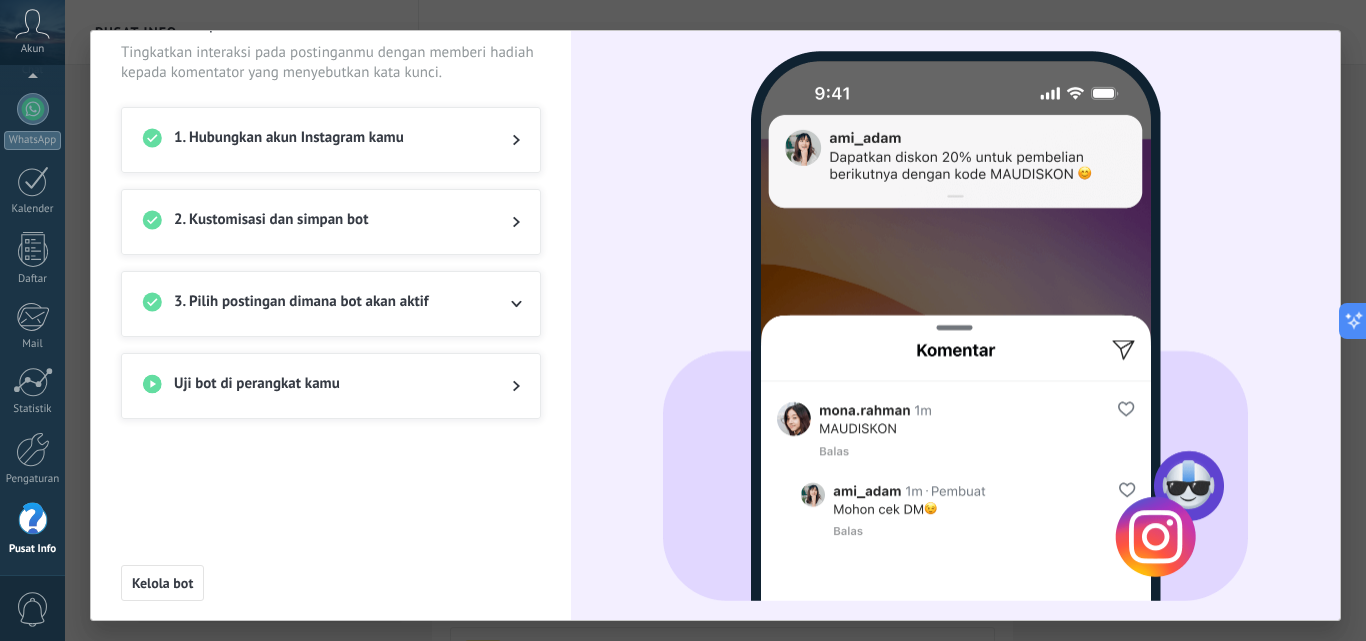click 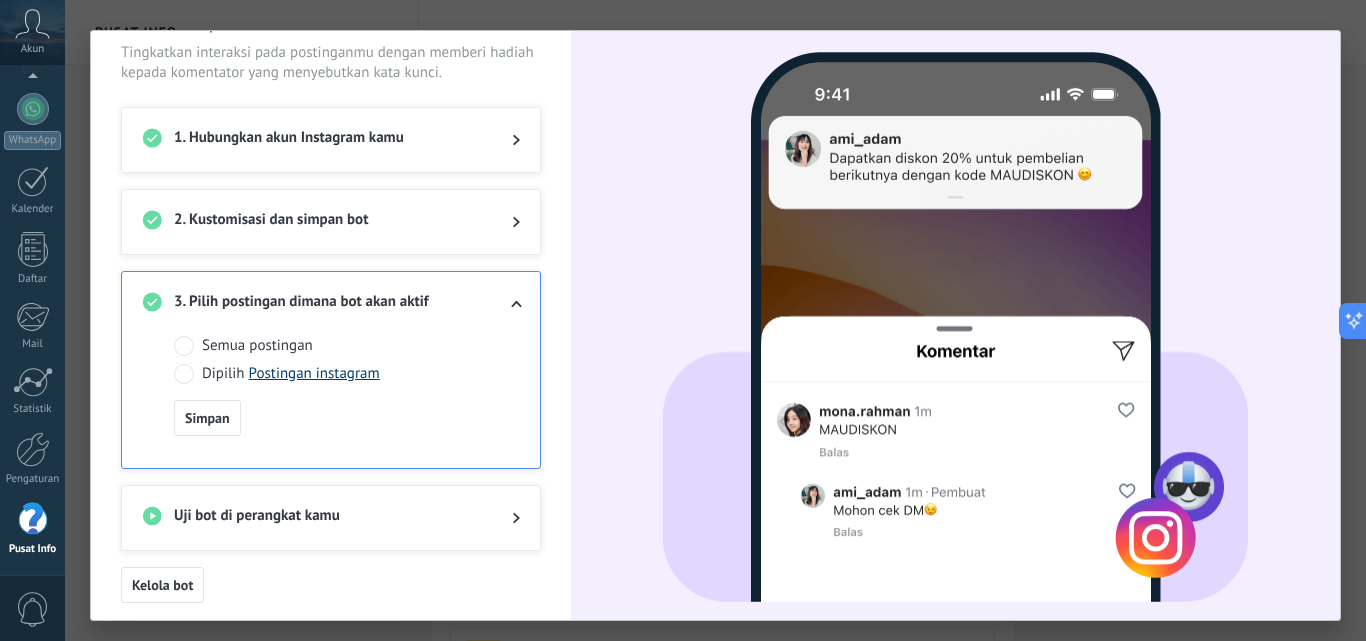 click on "Postingan instagram" at bounding box center (314, 373) 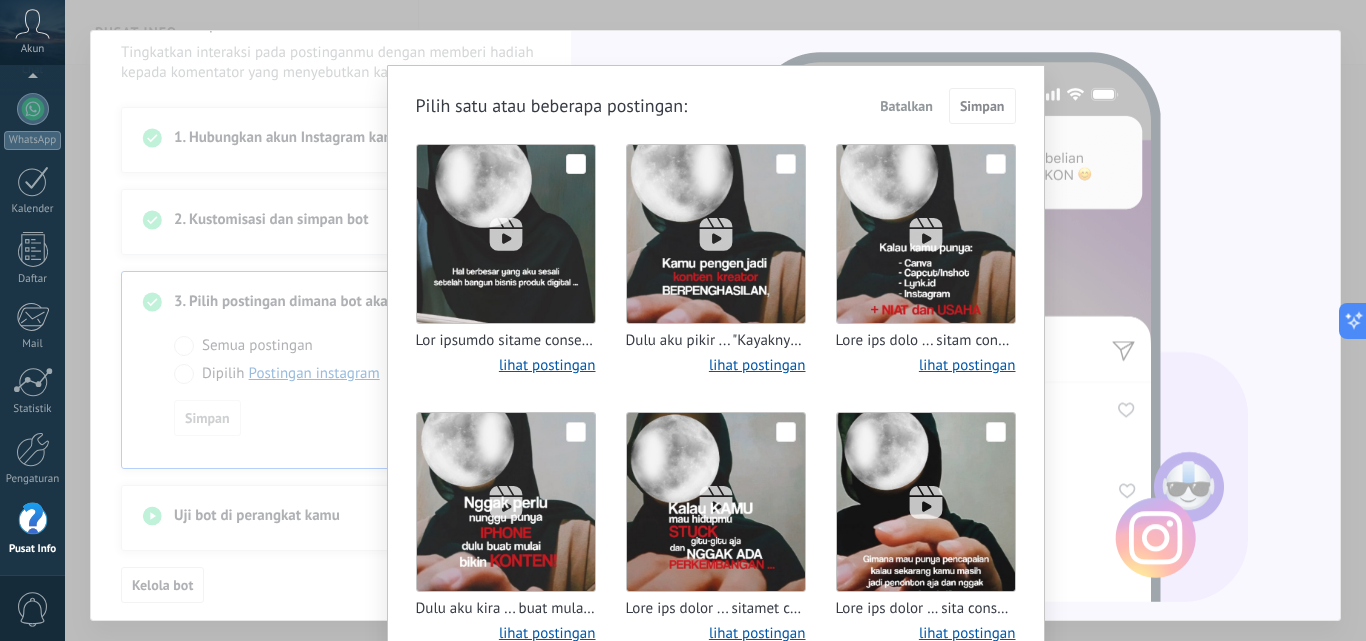 click at bounding box center [506, 234] 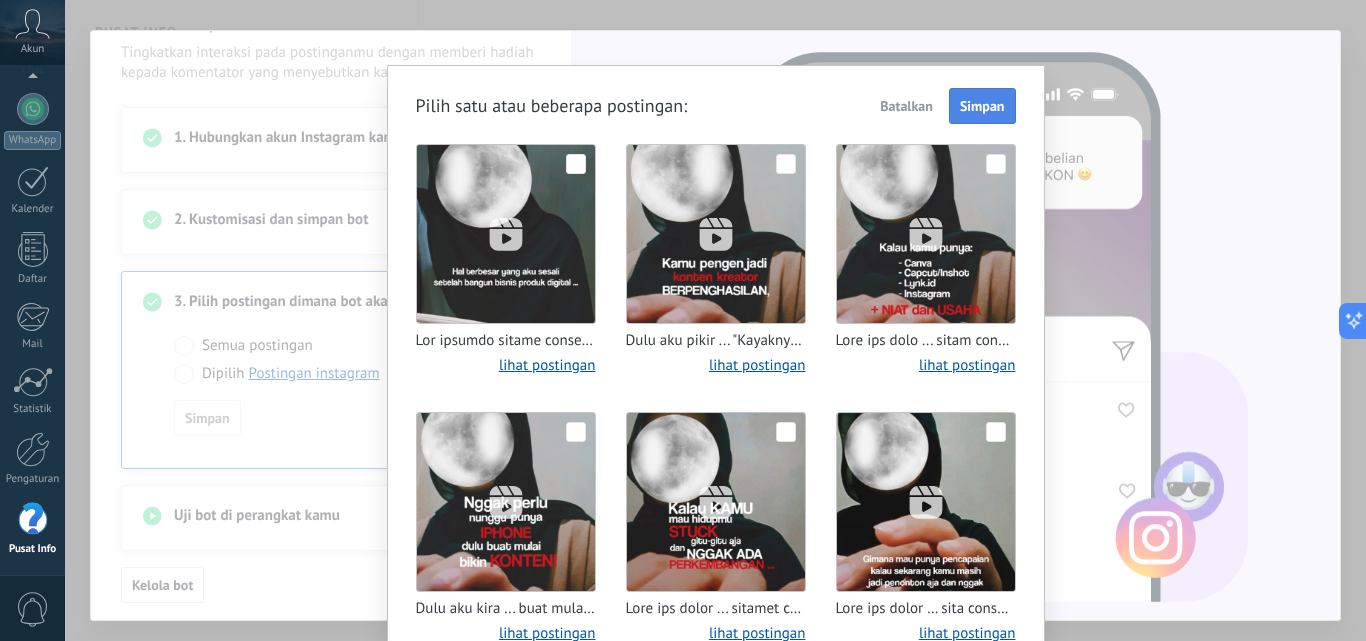 click on "Simpan" at bounding box center [982, 106] 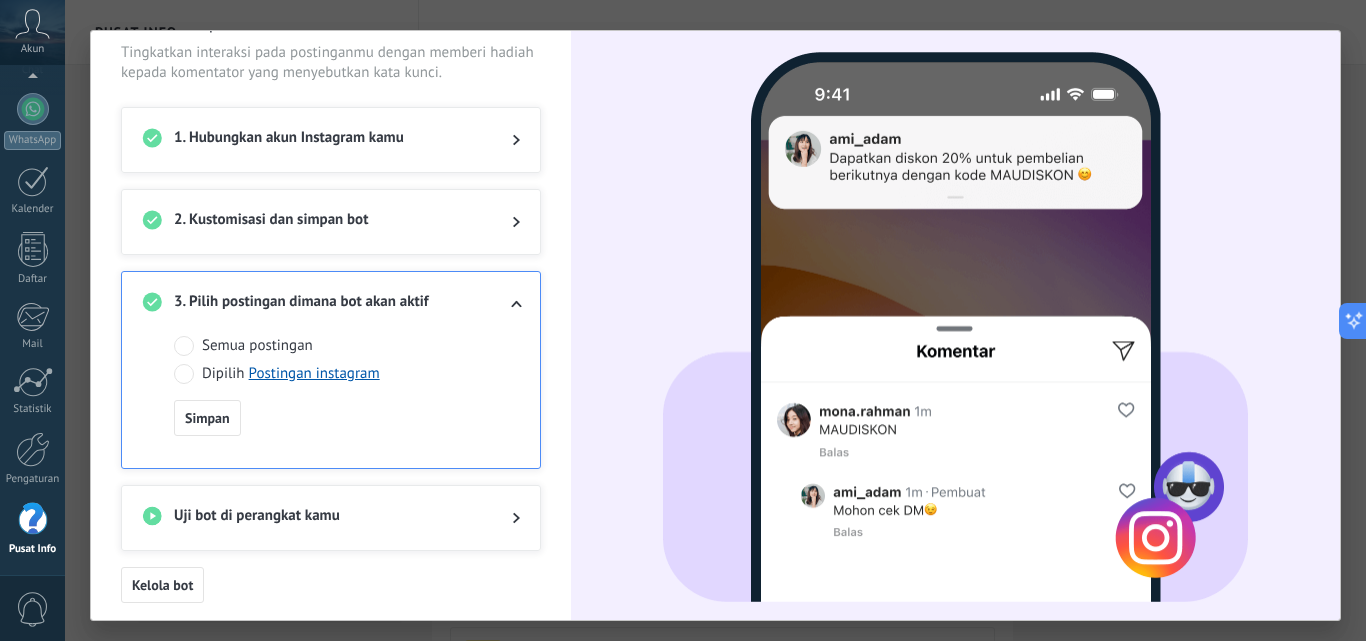 click on "Uji bot di perangkat kamu" at bounding box center (327, 518) 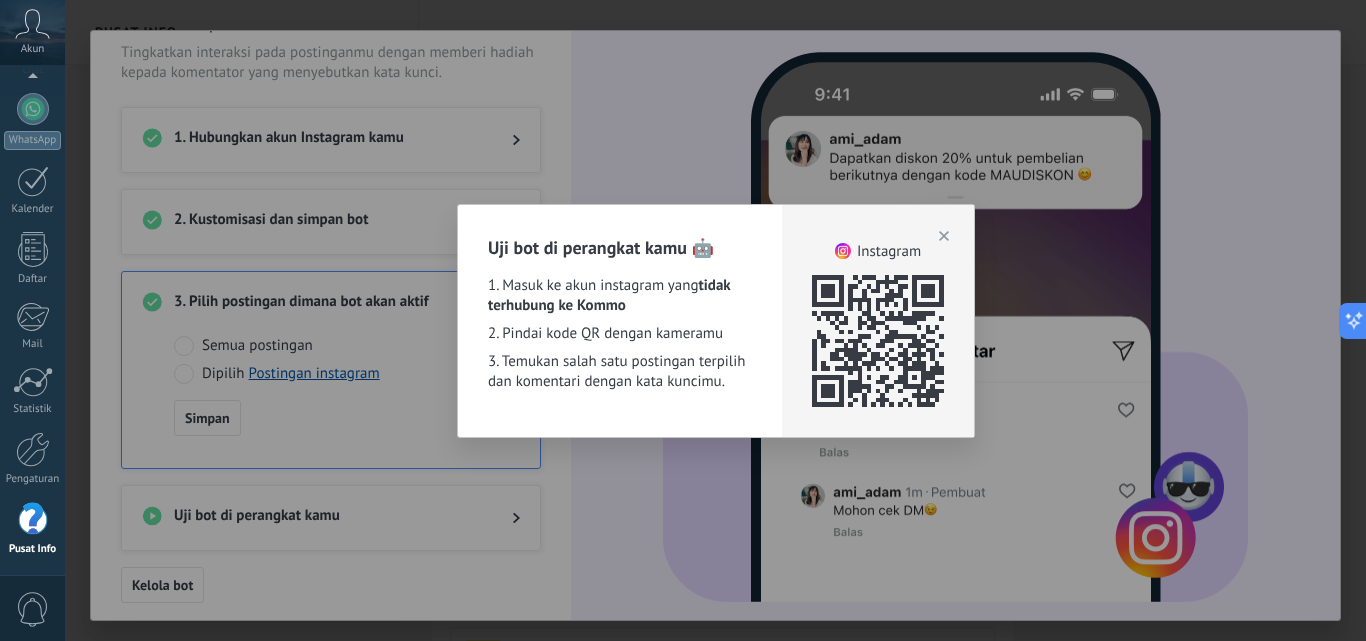 click 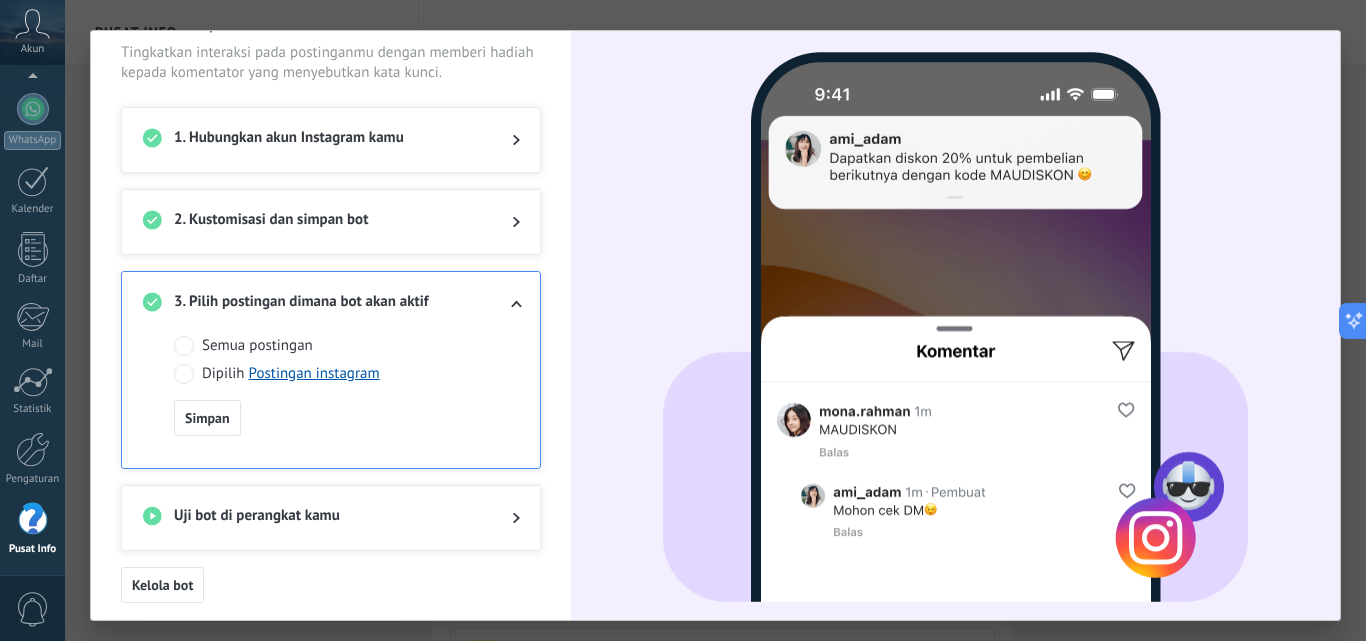 scroll, scrollTop: 63, scrollLeft: 0, axis: vertical 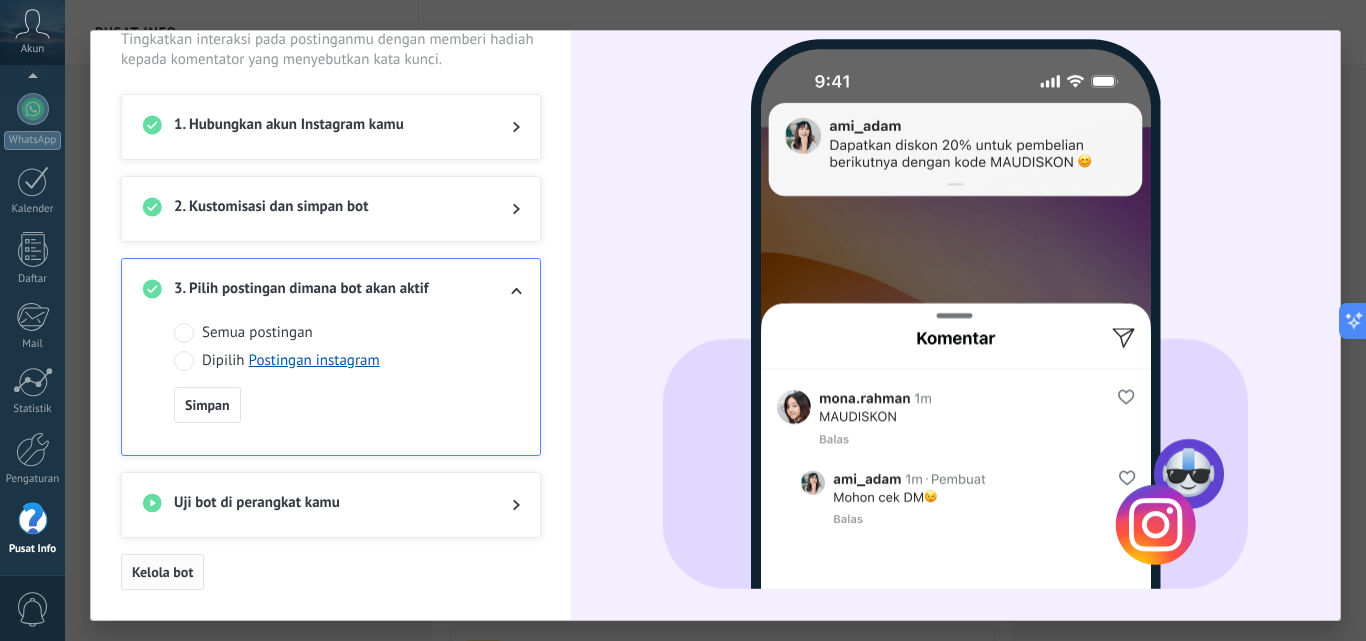 click on "Kelola bot" at bounding box center [162, 572] 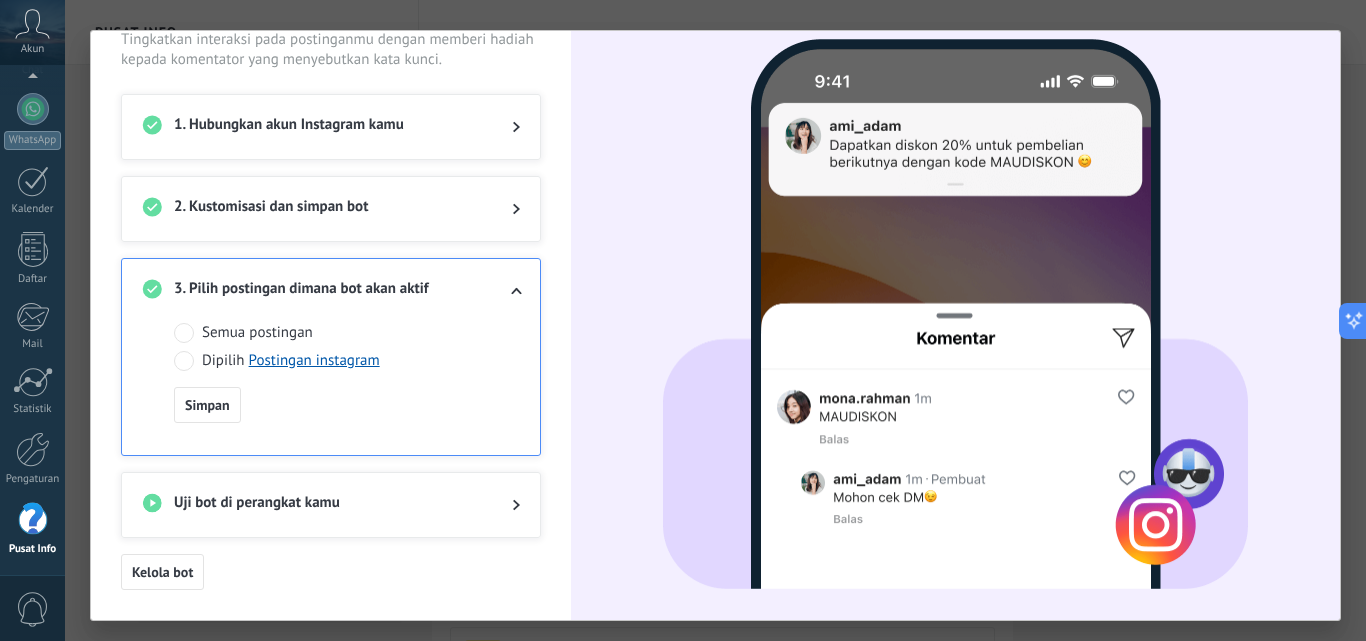 scroll, scrollTop: 0, scrollLeft: 0, axis: both 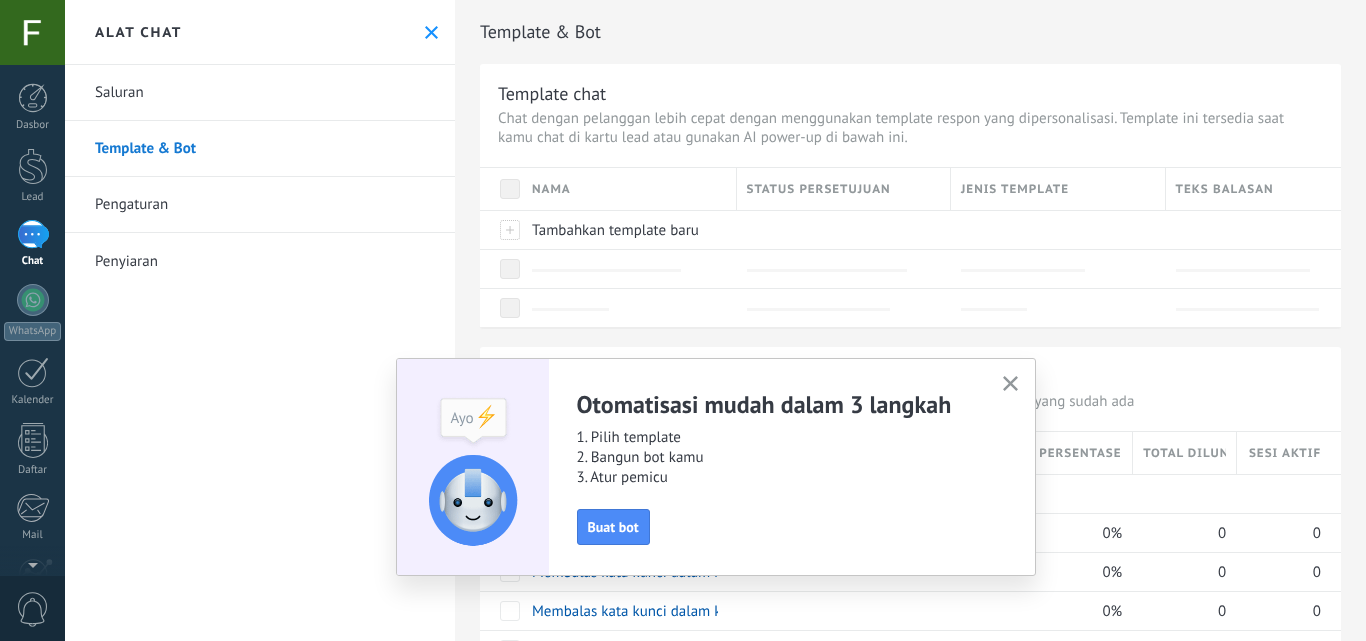 click 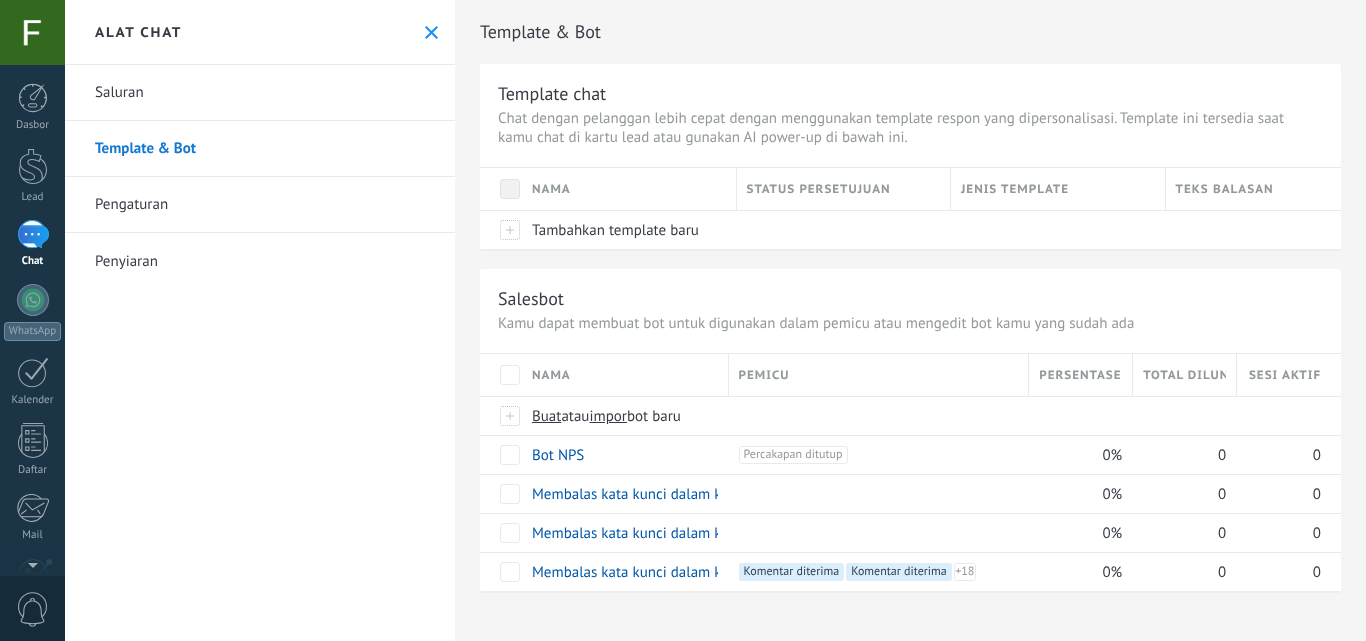 scroll, scrollTop: 0, scrollLeft: 0, axis: both 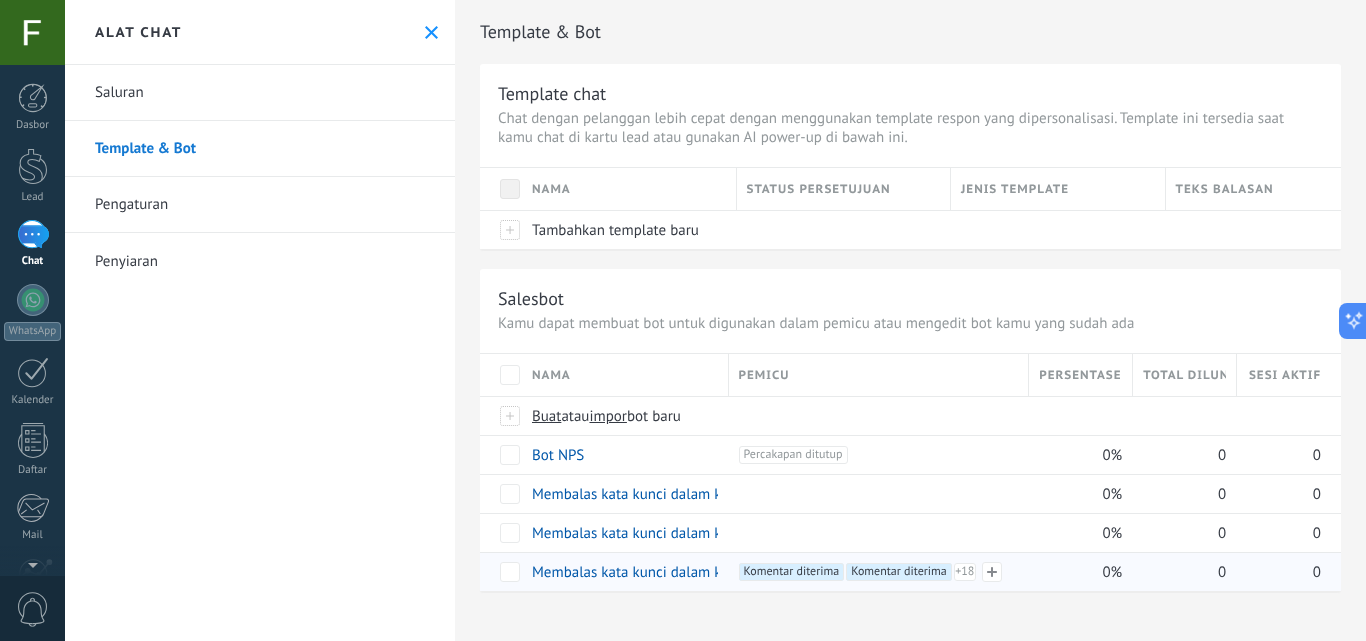 click on "Komentar diterima +18" at bounding box center [899, 572] 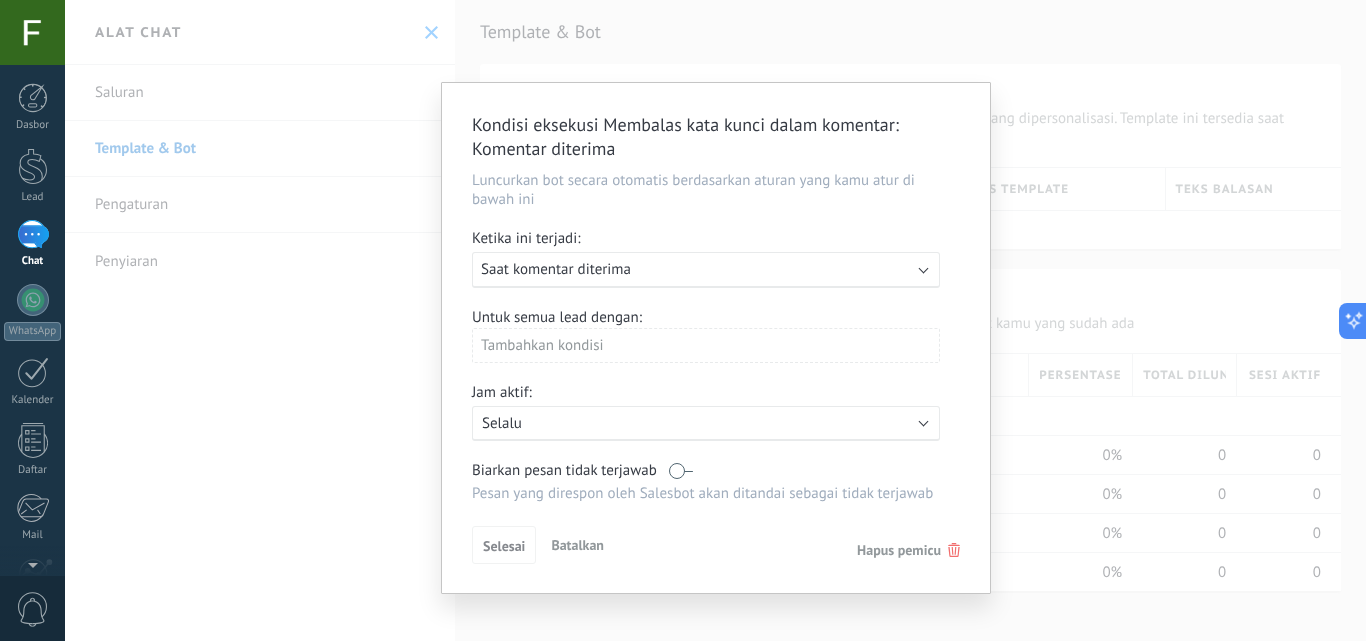 click on "Batalkan" at bounding box center (577, 545) 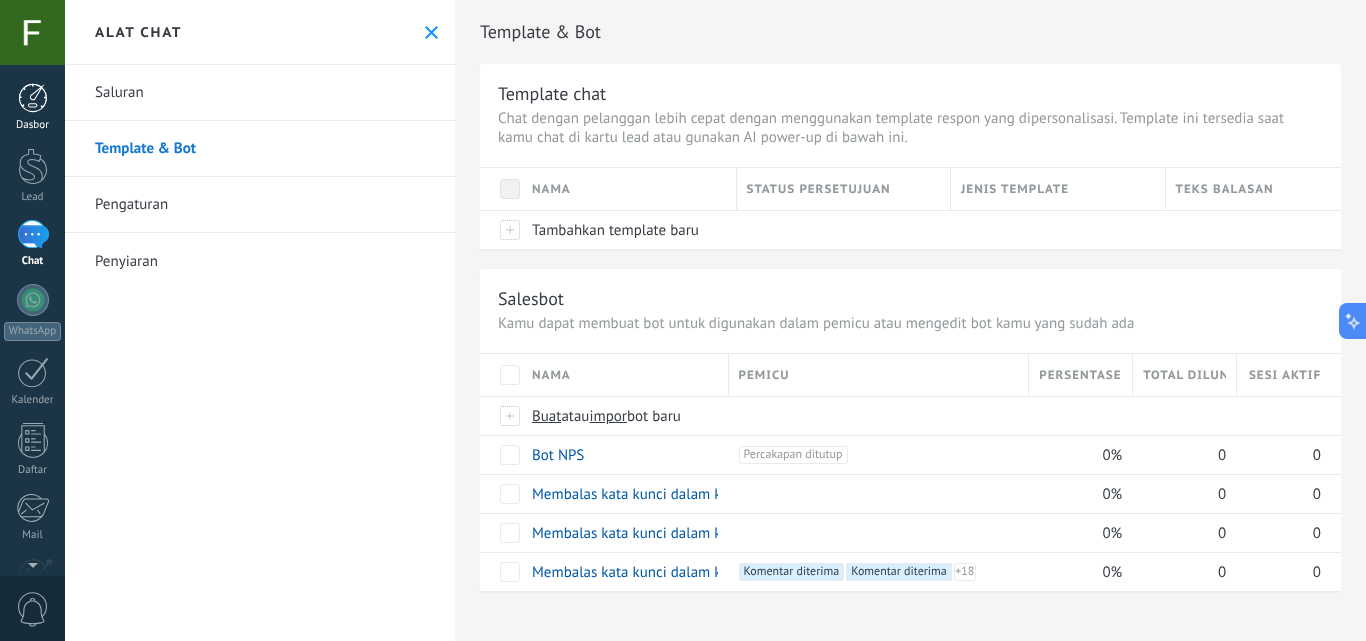 click at bounding box center [33, 98] 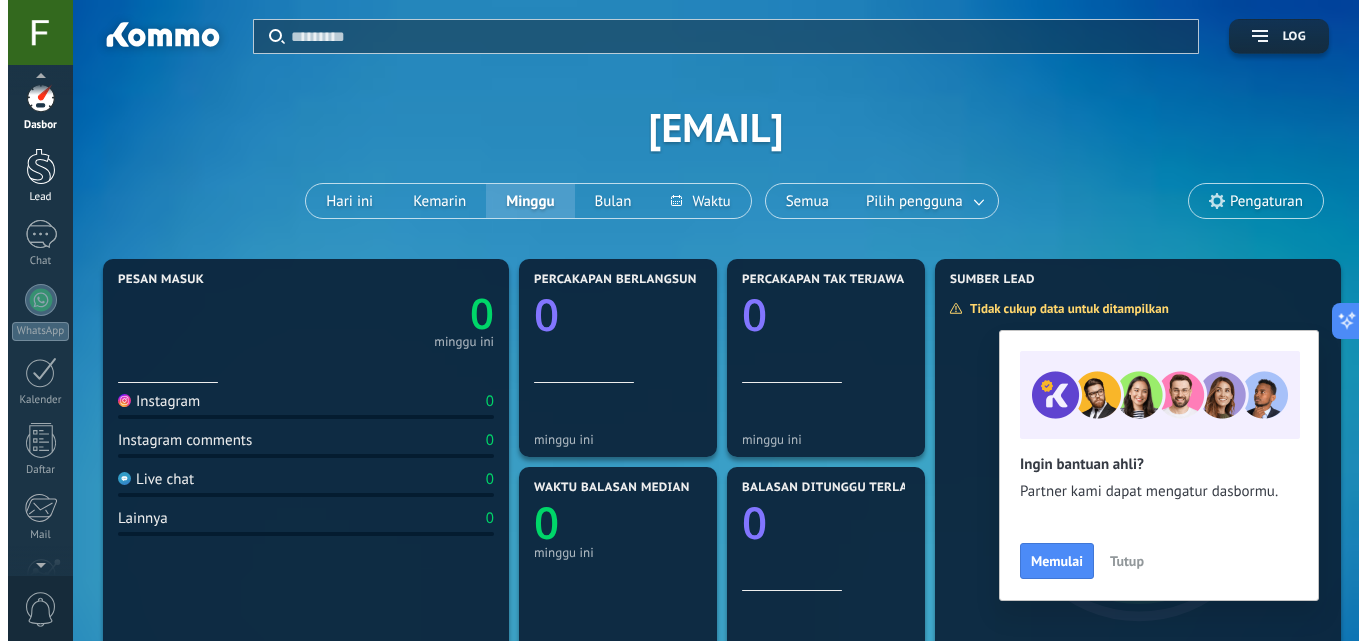 scroll, scrollTop: 88, scrollLeft: 0, axis: vertical 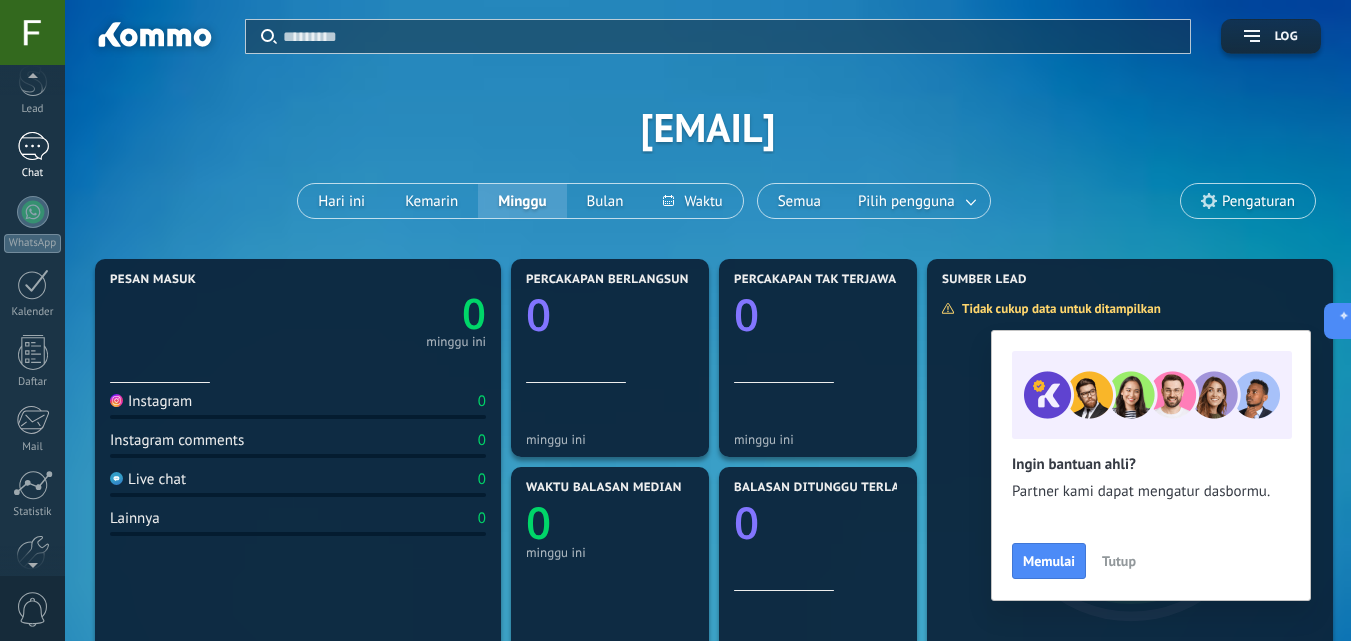 click at bounding box center (33, 146) 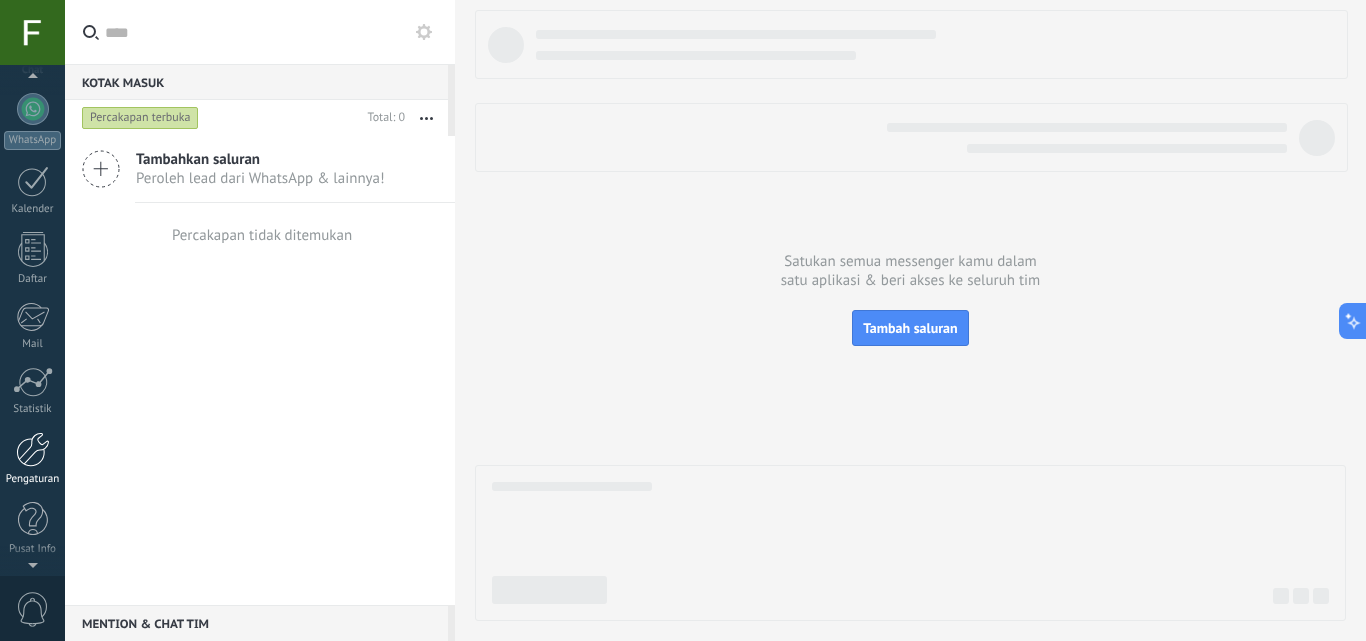 scroll, scrollTop: 0, scrollLeft: 0, axis: both 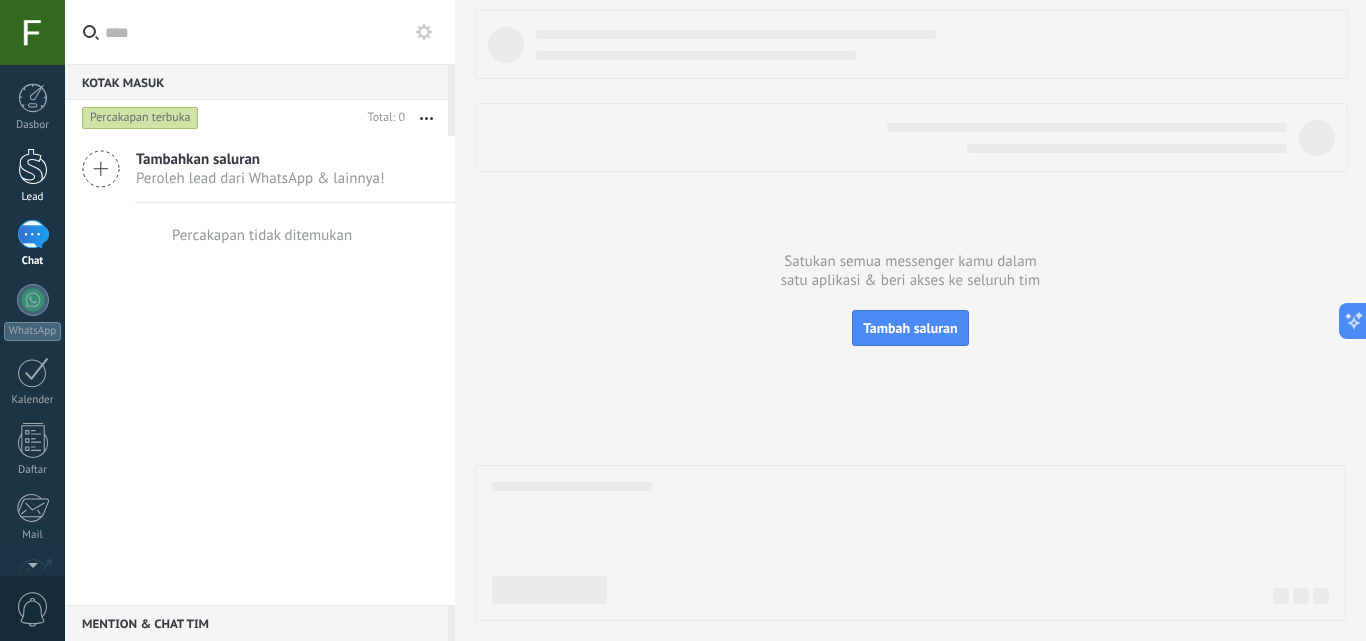 click at bounding box center (33, 166) 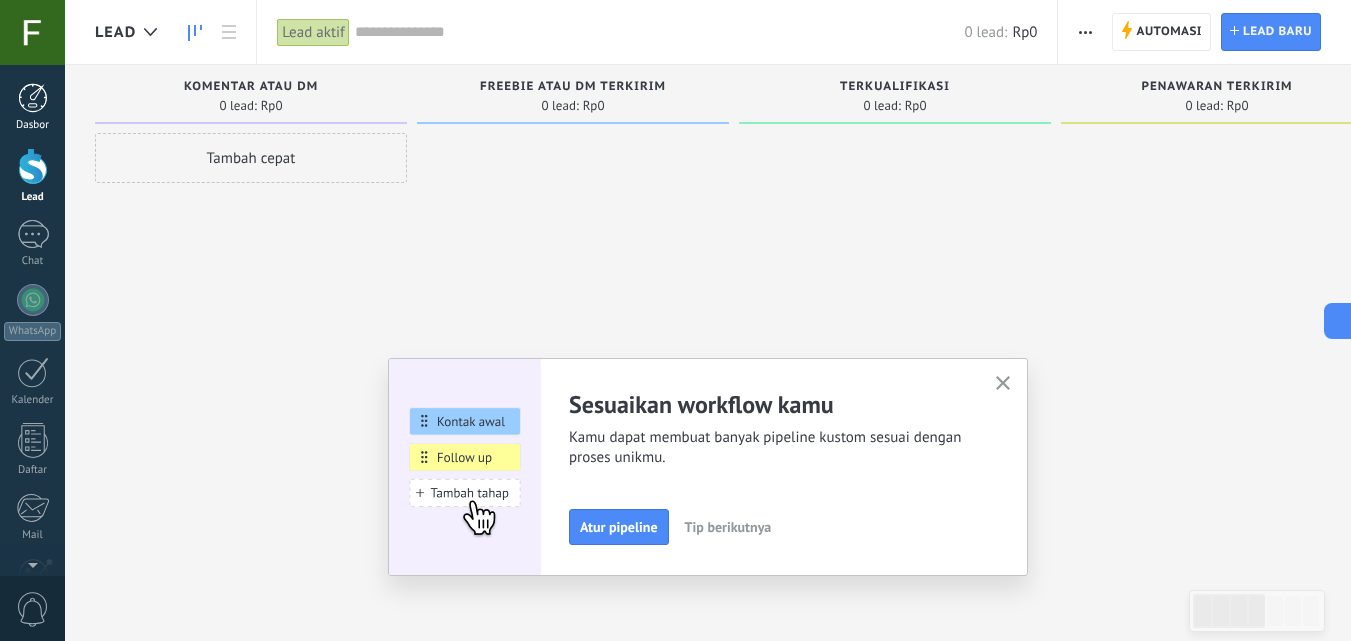 click on "Dasbor" at bounding box center [33, 125] 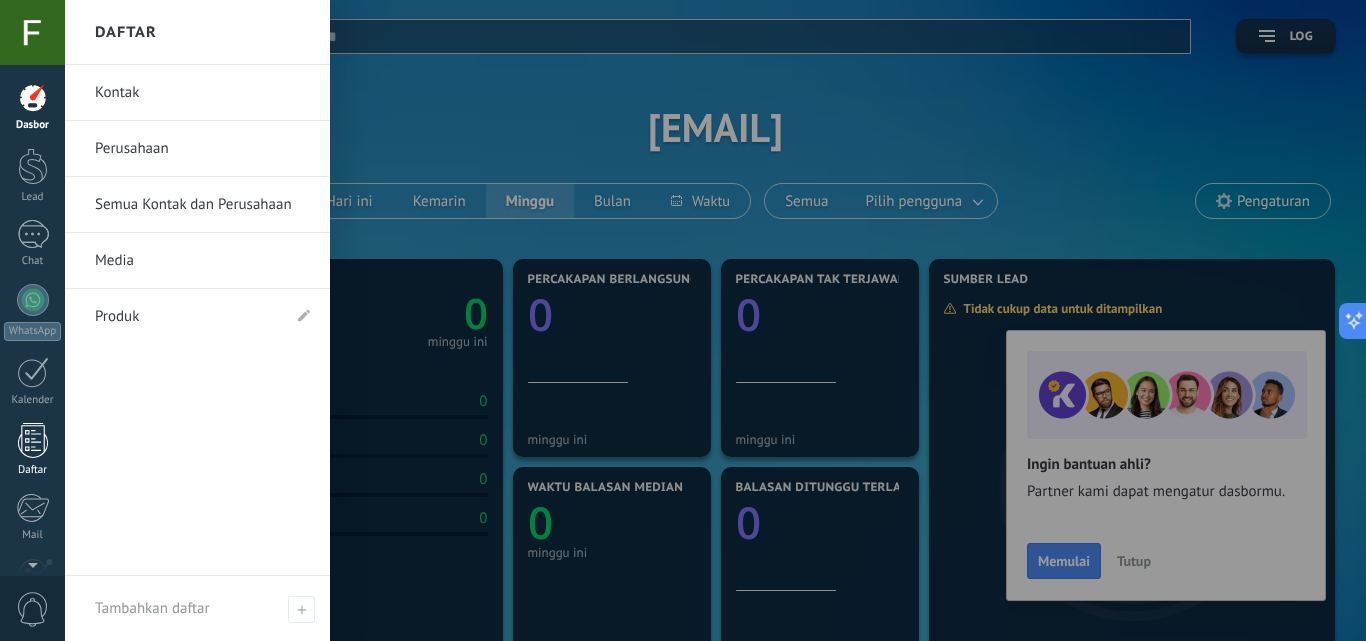 click at bounding box center [33, 440] 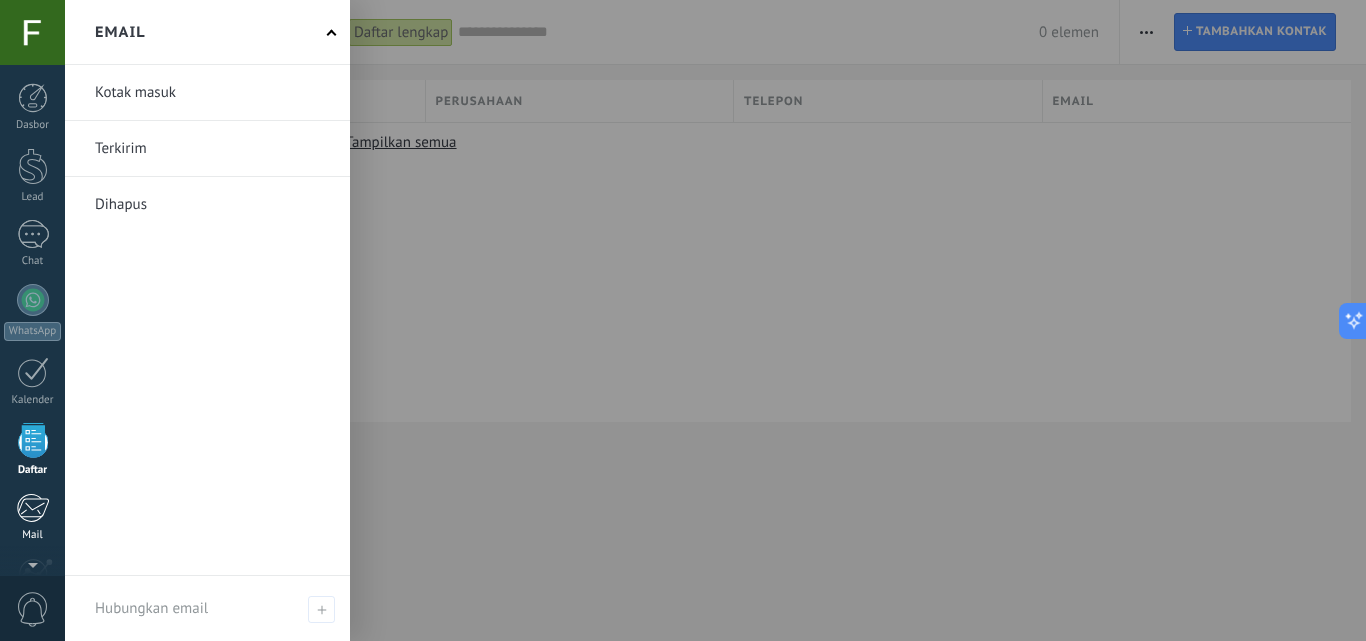 click at bounding box center (32, 508) 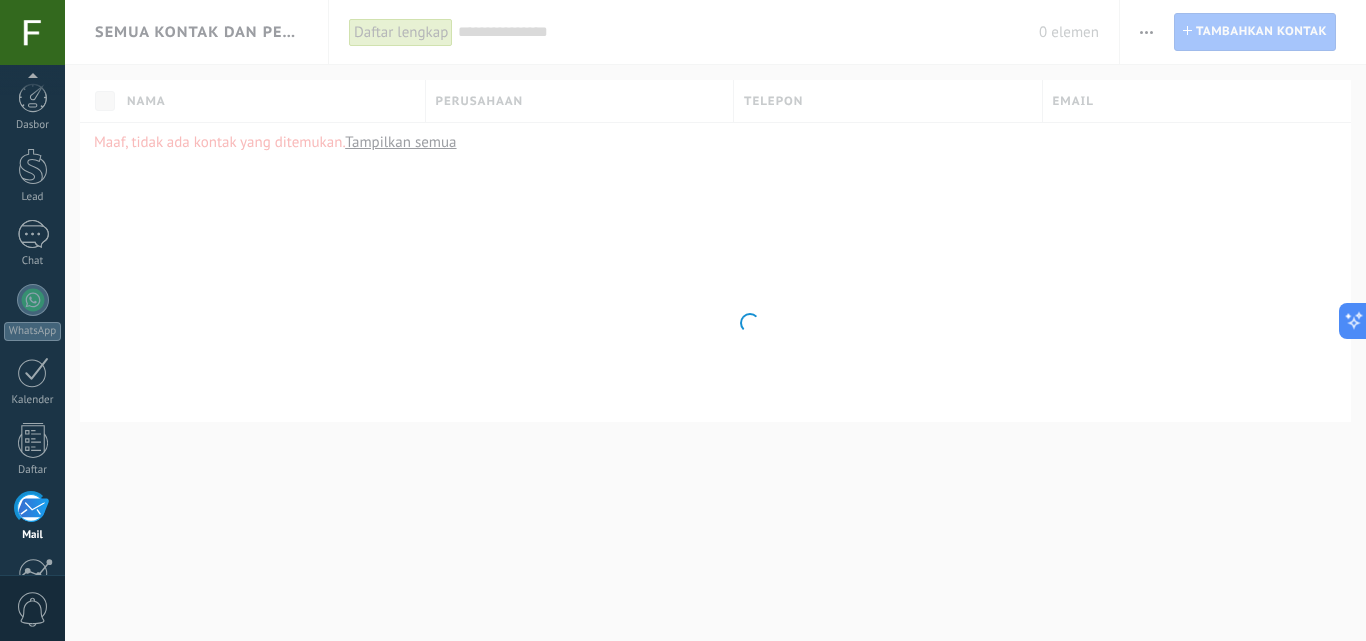 scroll, scrollTop: 191, scrollLeft: 0, axis: vertical 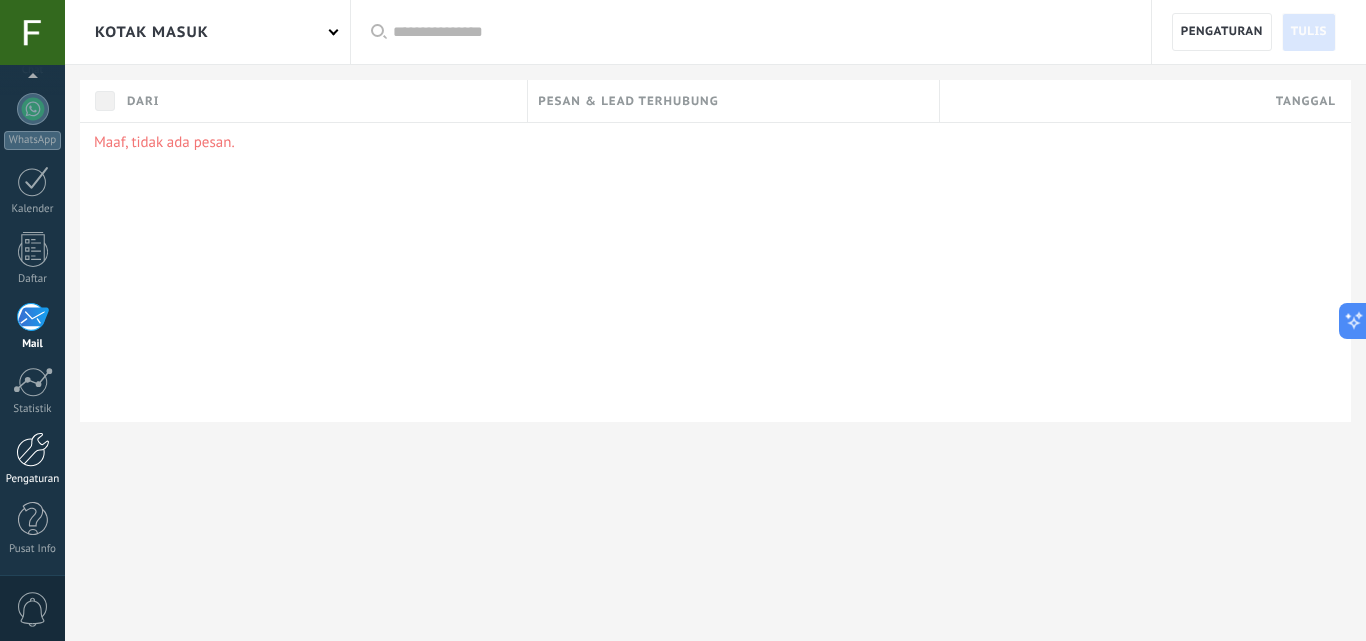click at bounding box center (33, 449) 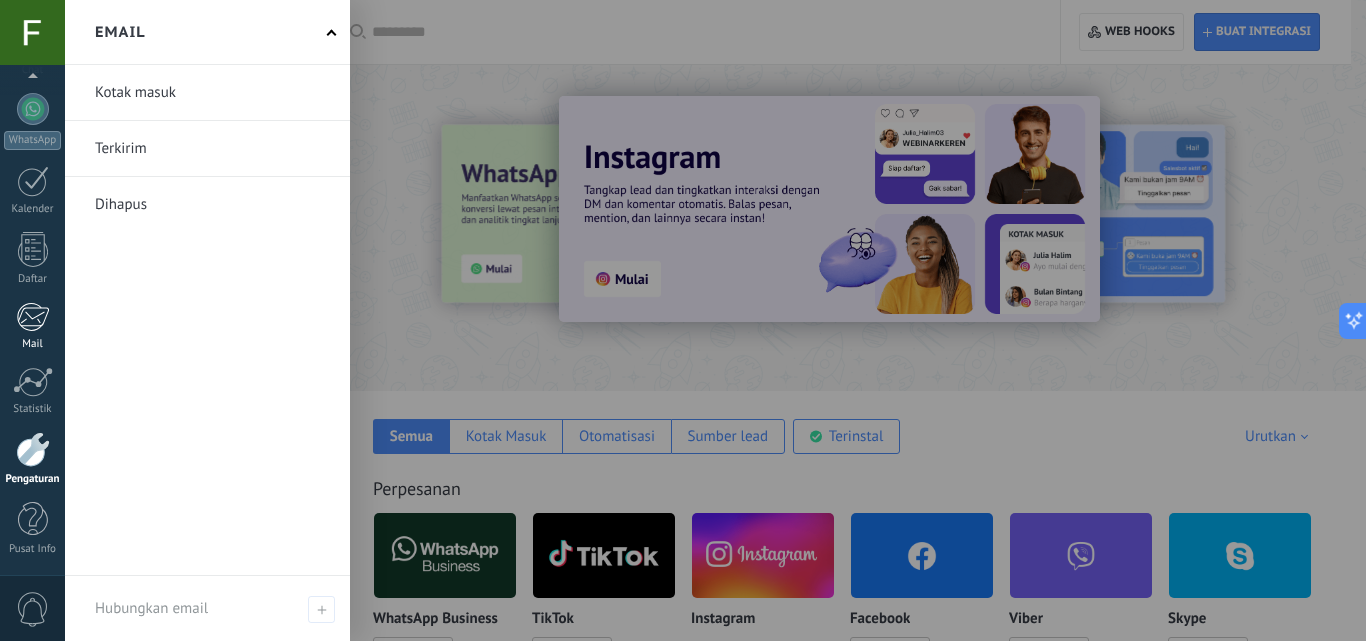 click at bounding box center (32, 317) 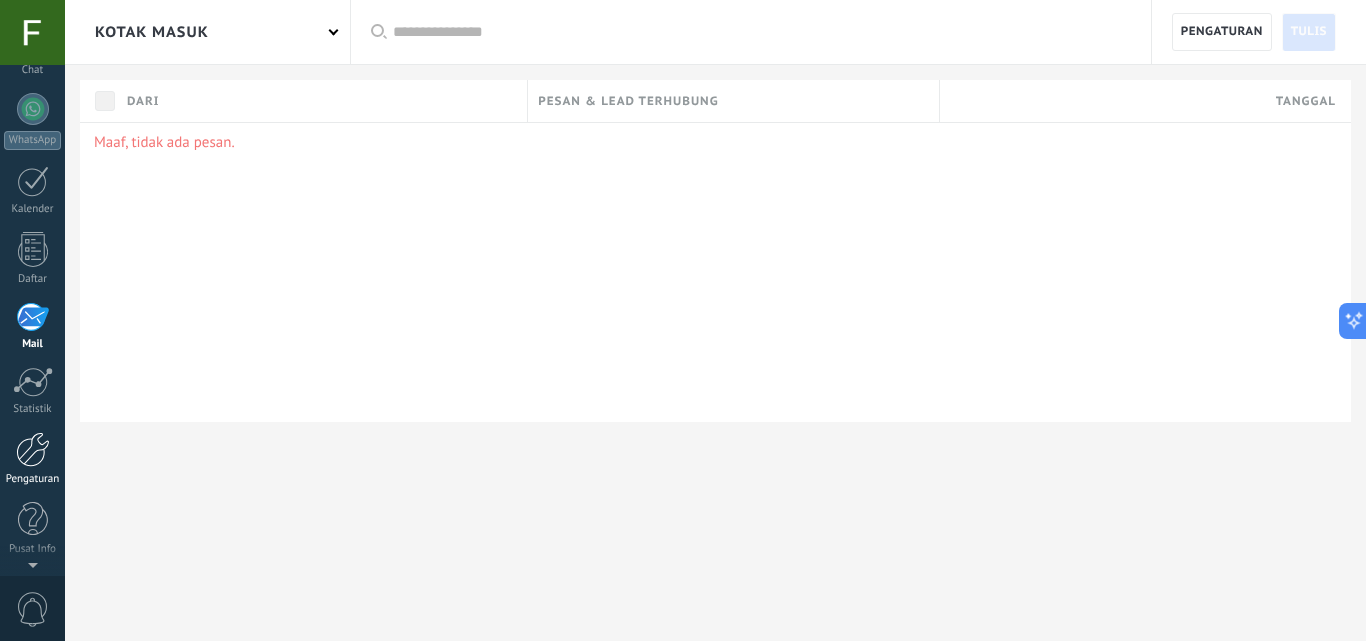 scroll, scrollTop: 0, scrollLeft: 0, axis: both 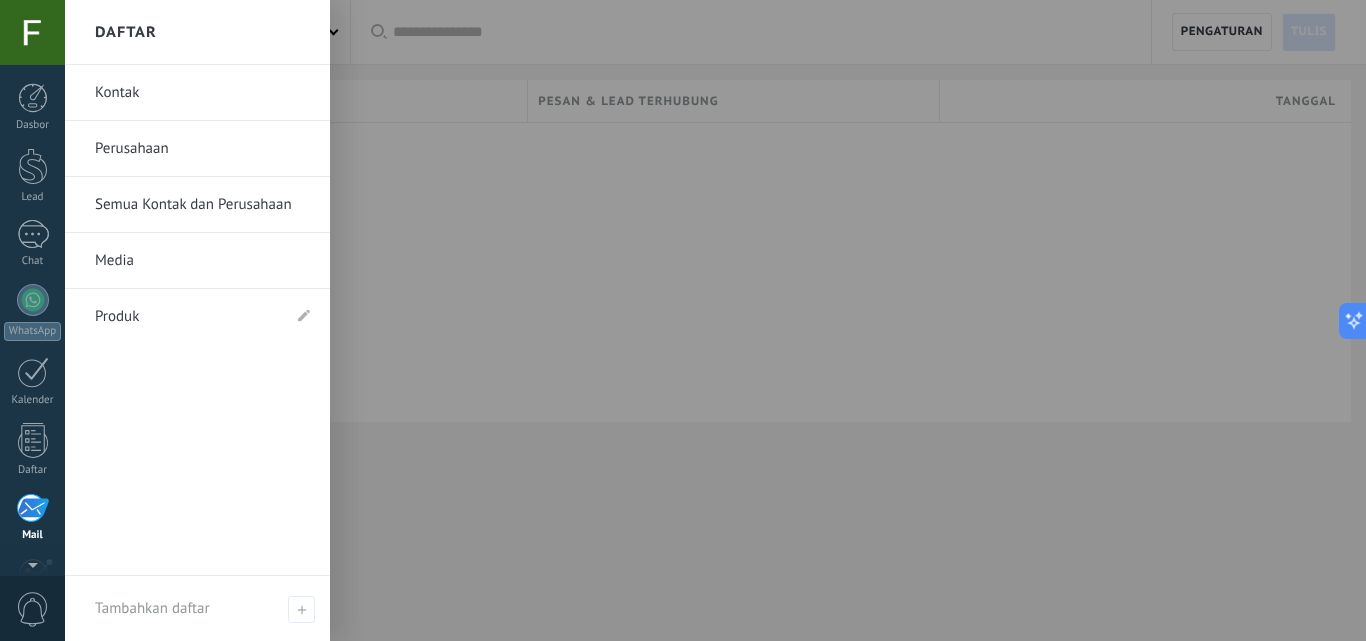 click on "Media" at bounding box center (202, 261) 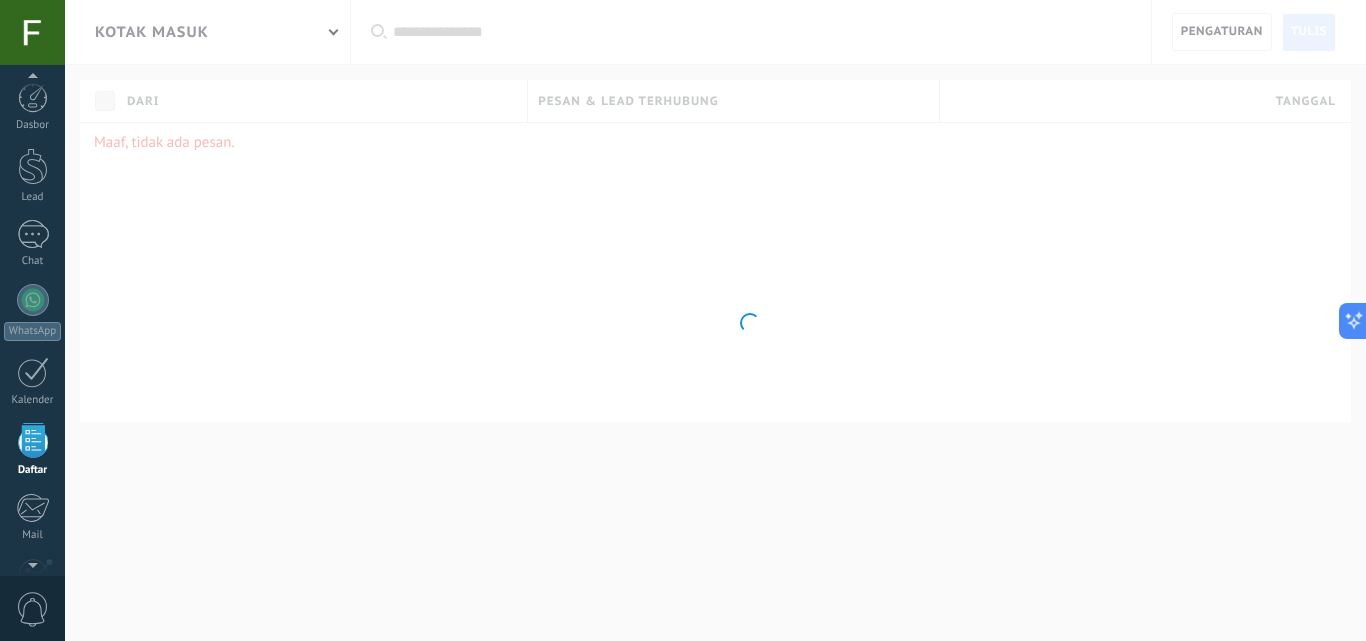 scroll, scrollTop: 124, scrollLeft: 0, axis: vertical 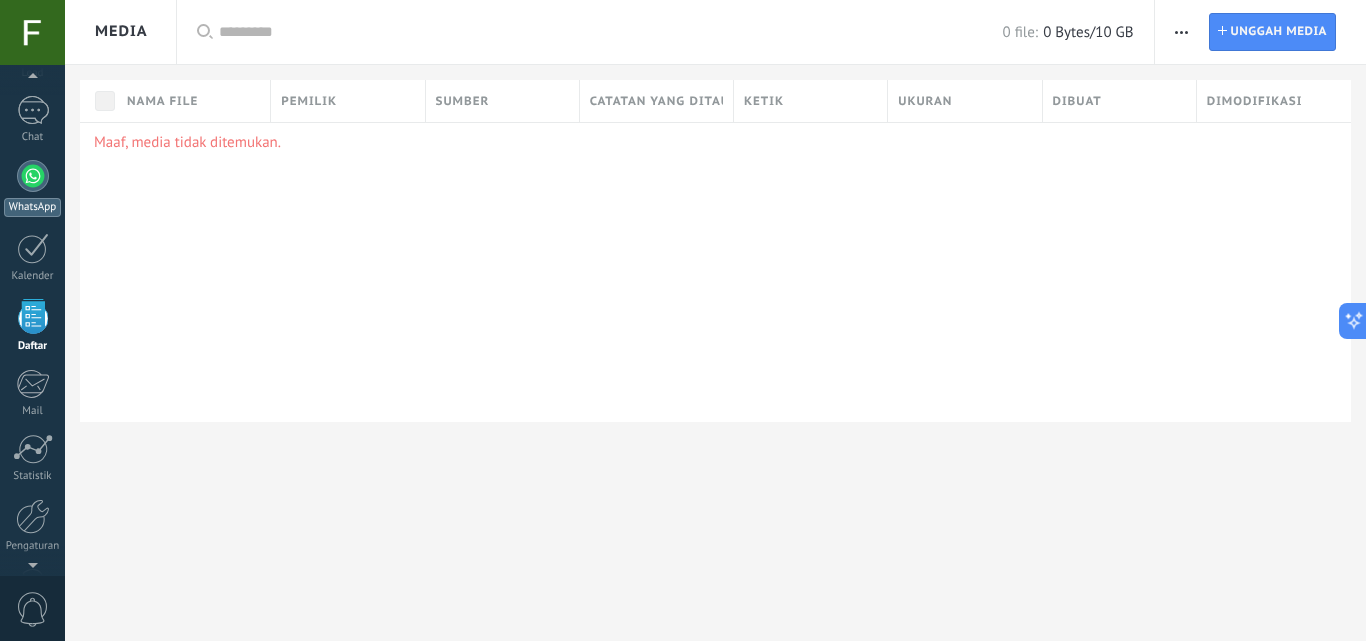 click on "WhatsApp" at bounding box center [32, 188] 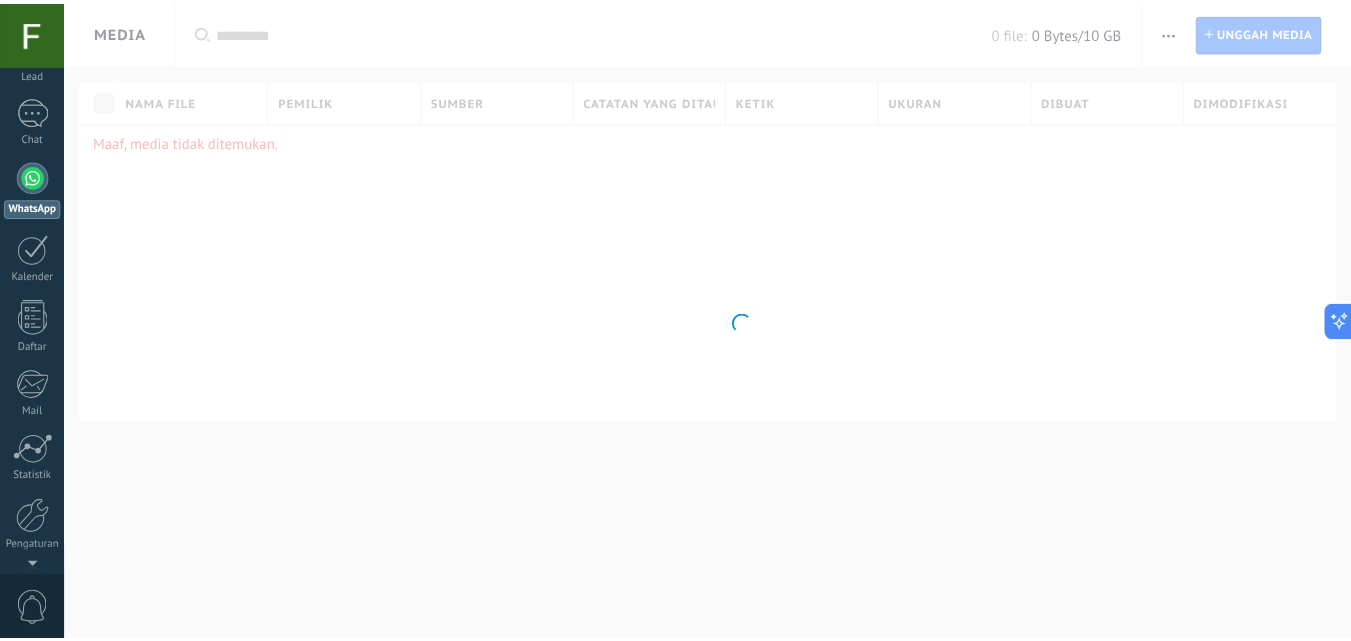 scroll, scrollTop: 0, scrollLeft: 0, axis: both 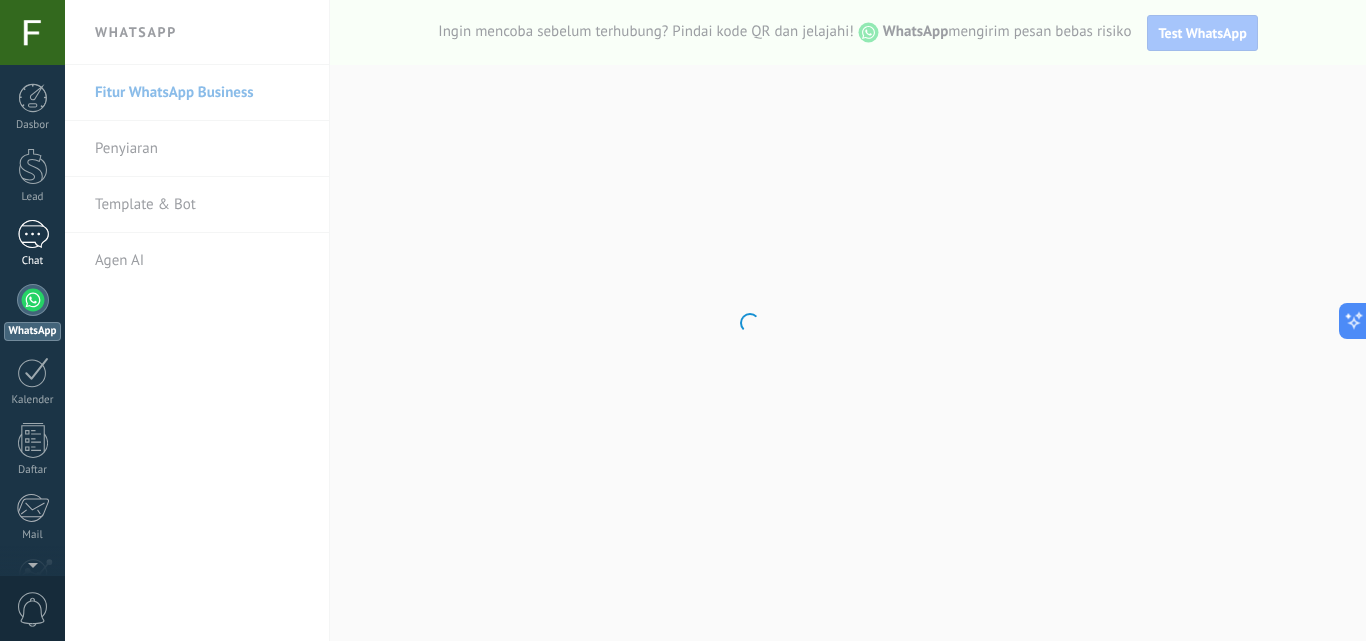 click at bounding box center [33, 234] 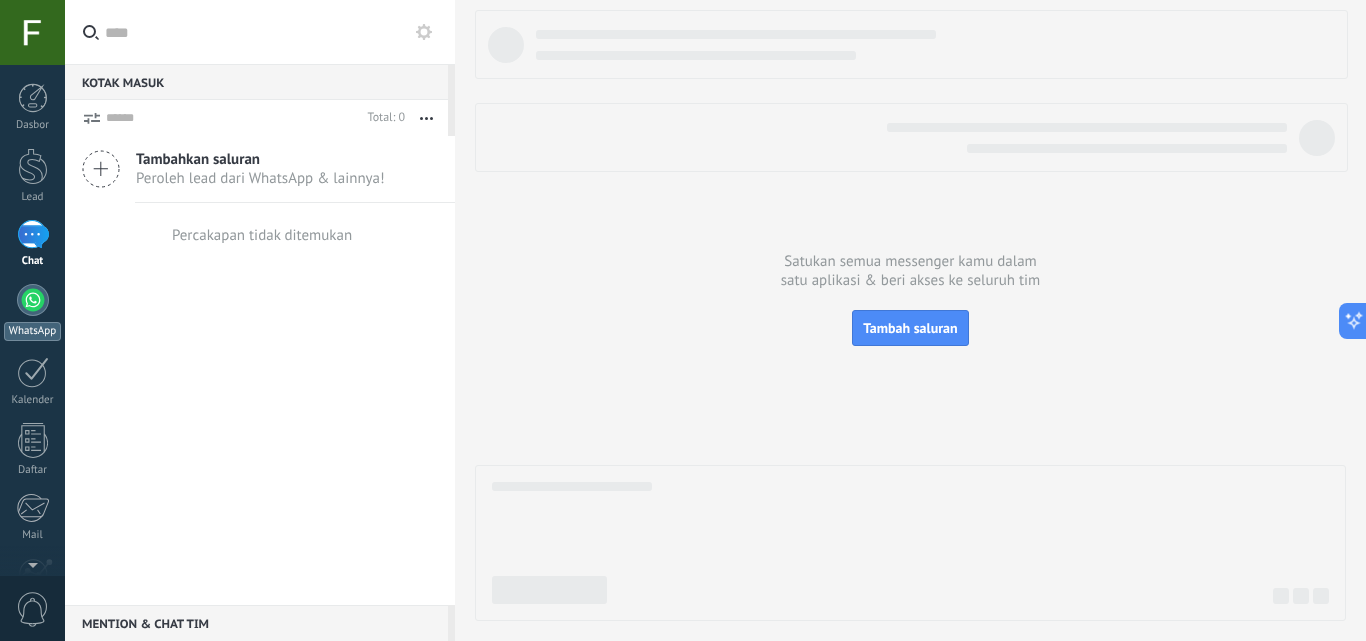 click at bounding box center (33, 300) 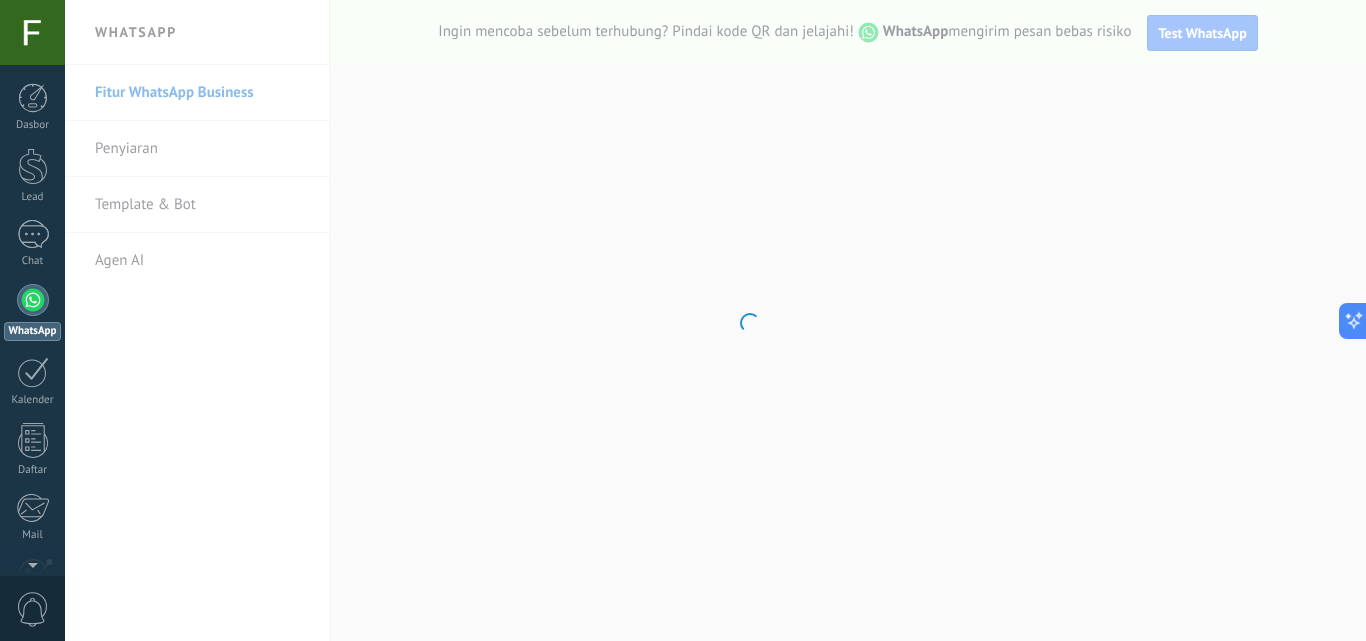click on ".abccls-1,.abccls-2{fill-rule:evenodd}.abccls-2{fill:#fff} .abfcls-1{fill:none}.abfcls-2{fill:#fff} .abncls-1{isolation:isolate}.abncls-2{opacity:.06}.abncls-2,.abncls-3,.abncls-6{mix-blend-mode:multiply}.abncls-3{opacity:.15}.abncls-4,.abncls-8{fill:#fff}.abncls-5{fill:url(#abnlinear-gradient)}.abncls-6{opacity:.04}.abncls-7{fill:url(#abnlinear-gradient-2)}.abncls-8{fill-rule:evenodd} .abqst0{fill:#ffa200} .abwcls-1{fill:#252525} .cls-1{isolation:isolate} .acicls-1{fill:none} .aclcls-1{fill:#232323} .acnst0{display:none} .addcls-1,.addcls-2{fill:none;stroke-miterlimit:10}.addcls-1{stroke:#dfe0e5}.addcls-2{stroke:#a1a7ab} .adecls-1,.adecls-2{fill:none;stroke-miterlimit:10}.adecls-1{stroke:#dfe0e5}.adecls-2{stroke:#a1a7ab} .adqcls-1{fill:#8591a5;fill-rule:evenodd} .aeccls-1{fill:#5c9f37} .aeecls-1{fill:#f86161} .aejcls-1{fill:#8591a5;fill-rule:evenodd} .aekcls-1{fill-rule:evenodd} .aelcls-1{fill-rule:evenodd;fill:currentColor} .aemcls-1{fill-rule:evenodd;fill:currentColor} .aencls-2{fill:#f86161;opacity:.3}" at bounding box center [683, 320] 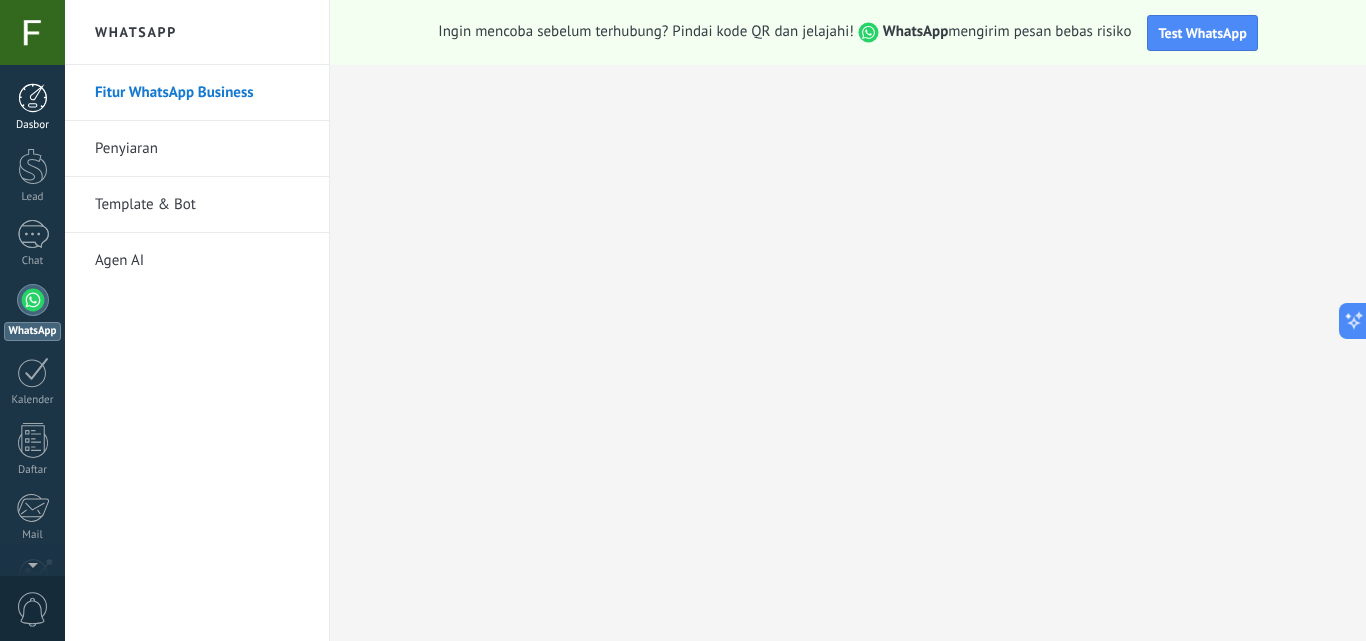 click at bounding box center (33, 98) 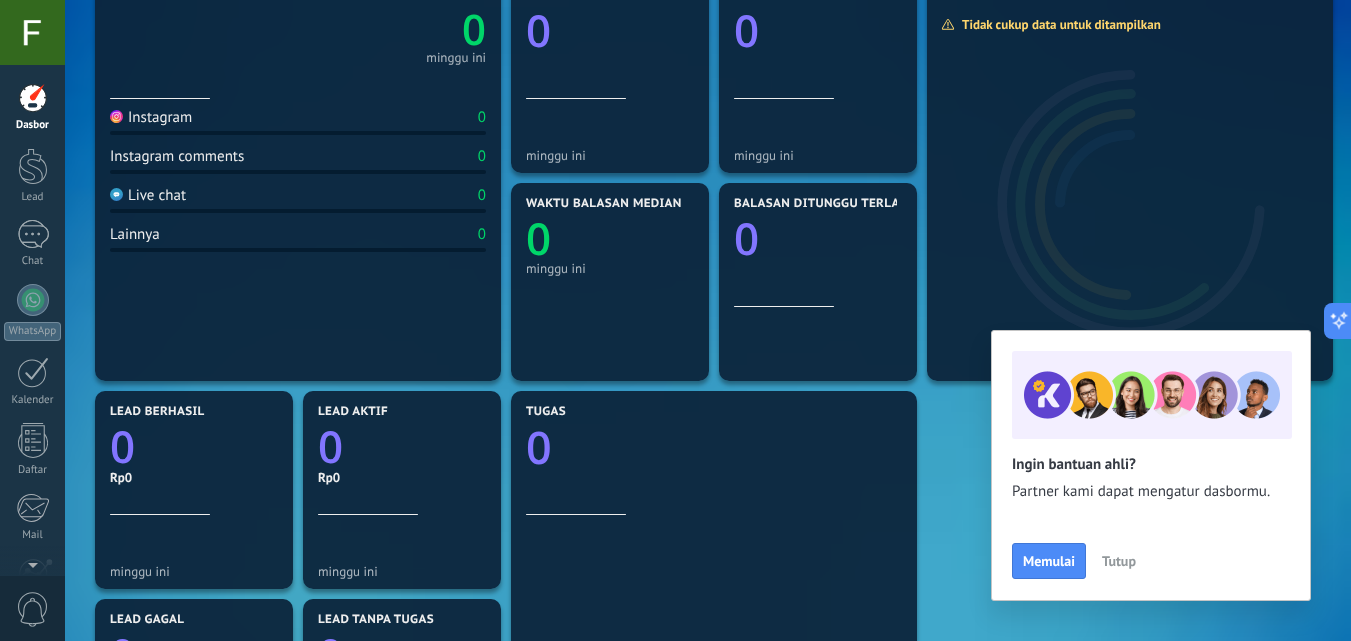 scroll, scrollTop: 261, scrollLeft: 0, axis: vertical 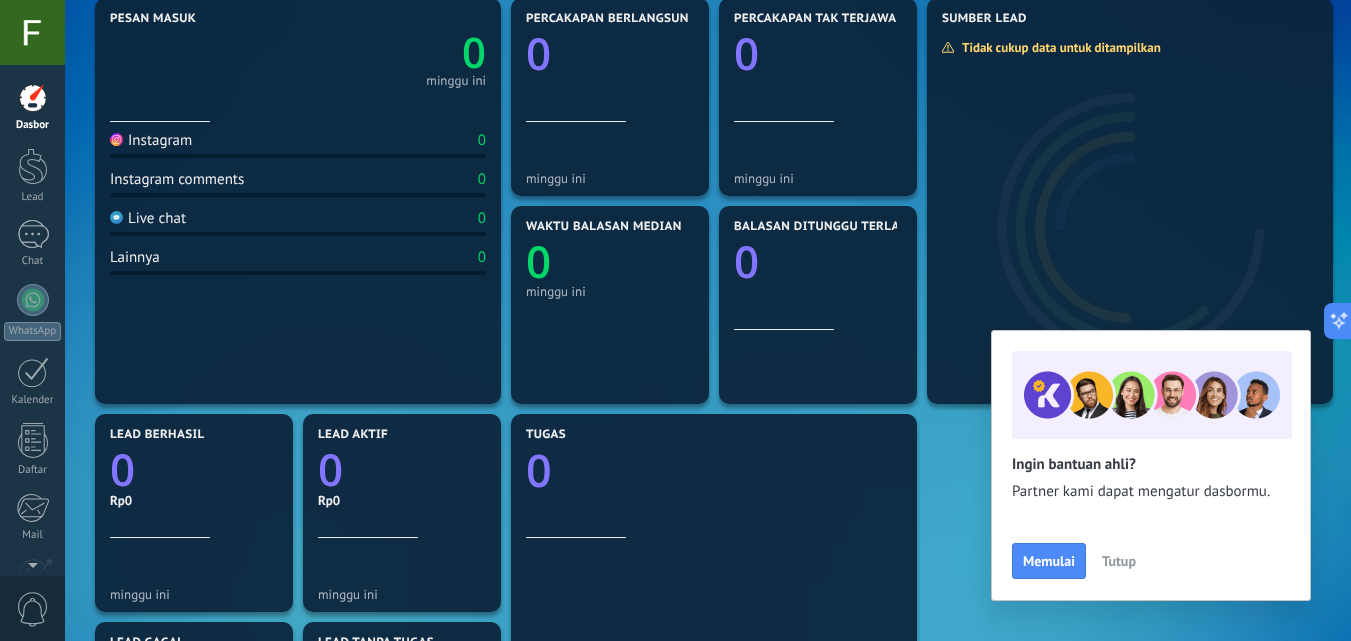 click on "Instagram" at bounding box center [151, 140] 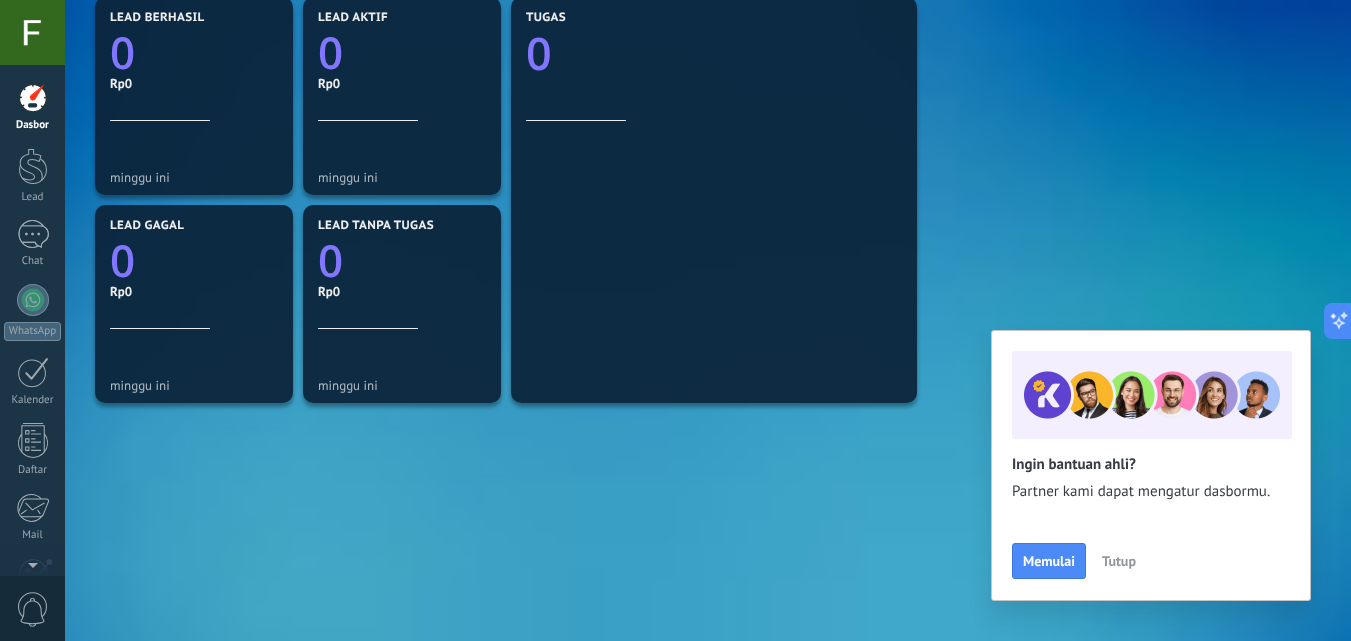 scroll, scrollTop: 679, scrollLeft: 0, axis: vertical 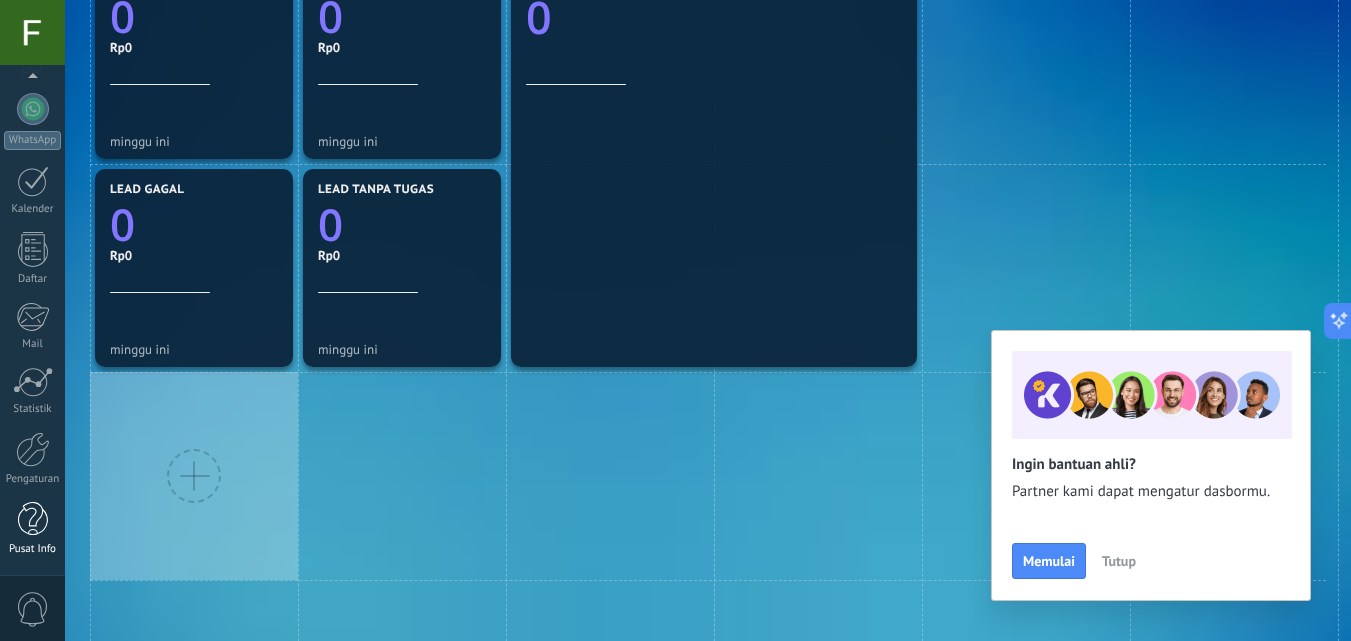 click at bounding box center [33, 519] 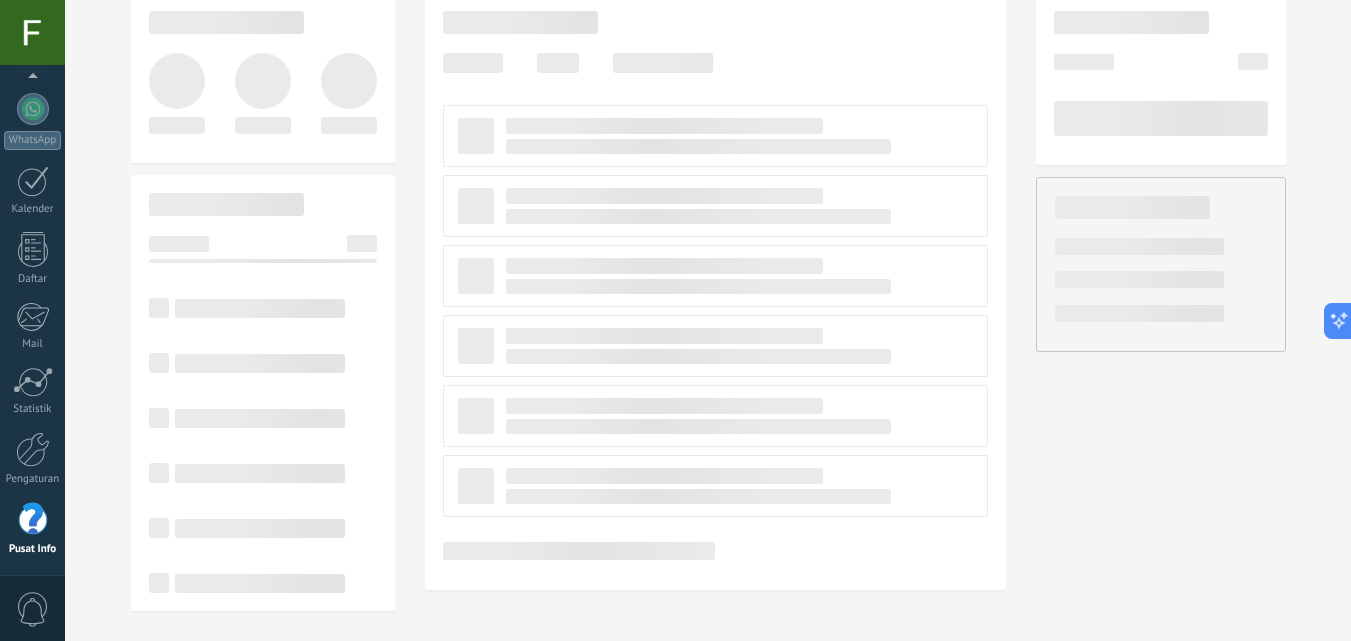 scroll, scrollTop: 0, scrollLeft: 0, axis: both 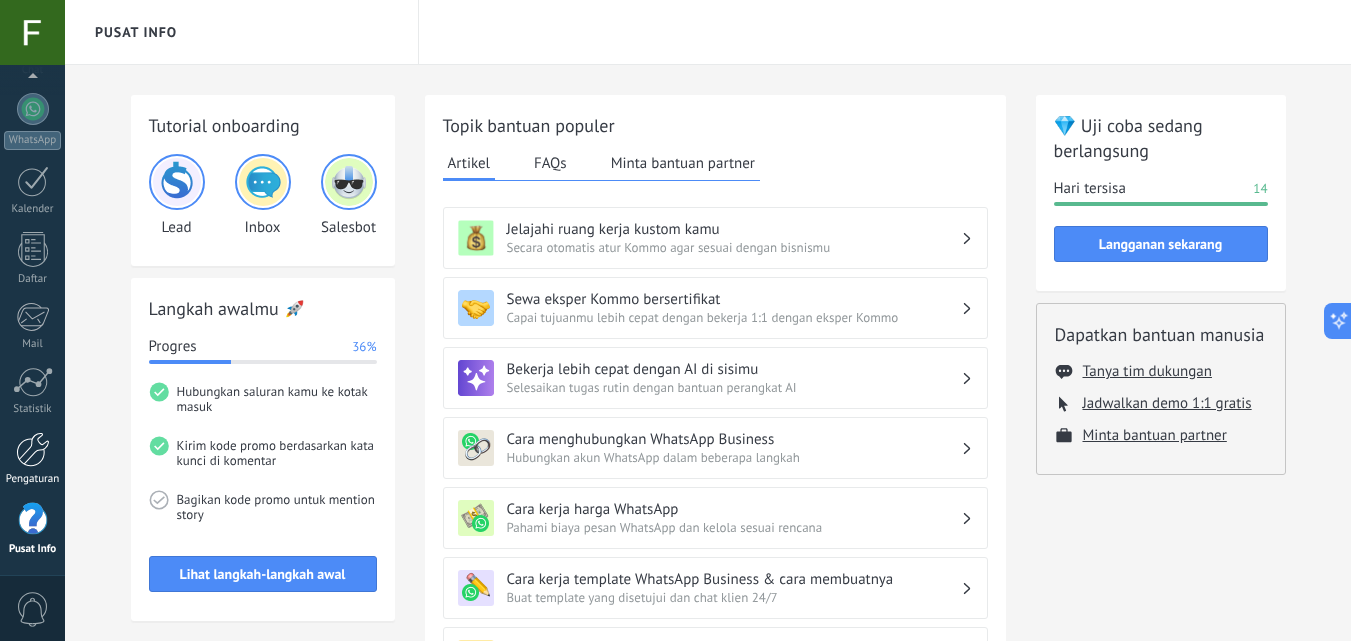 click at bounding box center [33, 449] 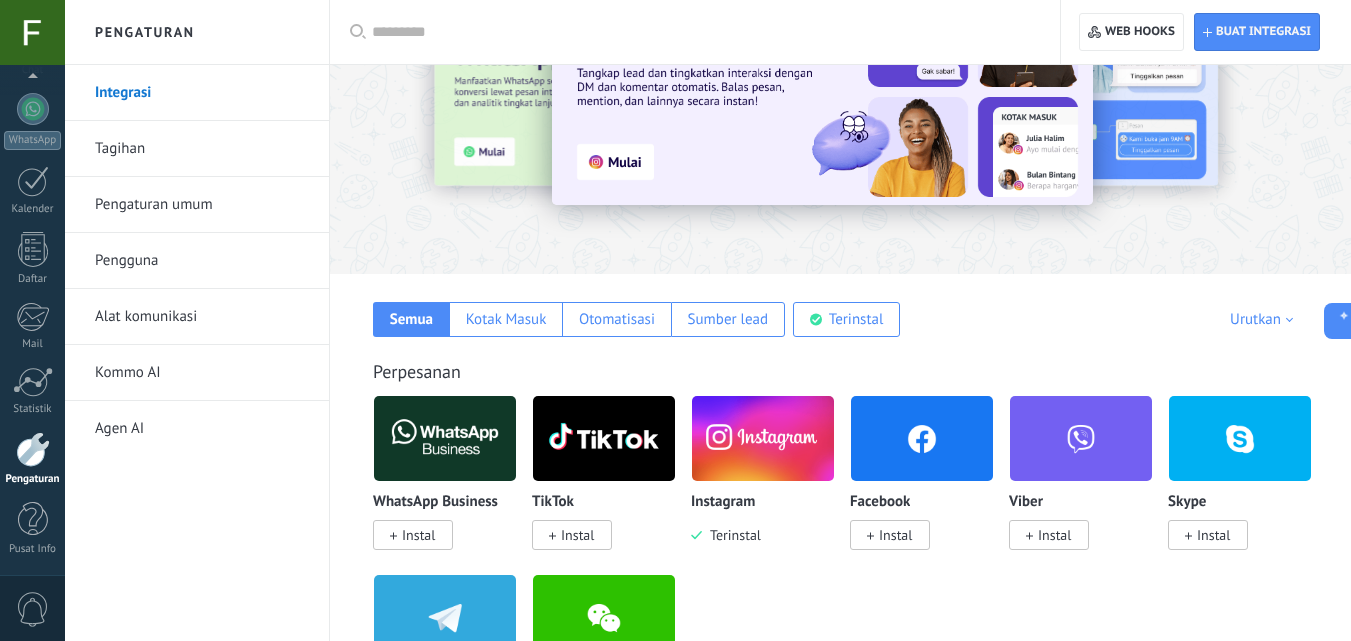 scroll, scrollTop: 130, scrollLeft: 0, axis: vertical 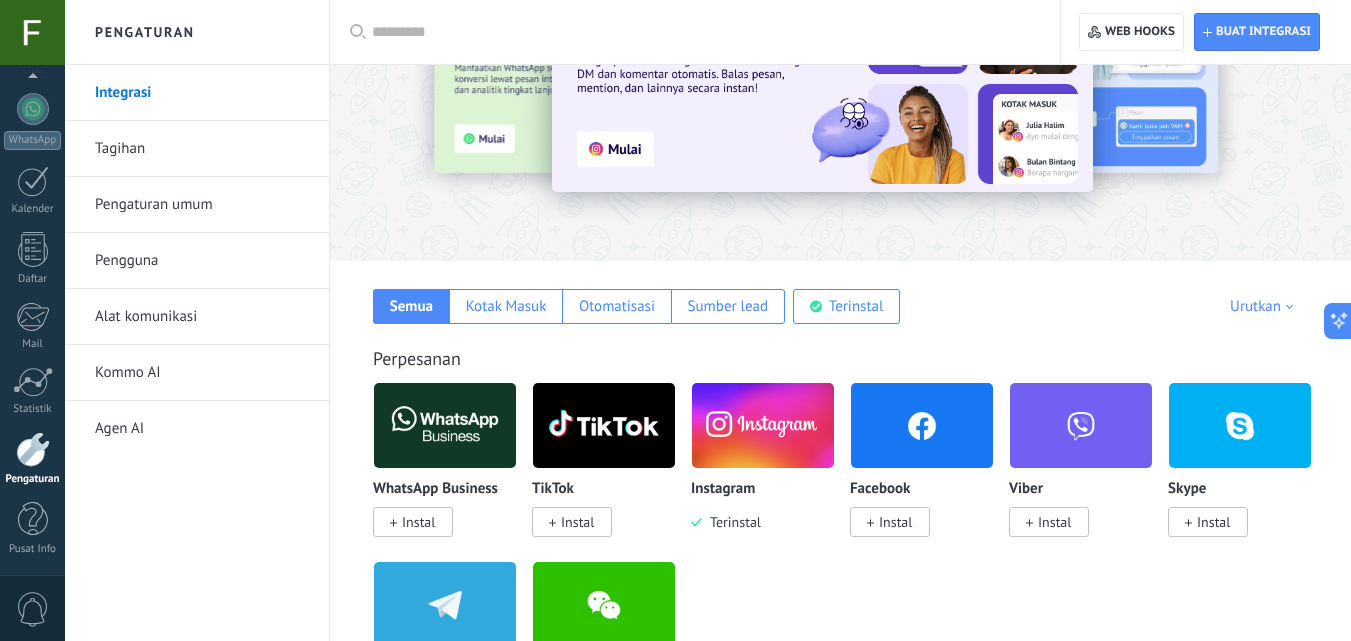 click at bounding box center (763, 425) 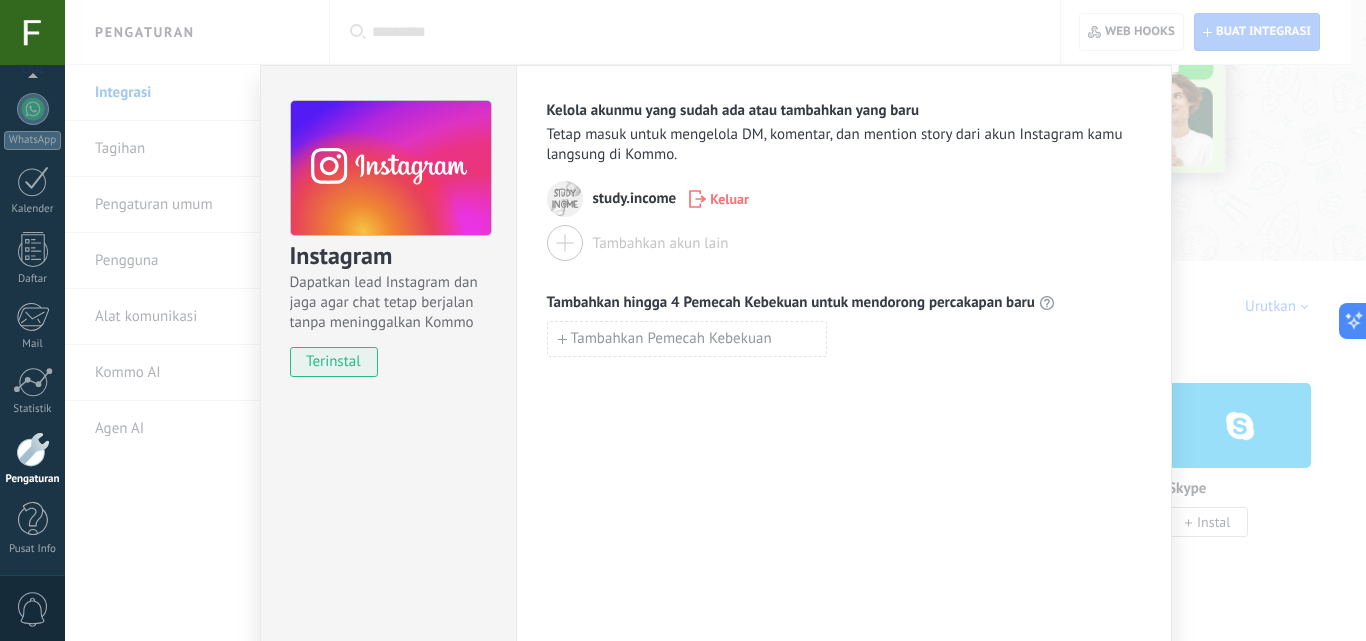 click on "Kelola akunmu yang sudah ada atau tambahkan yang baru Tetap masuk untuk mengelola DM, komentar, dan mention story dari akun Instagram kamu langsung di Kommo. study.income Keluar Tambahkan akun lain Tambahkan hingga 4 Pemecah Kebekuan untuk mendorong percakapan baru Tambahkan Pemecah Kebekuan" at bounding box center (844, 362) 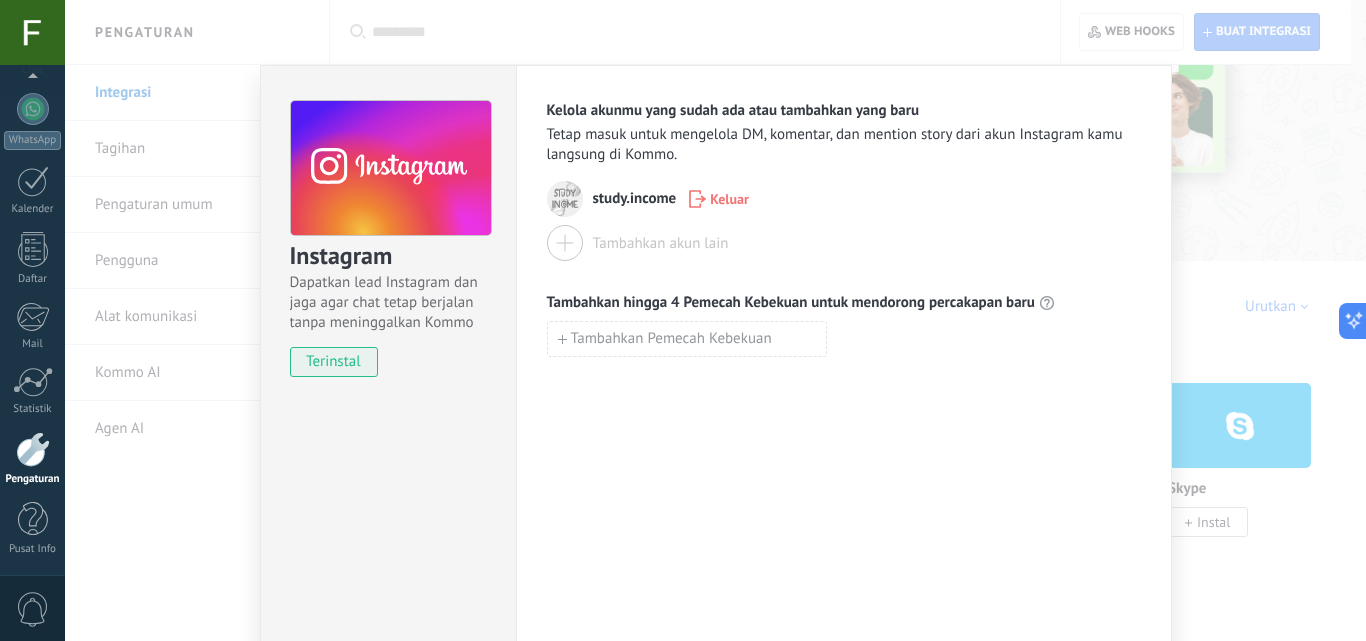 click on "Instagram Dapatkan lead Instagram dan jaga agar chat tetap berjalan tanpa meninggalkan Kommo terinstal Kelola akunmu yang sudah ada atau tambahkan yang baru Tetap masuk untuk mengelola DM, komentar, dan mention story dari akun Instagram kamu langsung di Kommo. study.income Keluar Tambahkan akun lain Tambahkan hingga 4 Pemecah Kebekuan untuk mendorong percakapan baru Tambahkan Pemecah Kebekuan" at bounding box center (715, 320) 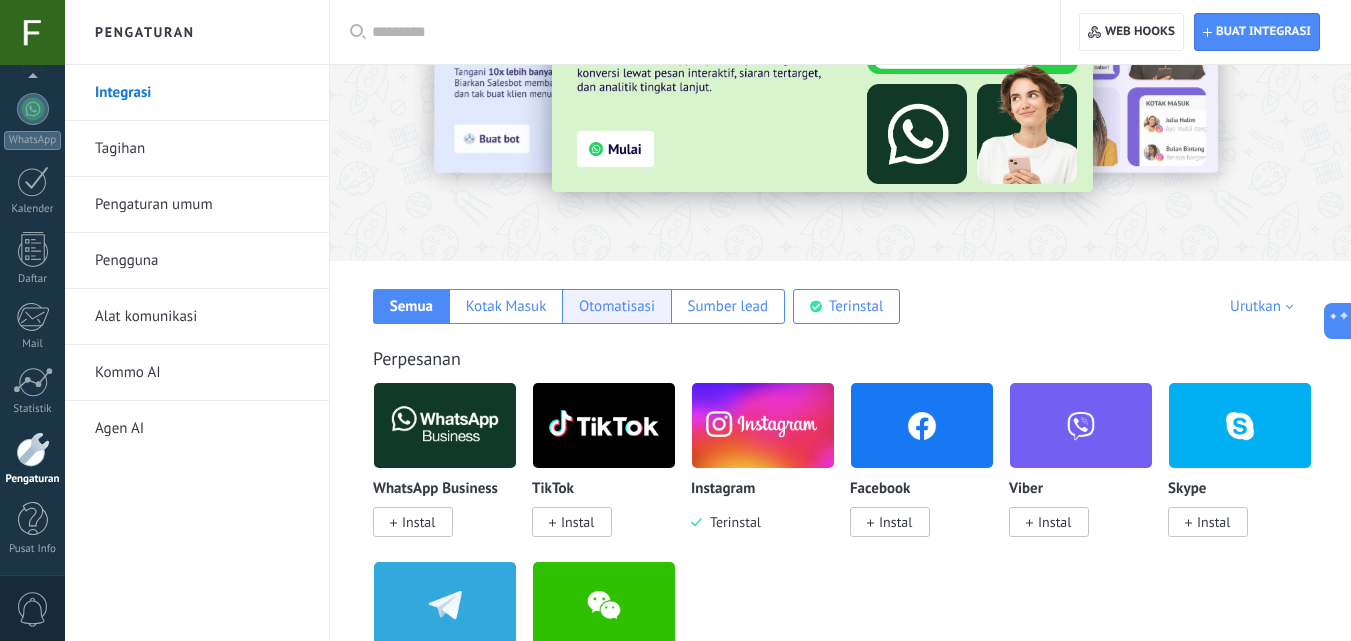 click on "Otomatisasi" at bounding box center (617, 306) 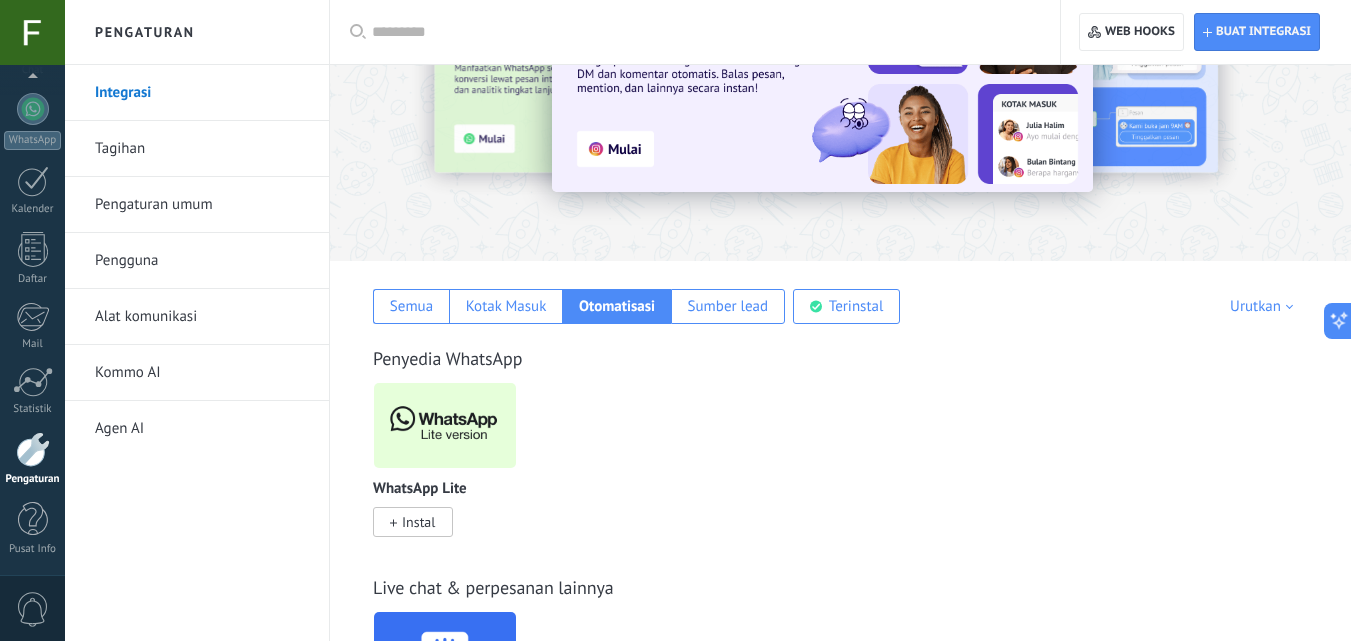 click on "Alat komunikasi" at bounding box center [202, 317] 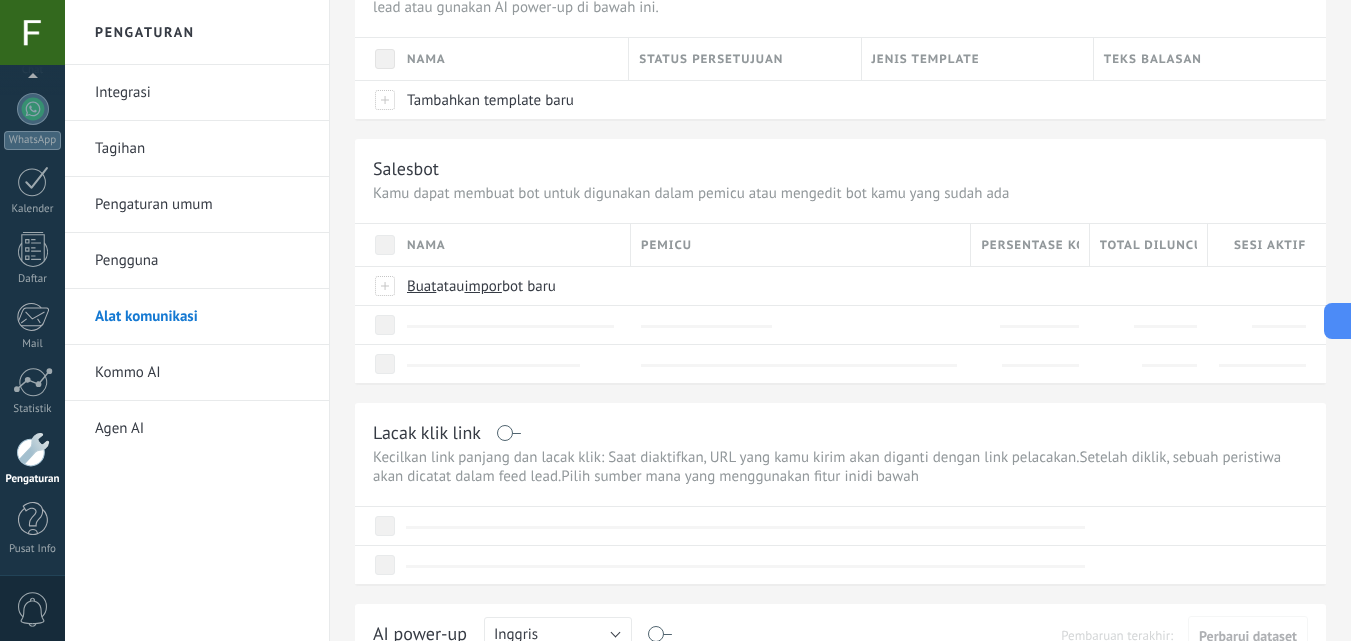 scroll, scrollTop: 0, scrollLeft: 0, axis: both 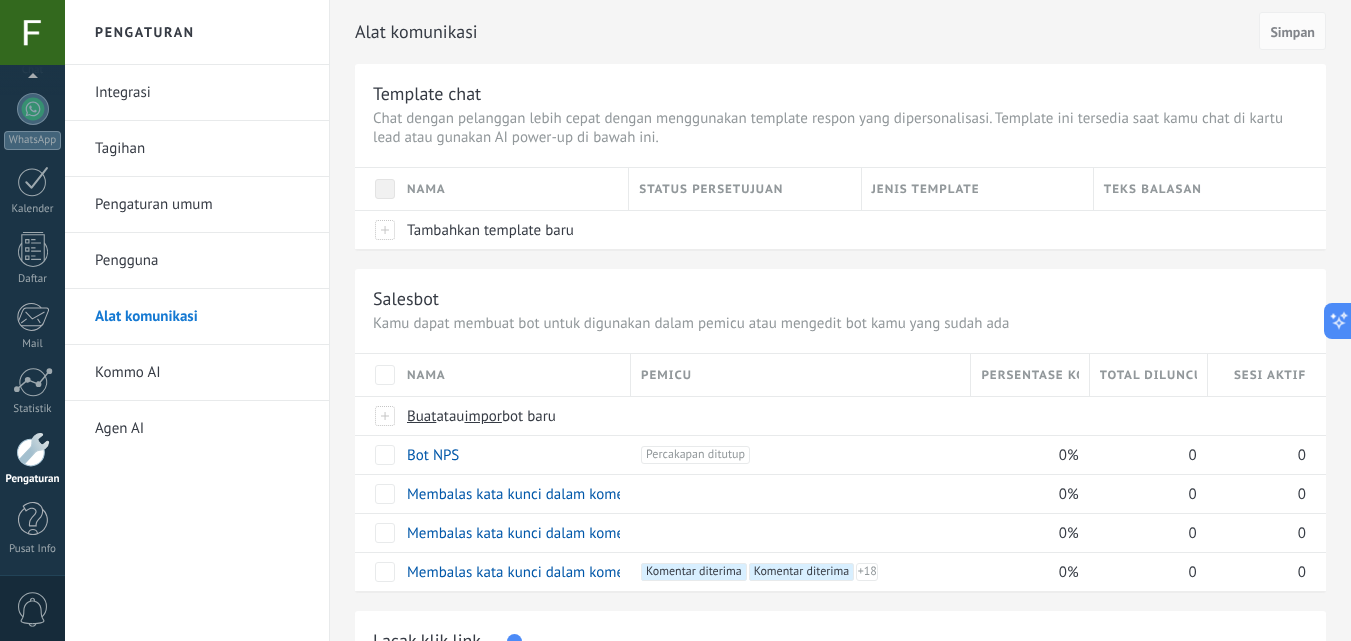 click on "Pengaturan umum" at bounding box center (202, 205) 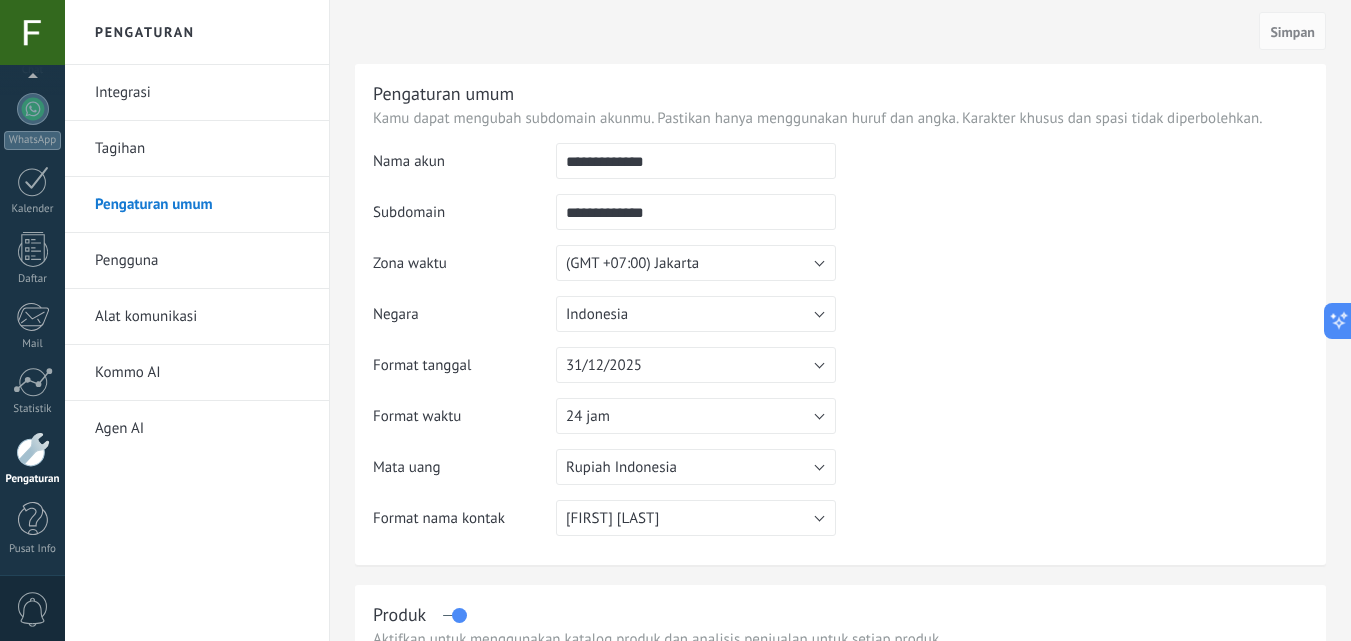click on "Tagihan" at bounding box center [202, 149] 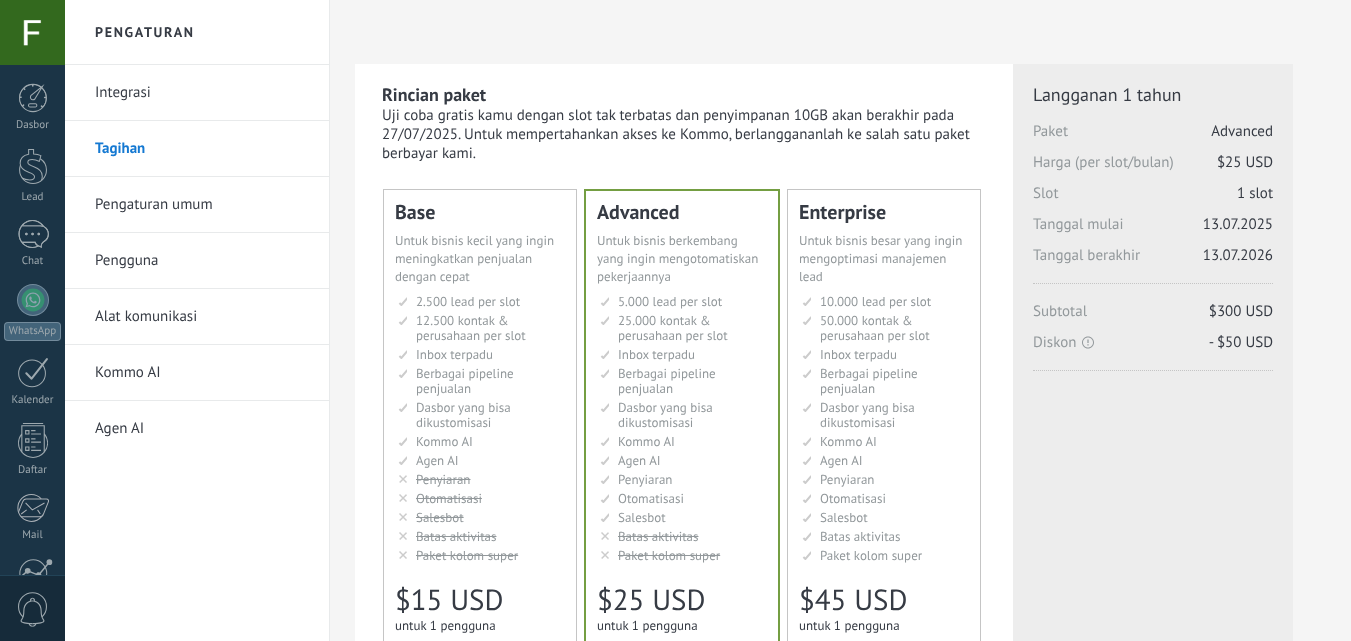 click on "Integrasi" at bounding box center [202, 93] 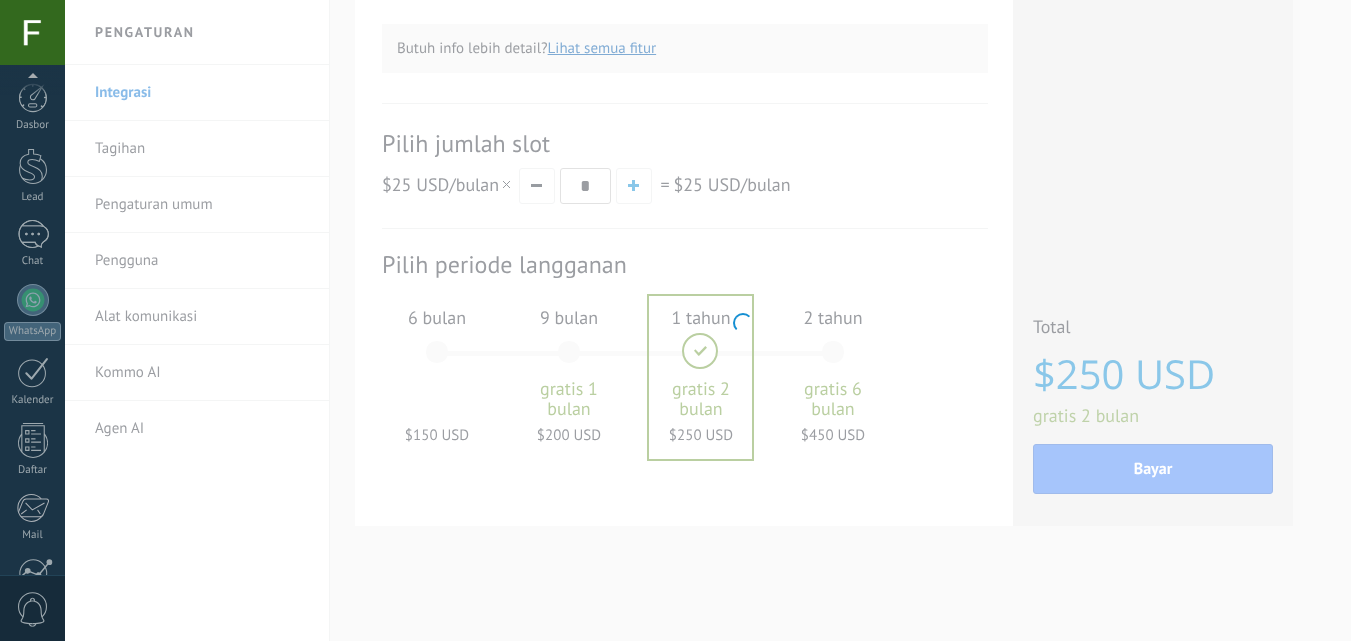 scroll, scrollTop: 659, scrollLeft: 0, axis: vertical 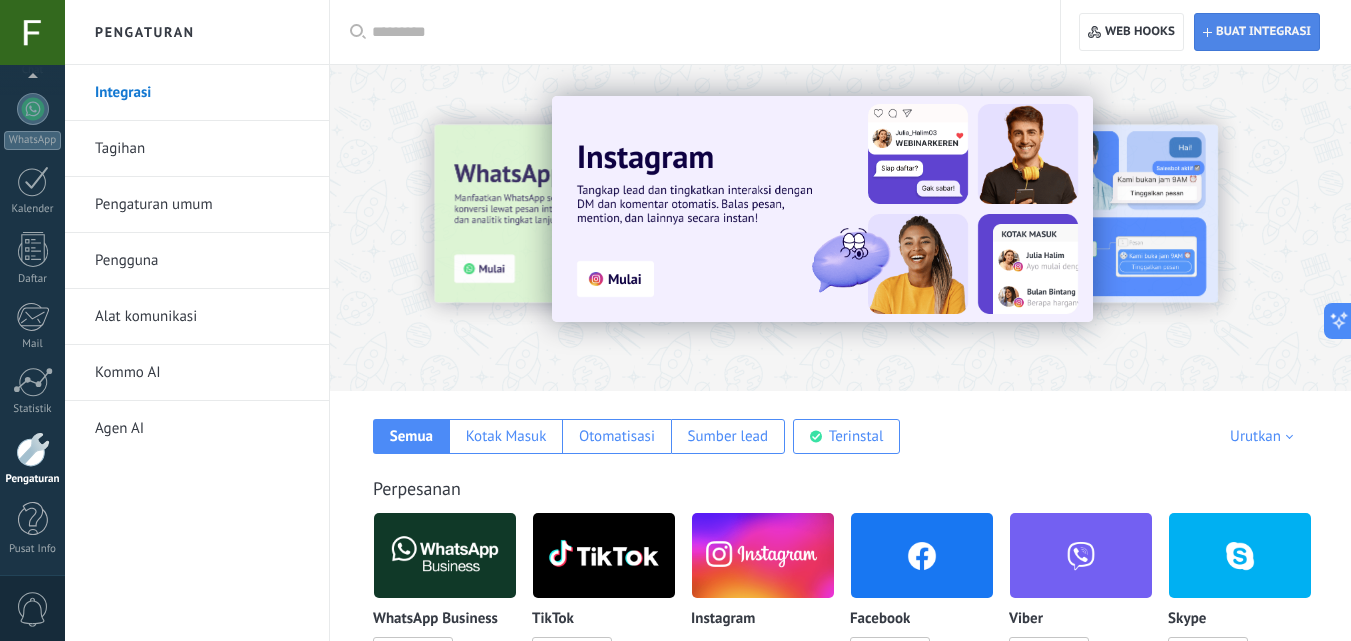click on "Buat integrasi" at bounding box center (1263, 32) 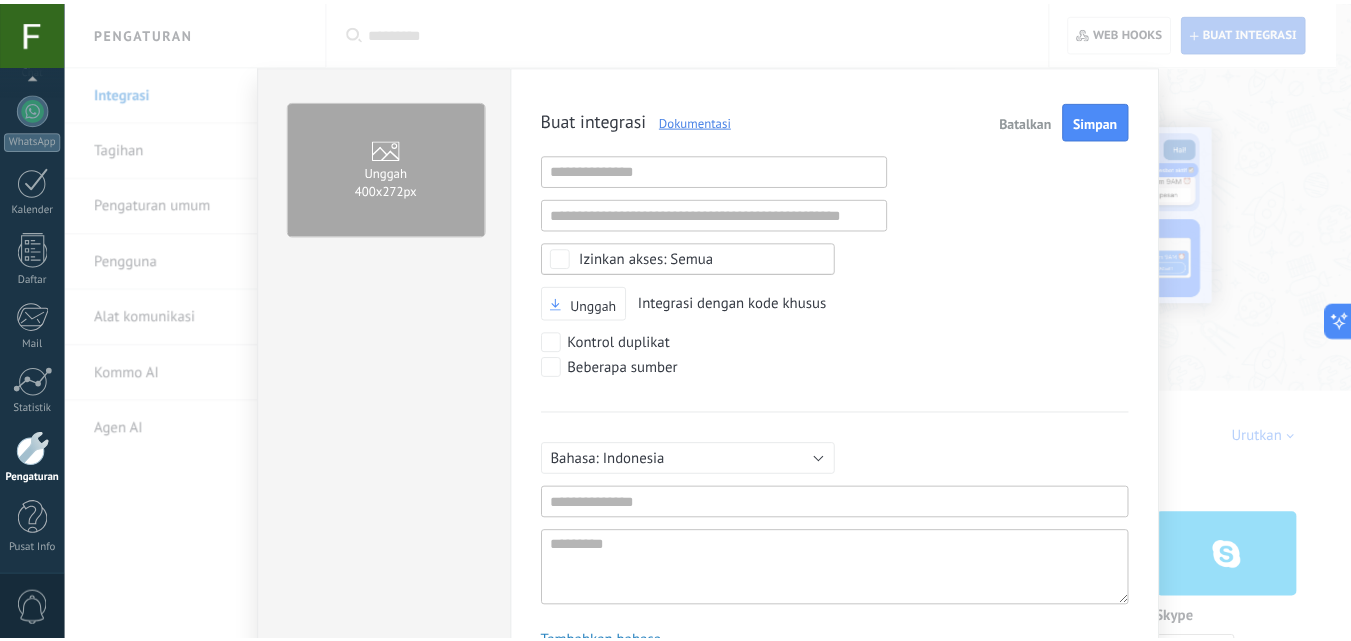 scroll, scrollTop: 19, scrollLeft: 0, axis: vertical 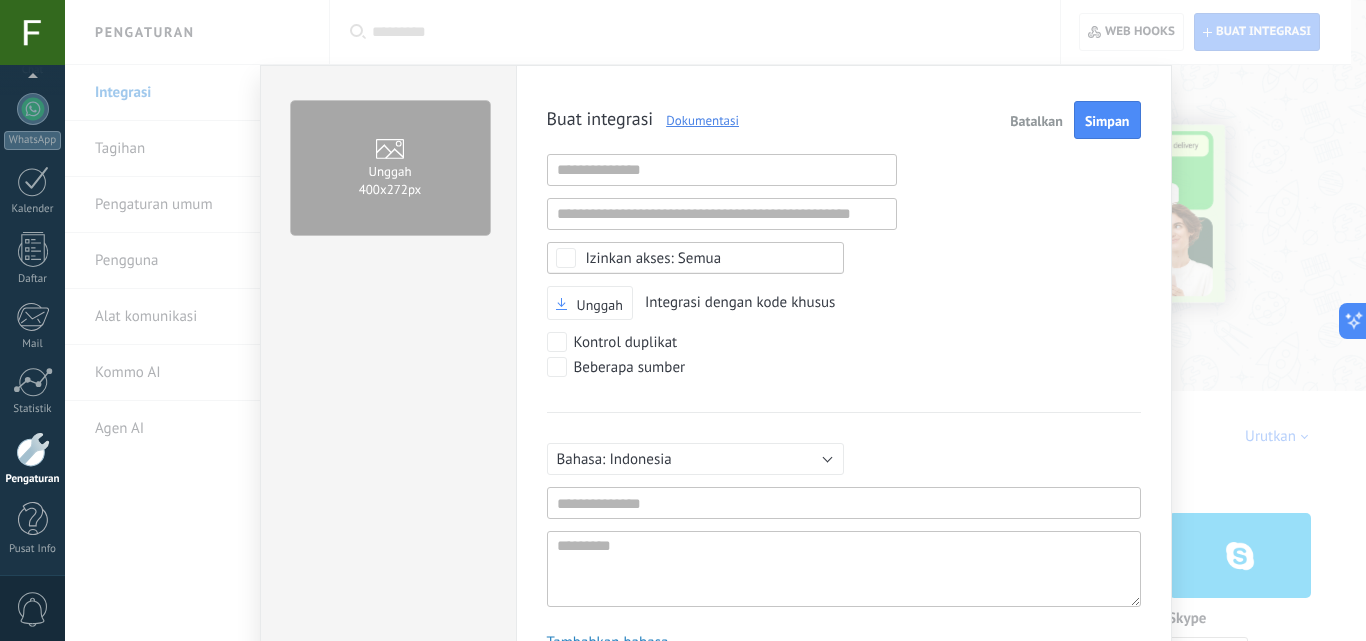 click on "Batalkan" at bounding box center (1036, 121) 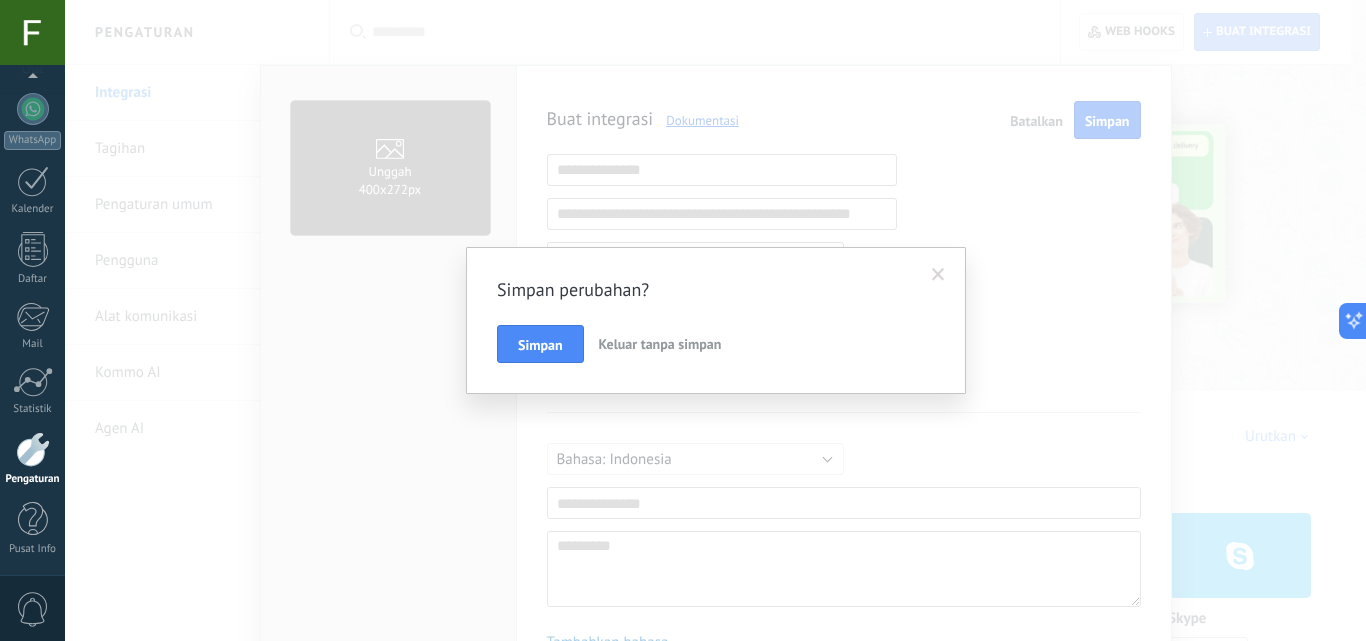 click at bounding box center [938, 275] 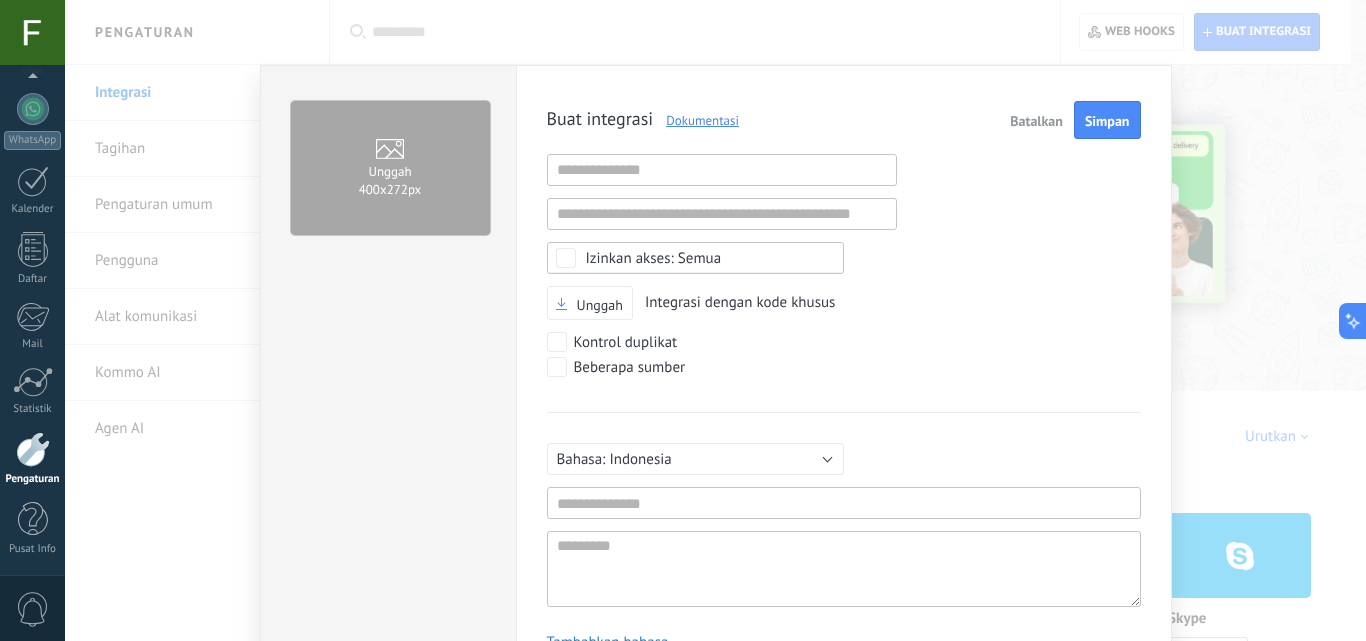 click on "Batalkan" at bounding box center [1036, 121] 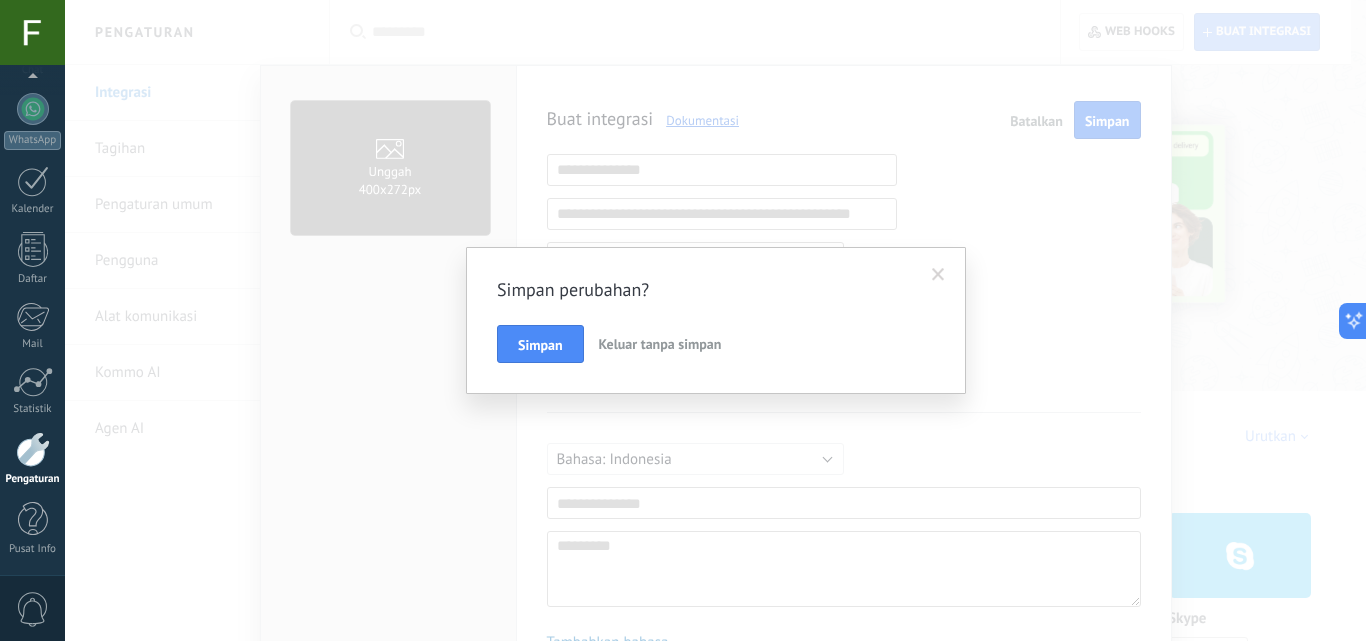 click at bounding box center (938, 275) 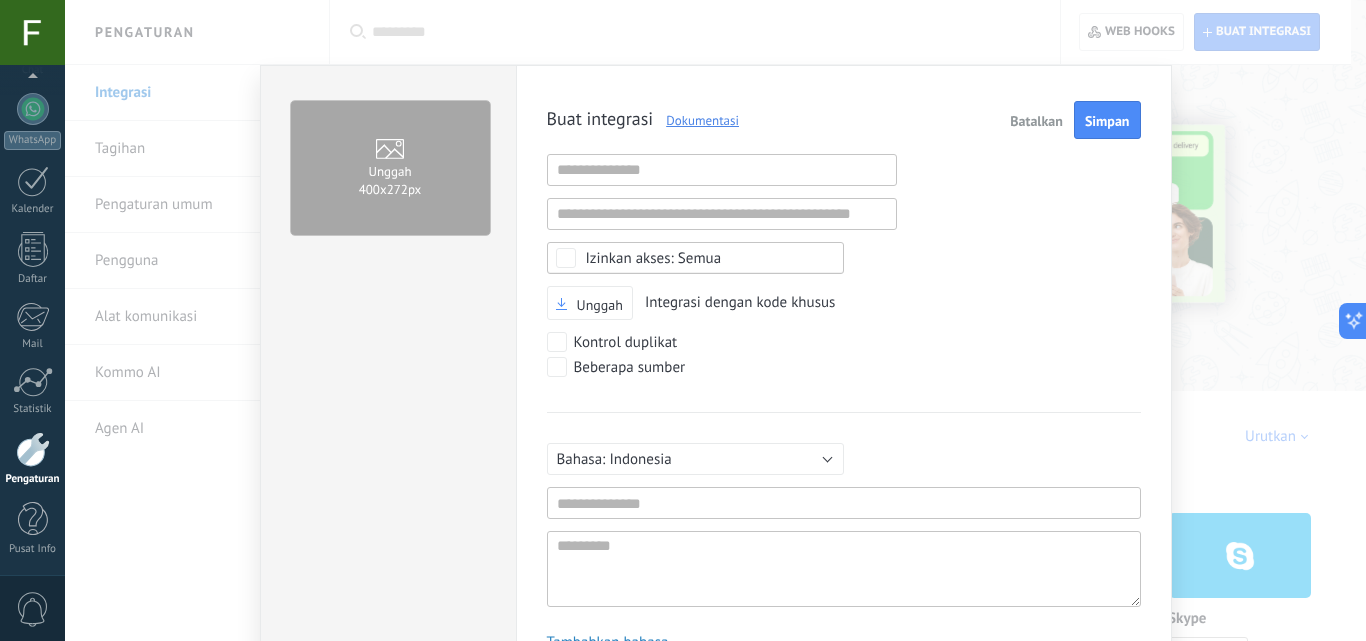 click on "Batalkan" at bounding box center (1036, 121) 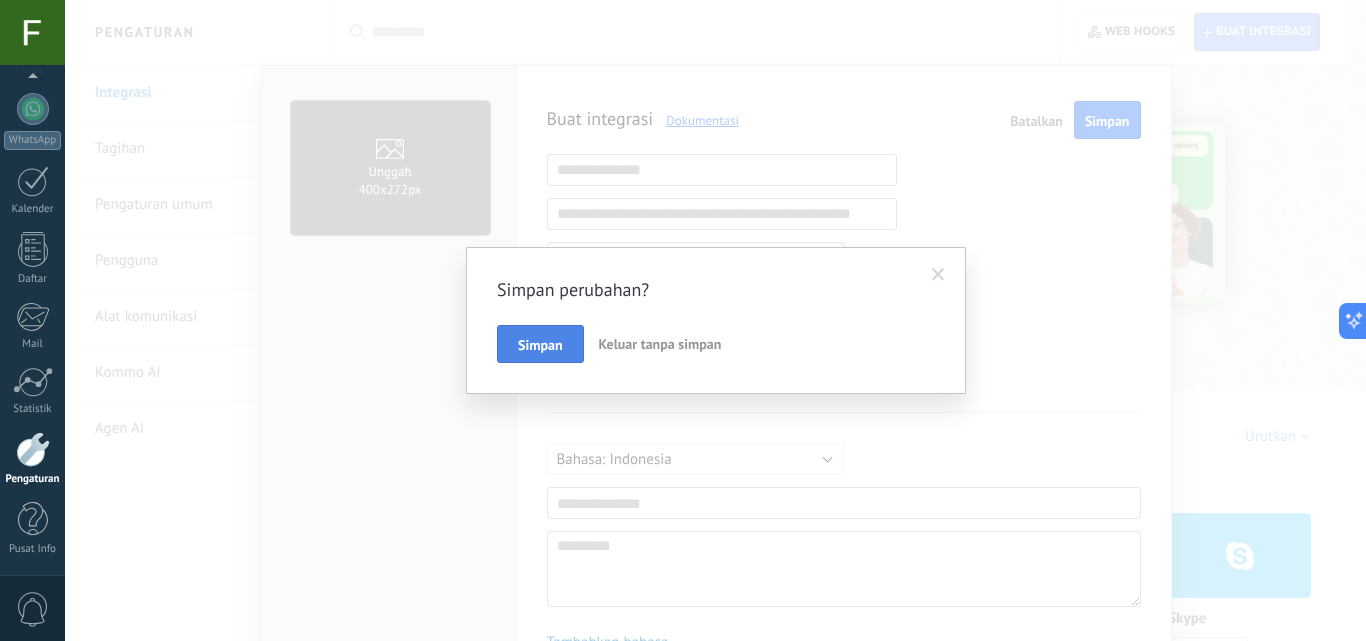 click on "Simpan" at bounding box center [540, 345] 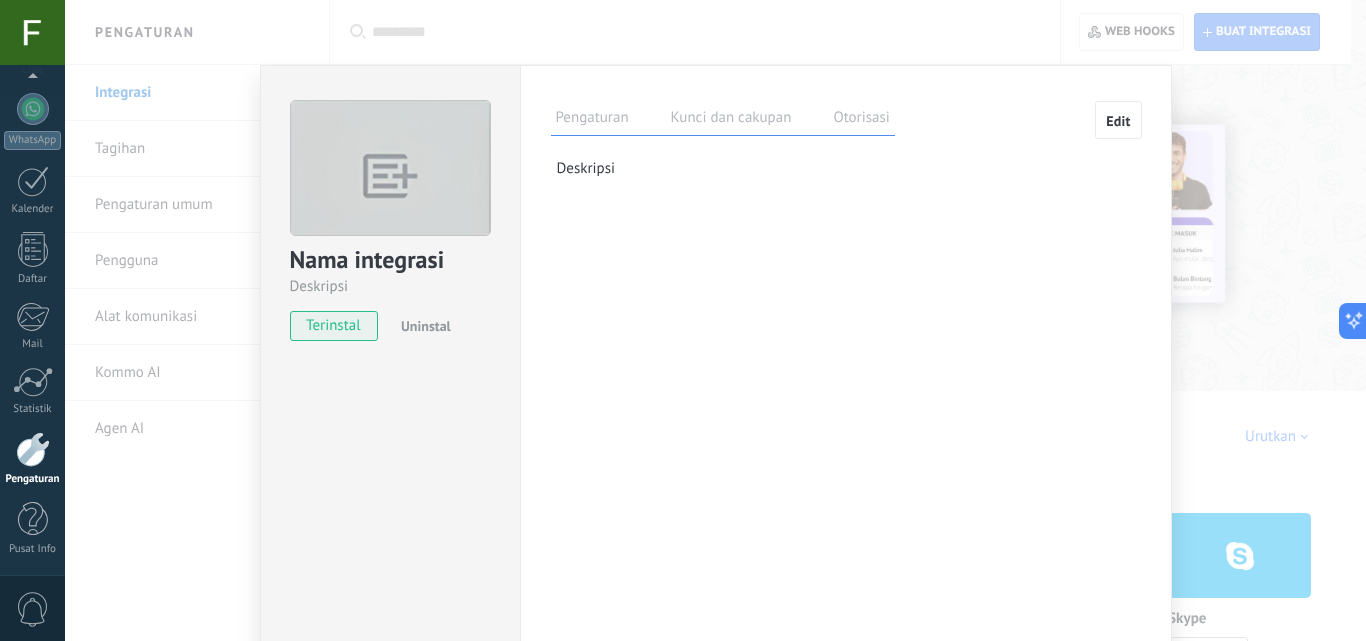 click on "Otorisasi" at bounding box center (861, 120) 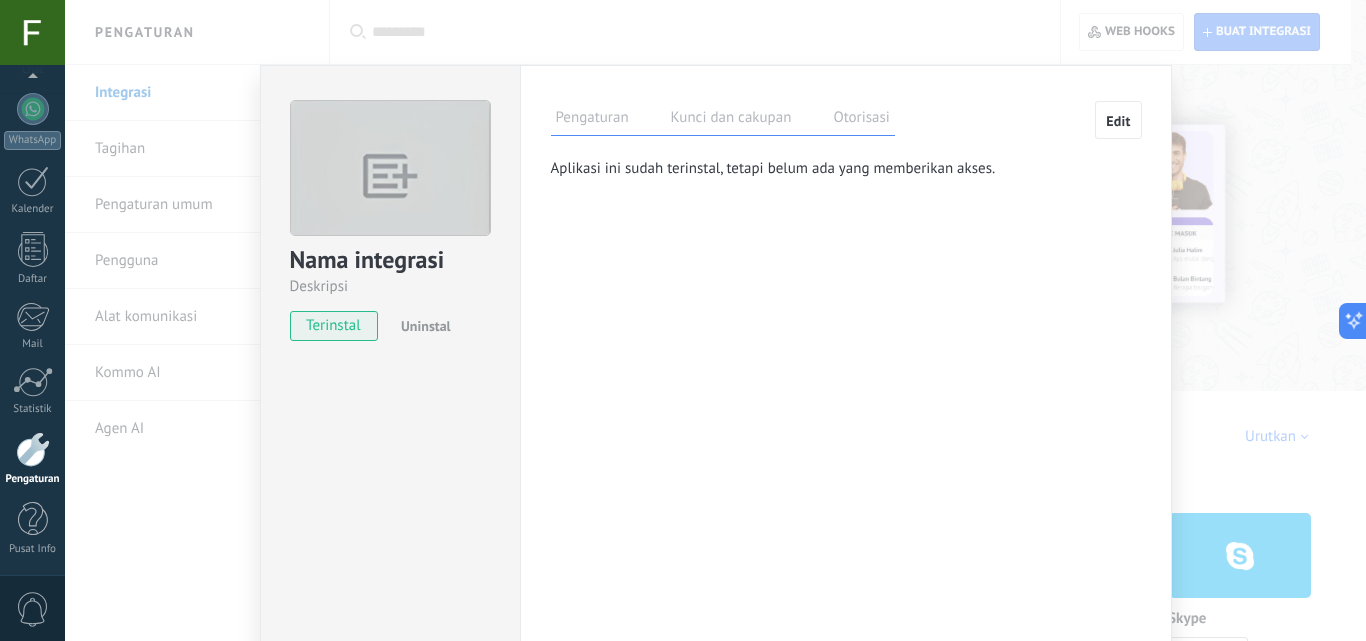 click on "Nama integrasi Deskripsi terinstal Uninstal Pengaturan Kunci dan cakupan Otorisasi Edit Kunci rahasia: Buat kunci rahasia ID Integrasi: 979ae8c6-1378-4691-98cd-d736eac6fd1e Token berumur panjang: Hasilkan token berumur panjang Tab ini mencatat pengguna yang telah diberikan akses integrasi ke akun ini. Jika kamu ingin menghapus kemampuan pengguna untuk mengirim permintaan ke akun atas nama integrasi ini, kamu dapat mencabut akses. Jika akses dicabut dari semua pengguna, integrasi akan berhenti bekerja. Aplikasi ini sudah terinstal, tetapi belum ada yang memberikan akses. Deskripsi" at bounding box center (715, 320) 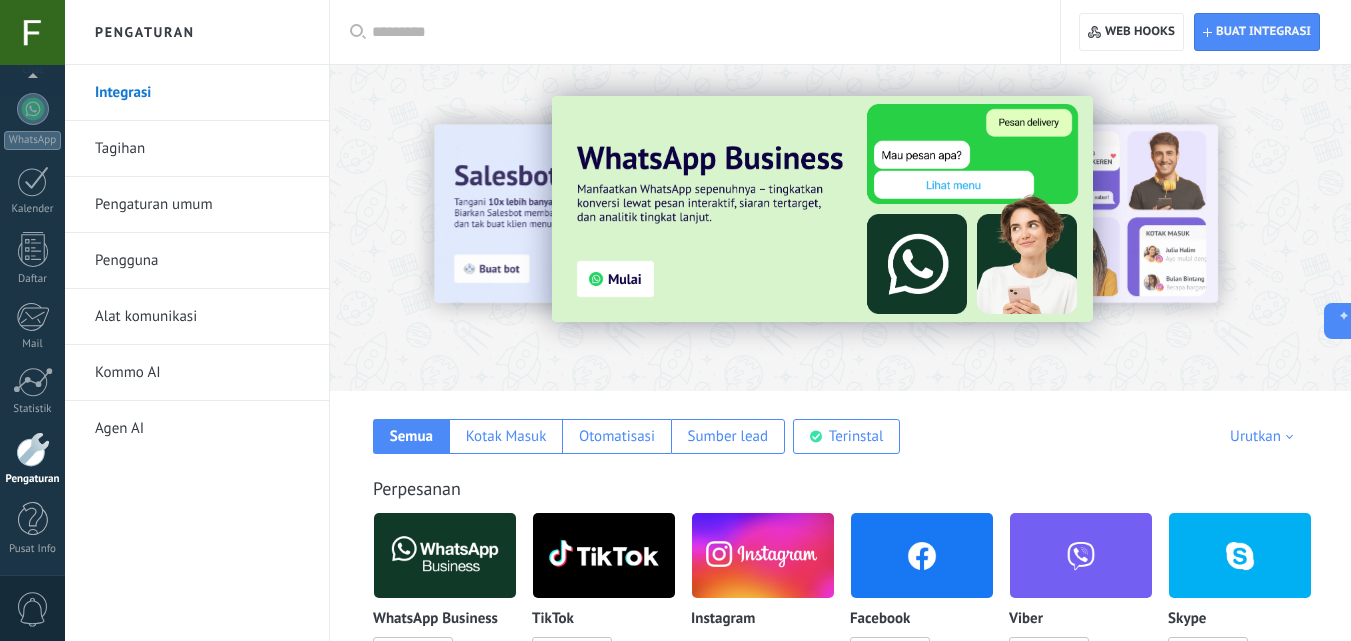 click at bounding box center (763, 555) 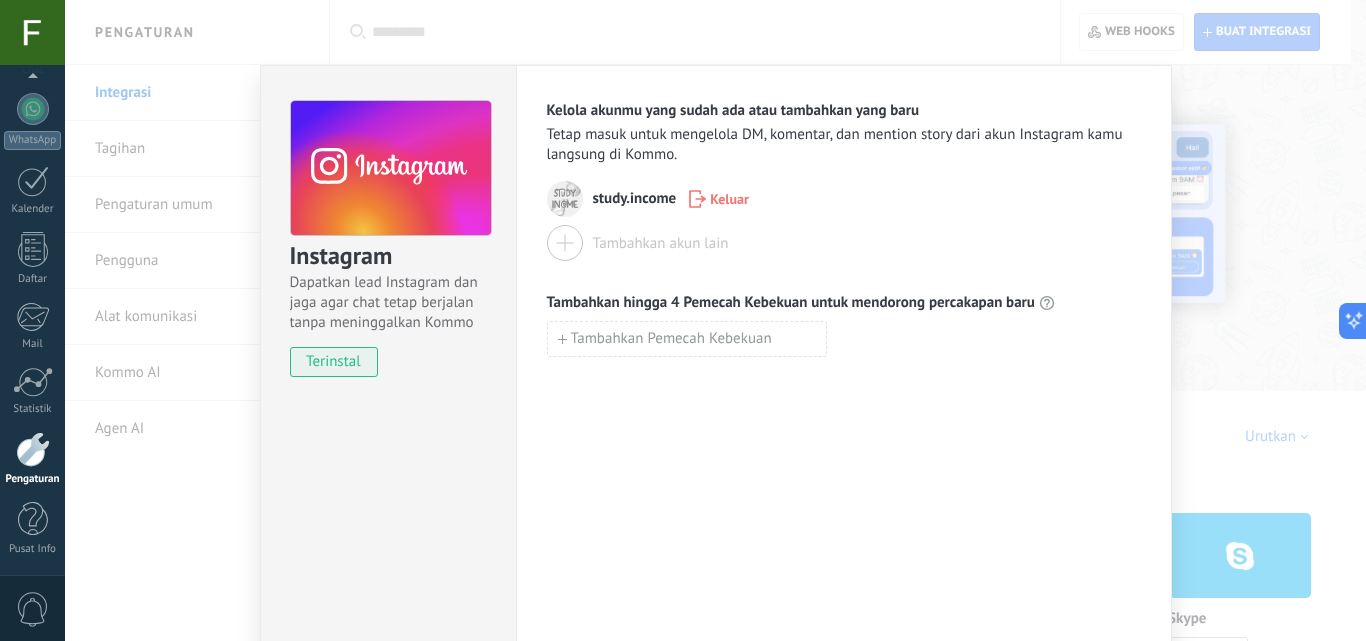 click on "Tambahkan hingga 4 Pemecah Kebekuan untuk mendorong percakapan baru Tambahkan Pemecah Kebekuan" at bounding box center (844, 325) 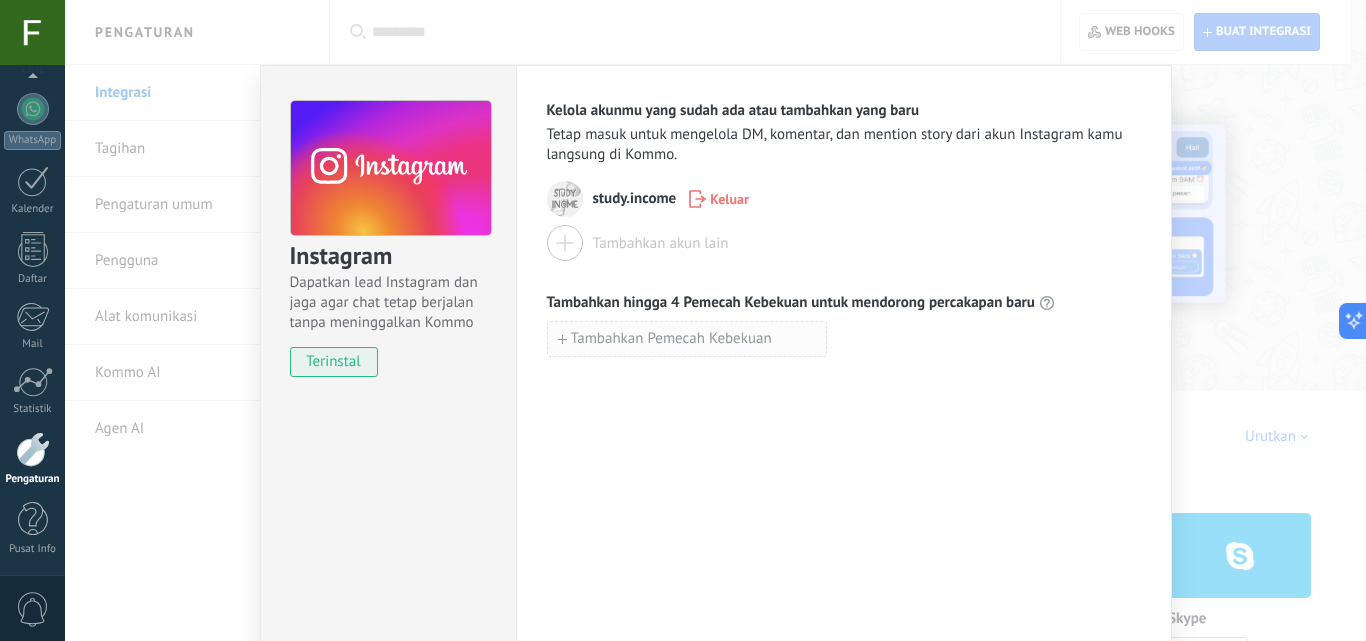 click on "Tambahkan Pemecah Kebekuan" at bounding box center (671, 339) 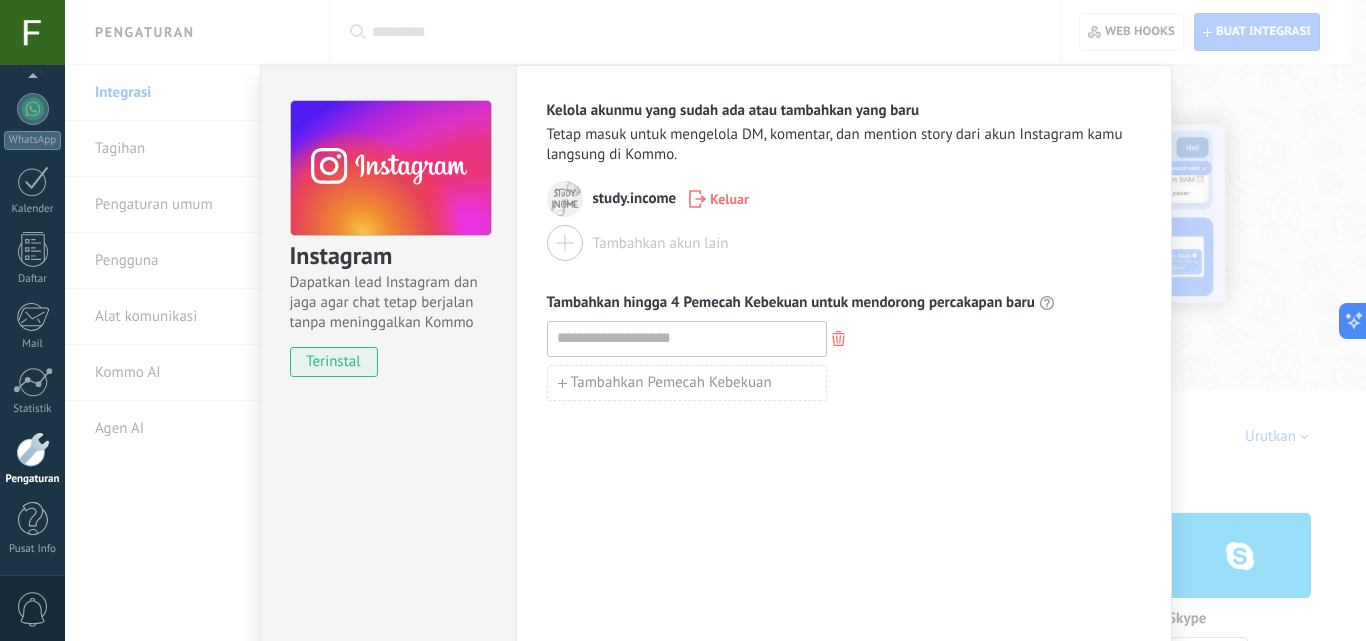 click on "Instagram Dapatkan lead Instagram dan jaga agar chat tetap berjalan tanpa meninggalkan Kommo terinstal Kelola akunmu yang sudah ada atau tambahkan yang baru Tetap masuk untuk mengelola DM, komentar, dan mention story dari akun Instagram kamu langsung di Kommo. study.income Keluar Tambahkan akun lain Tambahkan hingga 4 Pemecah Kebekuan untuk mendorong percakapan baru Tambahkan Pemecah Kebekuan" at bounding box center (715, 320) 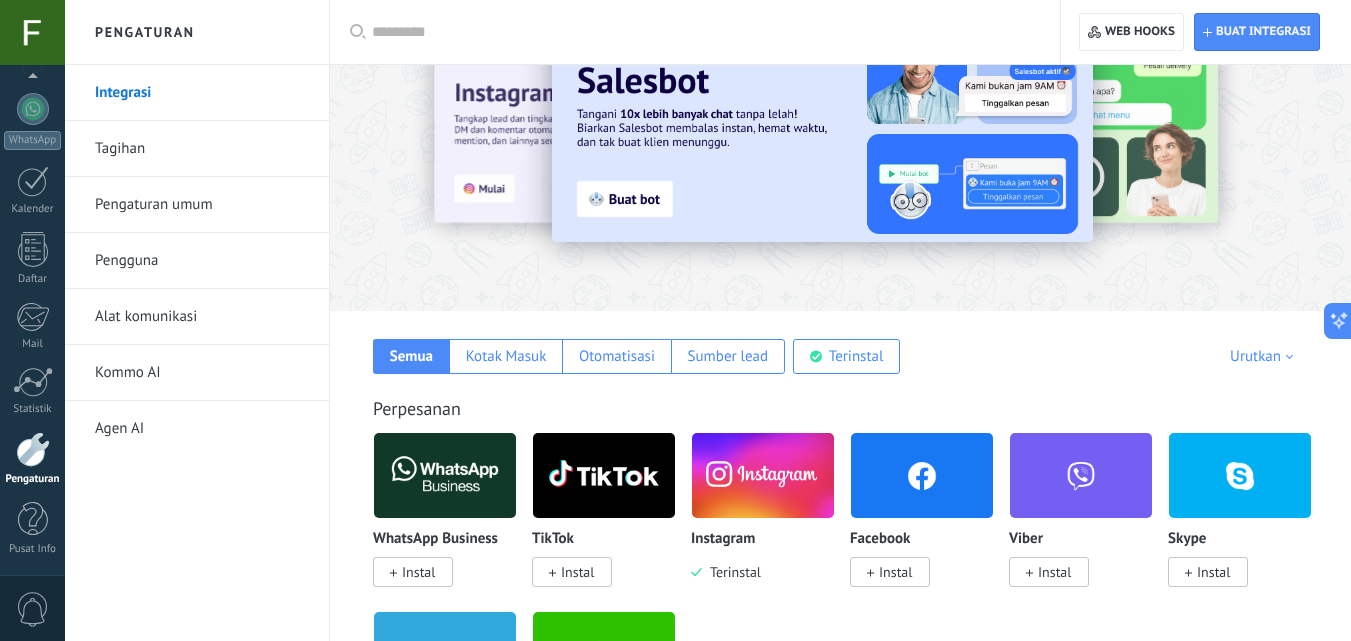 scroll, scrollTop: 82, scrollLeft: 0, axis: vertical 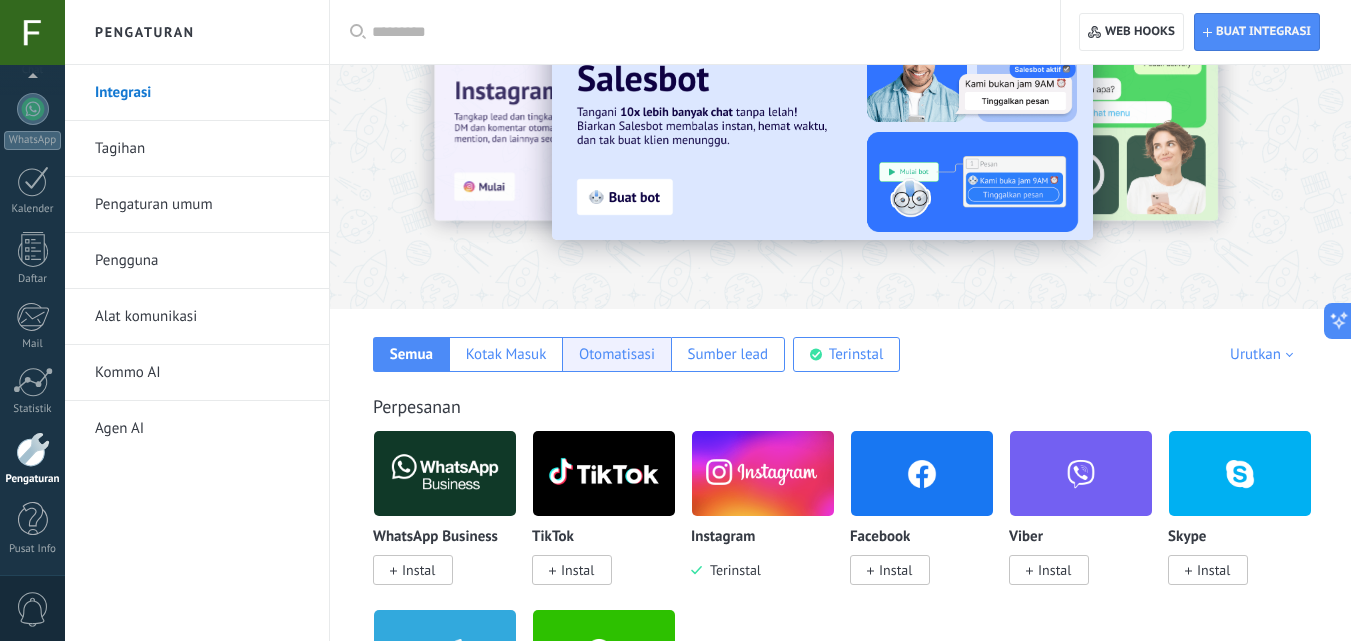 click on "Otomatisasi" at bounding box center [617, 354] 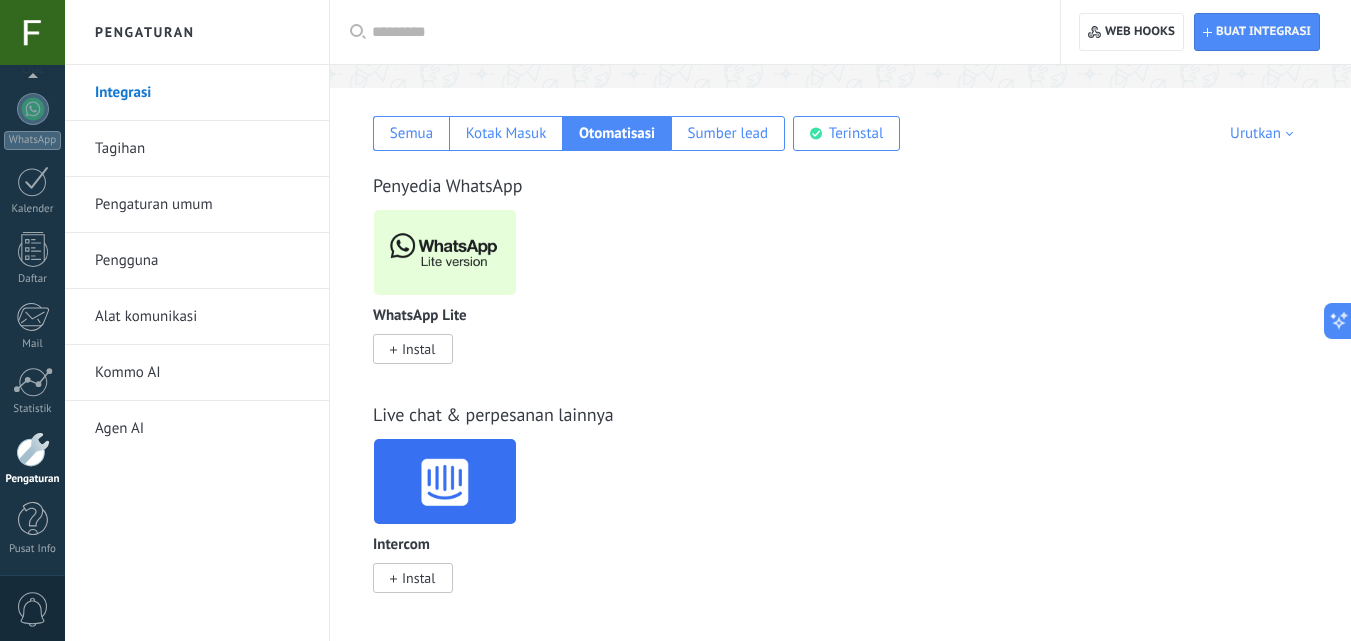 scroll, scrollTop: 304, scrollLeft: 0, axis: vertical 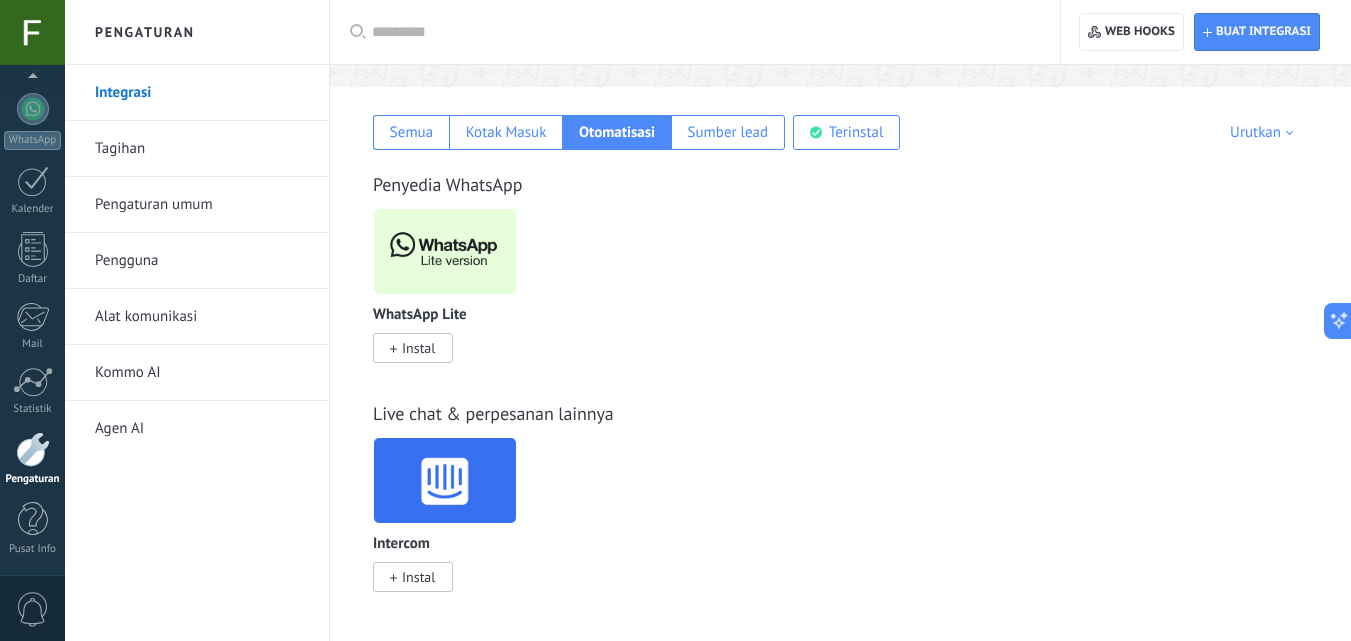click on "Kommo AI" at bounding box center (202, 373) 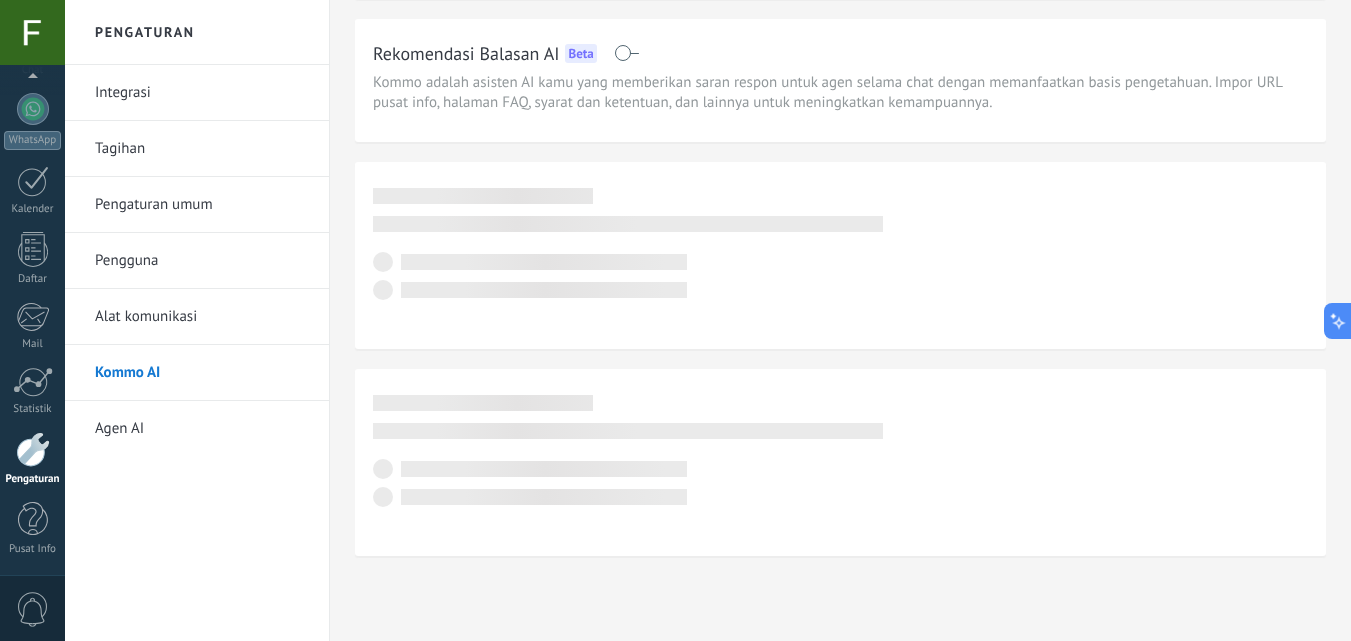 scroll, scrollTop: 0, scrollLeft: 0, axis: both 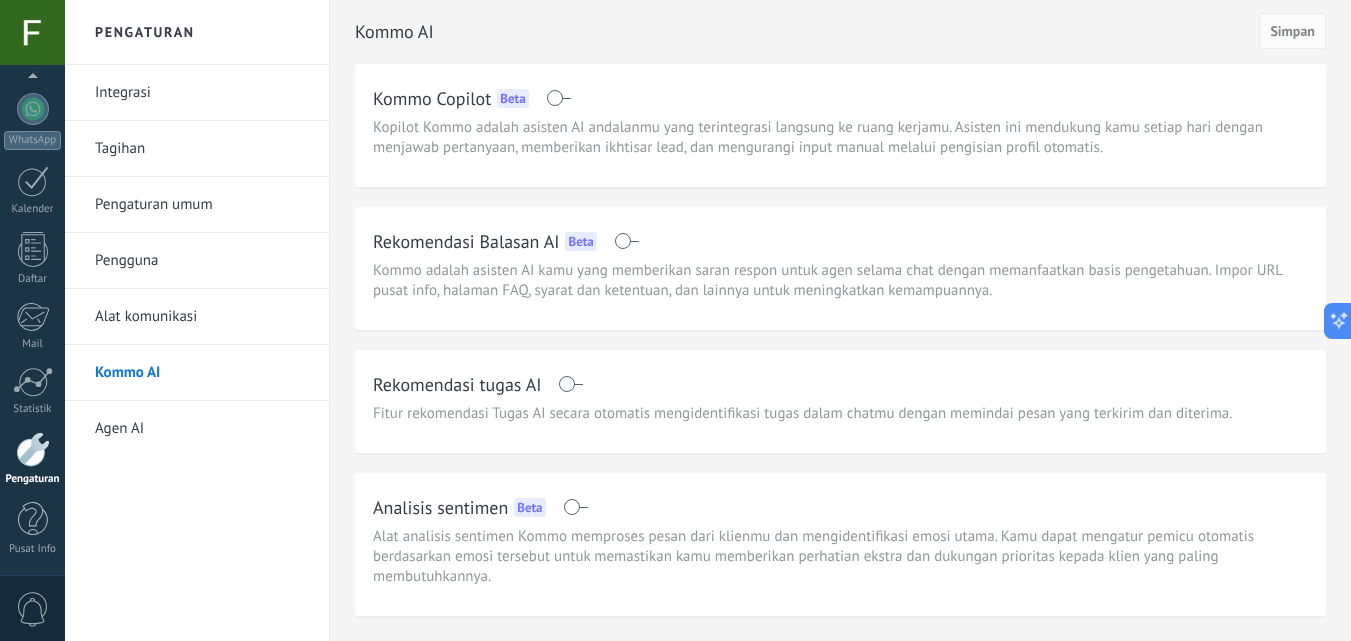 click on "Integrasi" at bounding box center (202, 93) 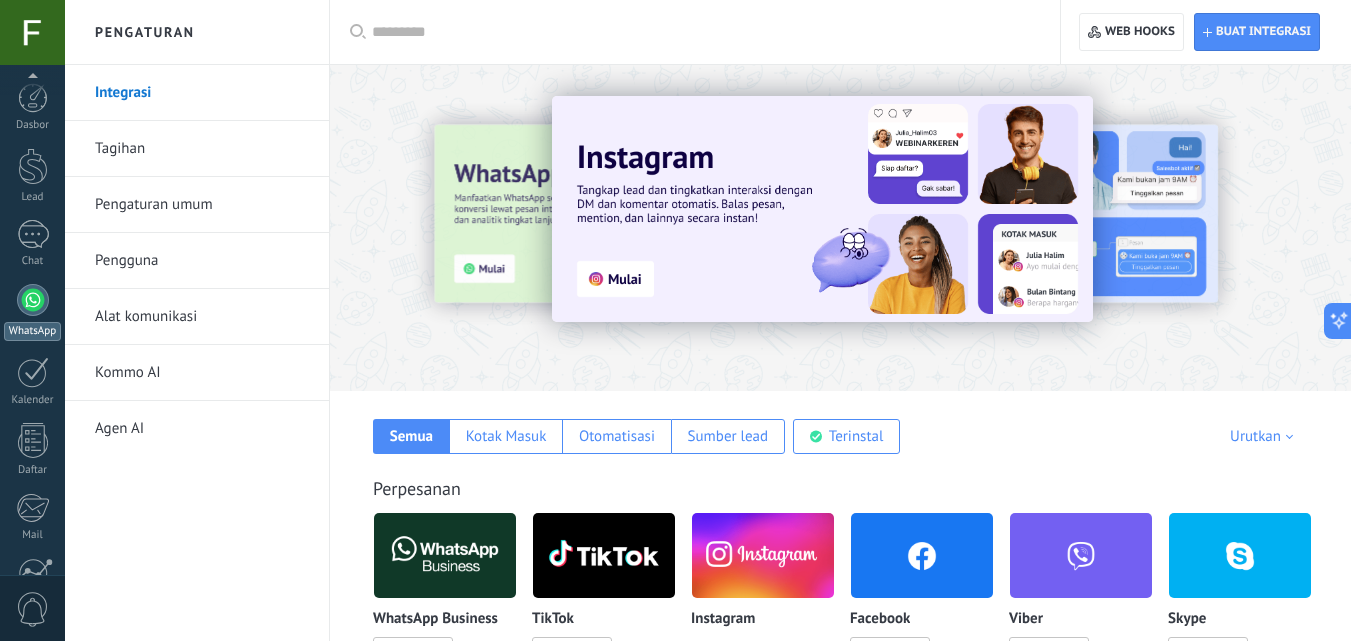 scroll, scrollTop: 191, scrollLeft: 0, axis: vertical 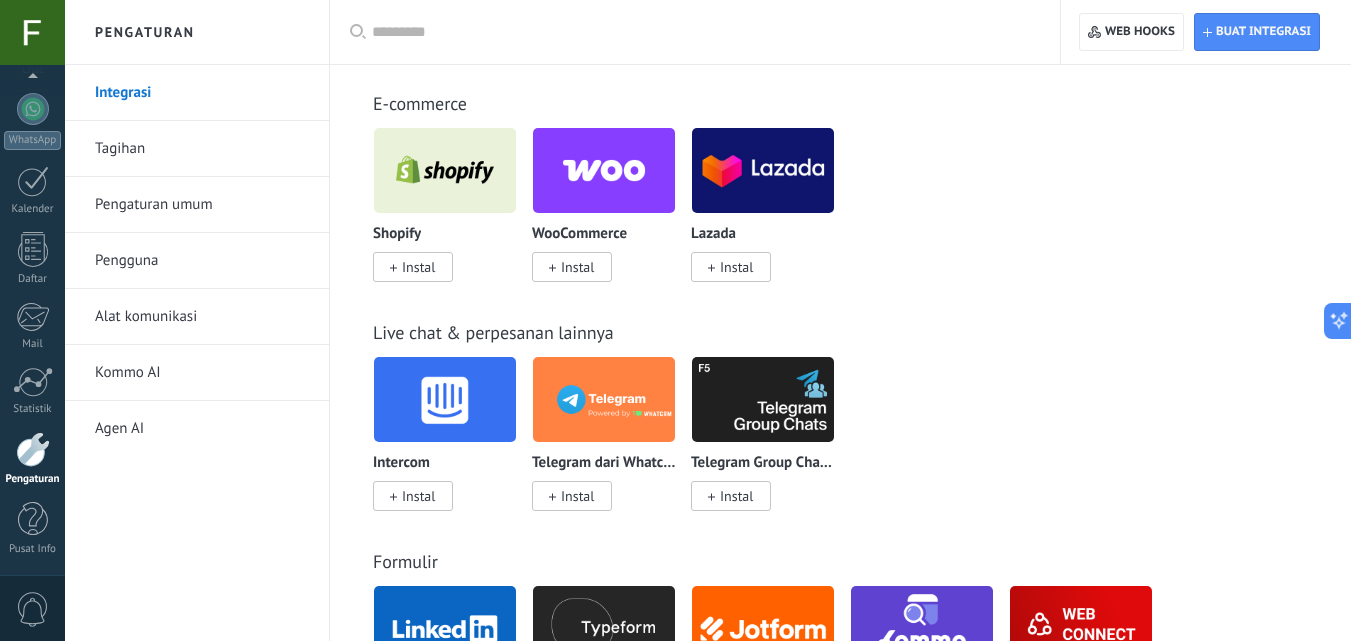 click on "0" at bounding box center (33, 609) 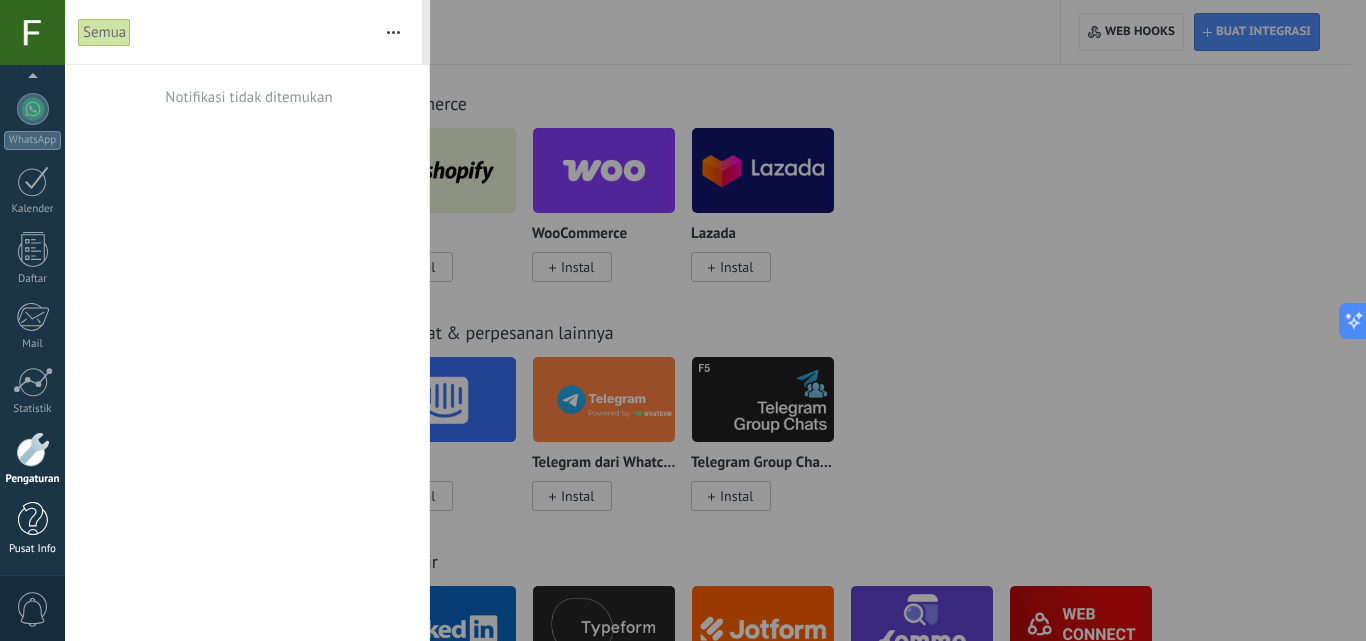 click at bounding box center [33, 519] 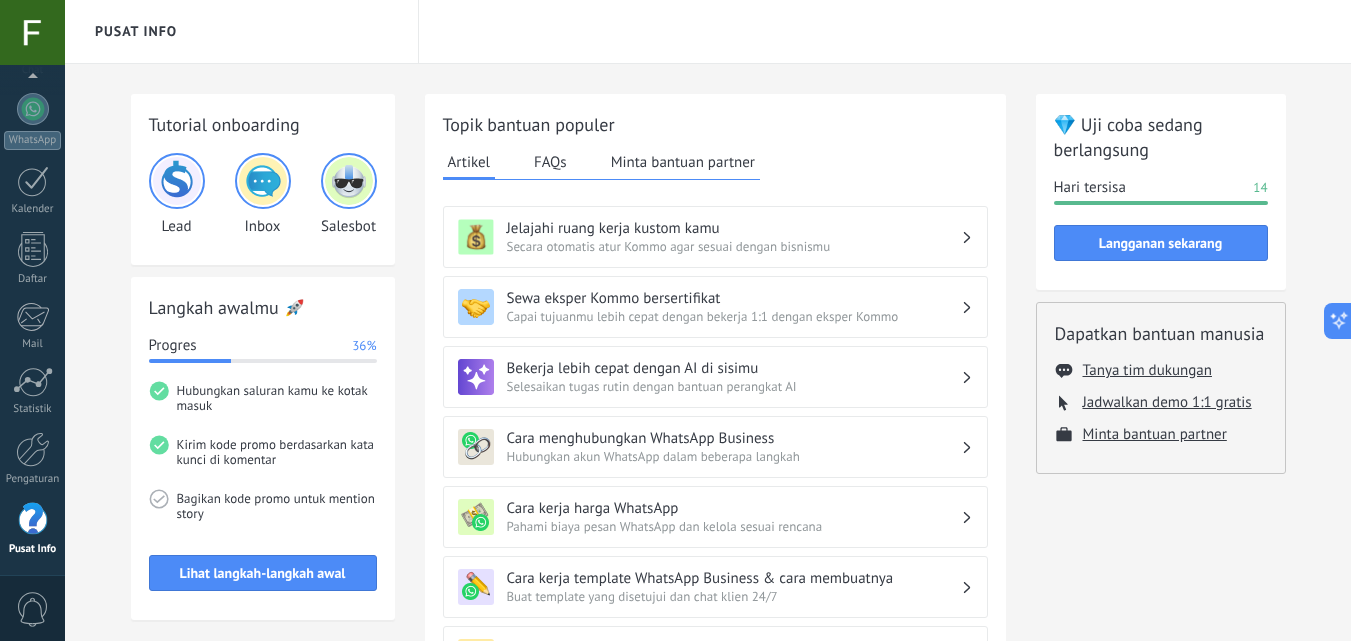 scroll, scrollTop: 2, scrollLeft: 0, axis: vertical 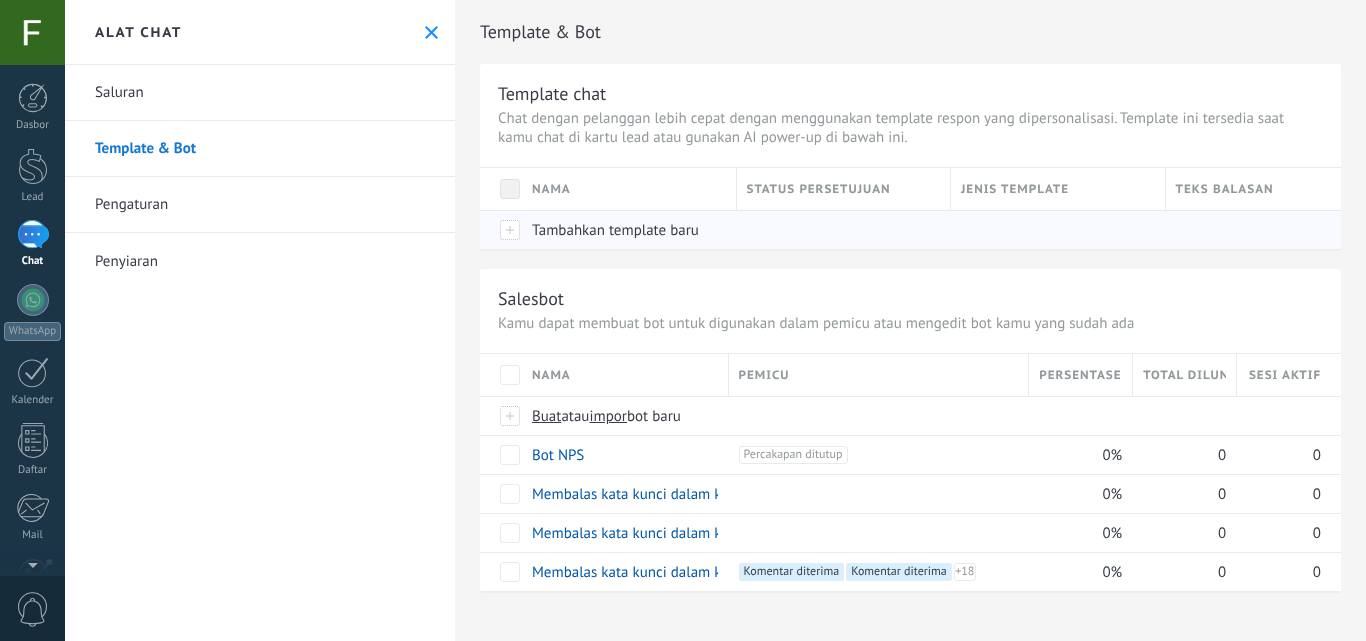 click on "Tambahkan template baru" at bounding box center [624, 230] 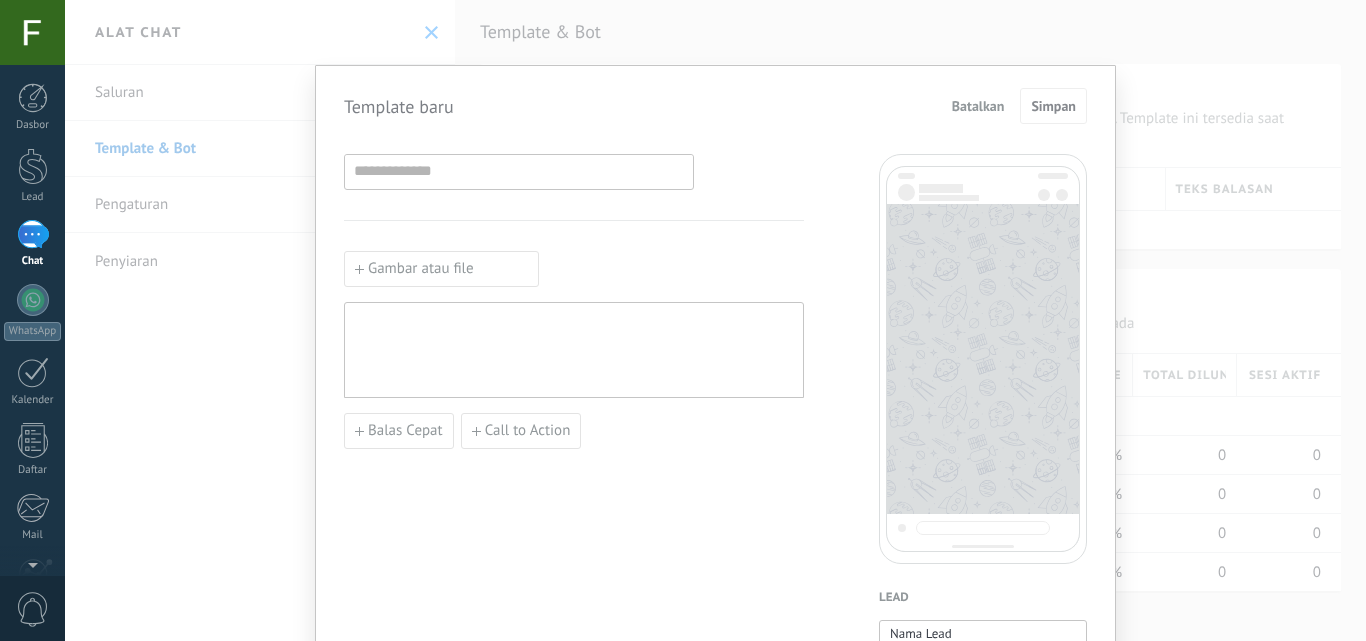 click on "Batalkan" at bounding box center (978, 106) 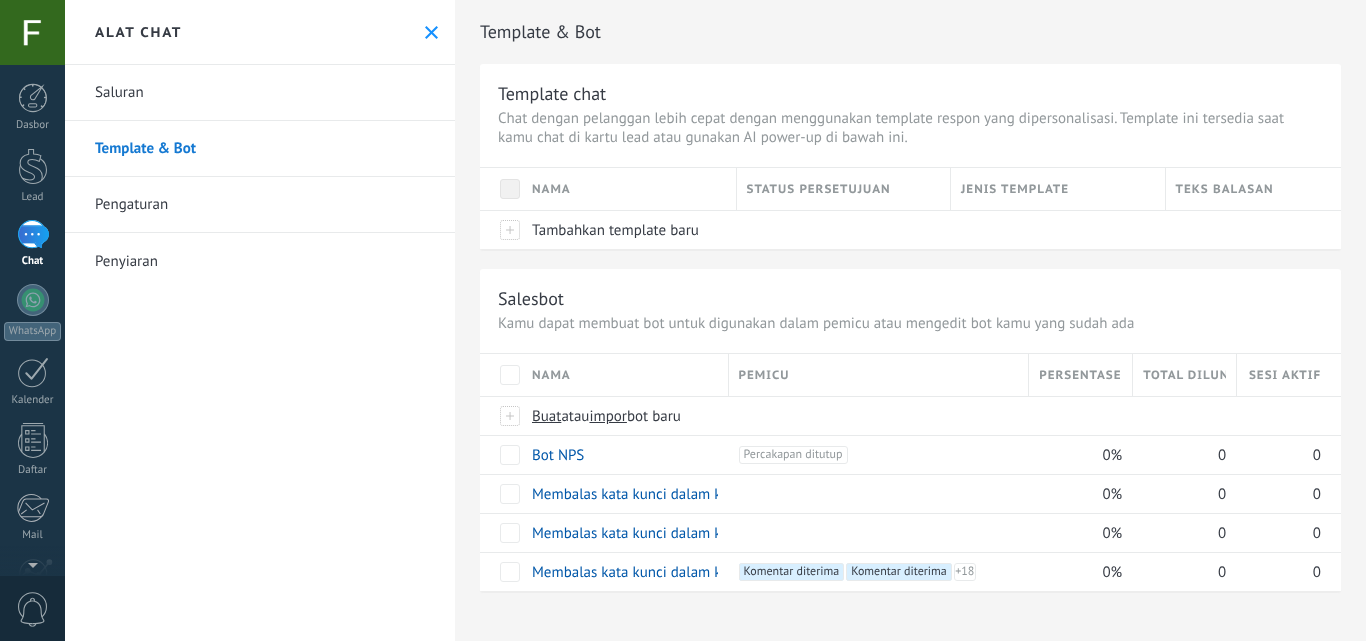 click on "Pengaturan" at bounding box center (260, 205) 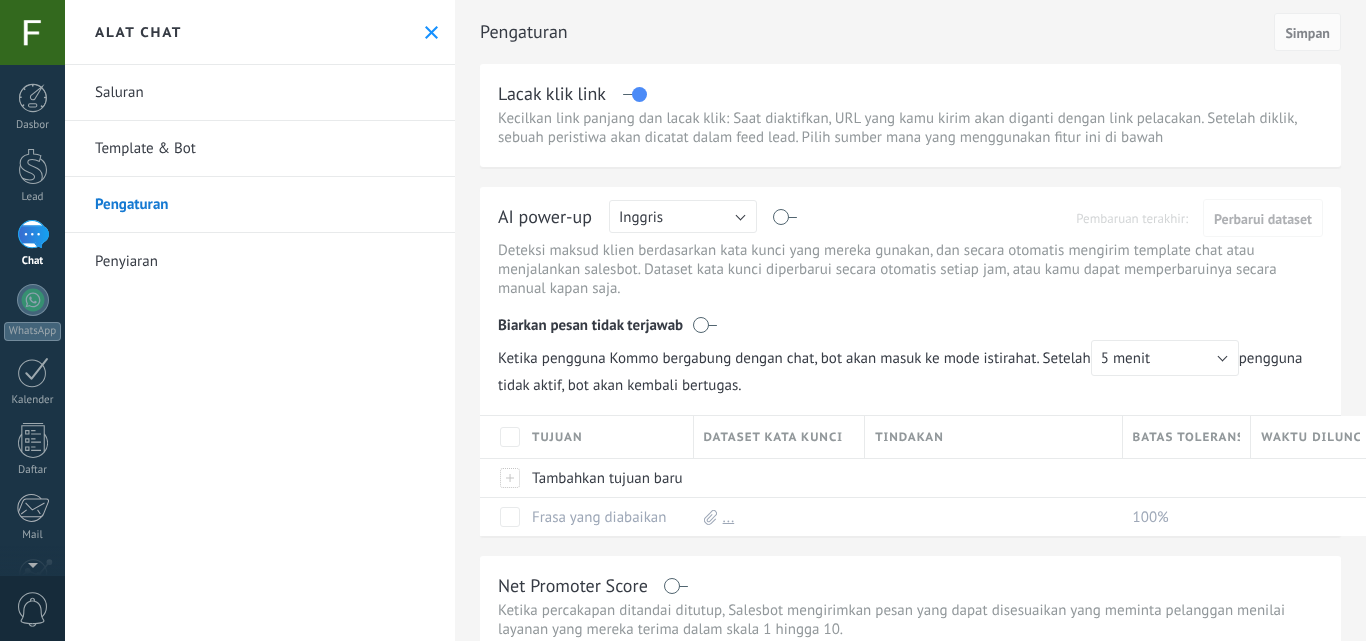 click on "Saluran" at bounding box center [260, 93] 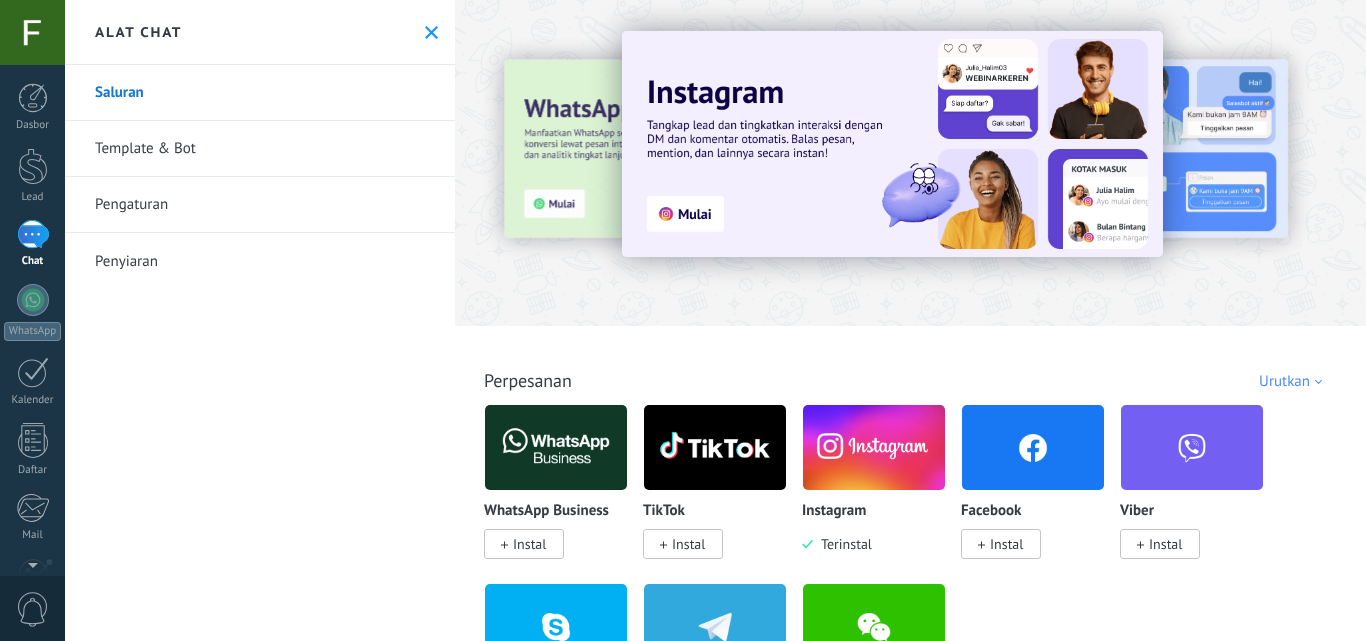 click on "Penyiaran" at bounding box center [260, 261] 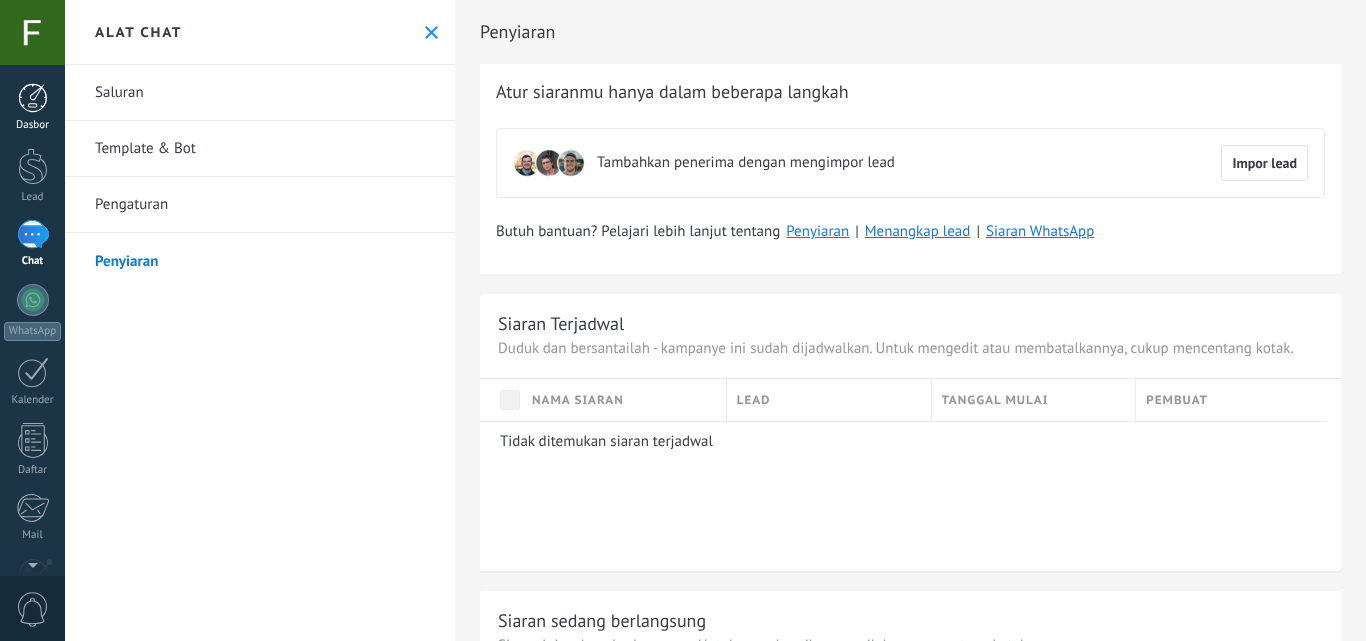 click at bounding box center (33, 98) 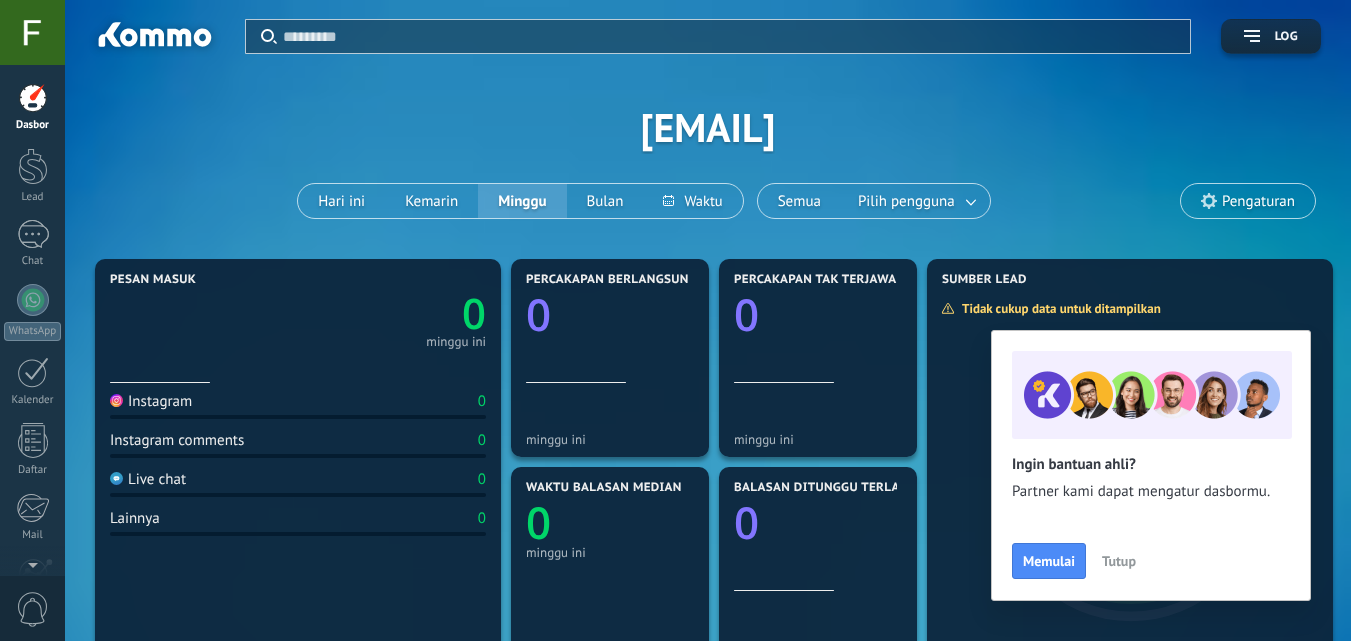 click at bounding box center (730, 36) 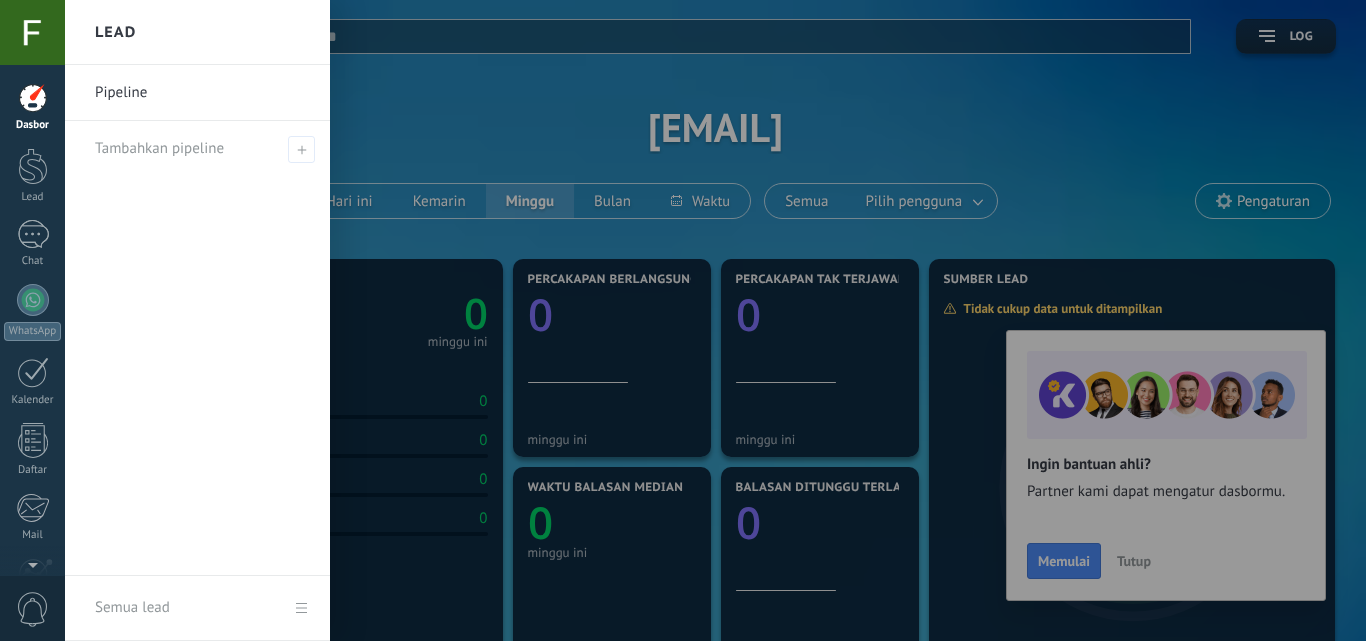 click on "Pipeline" at bounding box center (202, 93) 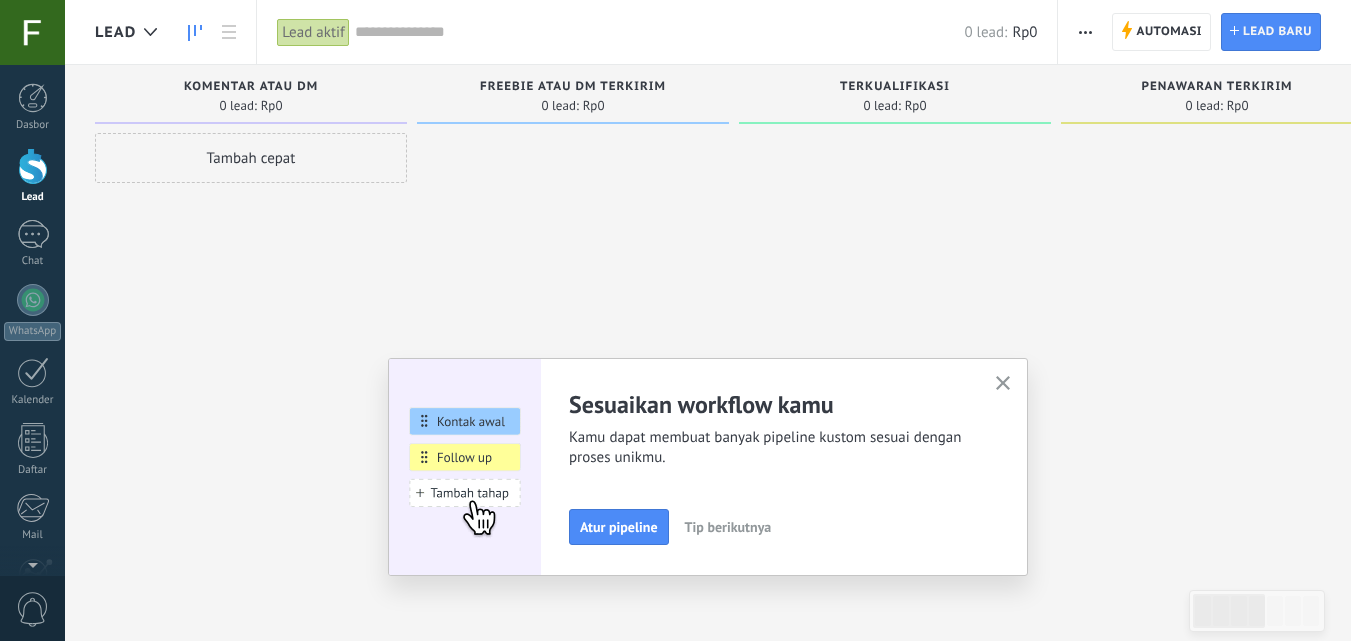 click 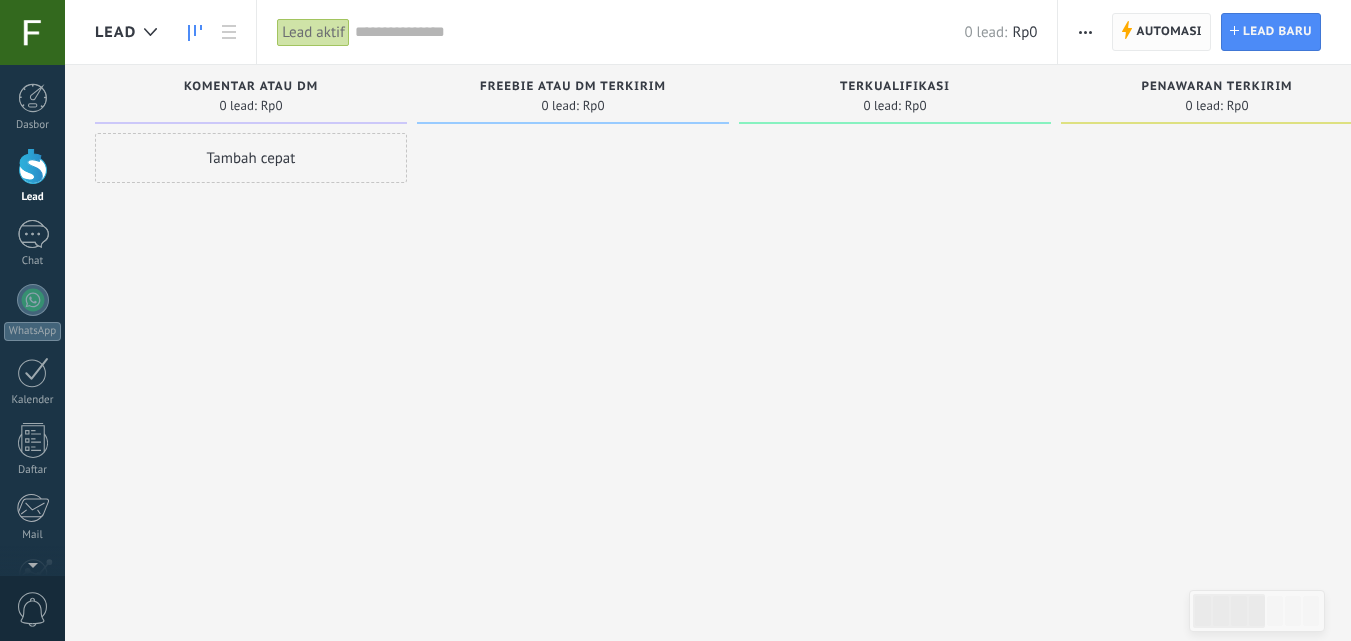 click on "Automasi" at bounding box center (1169, 32) 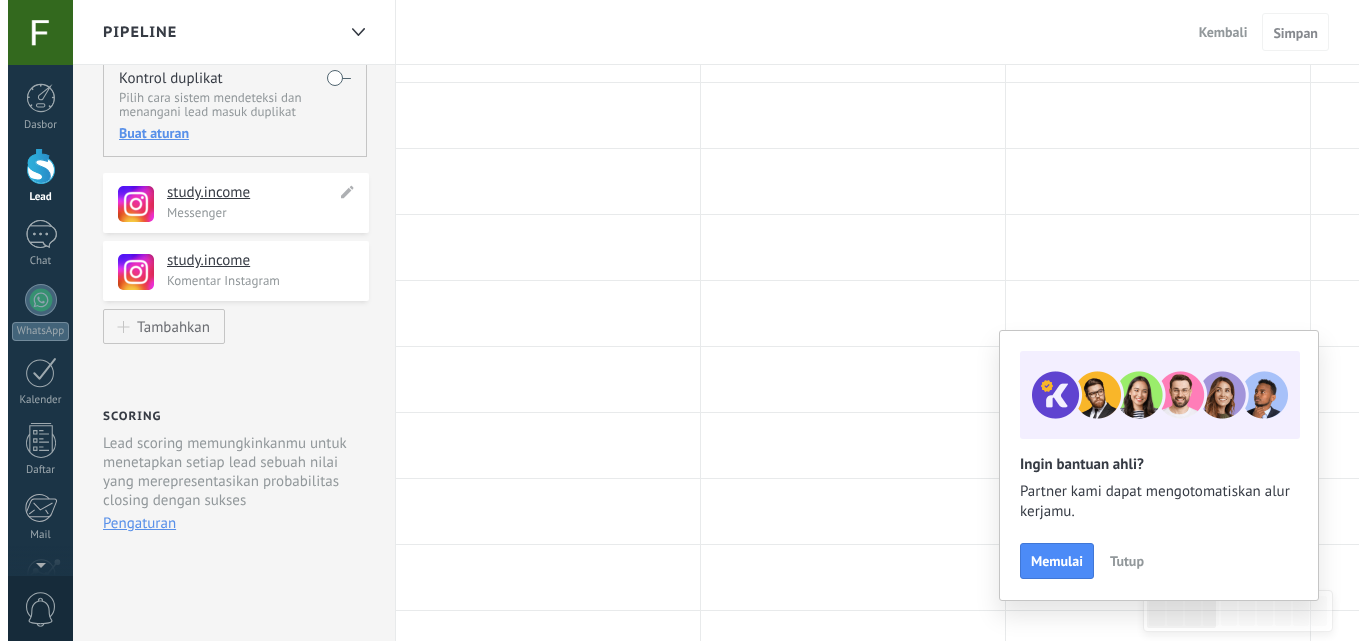 scroll, scrollTop: 189, scrollLeft: 0, axis: vertical 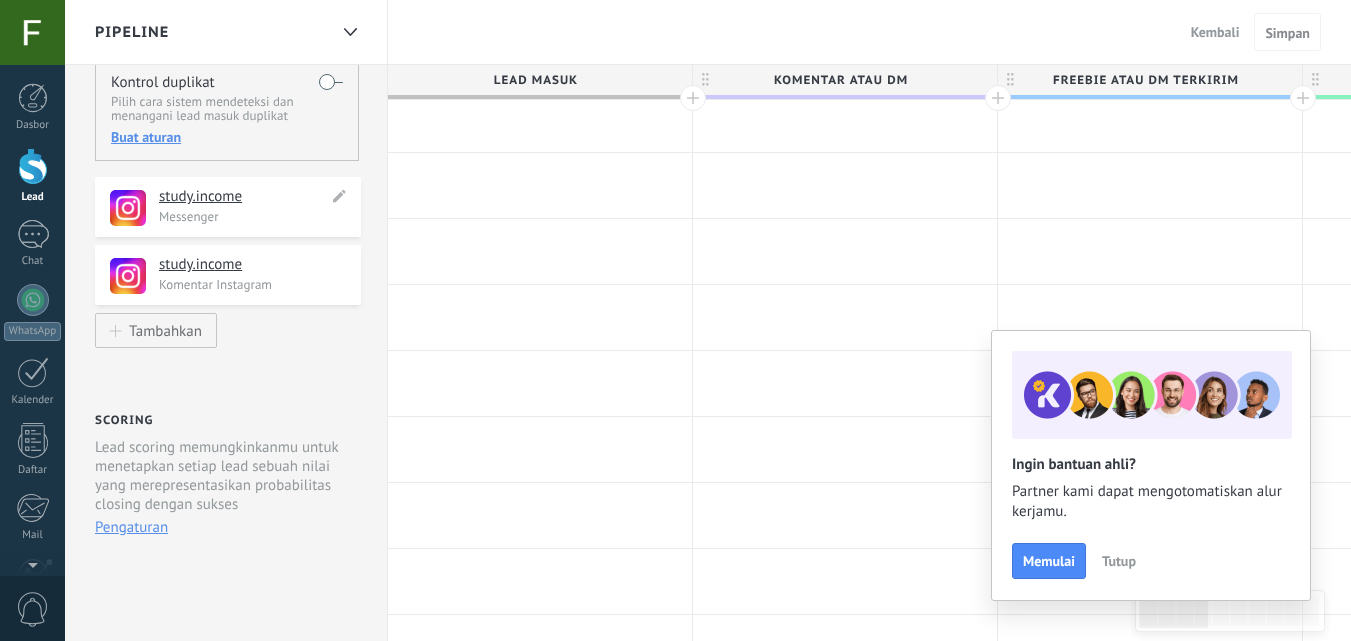click on "study.income" at bounding box center (243, 197) 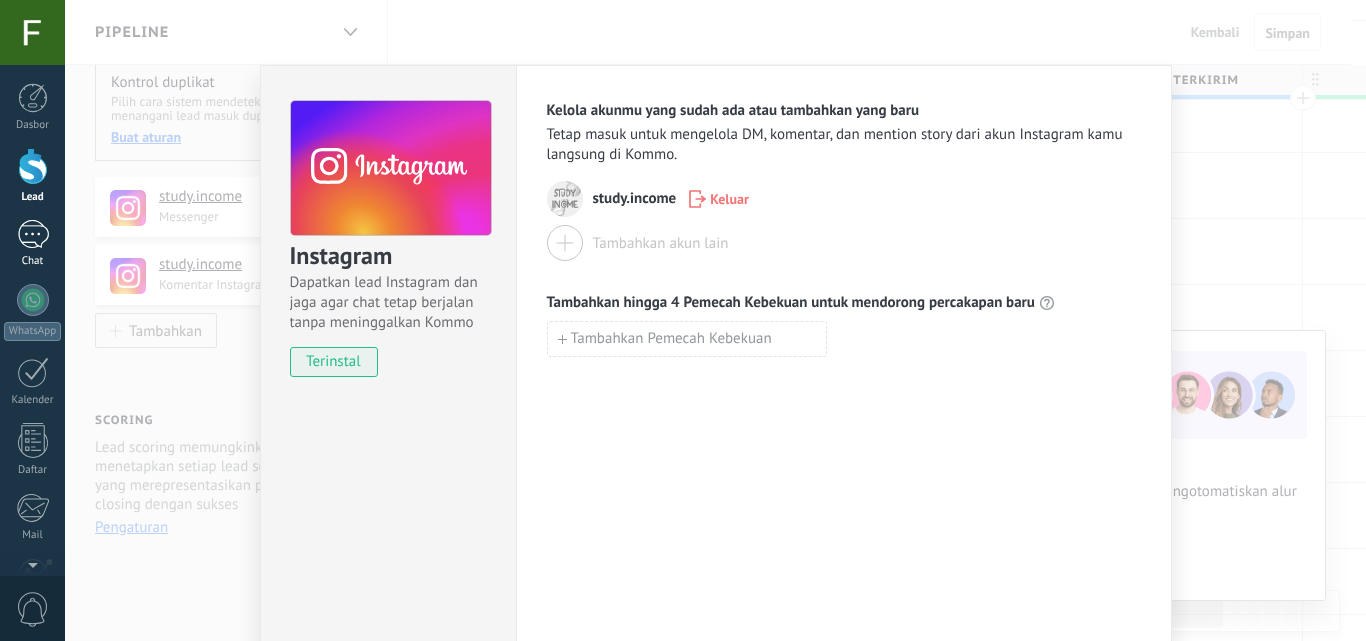 click at bounding box center (33, 234) 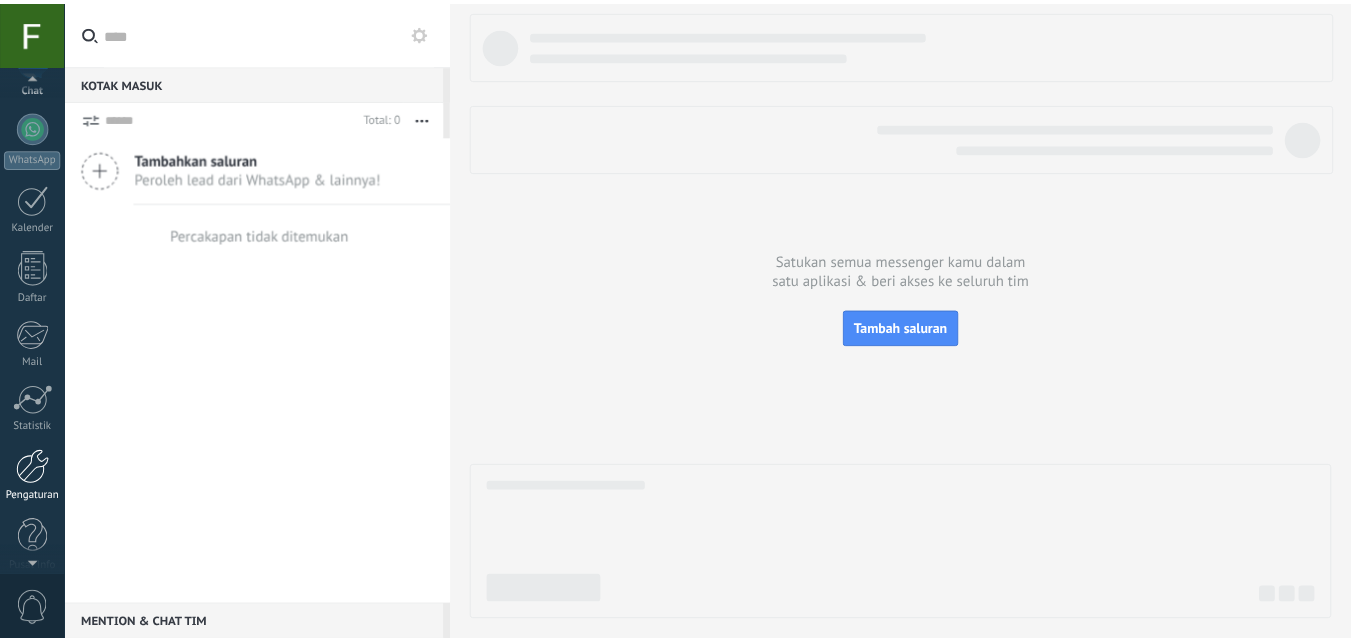 scroll, scrollTop: 191, scrollLeft: 0, axis: vertical 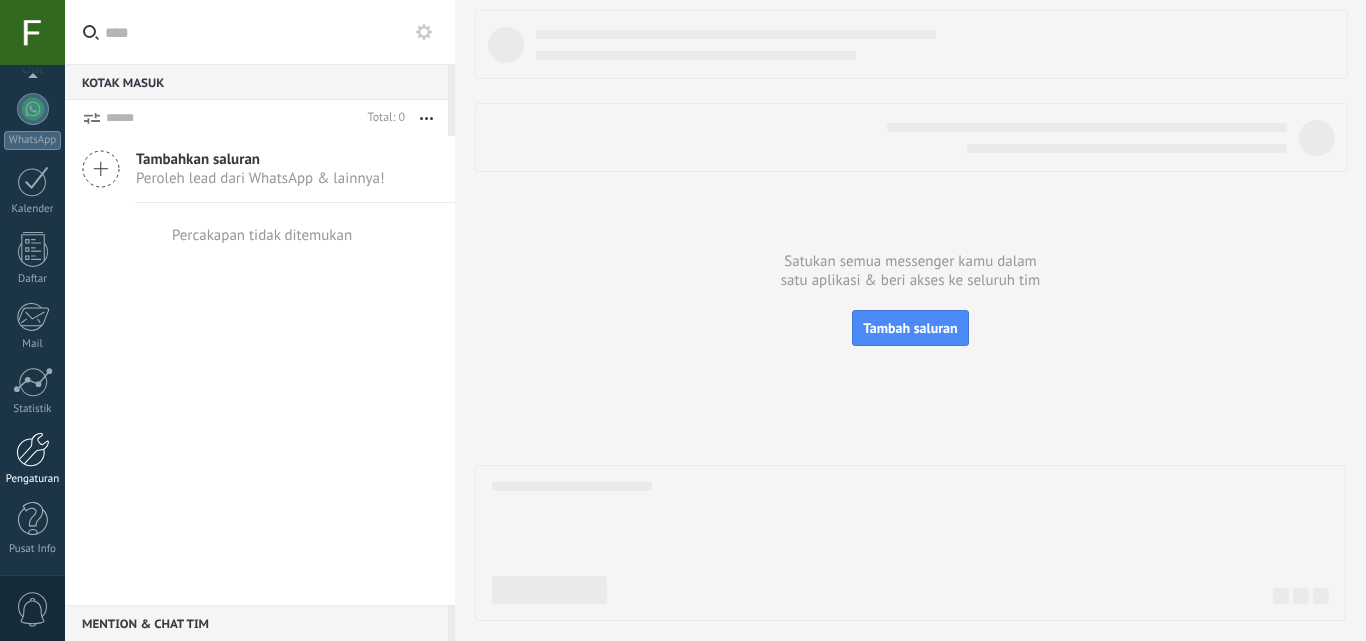 click on "Pengaturan" at bounding box center (32, 459) 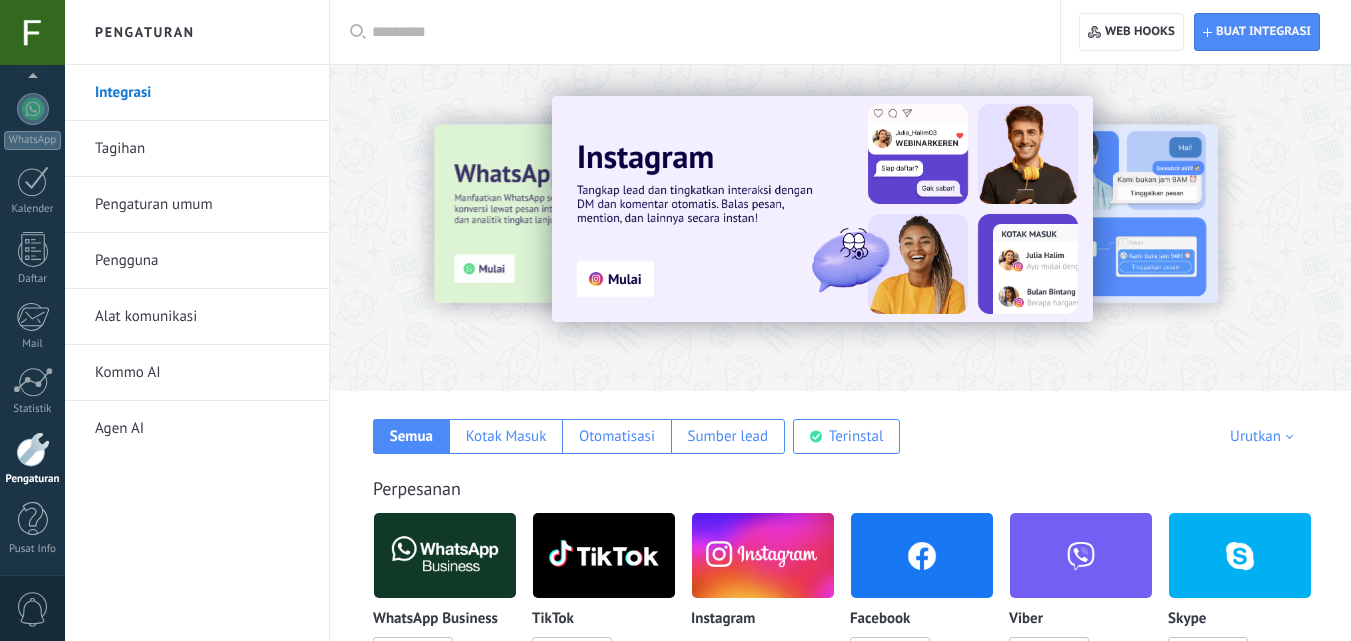 click on "Pengaturan umum" at bounding box center (202, 205) 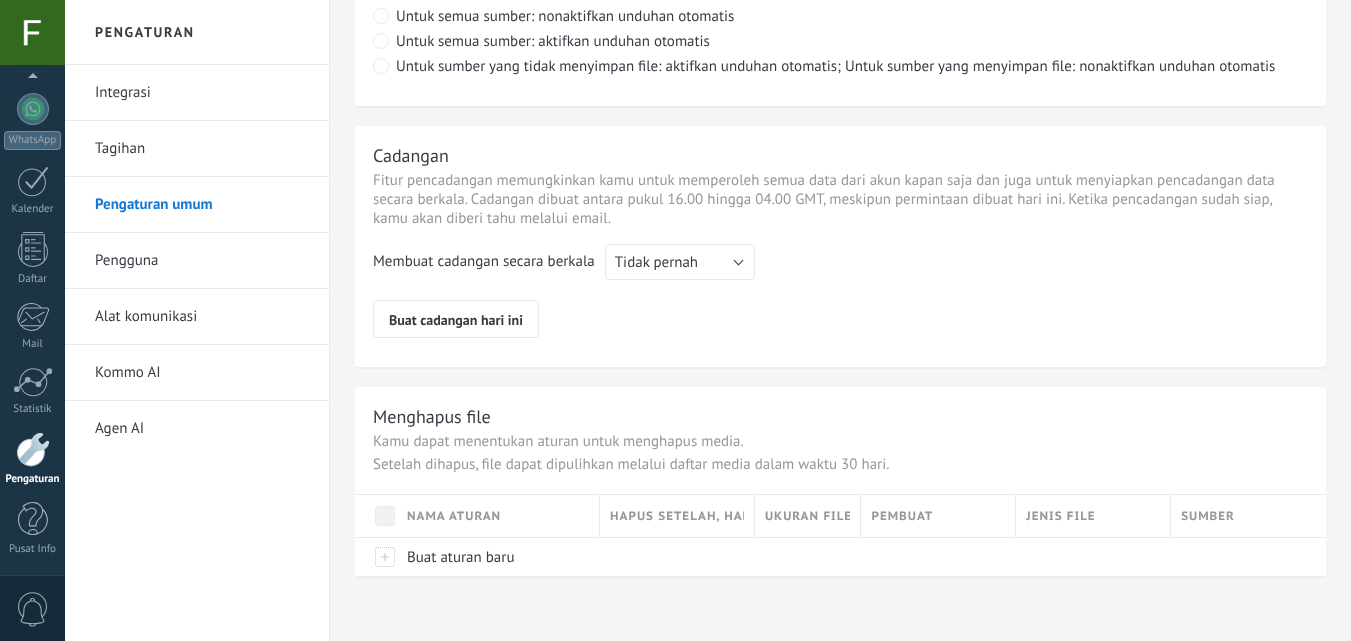 scroll, scrollTop: 1570, scrollLeft: 0, axis: vertical 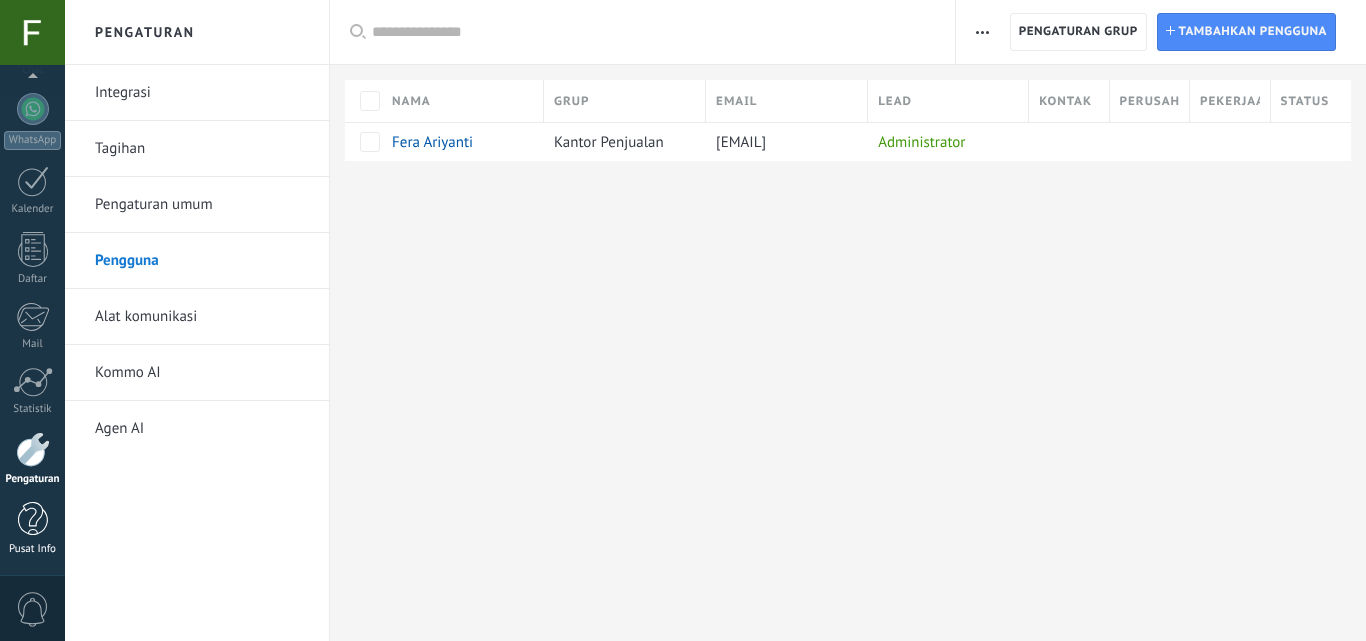 click at bounding box center (33, 519) 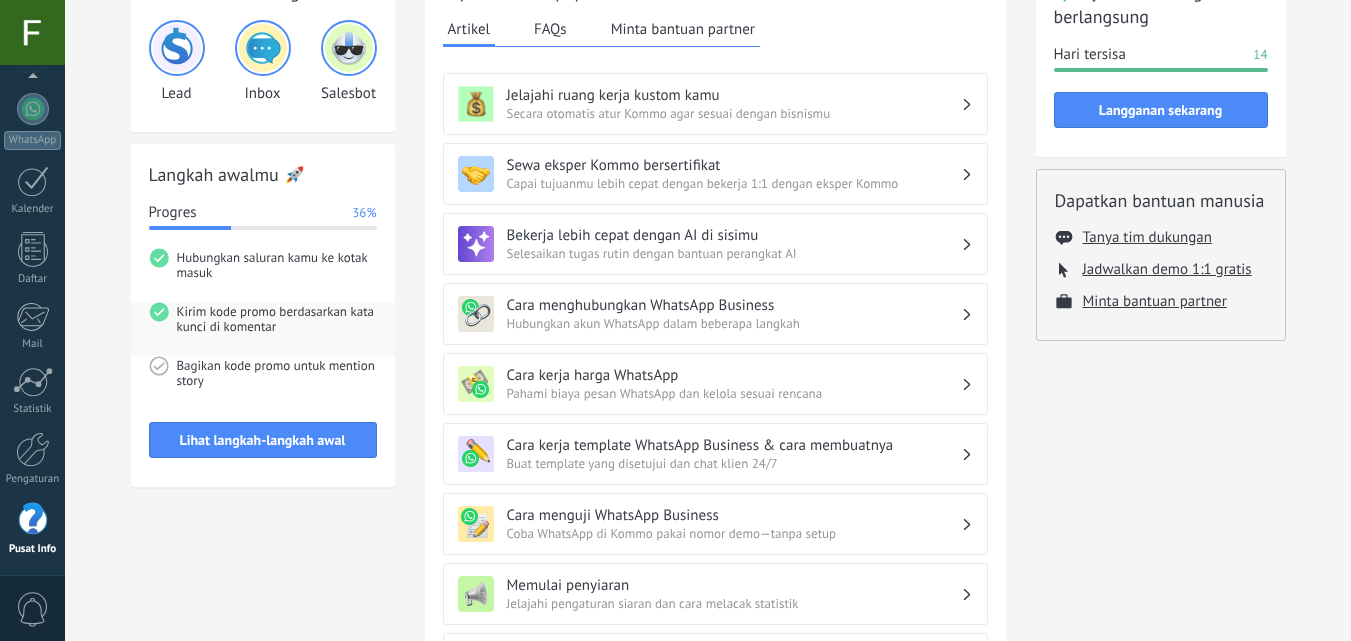 scroll, scrollTop: 135, scrollLeft: 0, axis: vertical 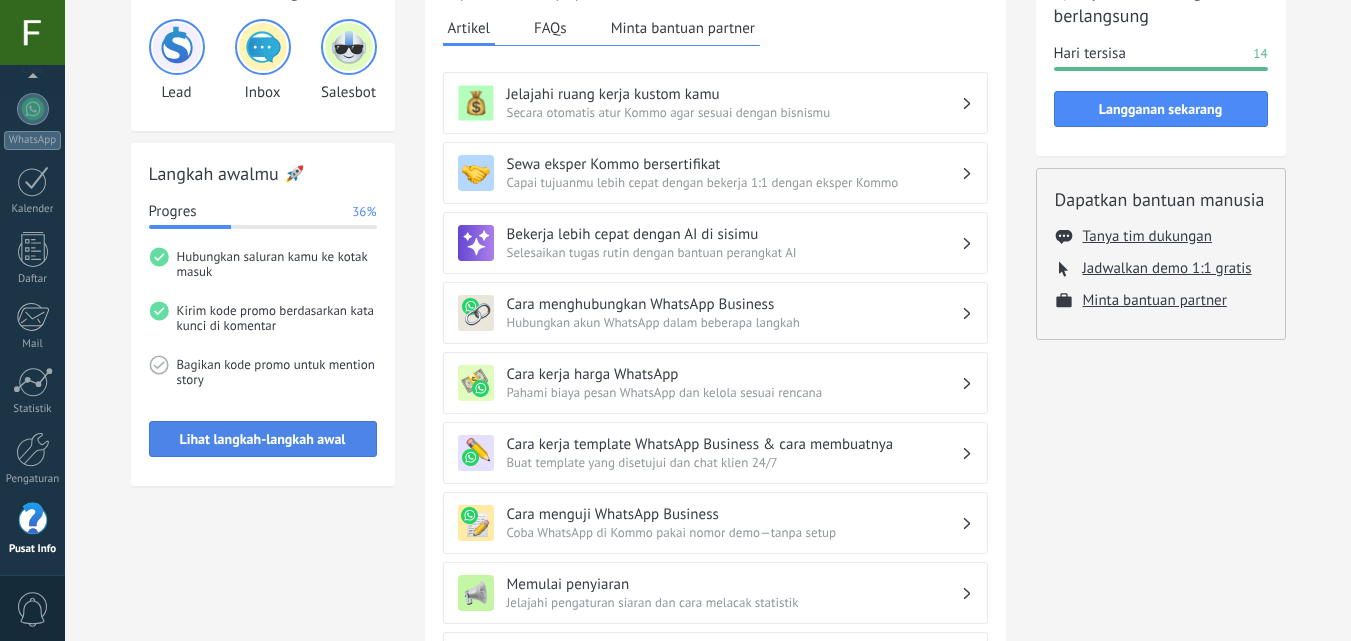 click on "Lihat langkah-langkah awal" at bounding box center (263, 439) 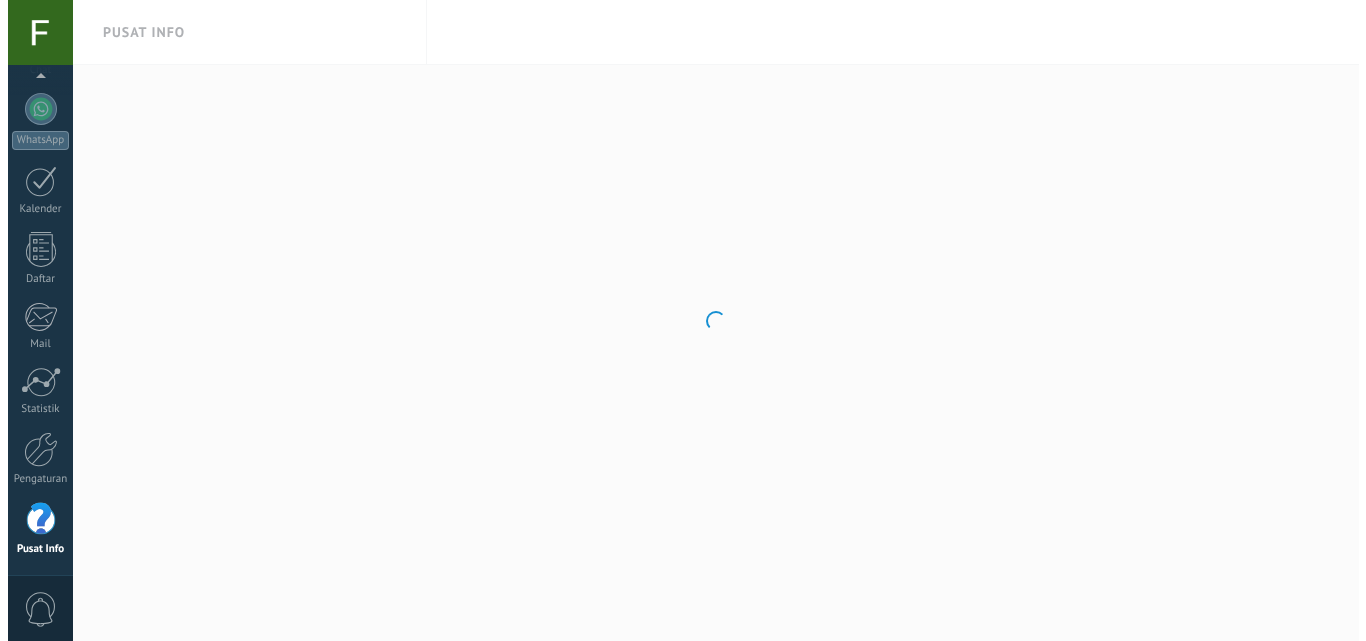 scroll, scrollTop: 0, scrollLeft: 0, axis: both 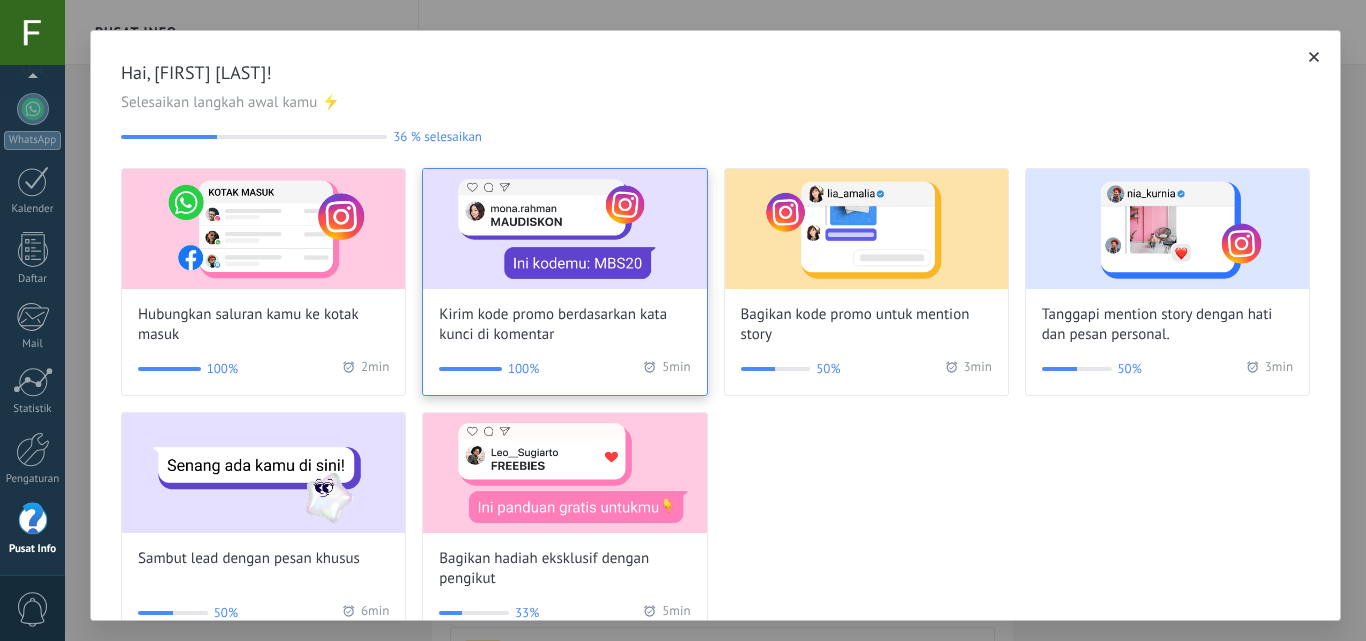 click on "Kirim kode promo berdasarkan kata kunci di komentar" at bounding box center (564, 325) 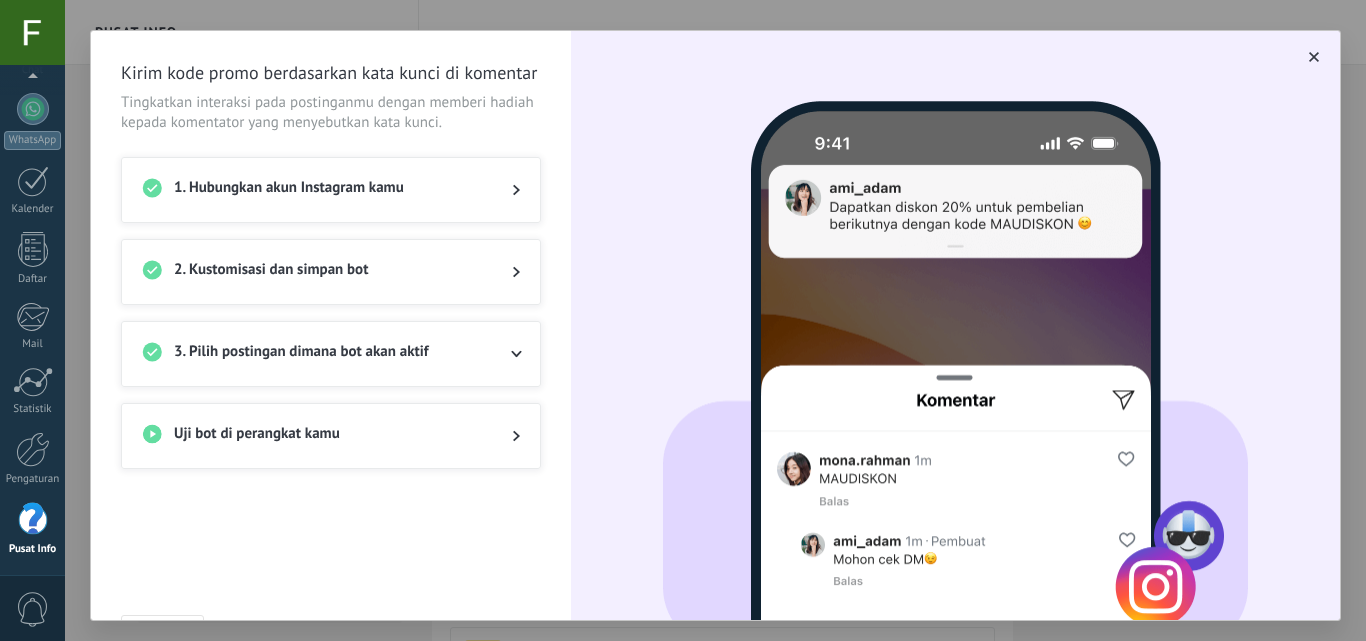 click 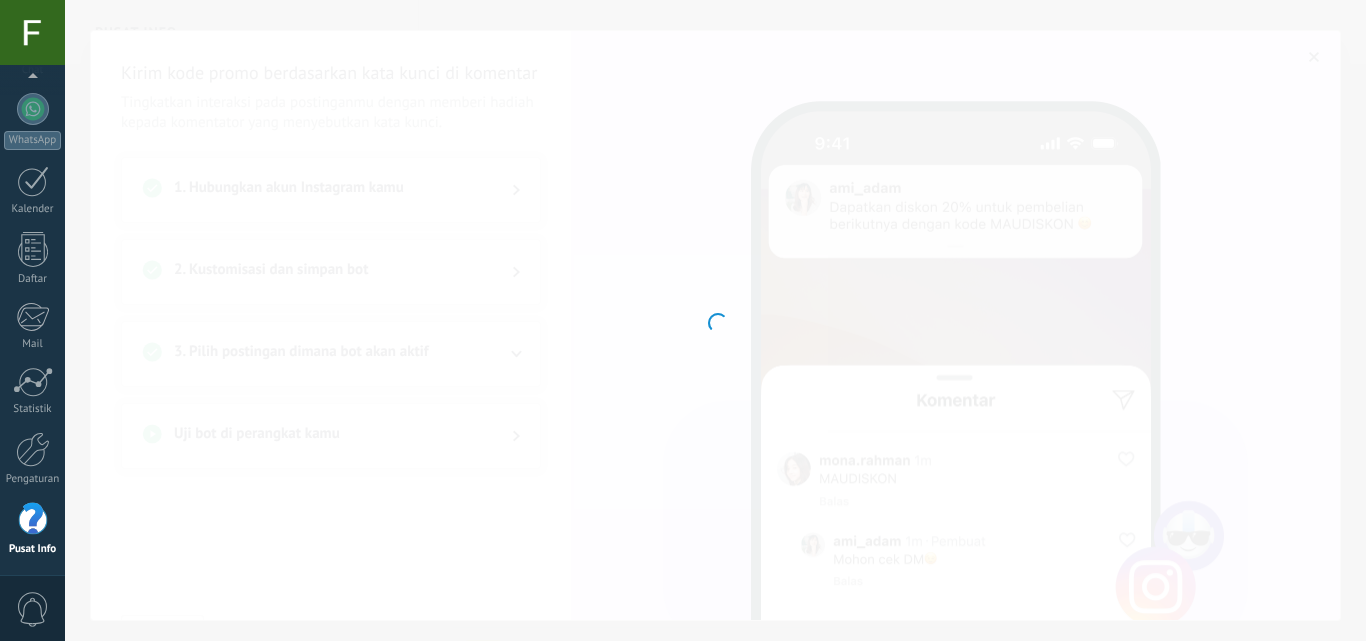 type on "**********" 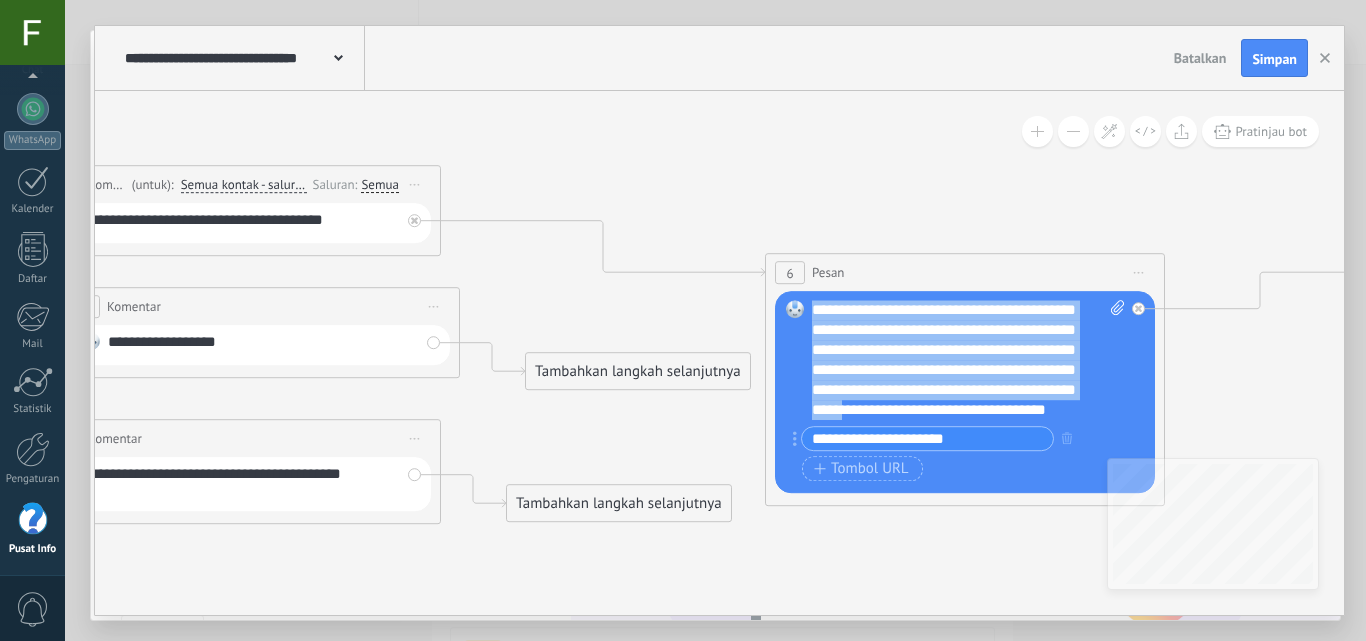 scroll, scrollTop: 60, scrollLeft: 0, axis: vertical 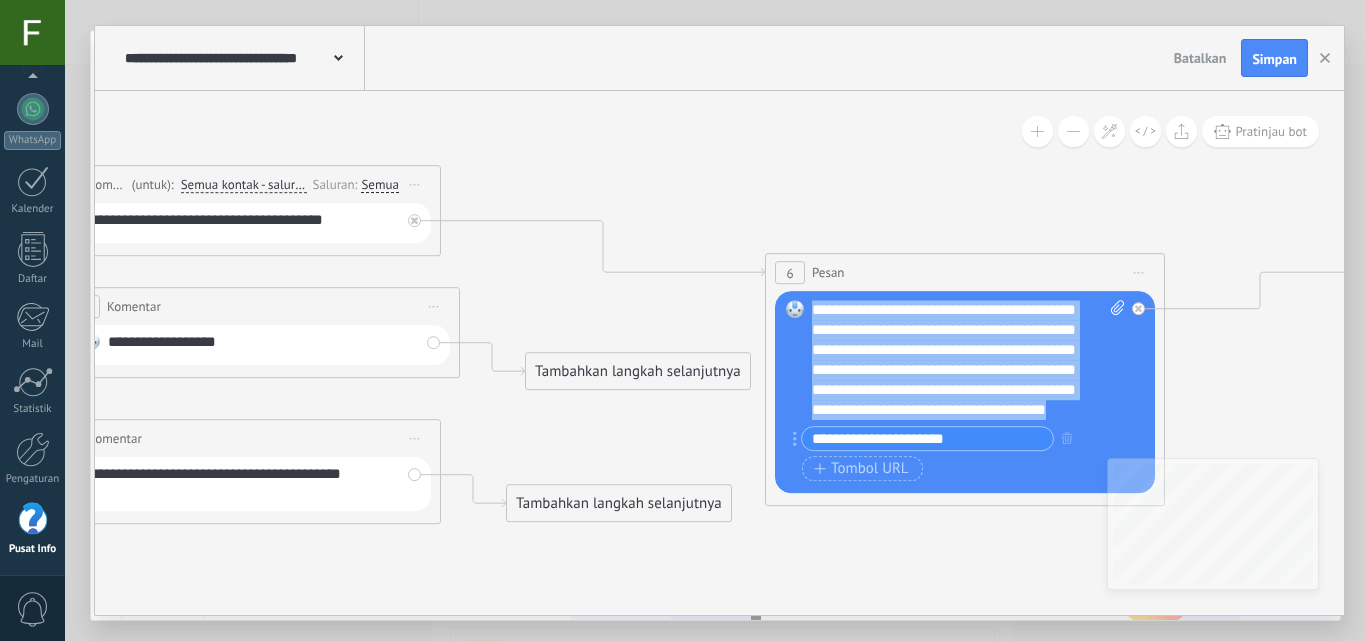 drag, startPoint x: 989, startPoint y: 310, endPoint x: 1016, endPoint y: 426, distance: 119.1008 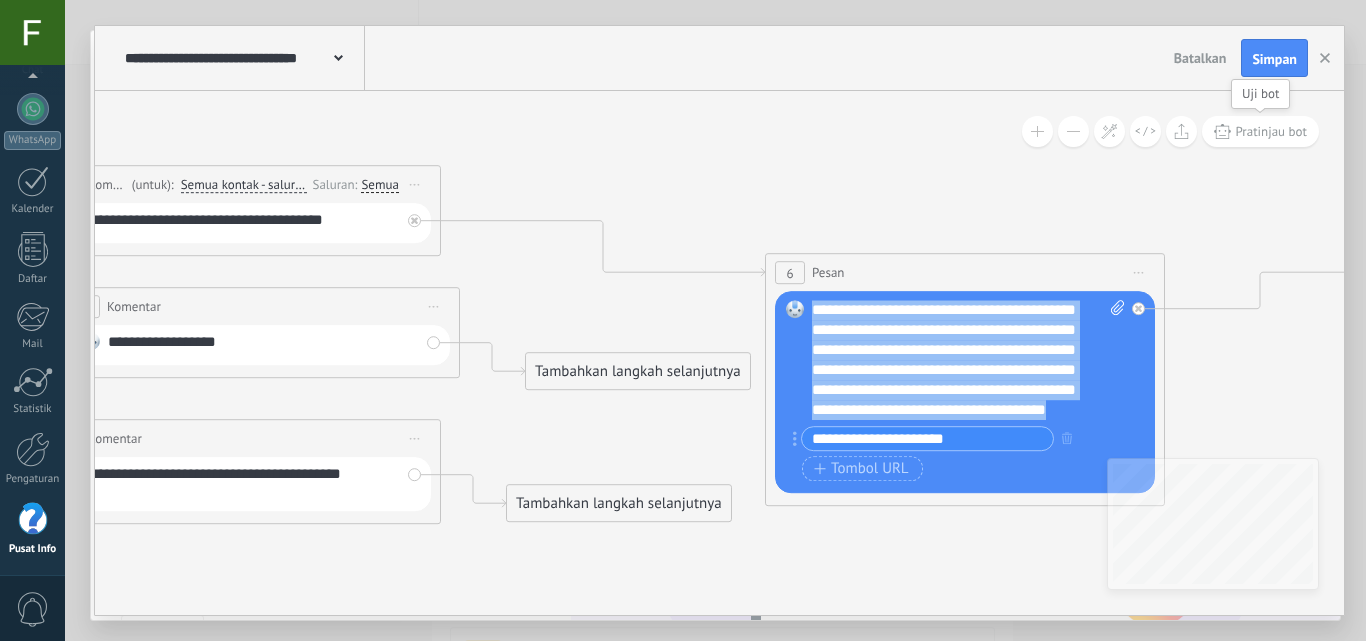 click on "Pratinjau bot" at bounding box center (1271, 131) 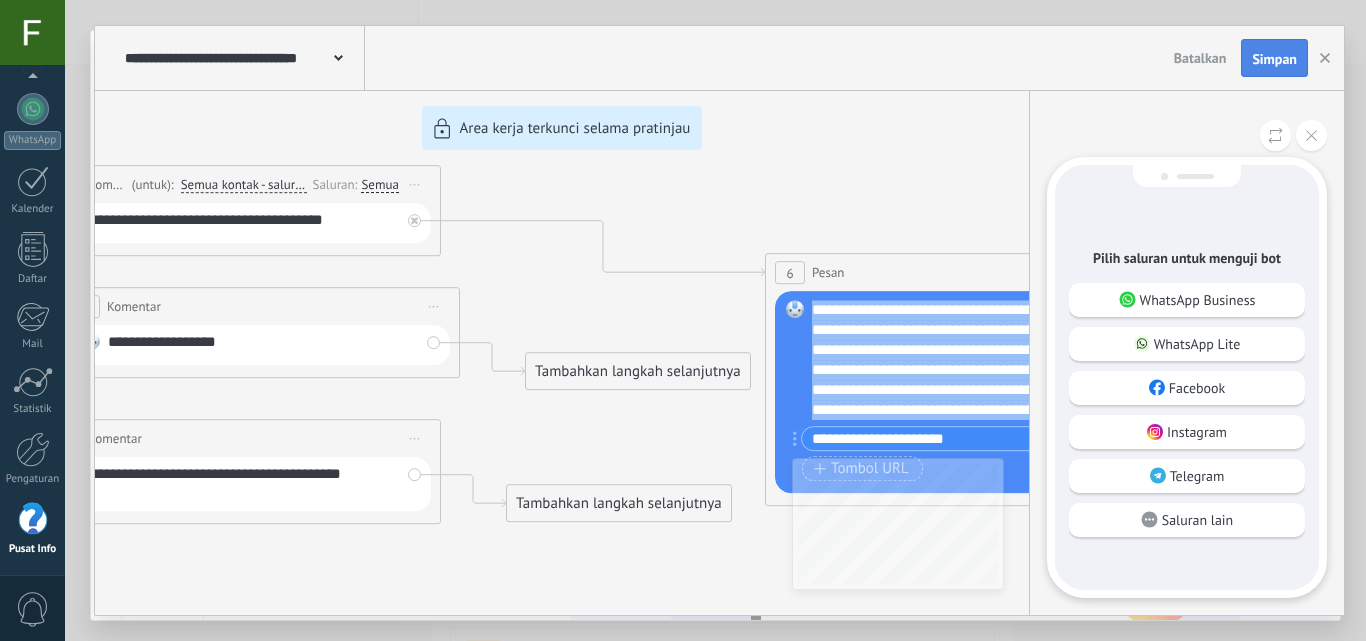 click on "Simpan" at bounding box center (1274, 59) 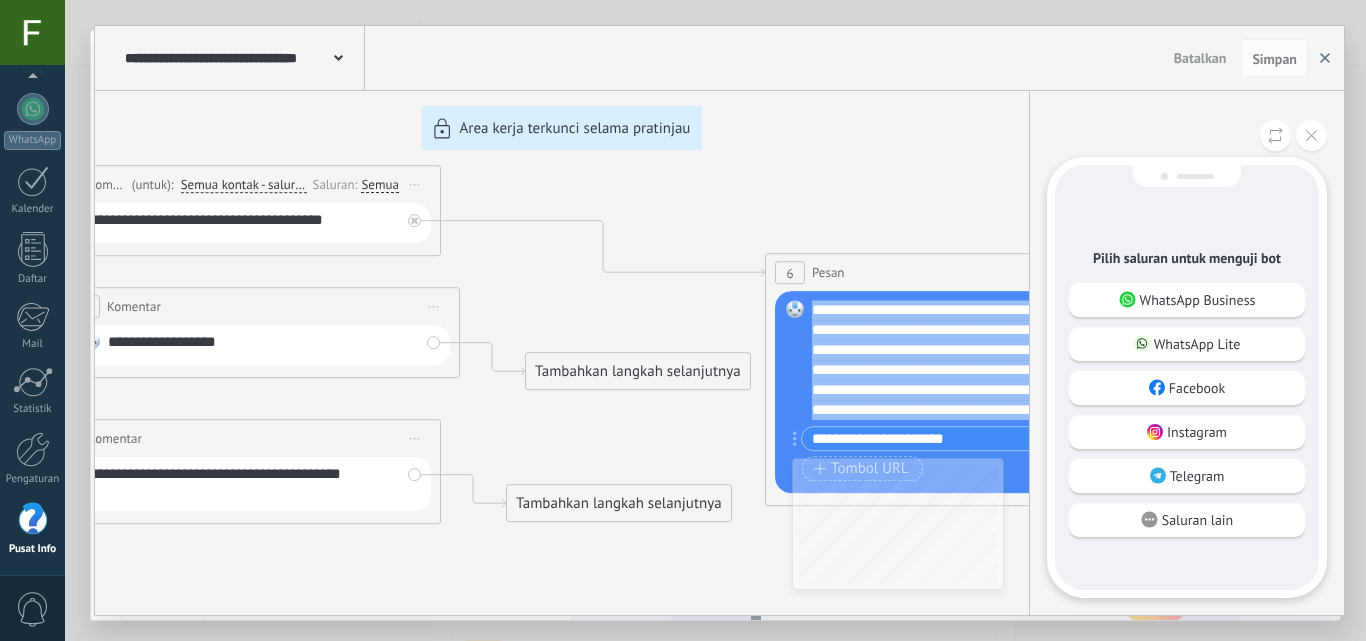 click 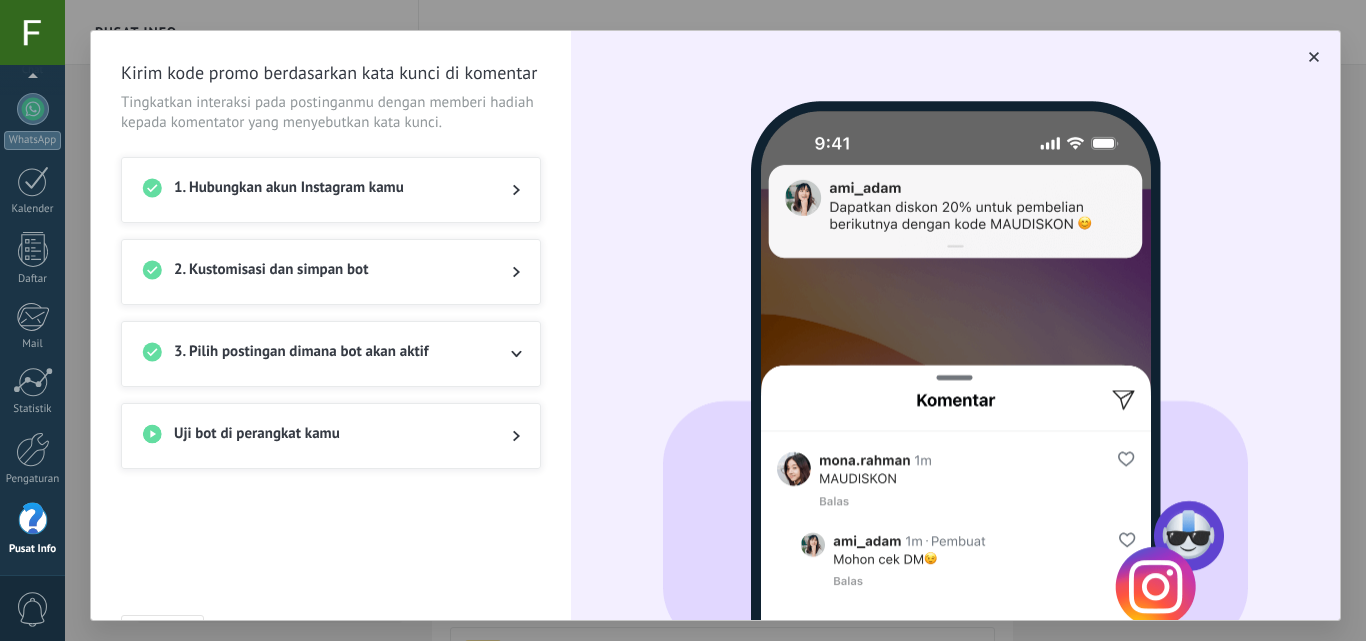 click on "Uji bot di perangkat kamu" at bounding box center (331, 436) 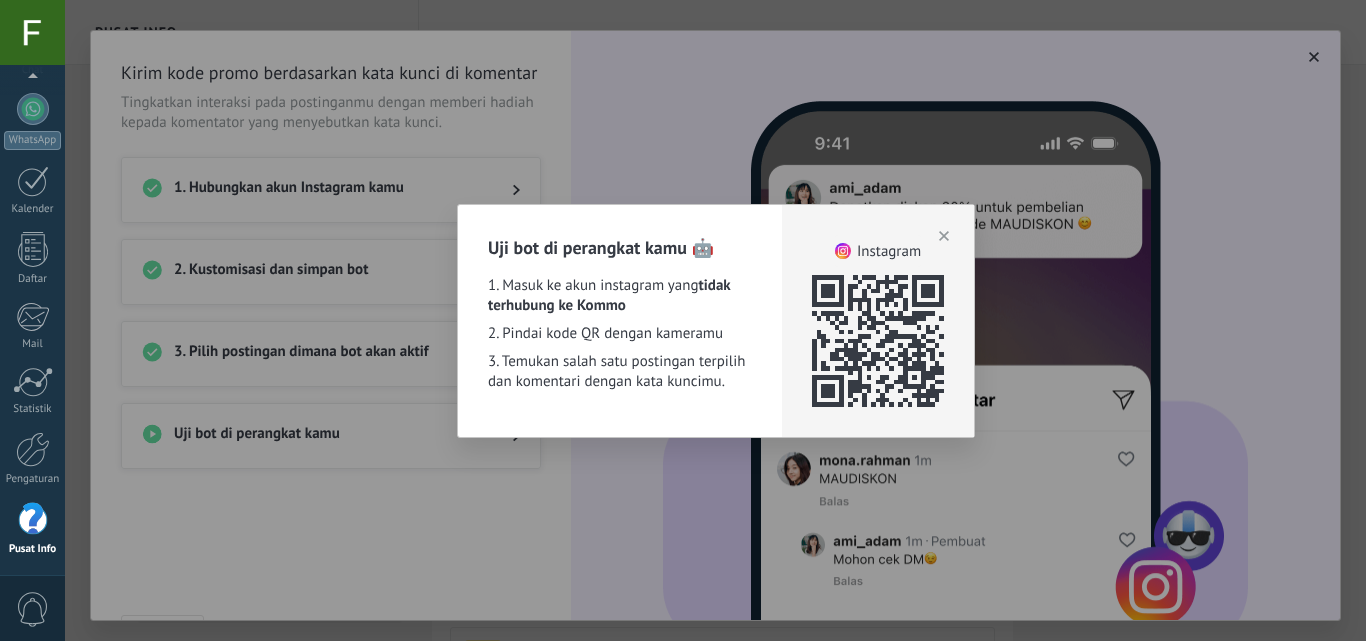 click 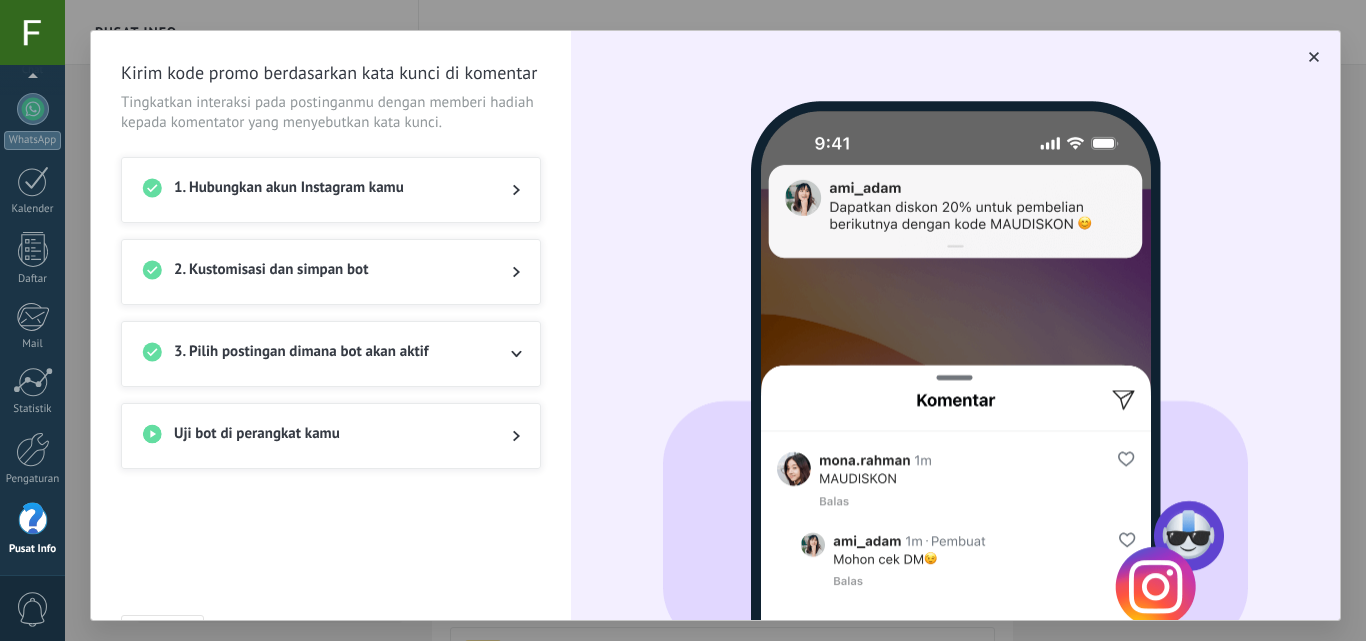 click at bounding box center [500, 190] 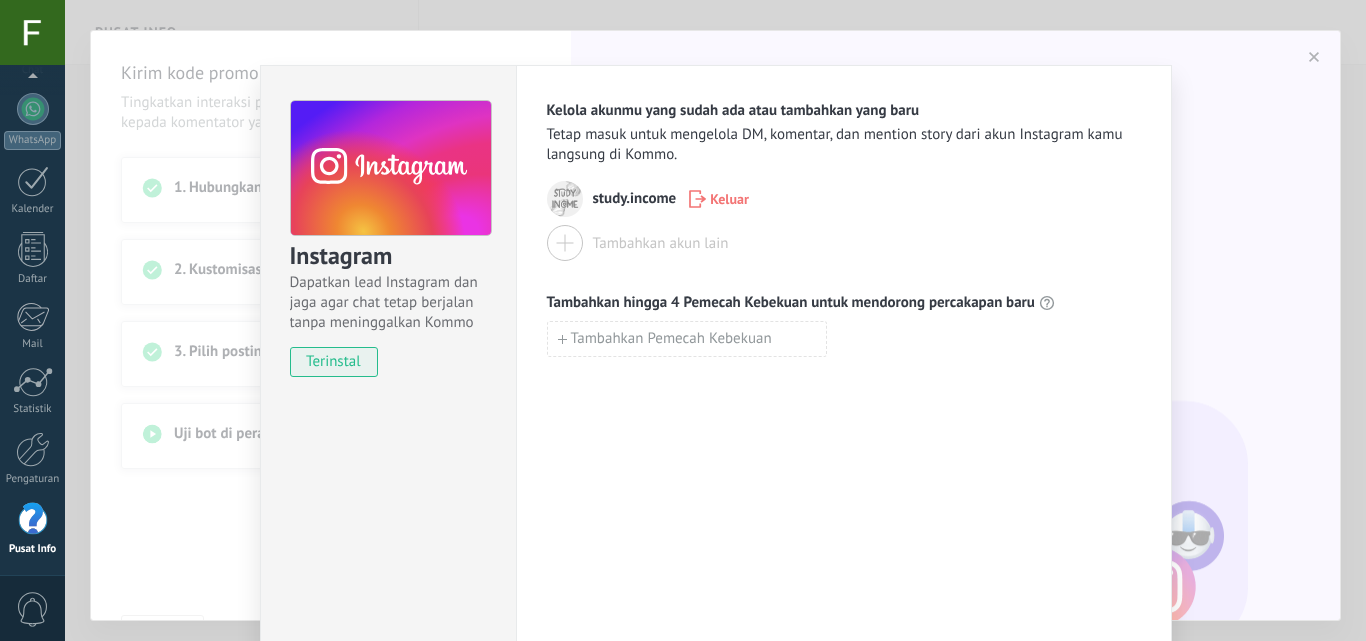 click on "Instagram Dapatkan lead Instagram dan jaga agar chat tetap berjalan tanpa meninggalkan Kommo terinstal Kelola akunmu yang sudah ada atau tambahkan yang baru Tetap masuk untuk mengelola DM, komentar, dan mention story dari akun Instagram kamu langsung di Kommo. study.income Keluar Tambahkan akun lain Tambahkan hingga 4 Pemecah Kebekuan untuk mendorong percakapan baru Tambahkan Pemecah Kebekuan" at bounding box center (715, 320) 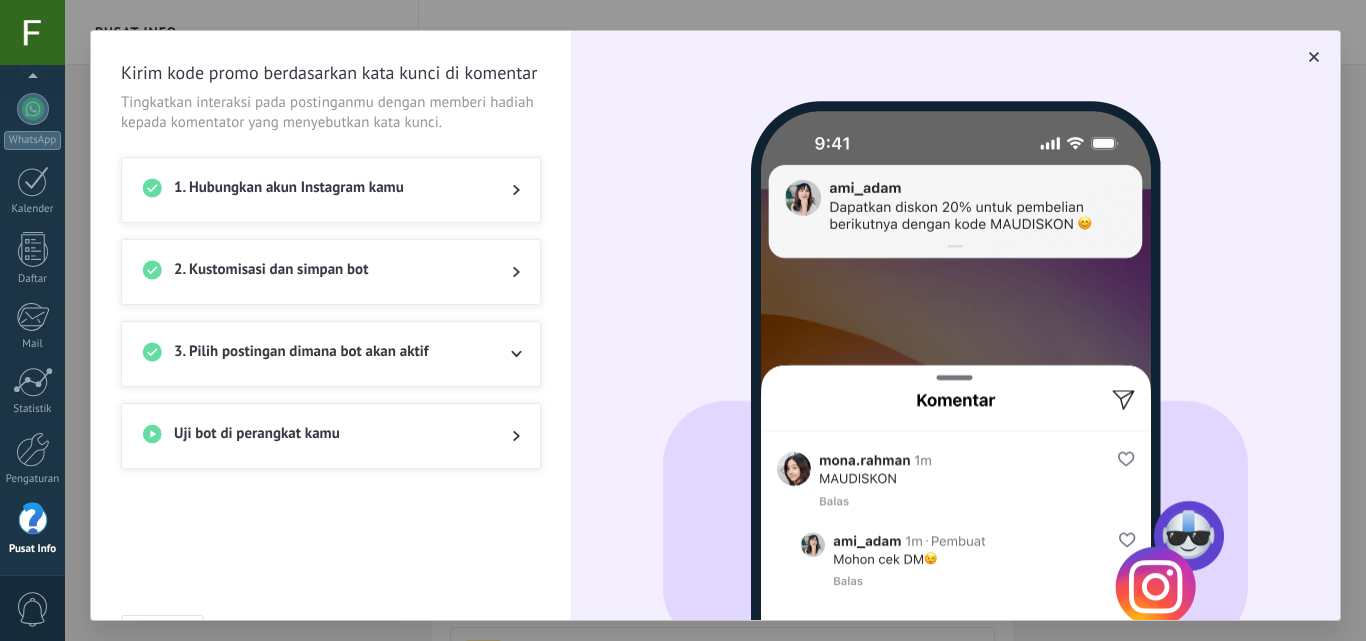 click at bounding box center [500, 354] 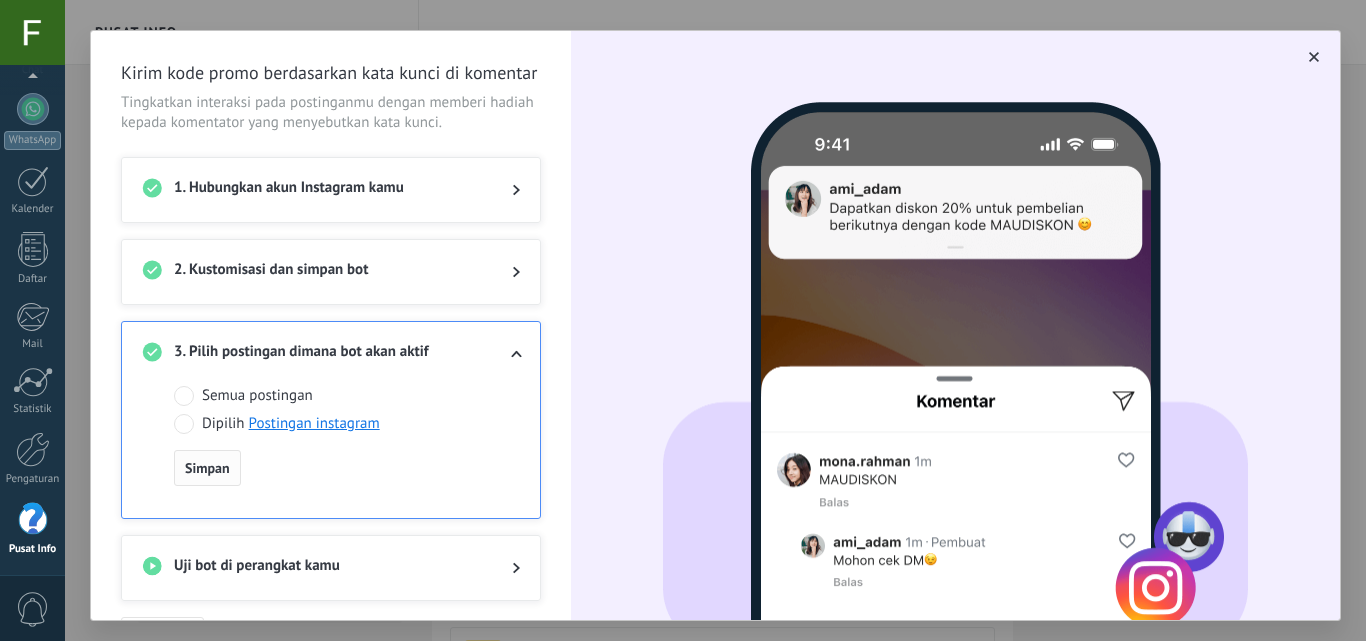 click on "Simpan" at bounding box center [207, 468] 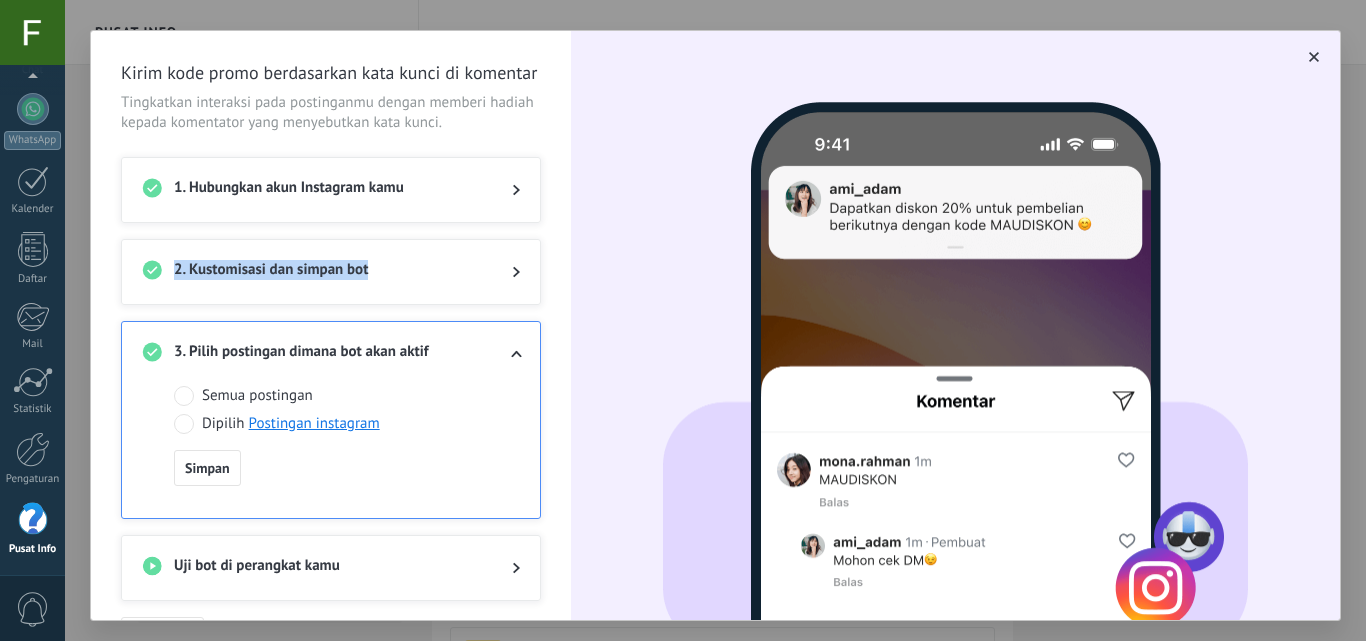 drag, startPoint x: 482, startPoint y: 180, endPoint x: 462, endPoint y: 261, distance: 83.43261 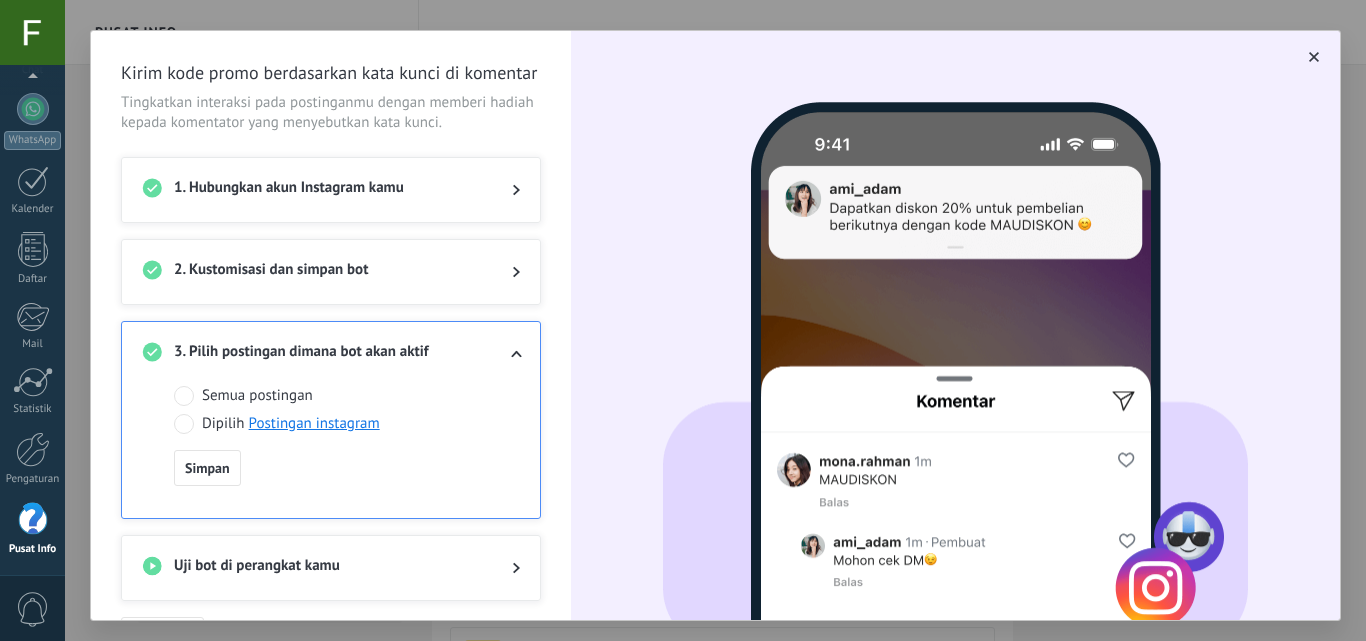 click on "2. Kustomisasi dan simpan bot" at bounding box center (327, 272) 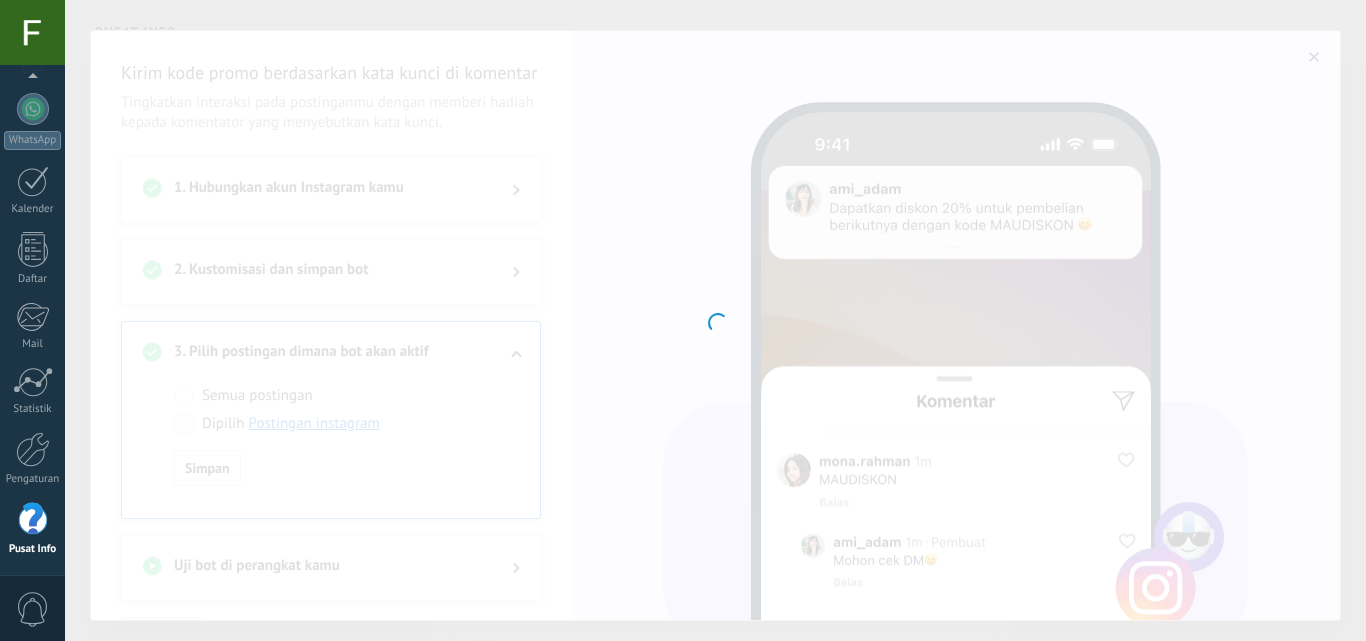 type on "**********" 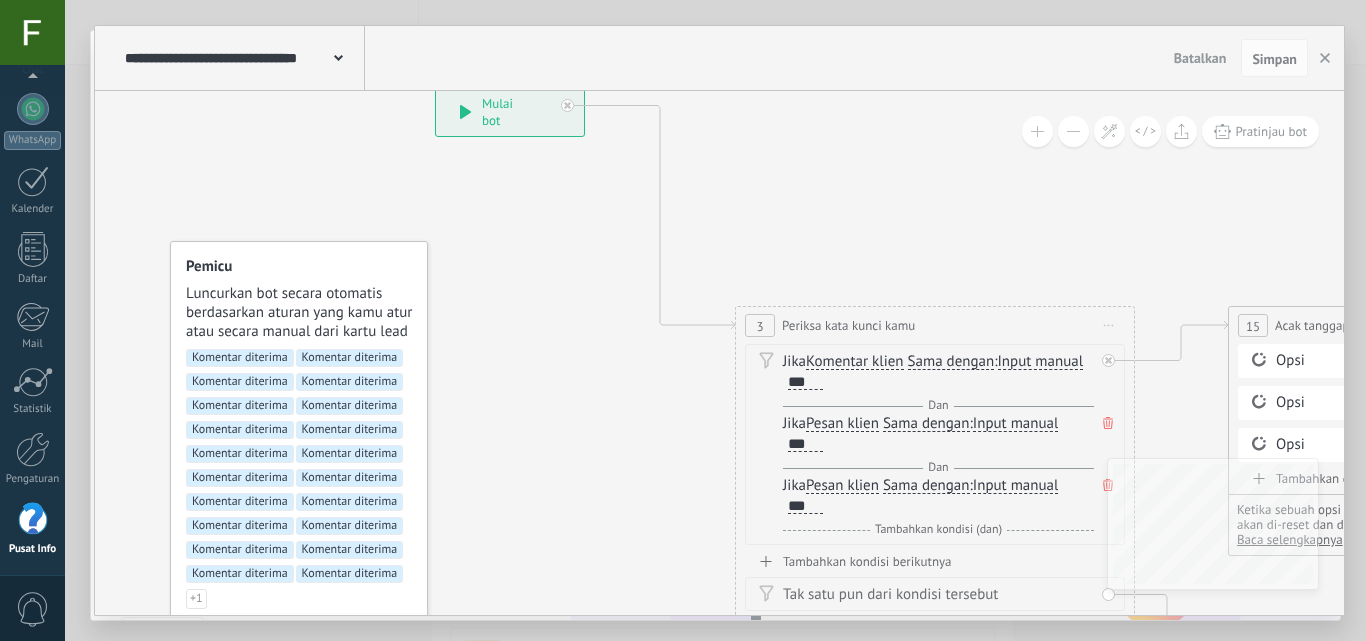 click 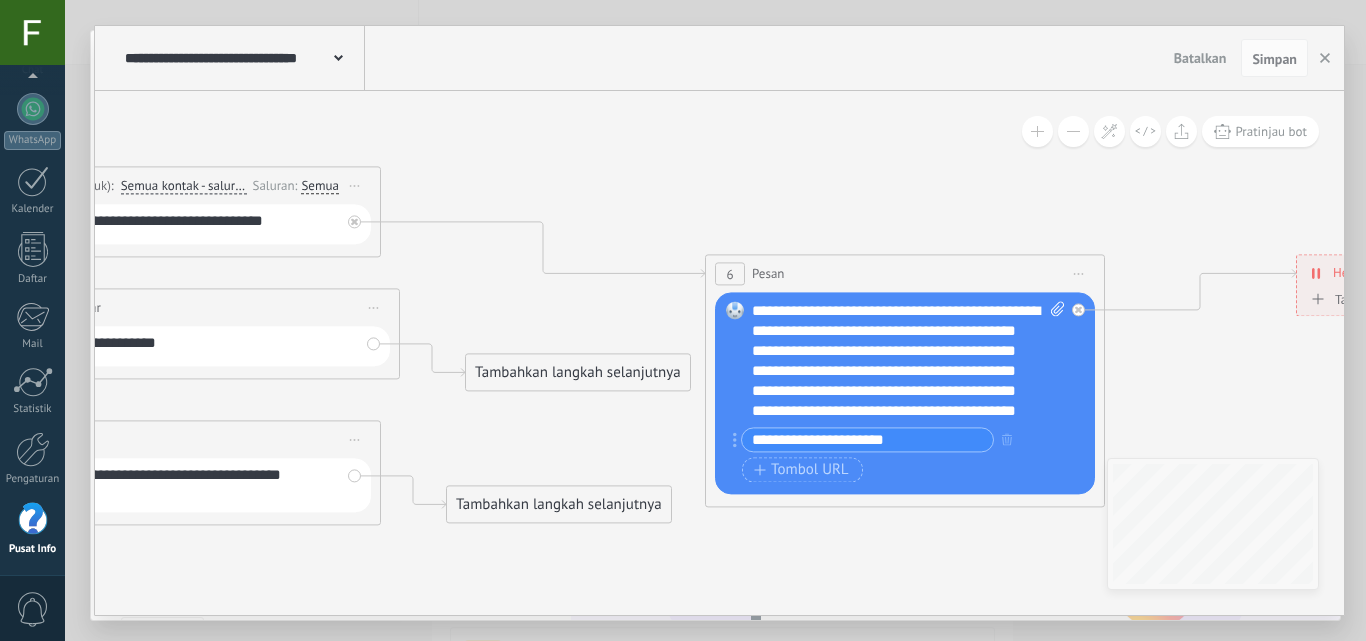 click 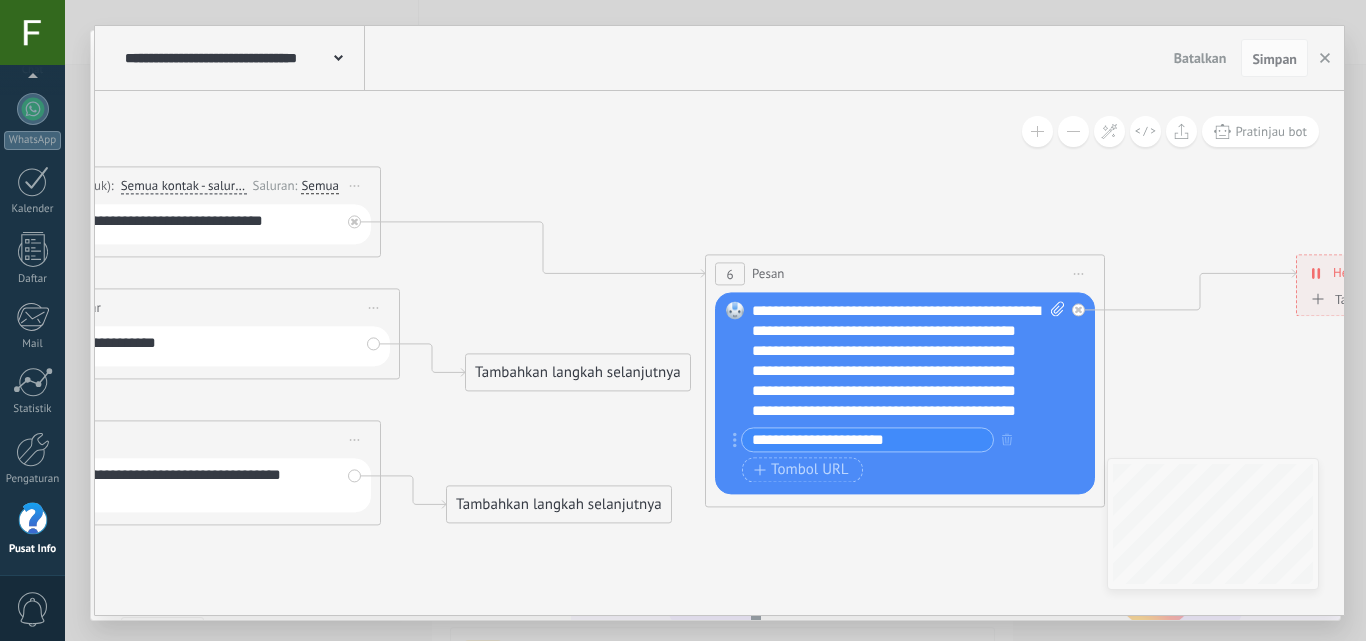 click 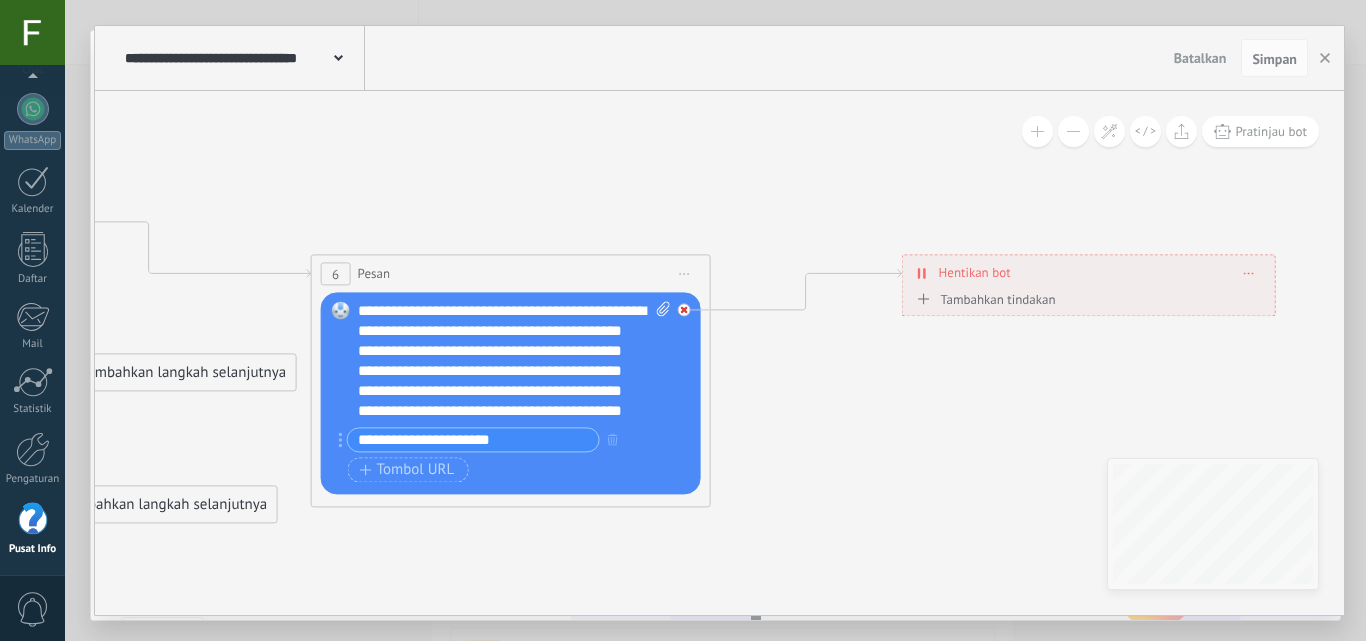 click 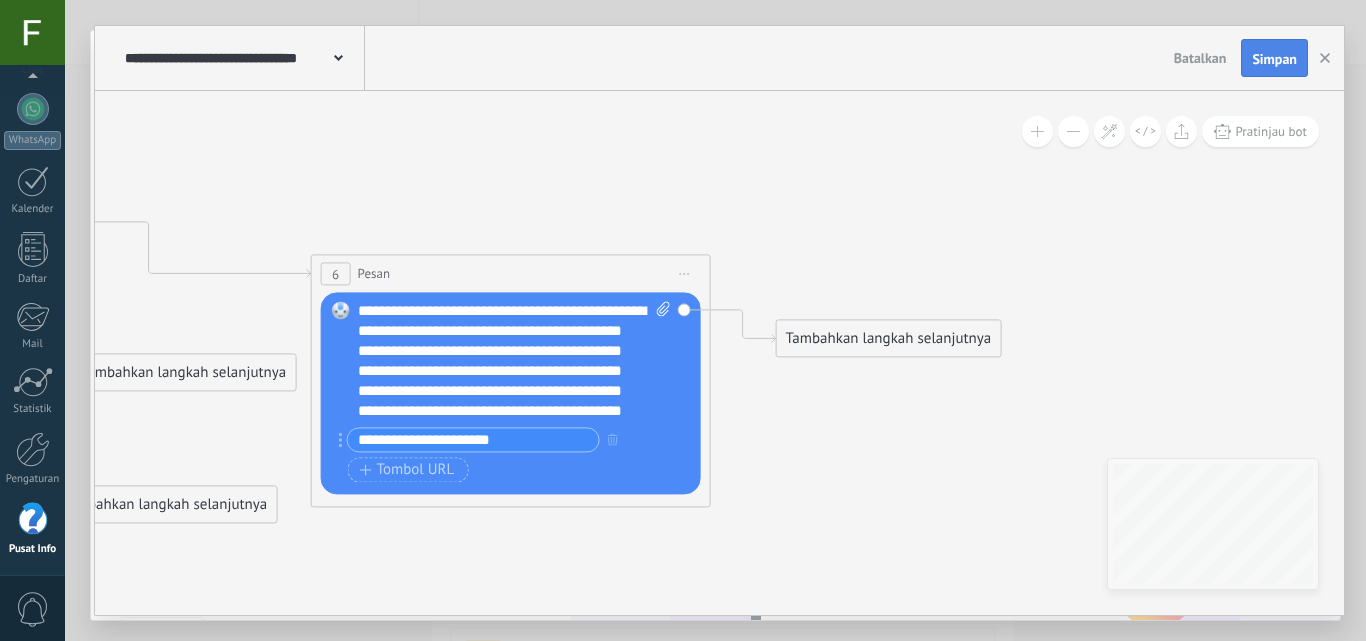 click on "Simpan" at bounding box center (1274, 59) 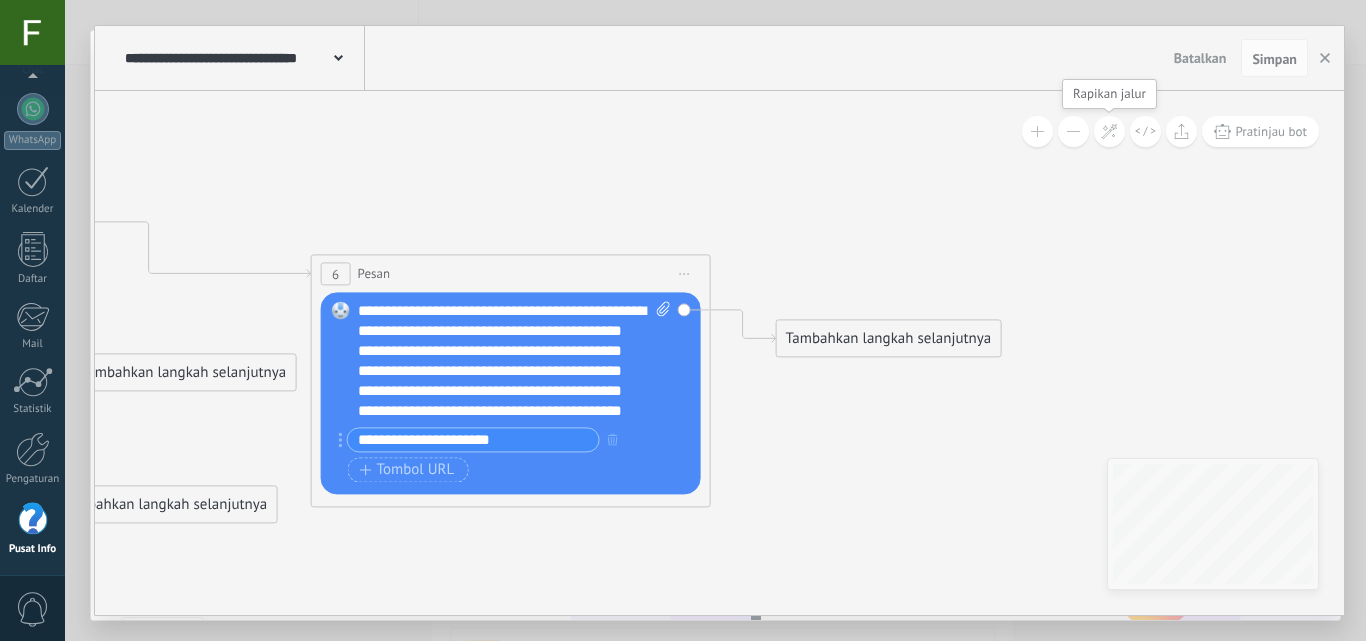 click 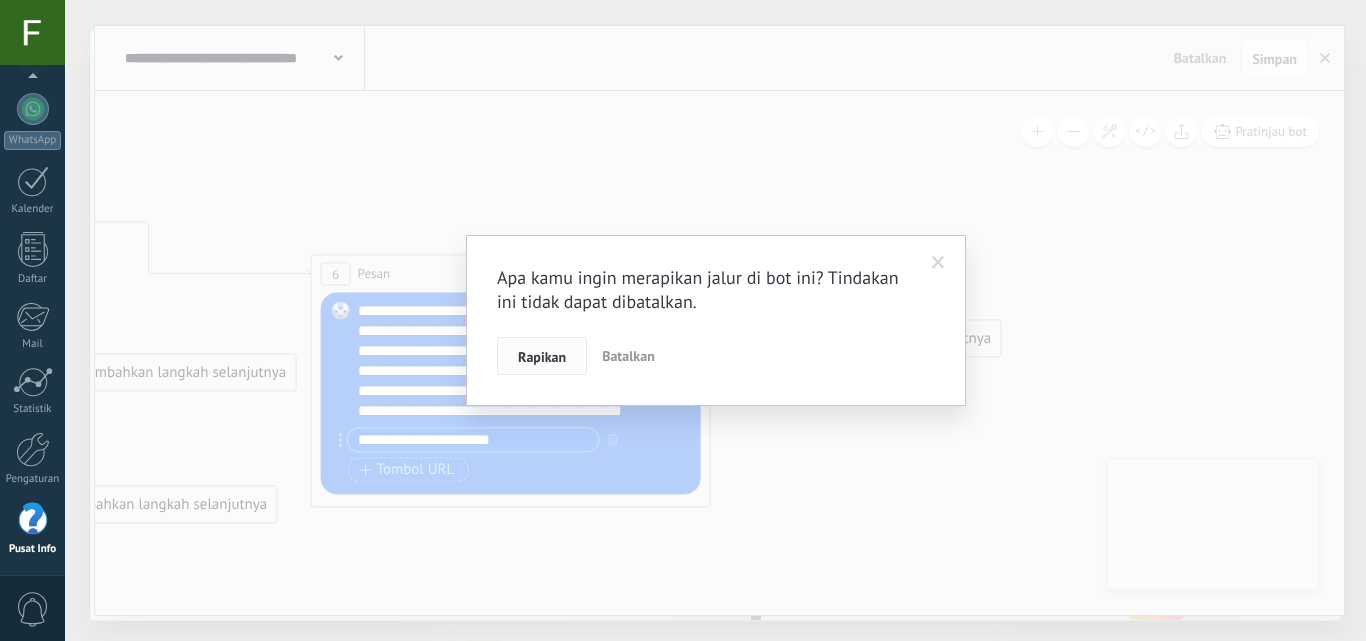 click on "Rapikan" at bounding box center [542, 357] 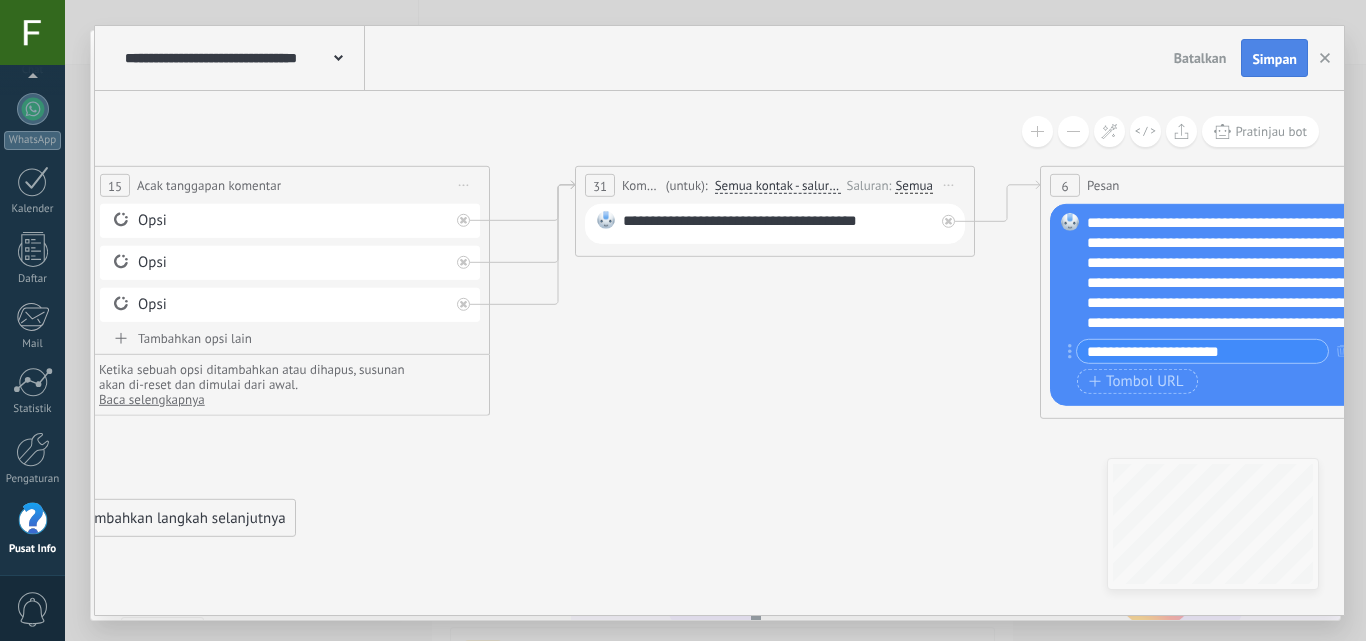 click on "Simpan" at bounding box center [1274, 58] 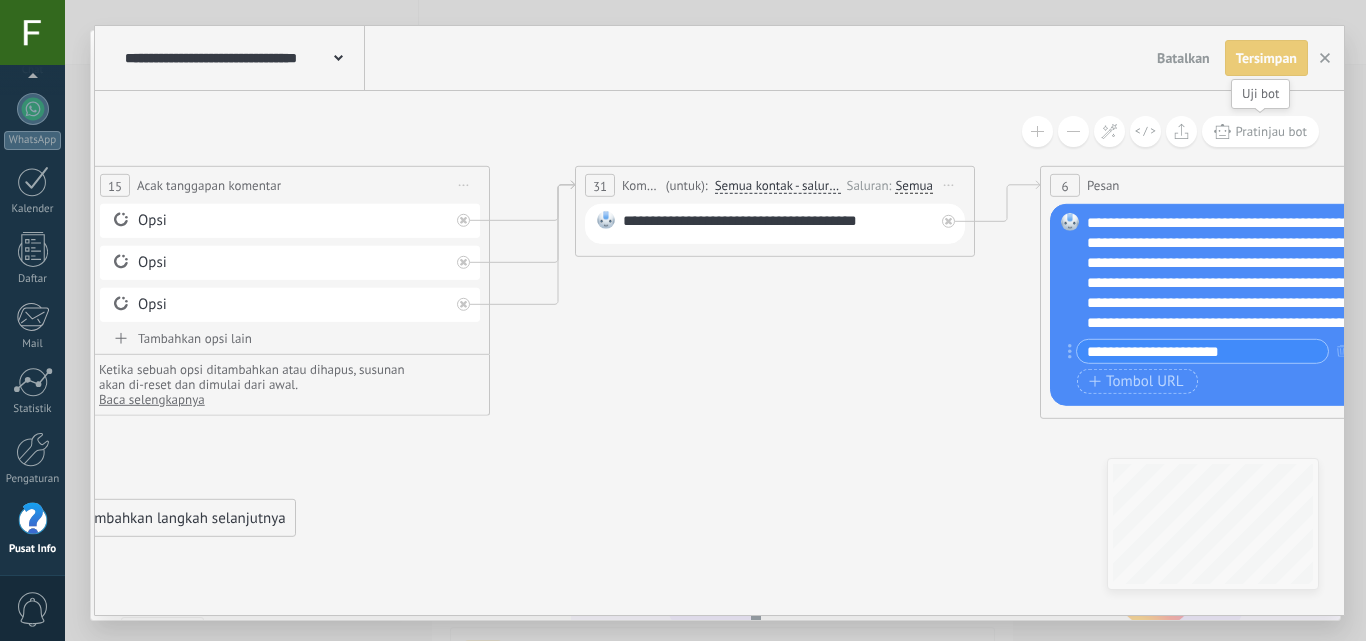click on "Pratinjau bot" at bounding box center (1260, 131) 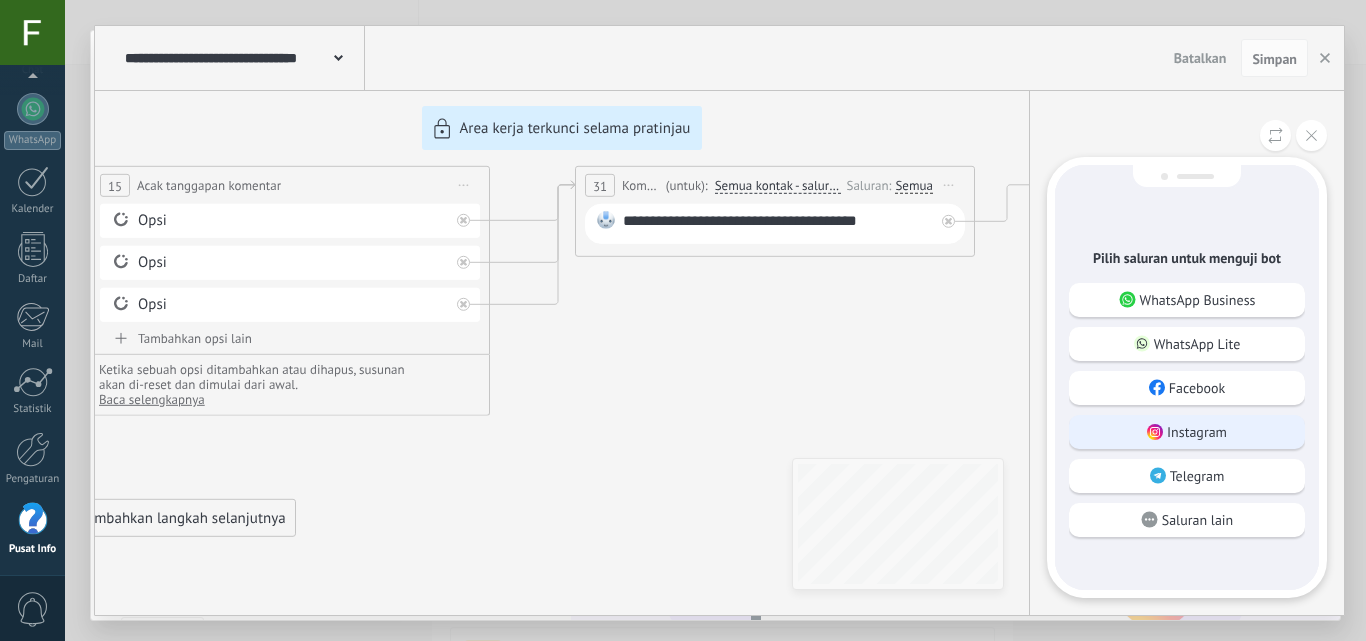 click on "Instagram" at bounding box center (1197, 432) 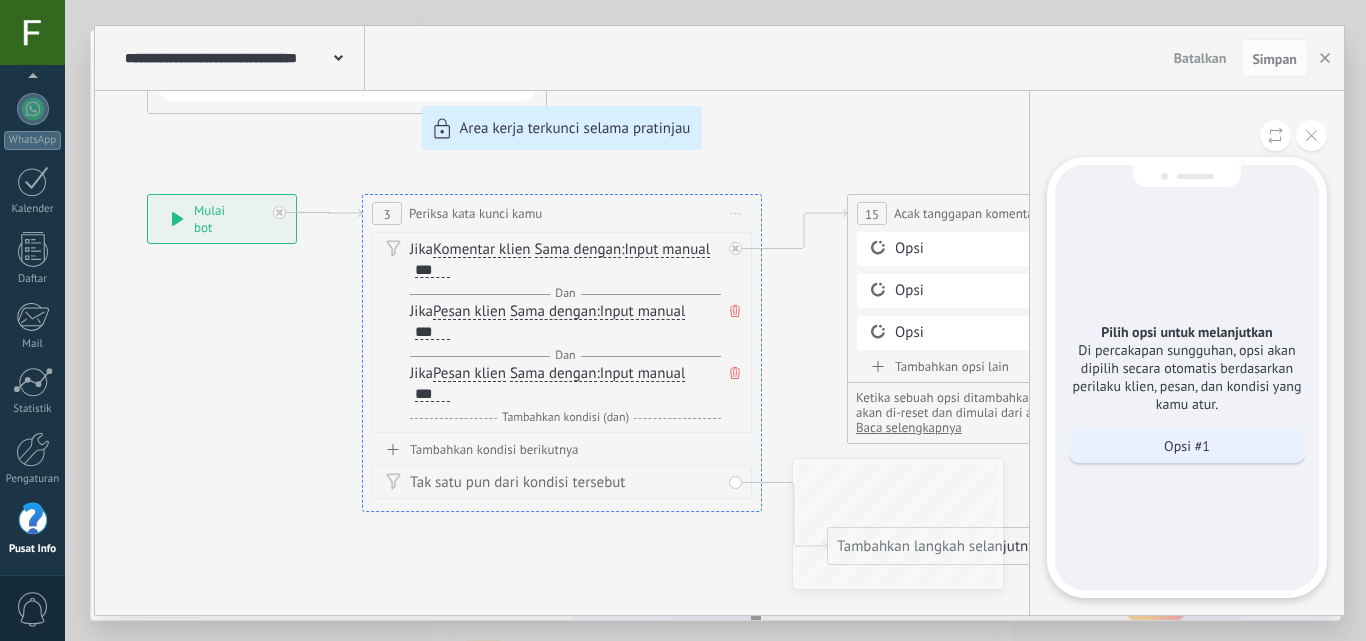 click on "Opsi #1" at bounding box center [1187, 446] 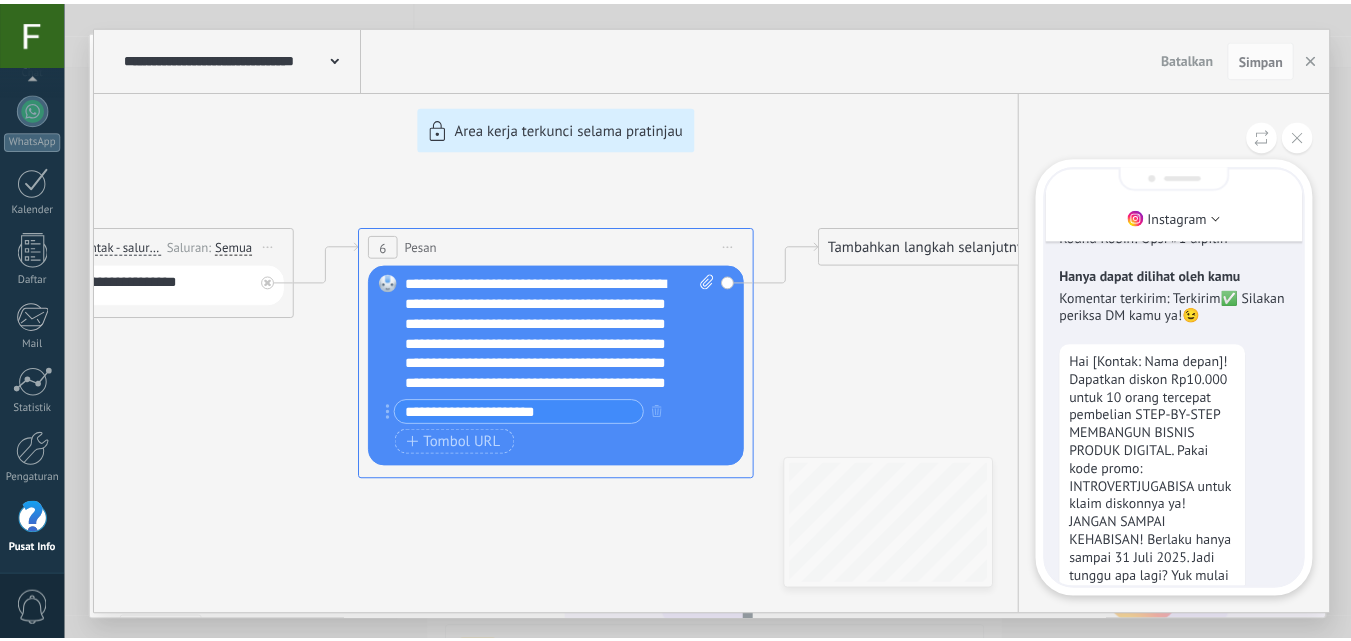scroll, scrollTop: 0, scrollLeft: 0, axis: both 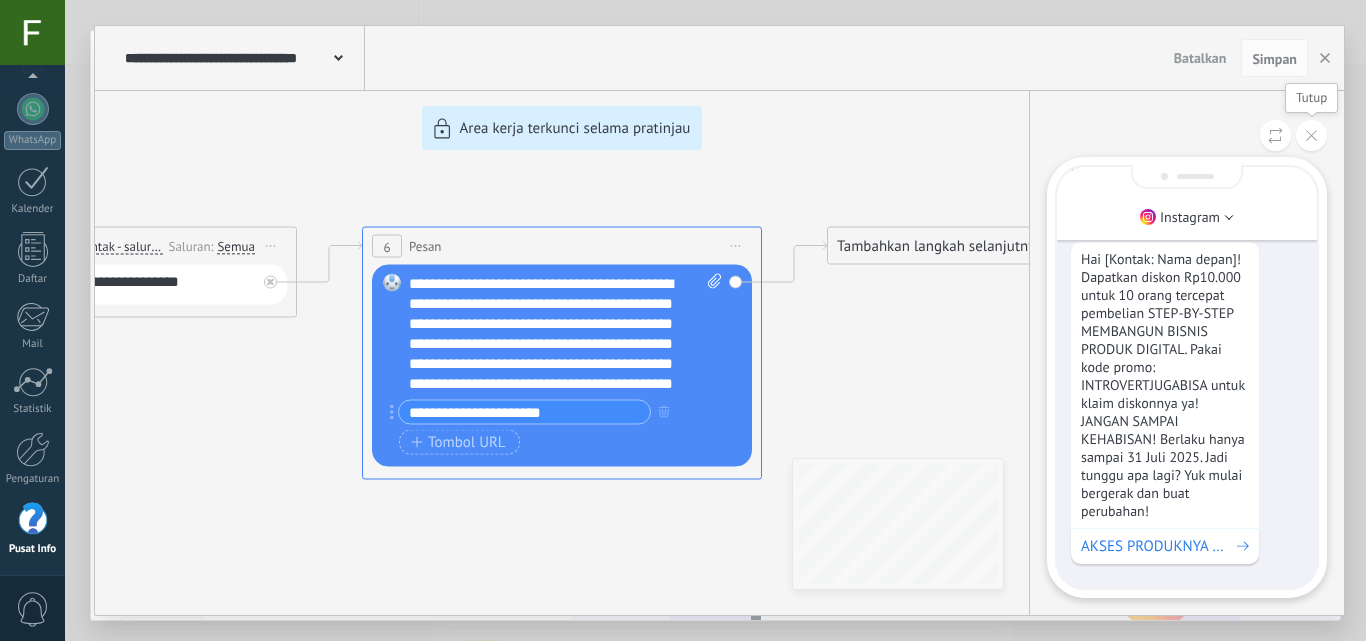click 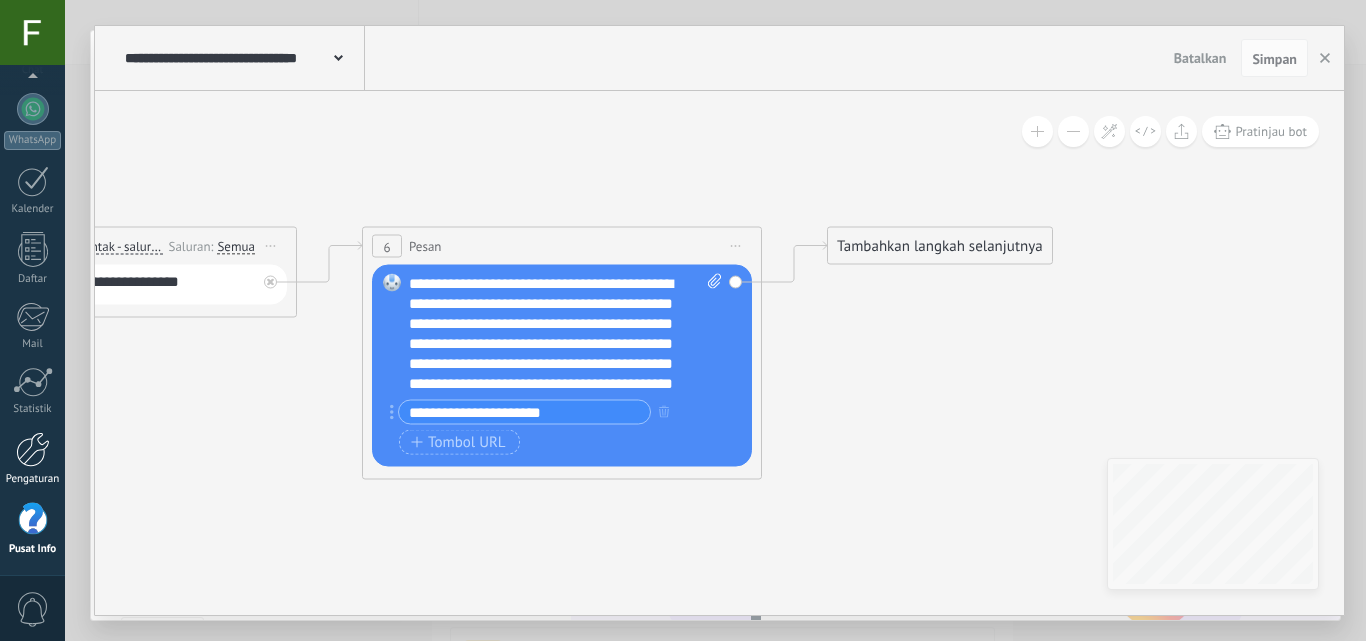 click on "Pengaturan" at bounding box center (32, 459) 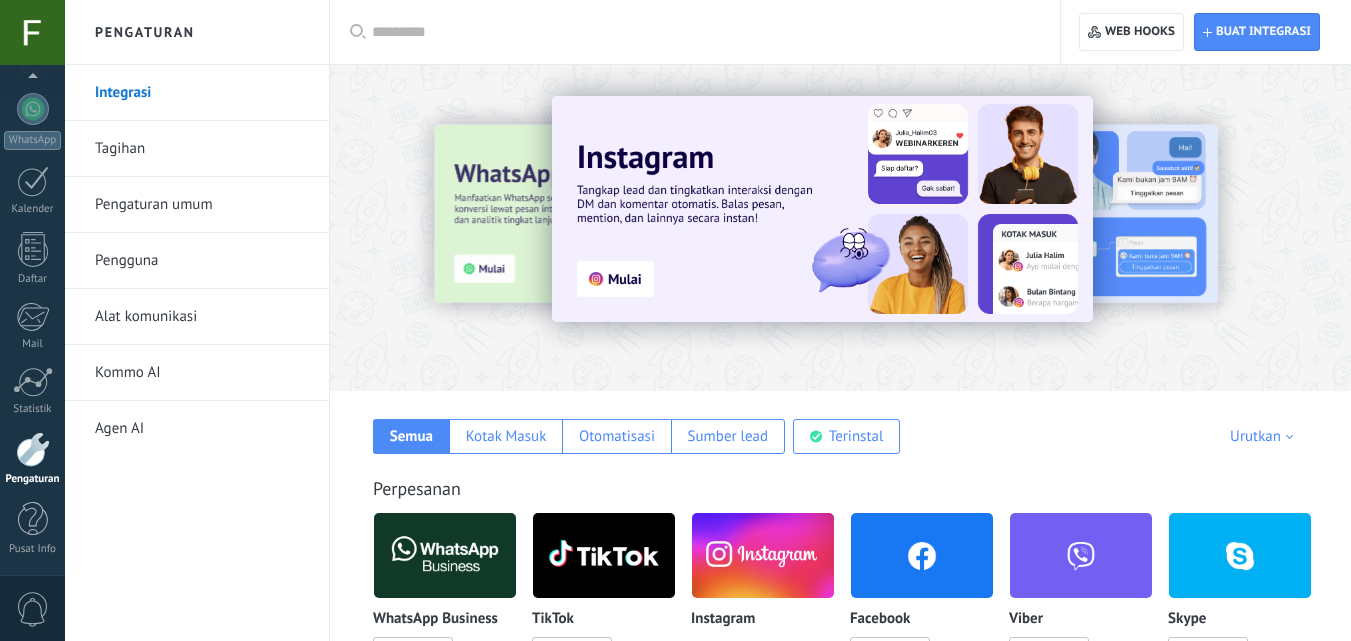 click on "Pengaturan umum" at bounding box center [202, 205] 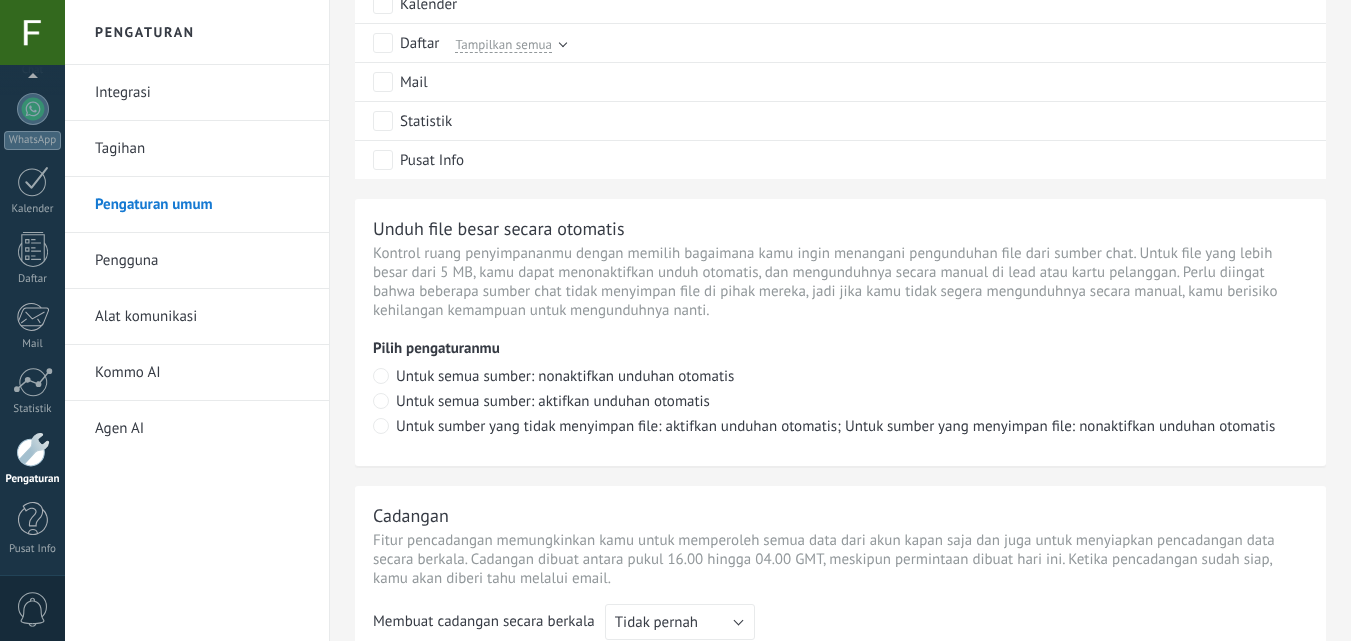 scroll, scrollTop: 1155, scrollLeft: 0, axis: vertical 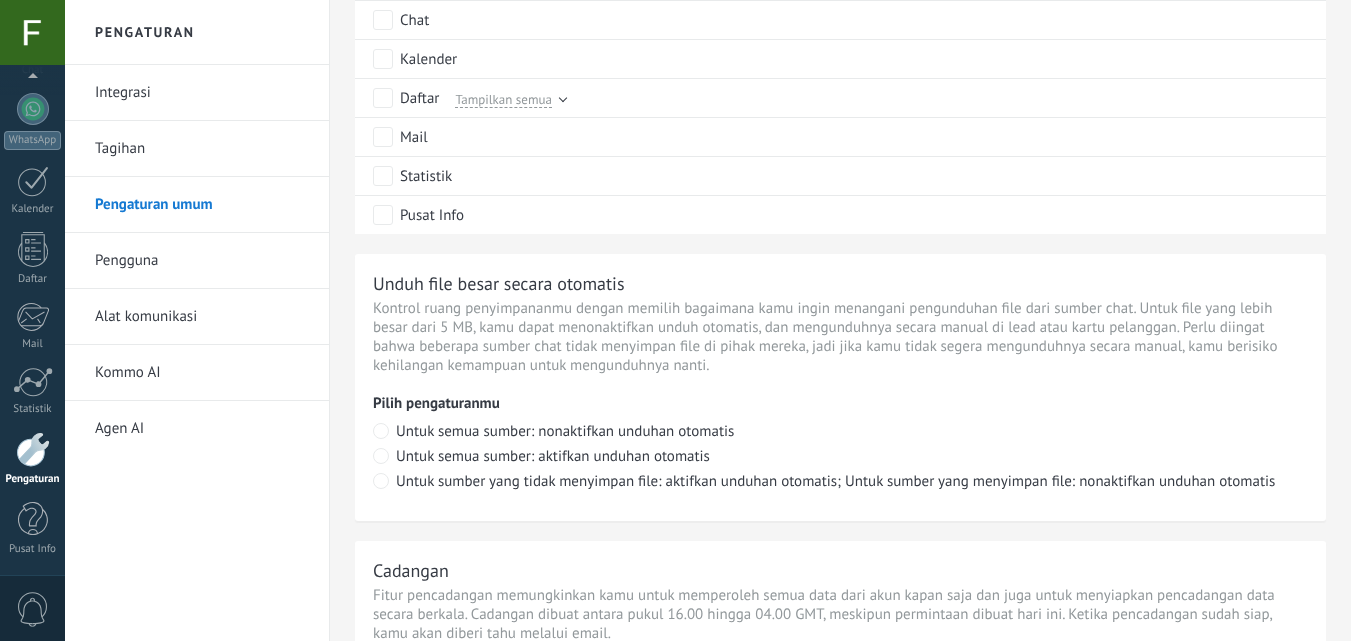 click on "Alat komunikasi" at bounding box center (202, 317) 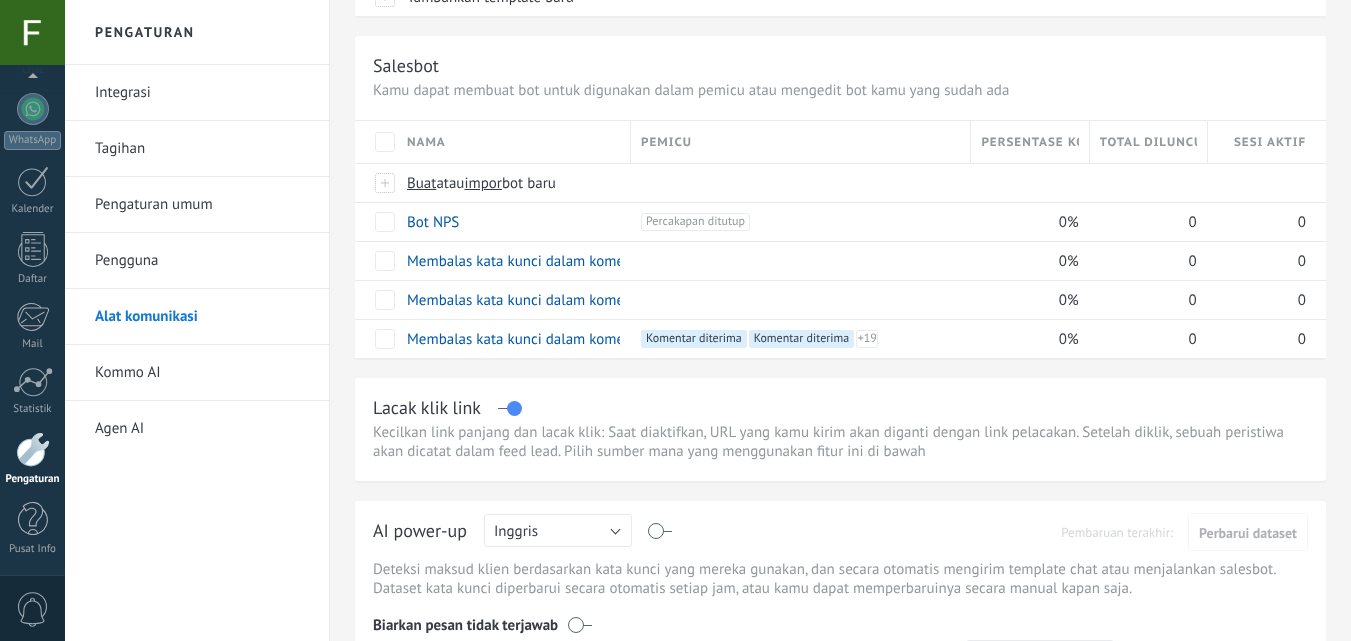 scroll, scrollTop: 230, scrollLeft: 0, axis: vertical 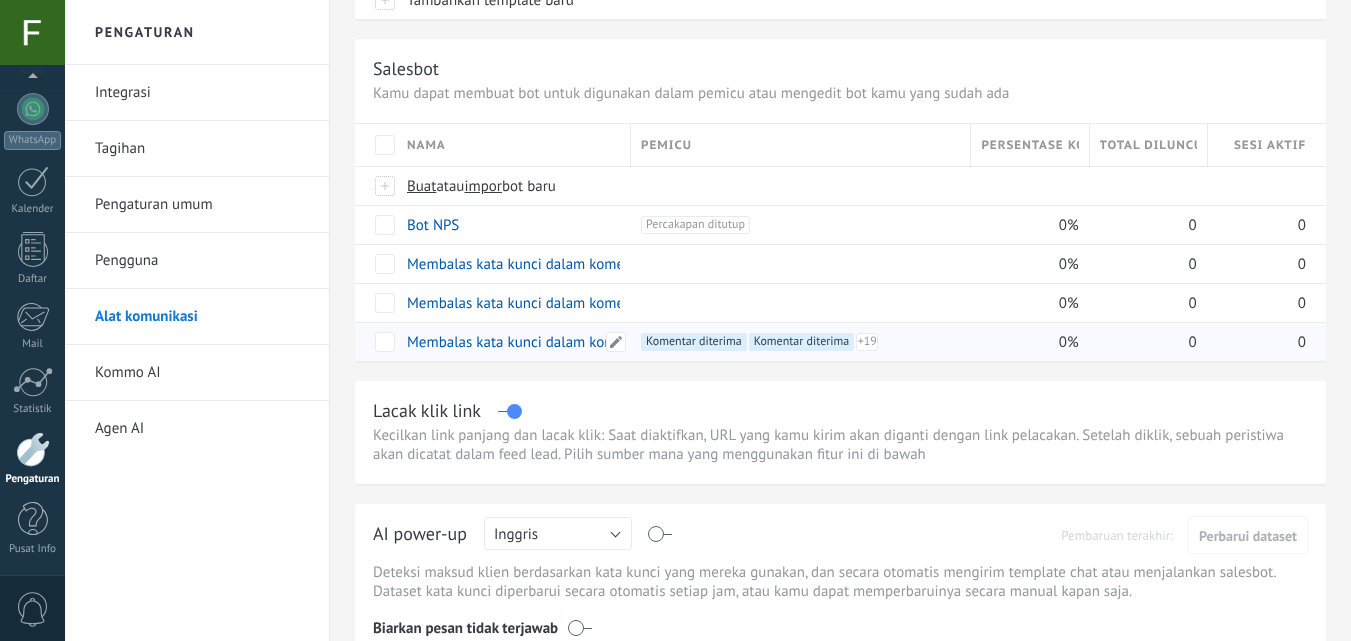 click on "Membalas kata kunci dalam komentar" at bounding box center [528, 342] 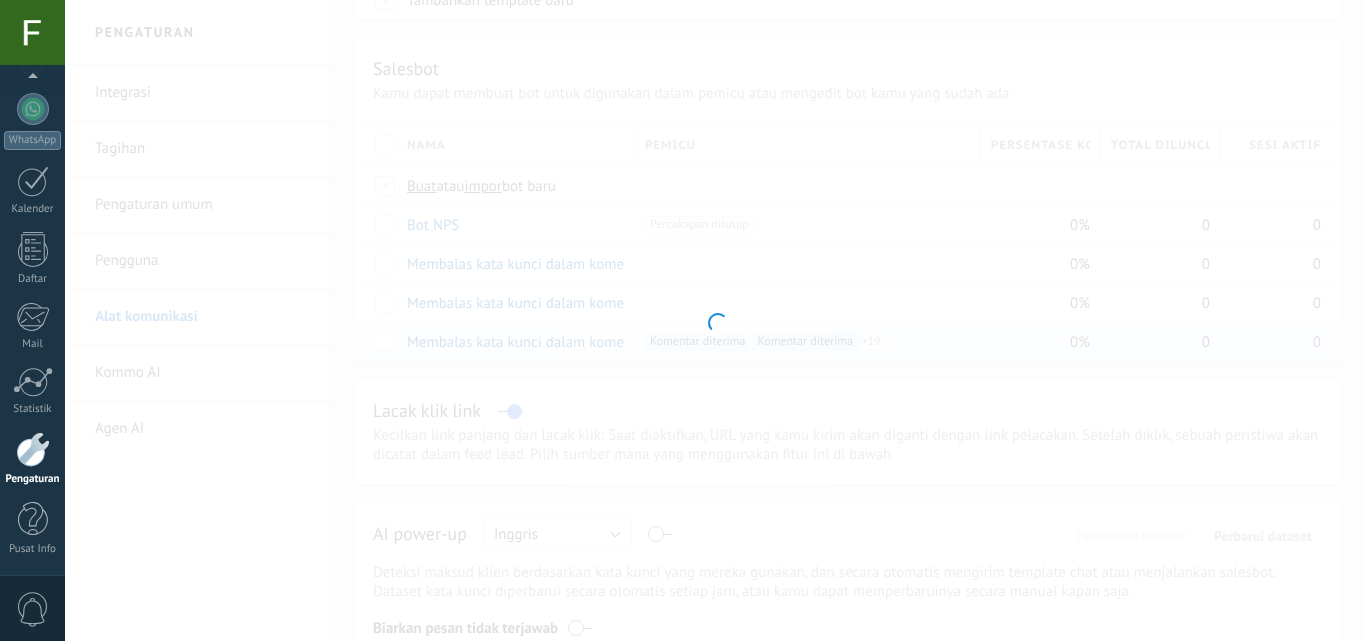 type on "**********" 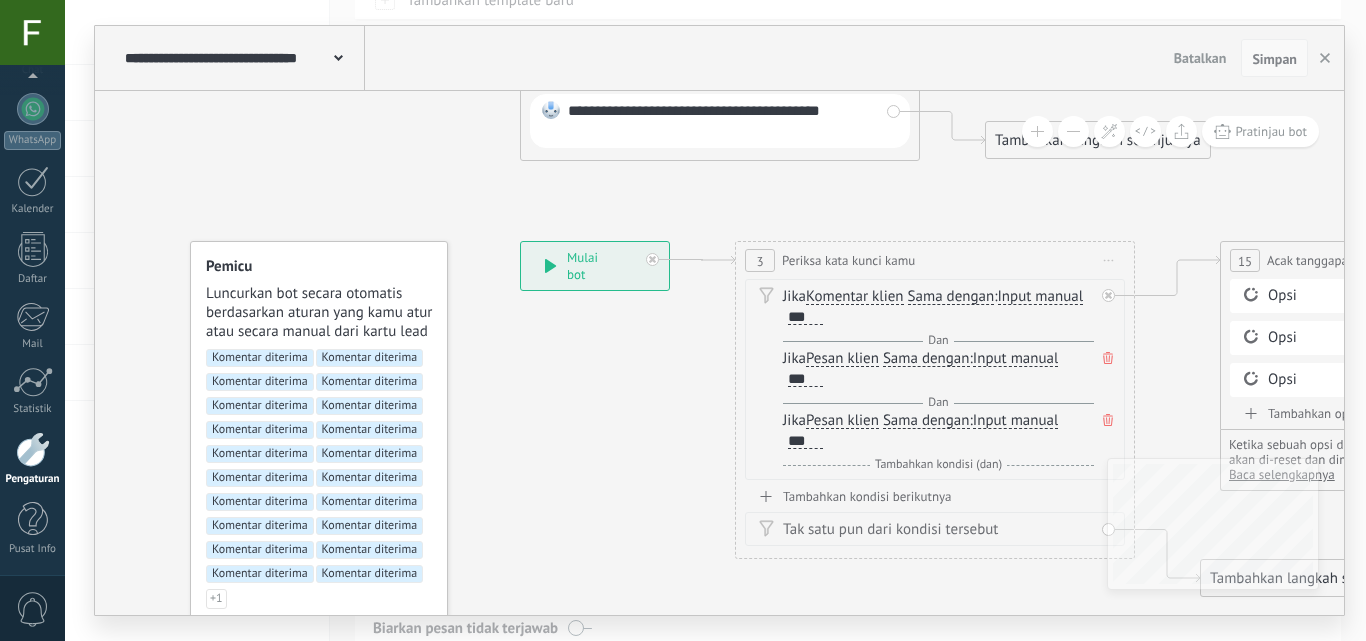 click on "Simpan" at bounding box center [1274, 59] 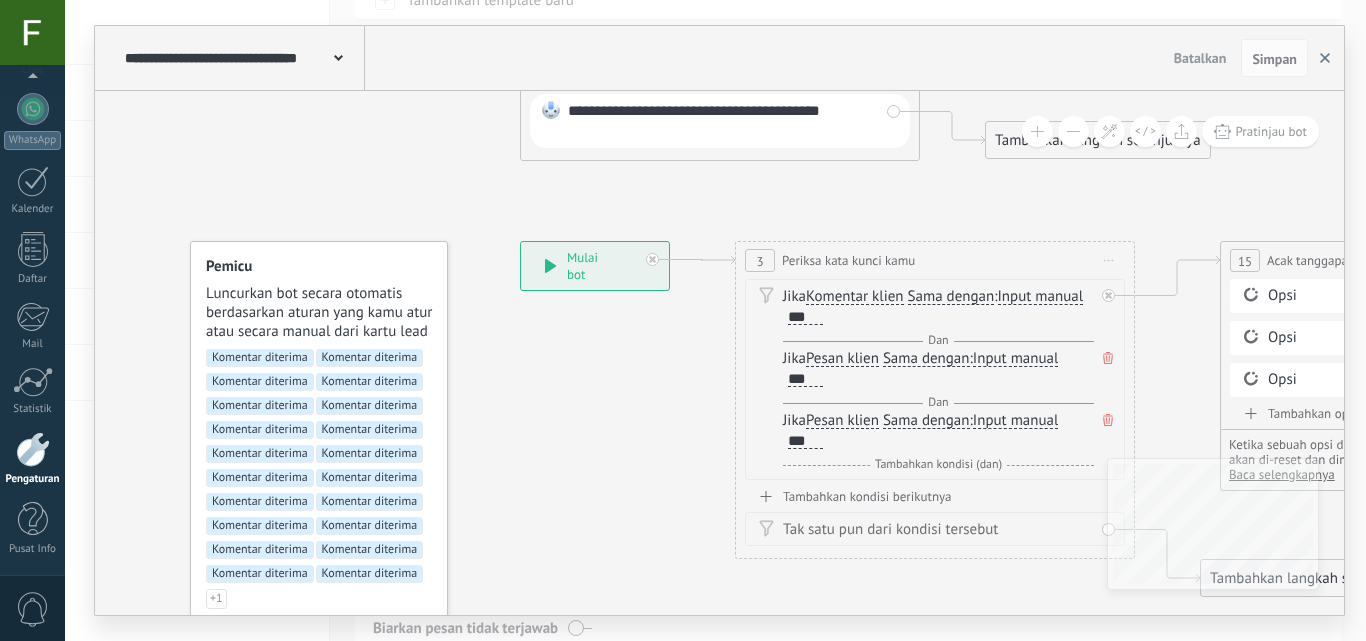 click at bounding box center (1325, 58) 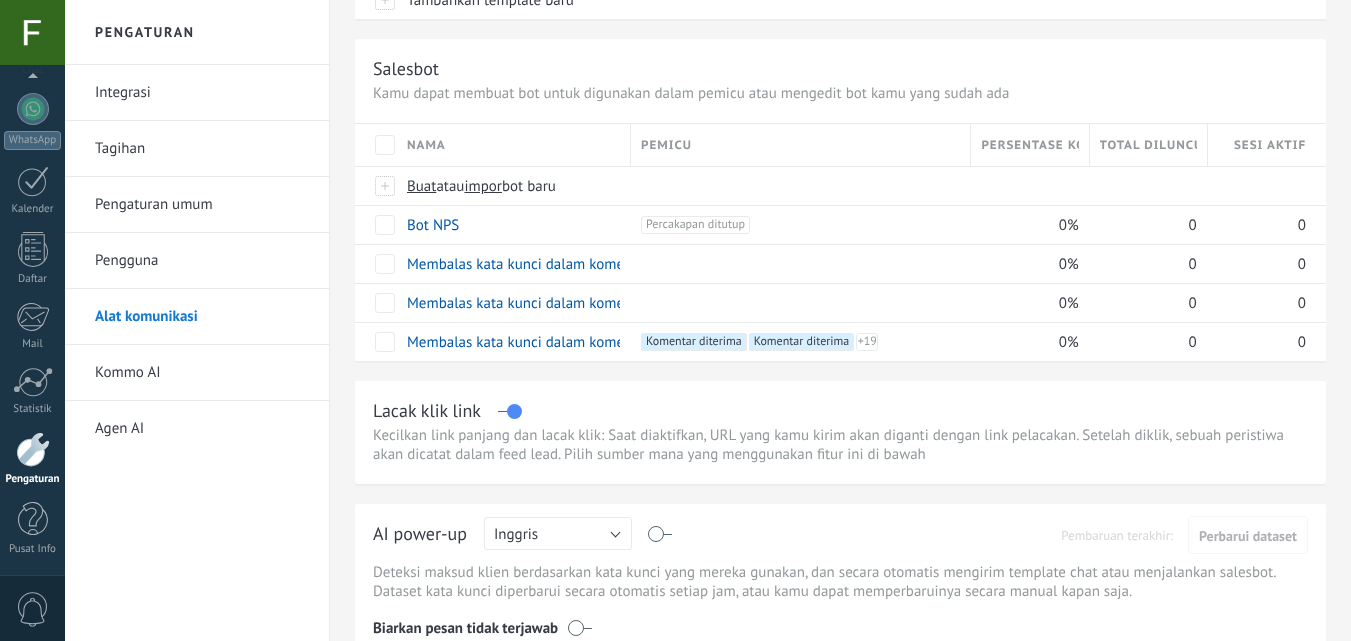 click on "Sesi aktif" at bounding box center (1270, 145) 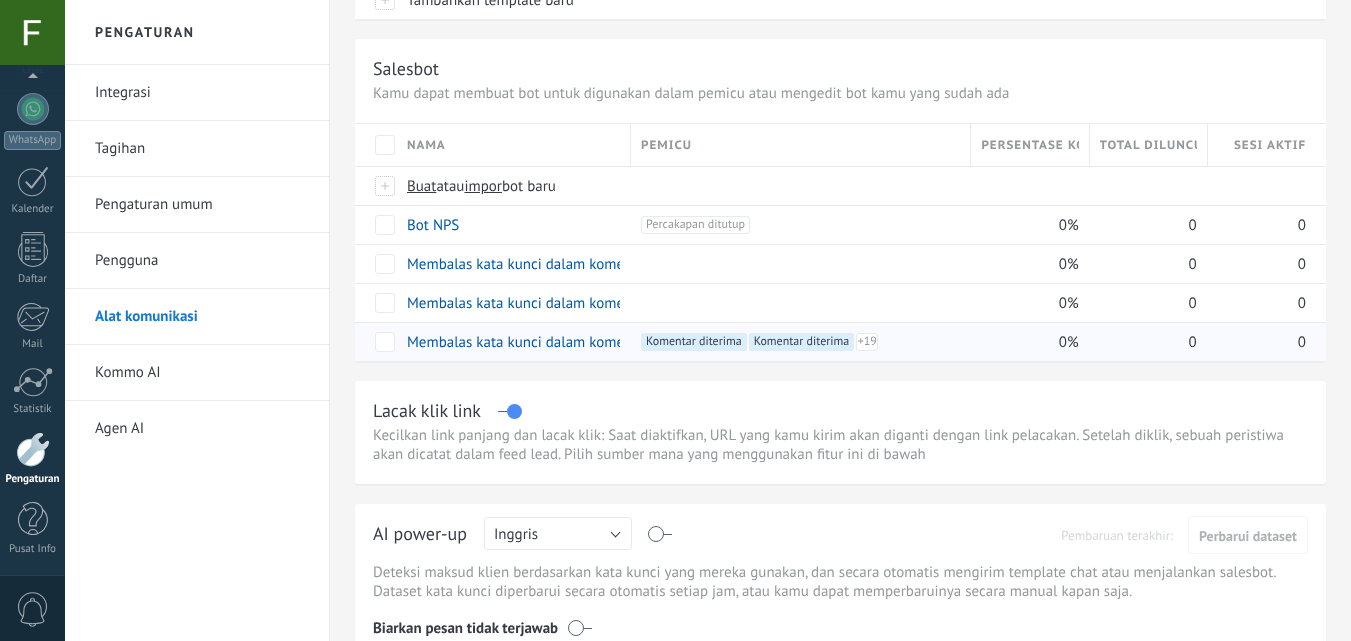 click on "0" at bounding box center (1267, 341) 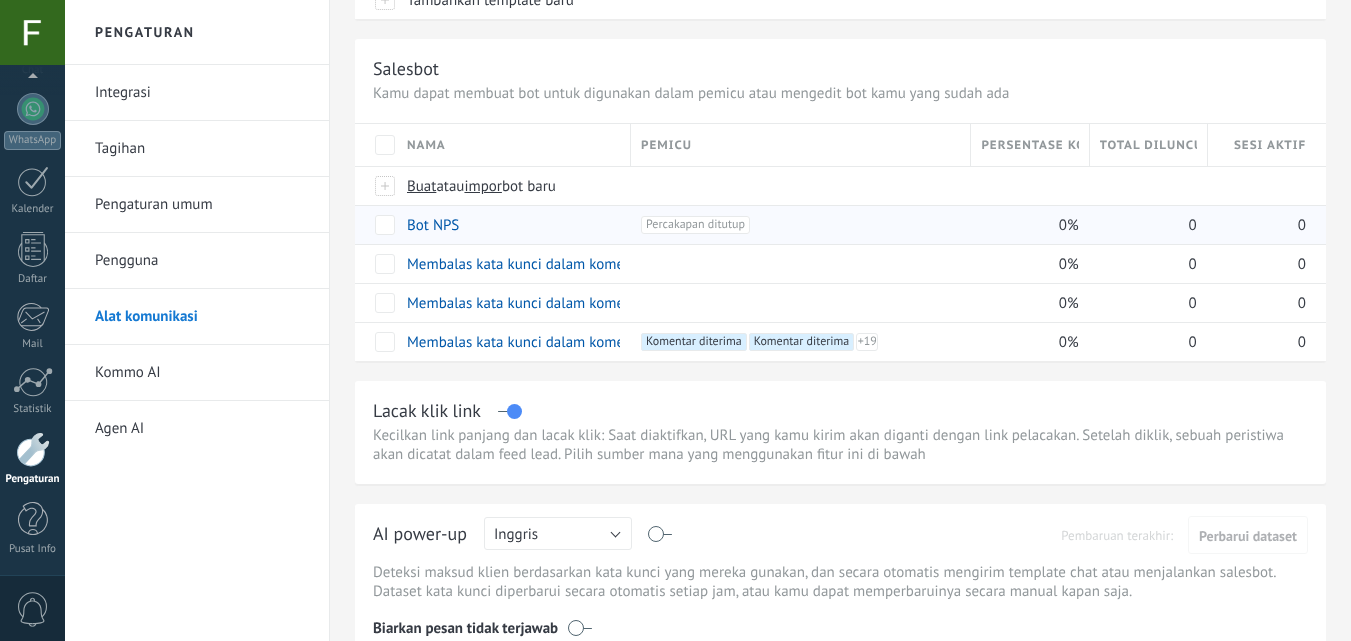 click on "Percakapan ditutup +0" at bounding box center [695, 225] 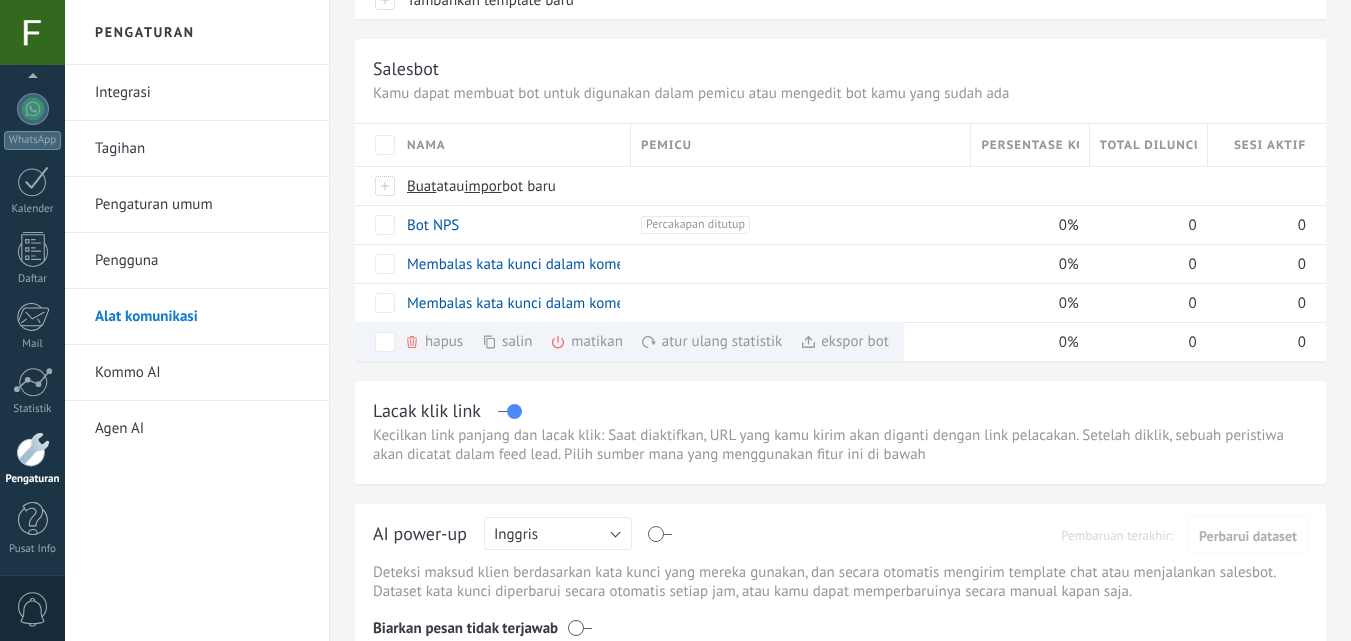 click on "Integrasi Tagihan Pengaturan umum Pengguna Alat komunikasi Kommo AI Agen AI" at bounding box center (197, 353) 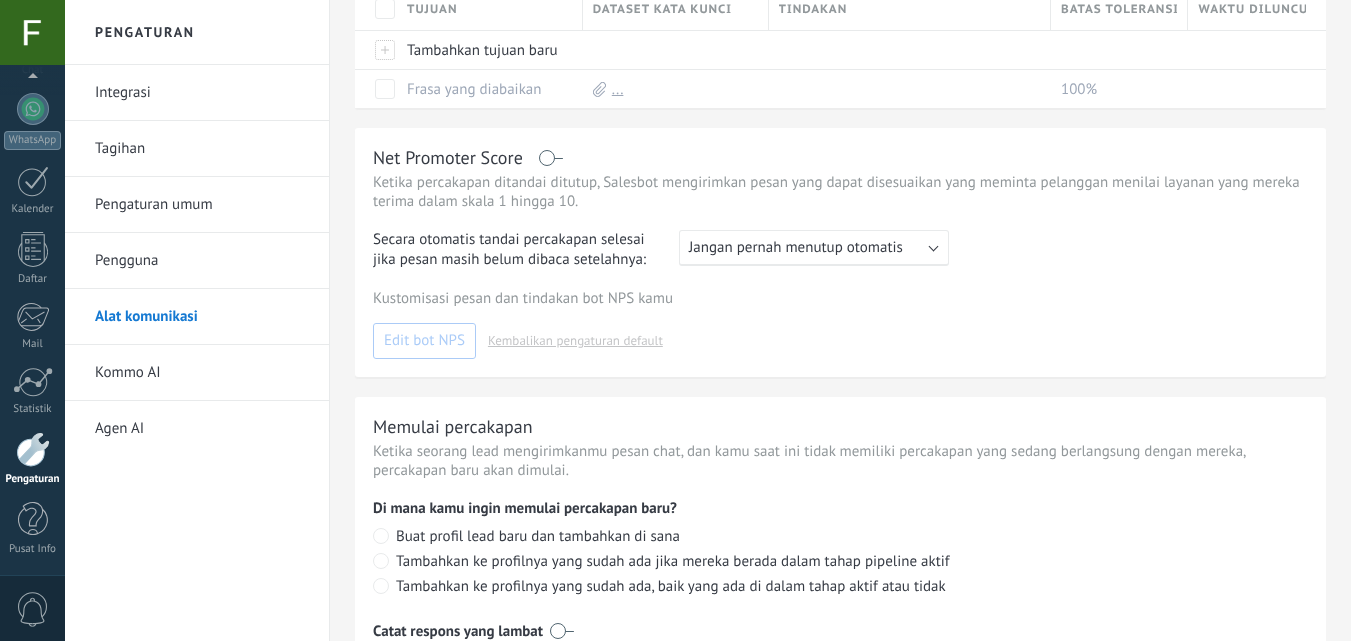 scroll, scrollTop: 964, scrollLeft: 0, axis: vertical 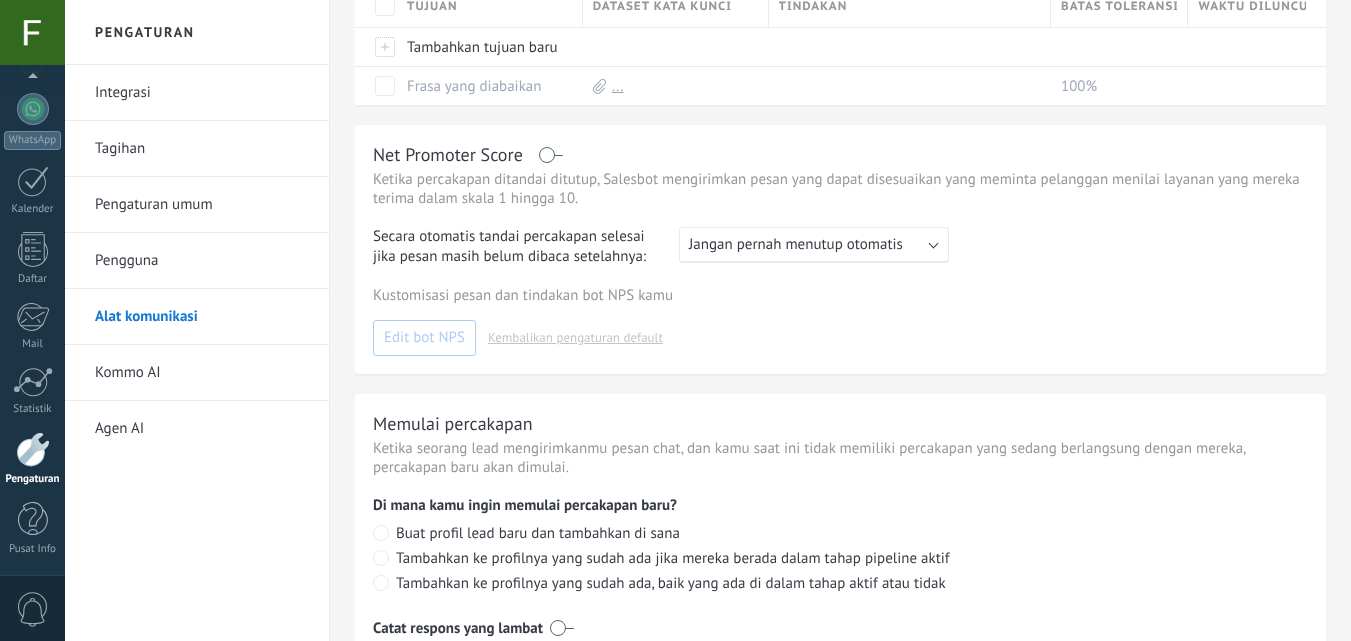 click on ":  Jangan pernah menutup otomatis" at bounding box center [814, 245] 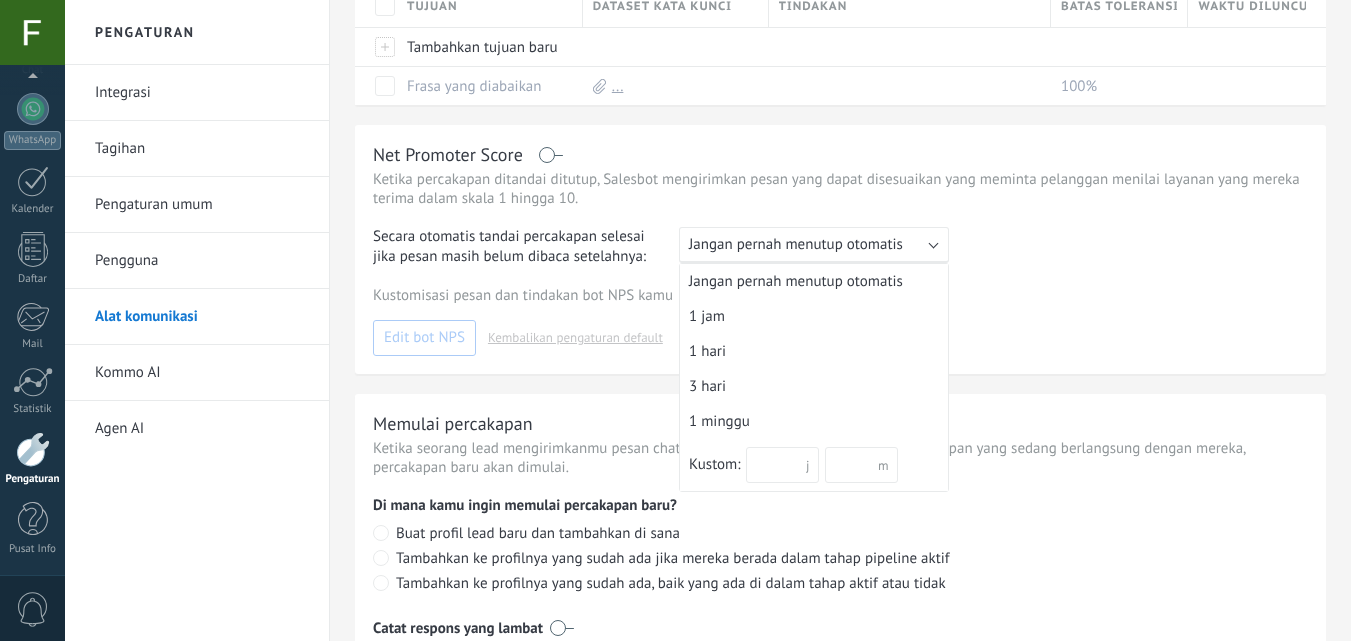 click on "Kustomisasi pesan dan tindakan bot NPS kamu" at bounding box center [840, 295] 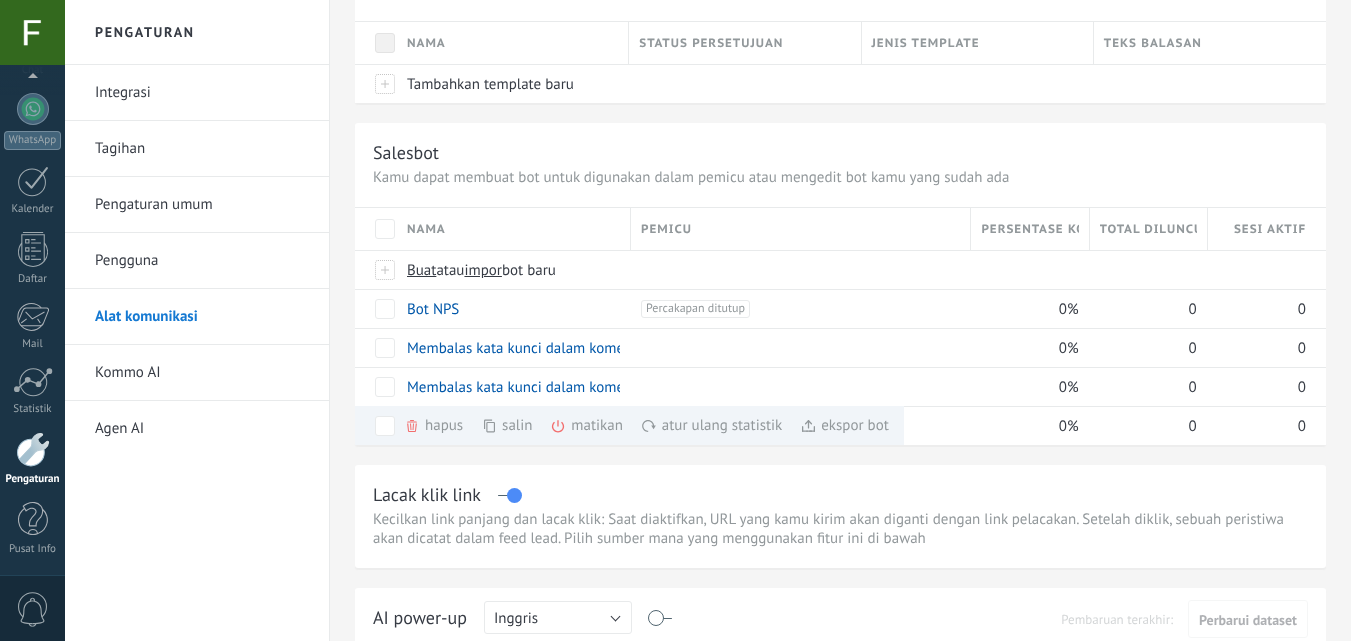 scroll, scrollTop: 149, scrollLeft: 0, axis: vertical 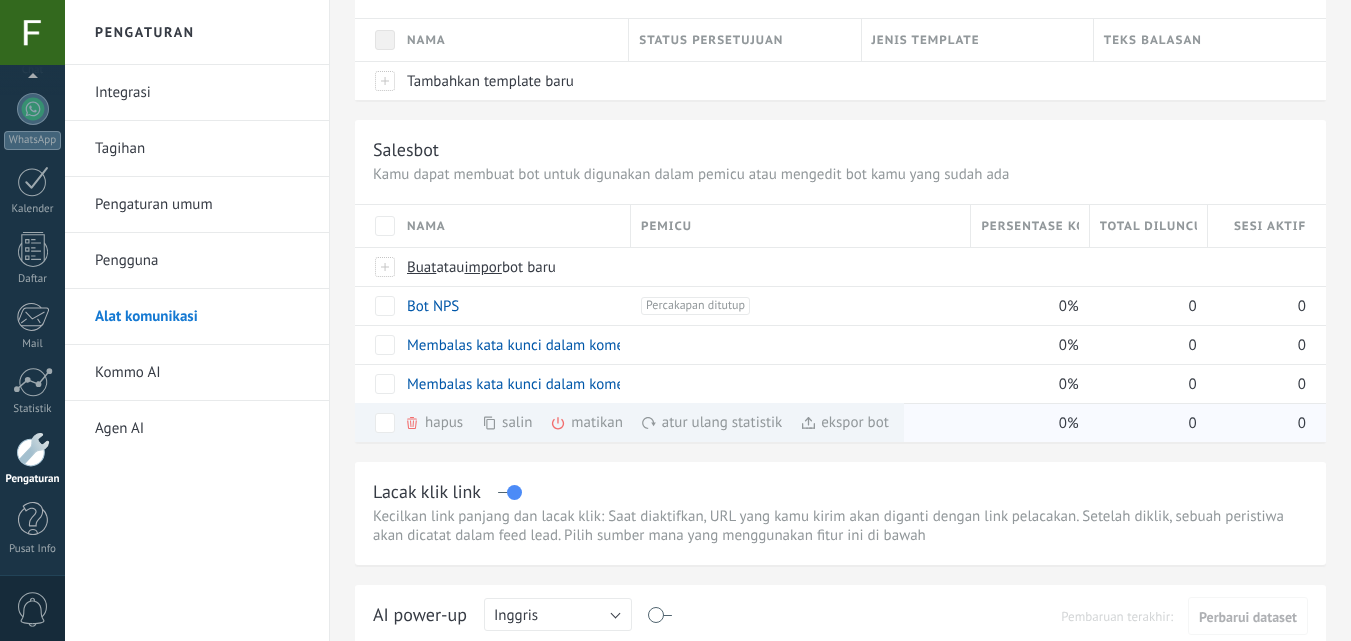 click on "ekspor bot lagi" at bounding box center (844, 422) 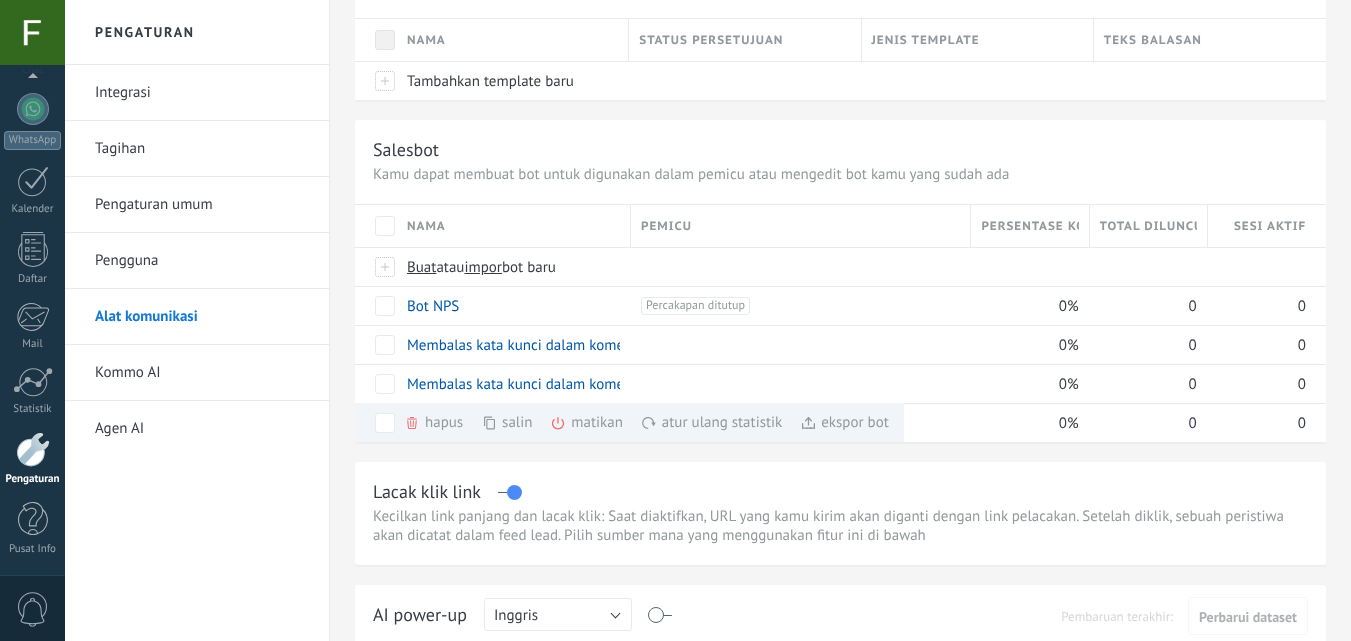 click on "Integrasi Tagihan Pengaturan umum Pengguna Alat komunikasi Kommo AI Agen AI" at bounding box center (197, 353) 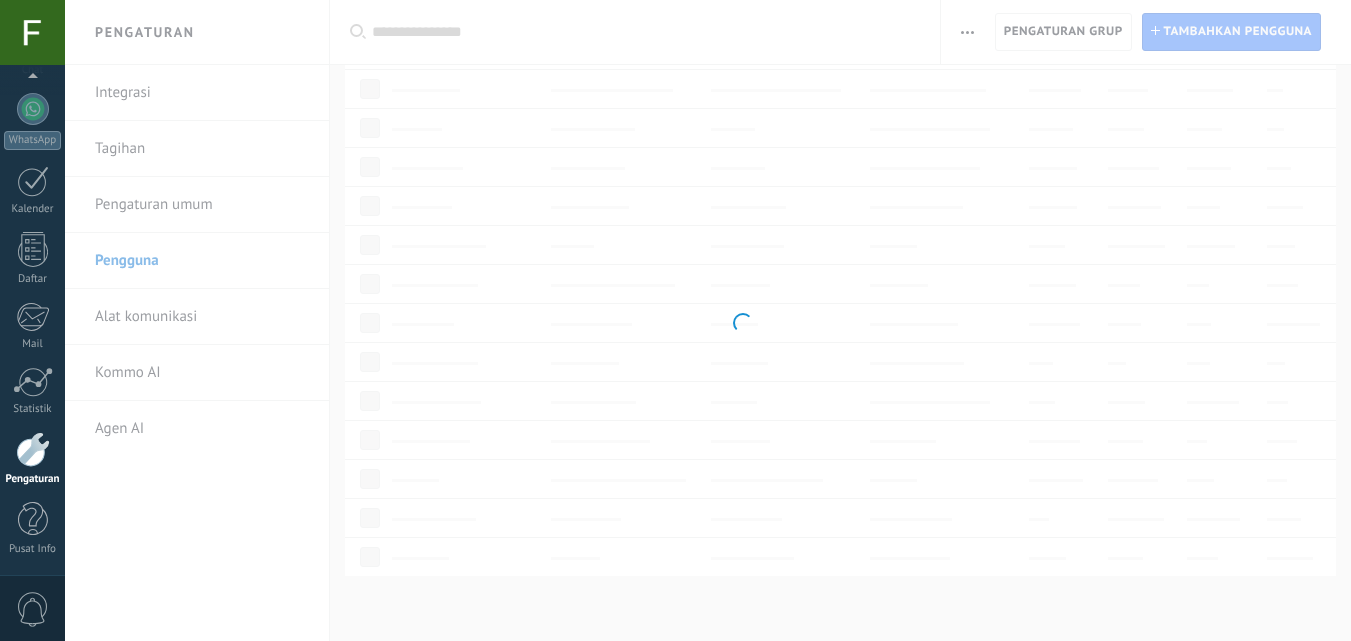 scroll, scrollTop: 0, scrollLeft: 0, axis: both 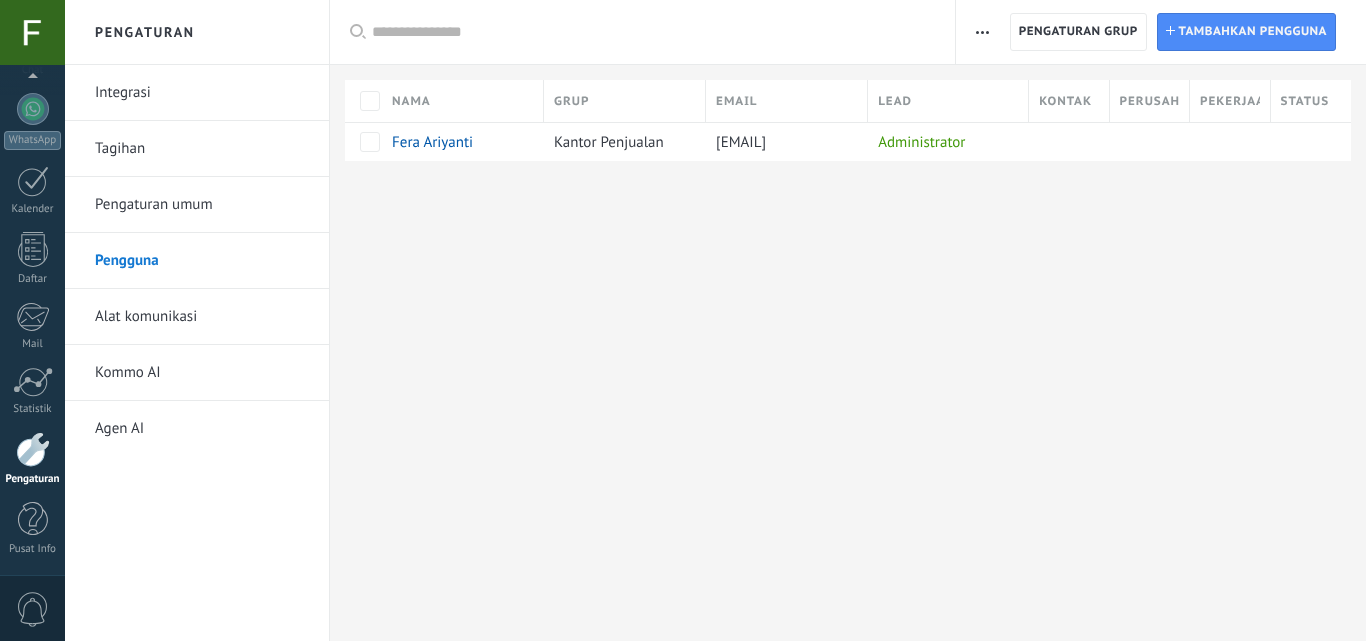 click on "Alat komunikasi" at bounding box center [202, 317] 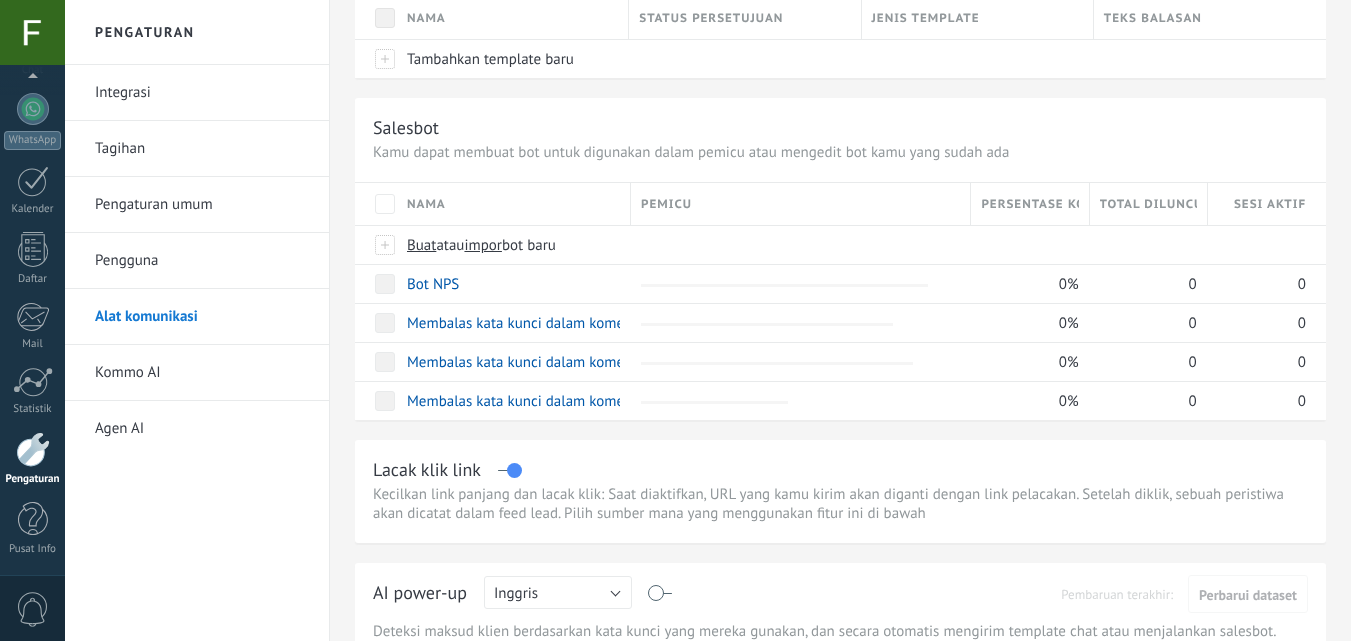 scroll, scrollTop: 172, scrollLeft: 0, axis: vertical 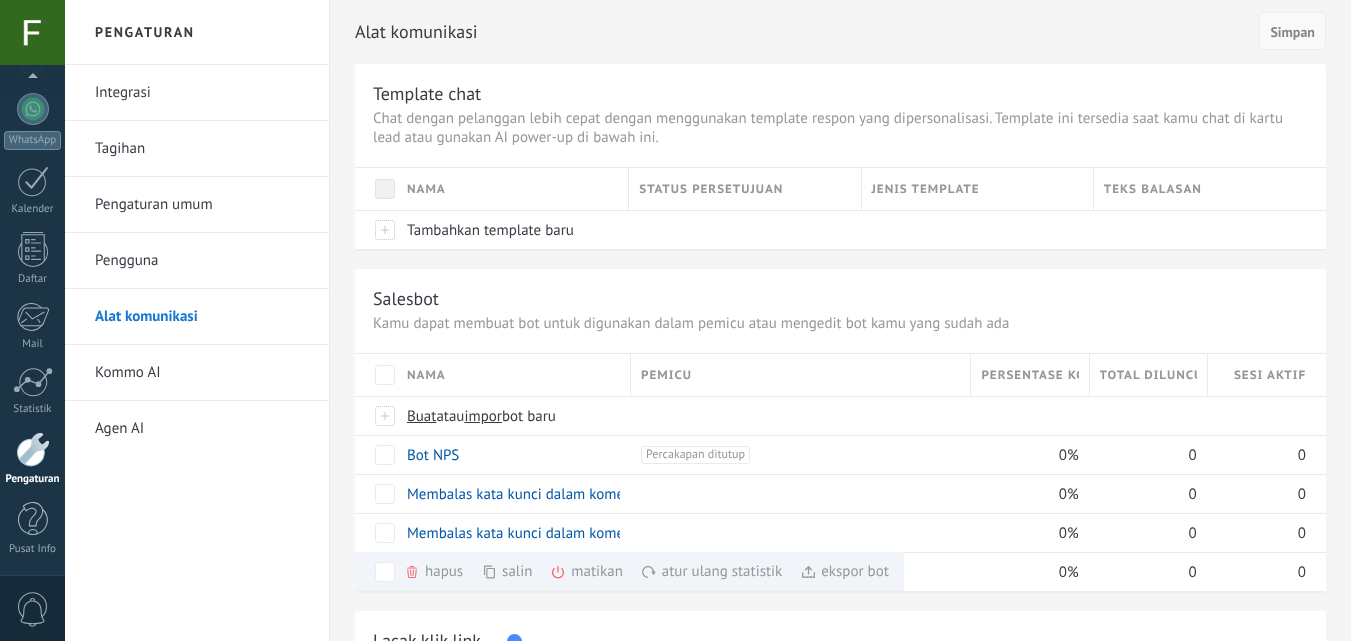 click on "Simpan" at bounding box center (1292, 32) 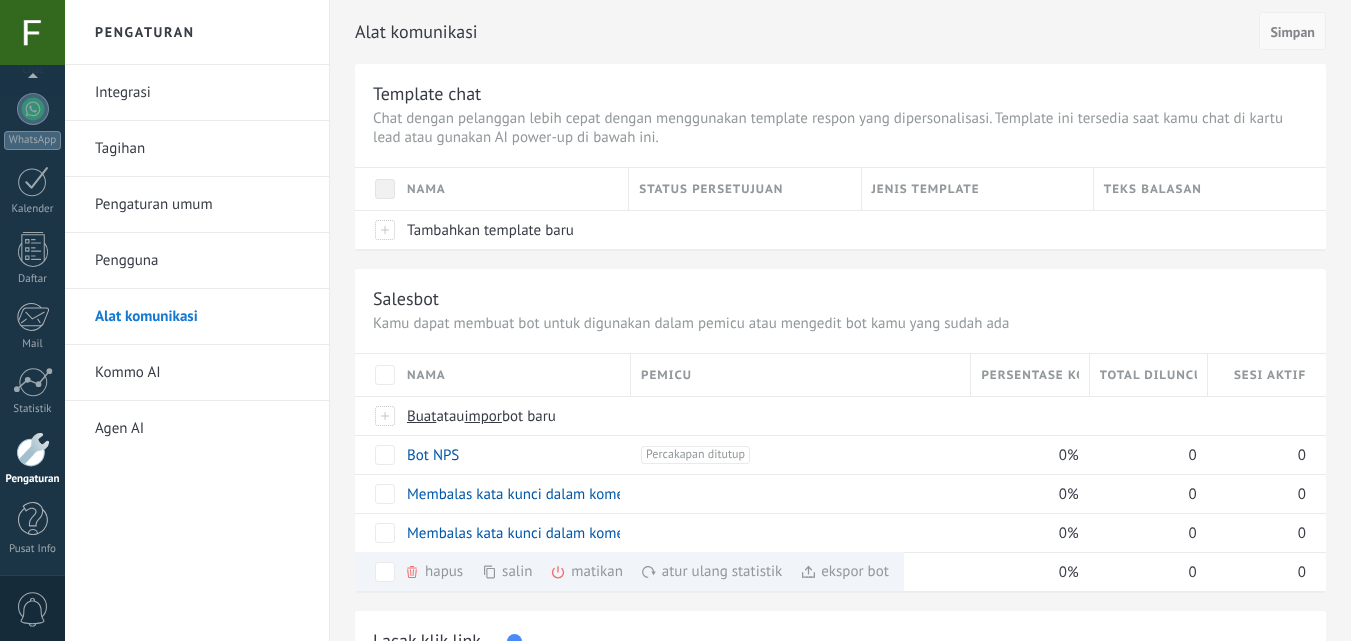 click on "Simpan" at bounding box center (1292, 32) 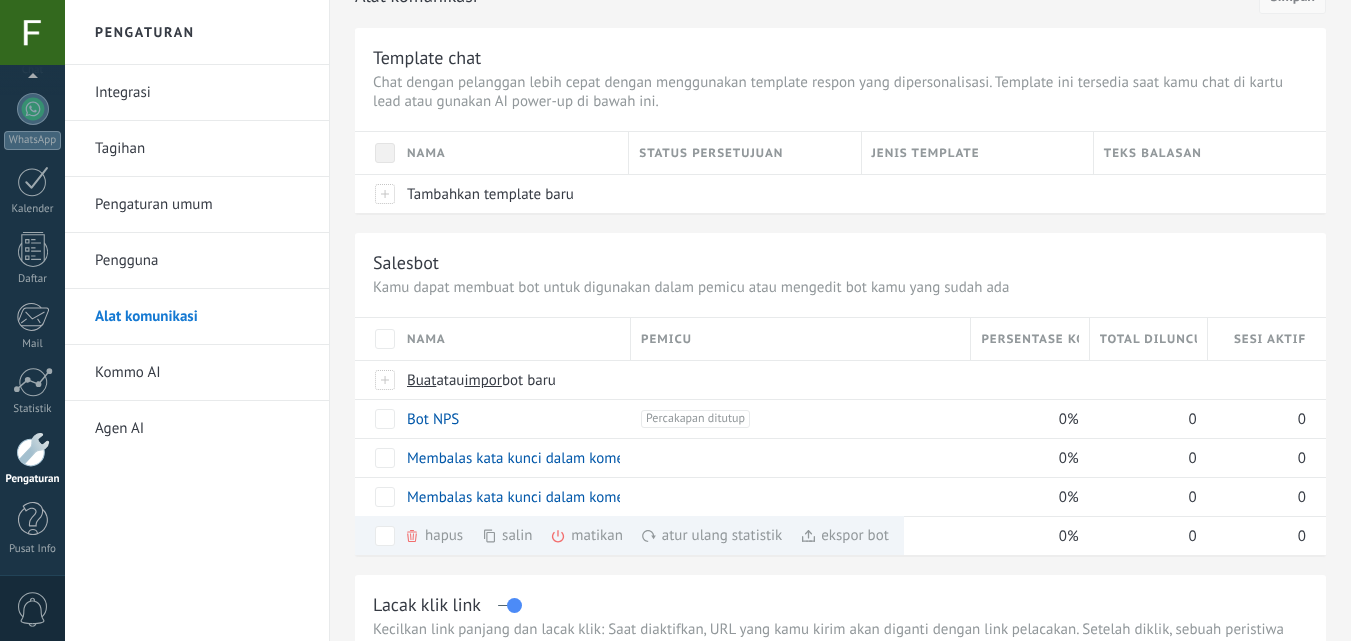 scroll, scrollTop: 0, scrollLeft: 0, axis: both 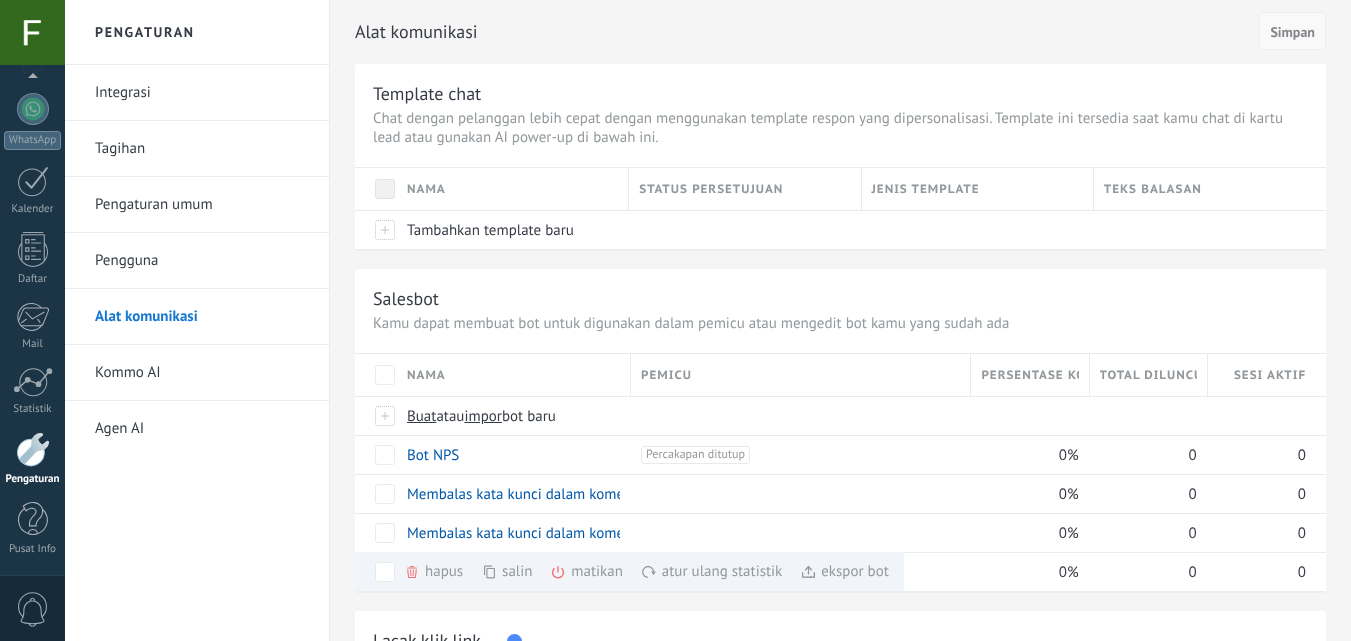click on "Simpan" at bounding box center (1292, 32) 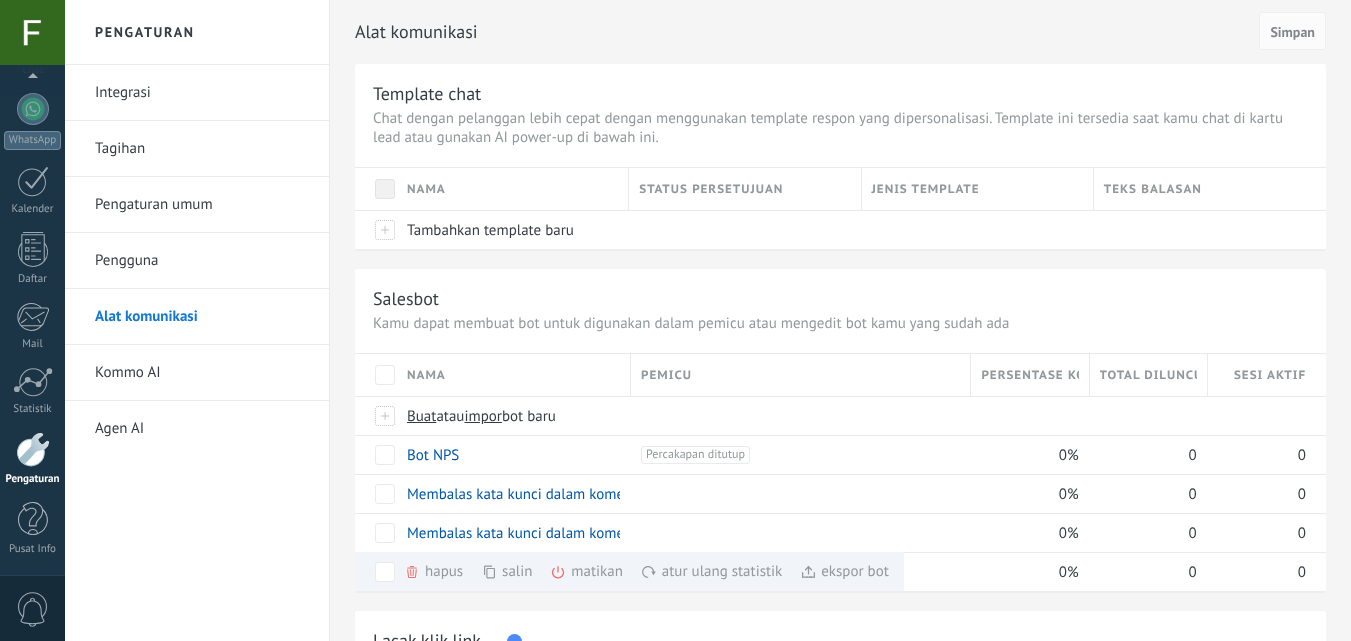 click on "Pengguna" at bounding box center [202, 261] 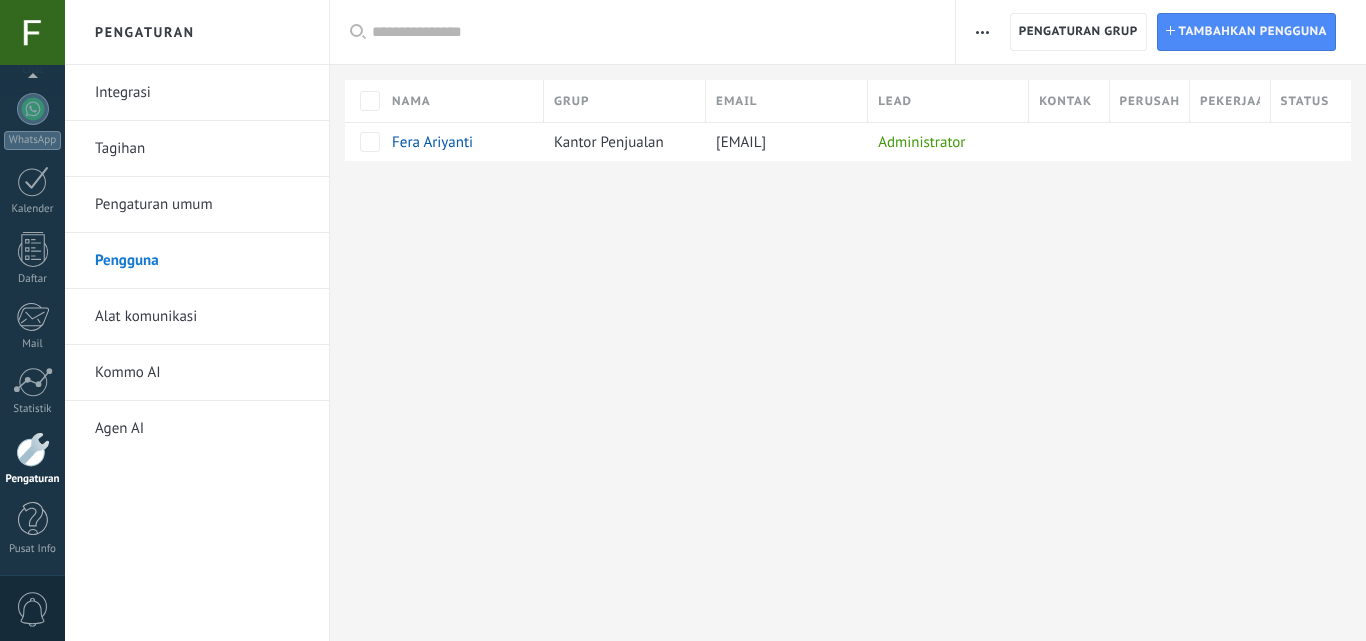 click on "Alat komunikasi" at bounding box center [202, 317] 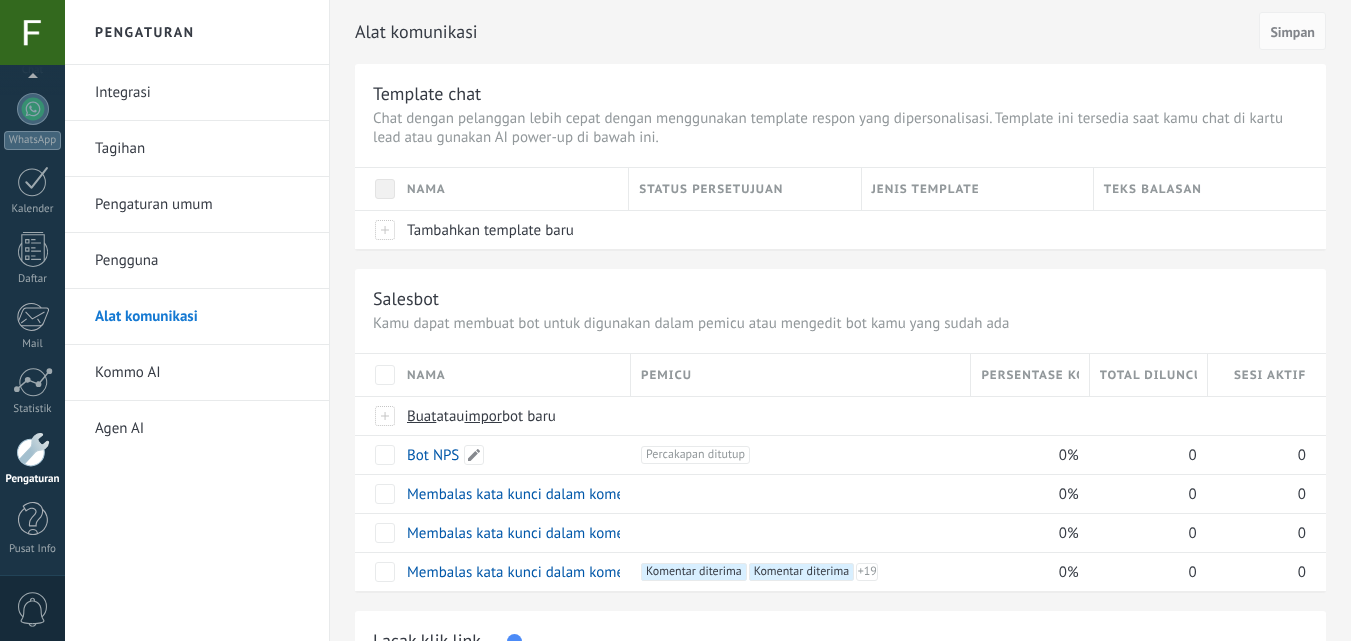 scroll, scrollTop: 81, scrollLeft: 0, axis: vertical 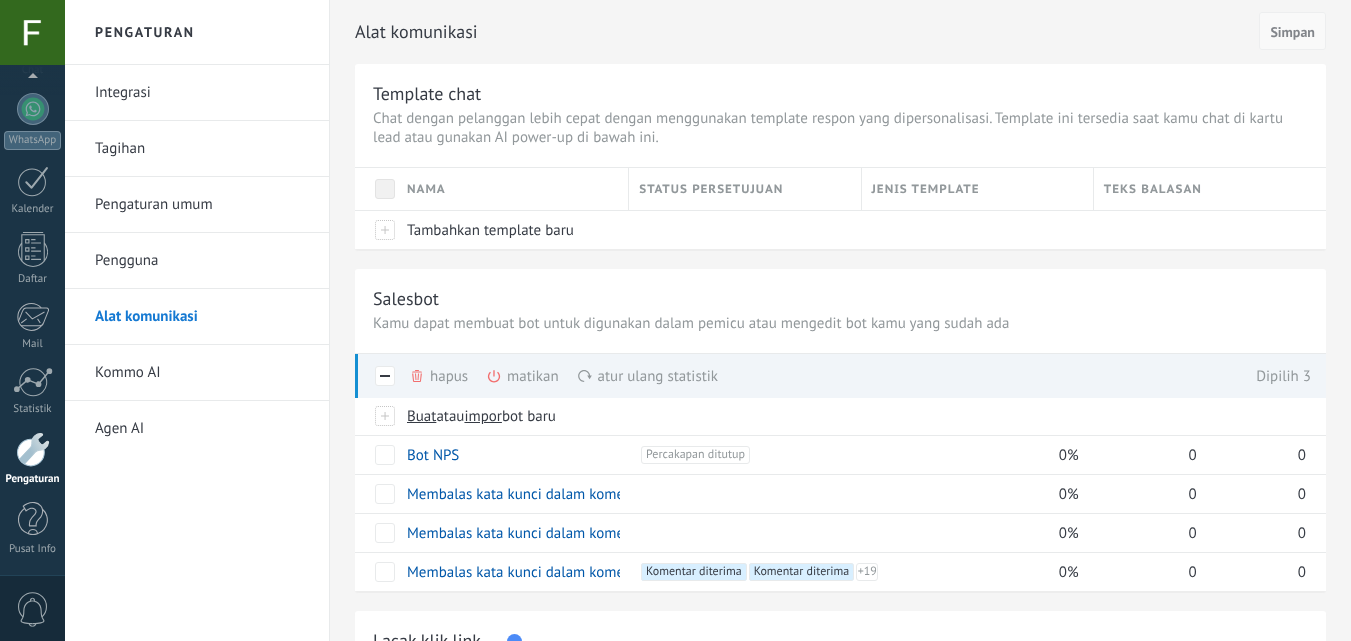 click on "Simpan" at bounding box center (1292, 32) 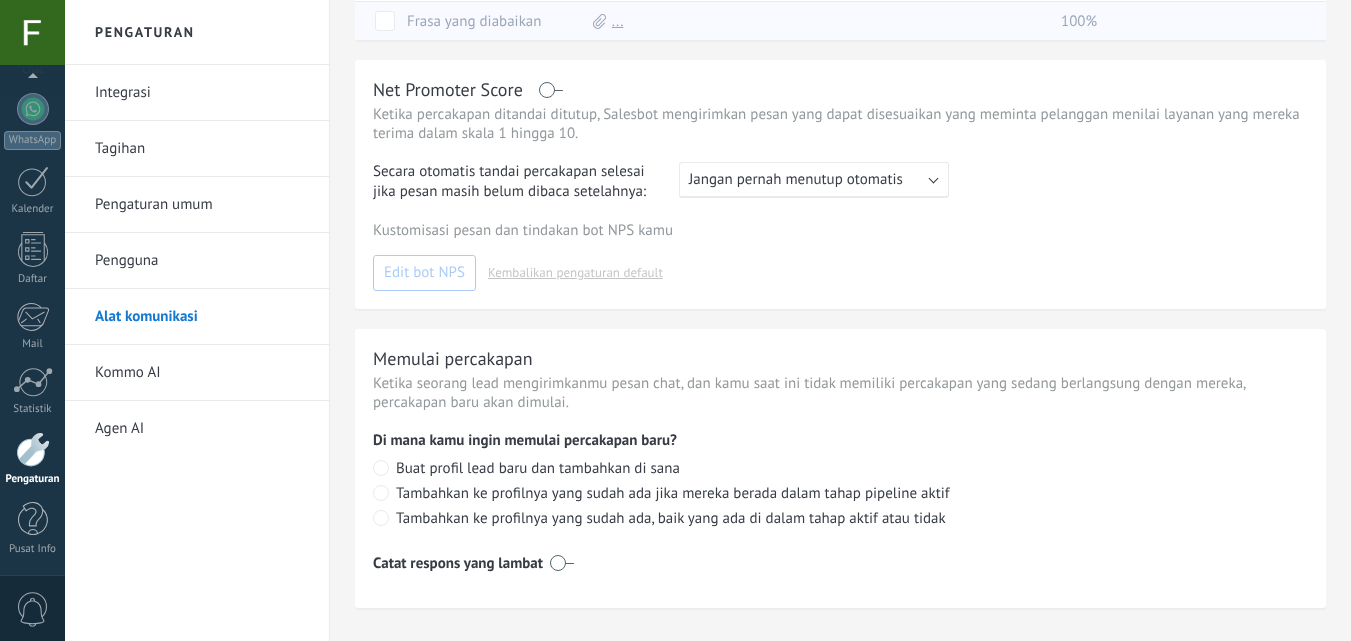 scroll, scrollTop: 1030, scrollLeft: 0, axis: vertical 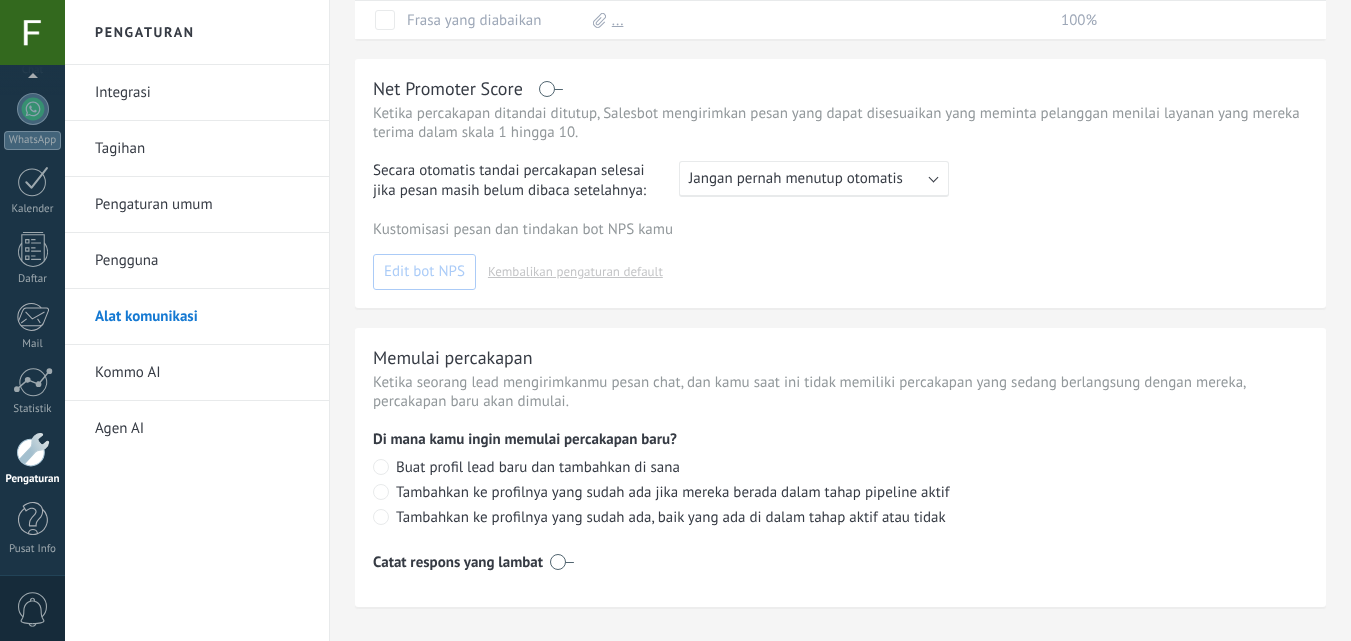 click on "Kustomisasi pesan dan tindakan bot NPS kamu Edit bot NPS Kembalikan pengaturan default" at bounding box center (840, 255) 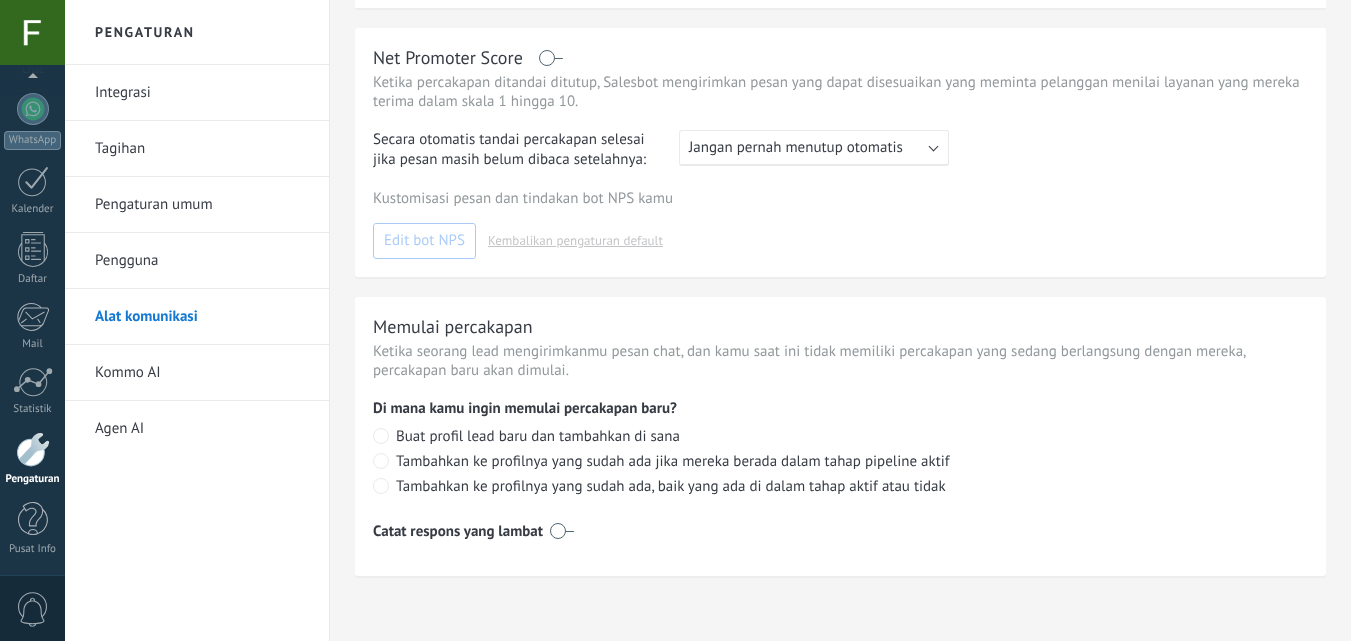 click on "Buat profil lead baru dan tambahkan di sana Tambahkan ke profilnya yang sudah ada jika mereka berada dalam tahap pipeline aktif Tambahkan ke profilnya yang sudah ada, baik yang ada di dalam tahap aktif atau tidak" at bounding box center [840, 457] 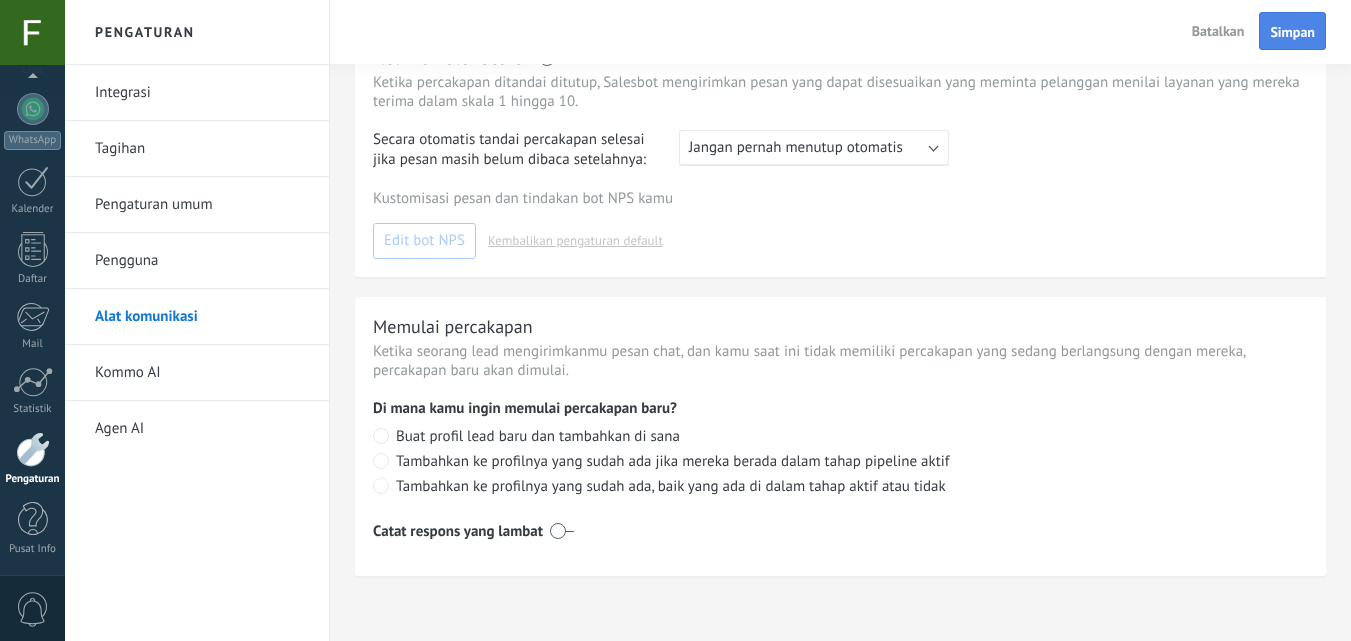 click on "Simpan" at bounding box center (1292, 32) 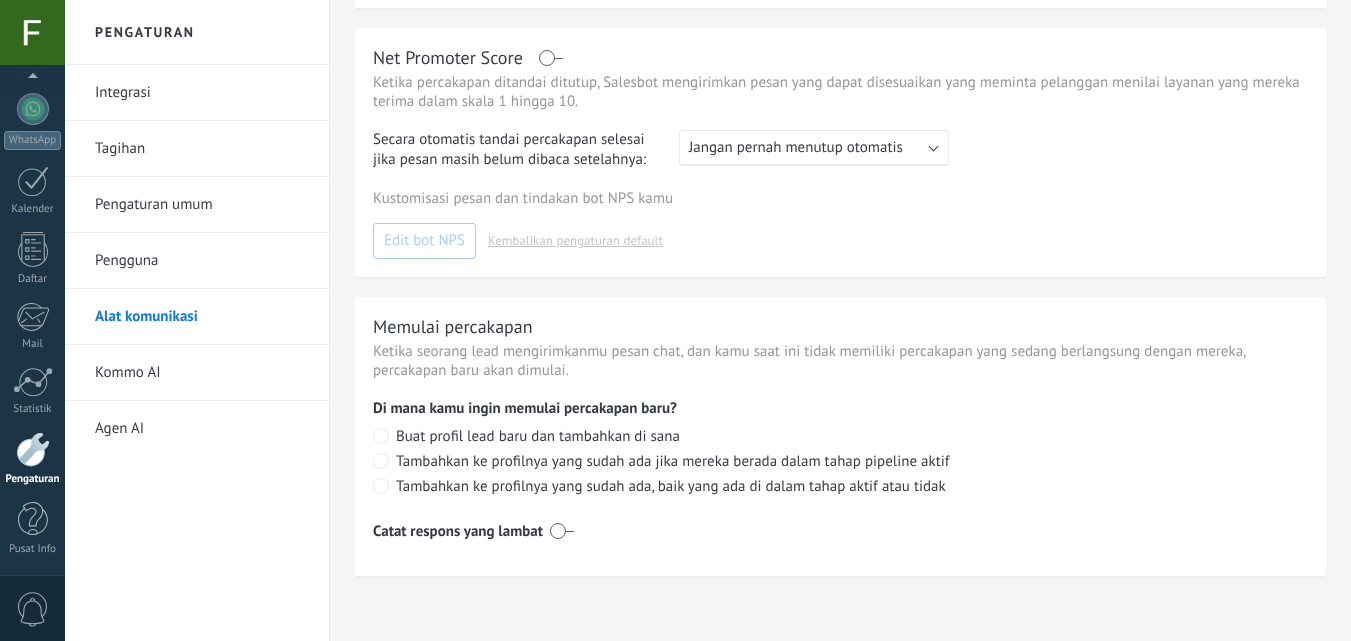 scroll, scrollTop: 789, scrollLeft: 0, axis: vertical 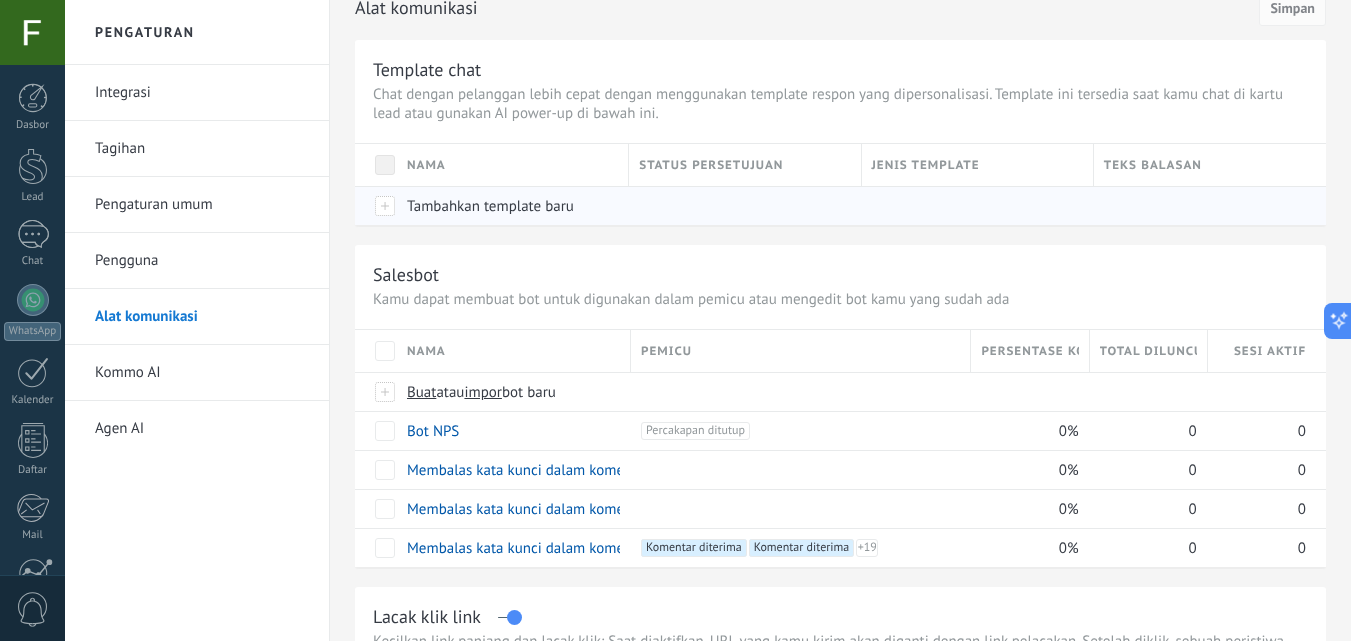 click at bounding box center (376, 205) 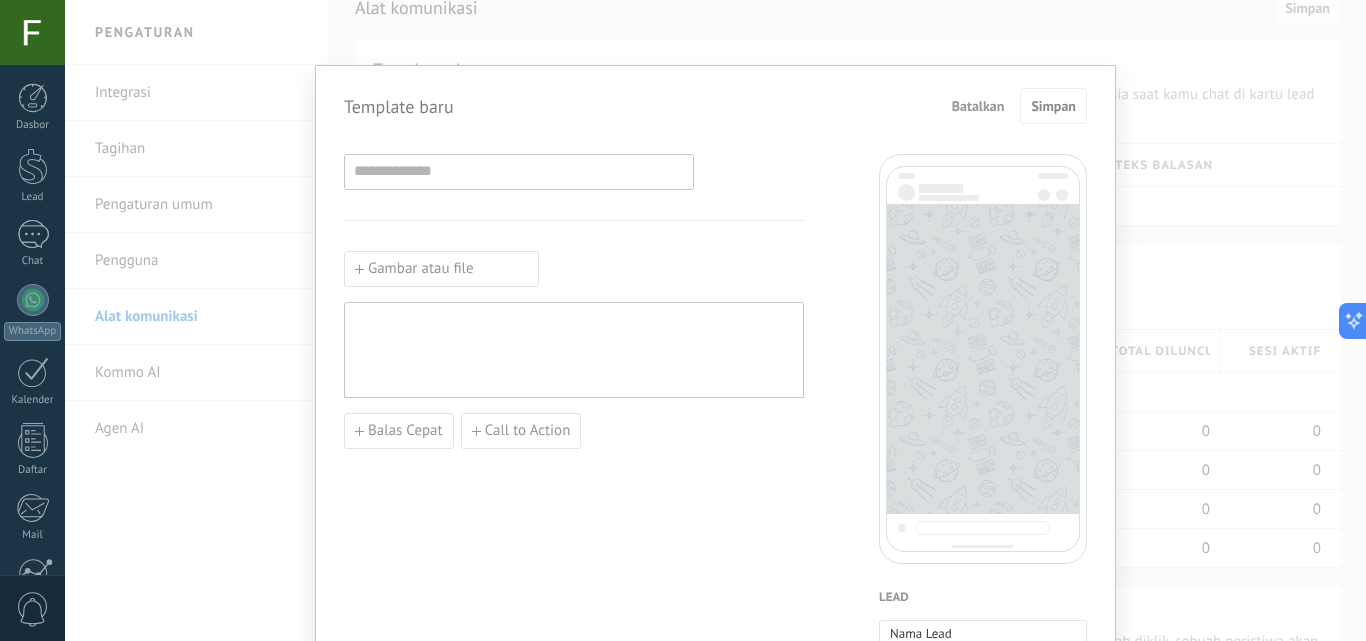 click on "Batalkan" at bounding box center (978, 106) 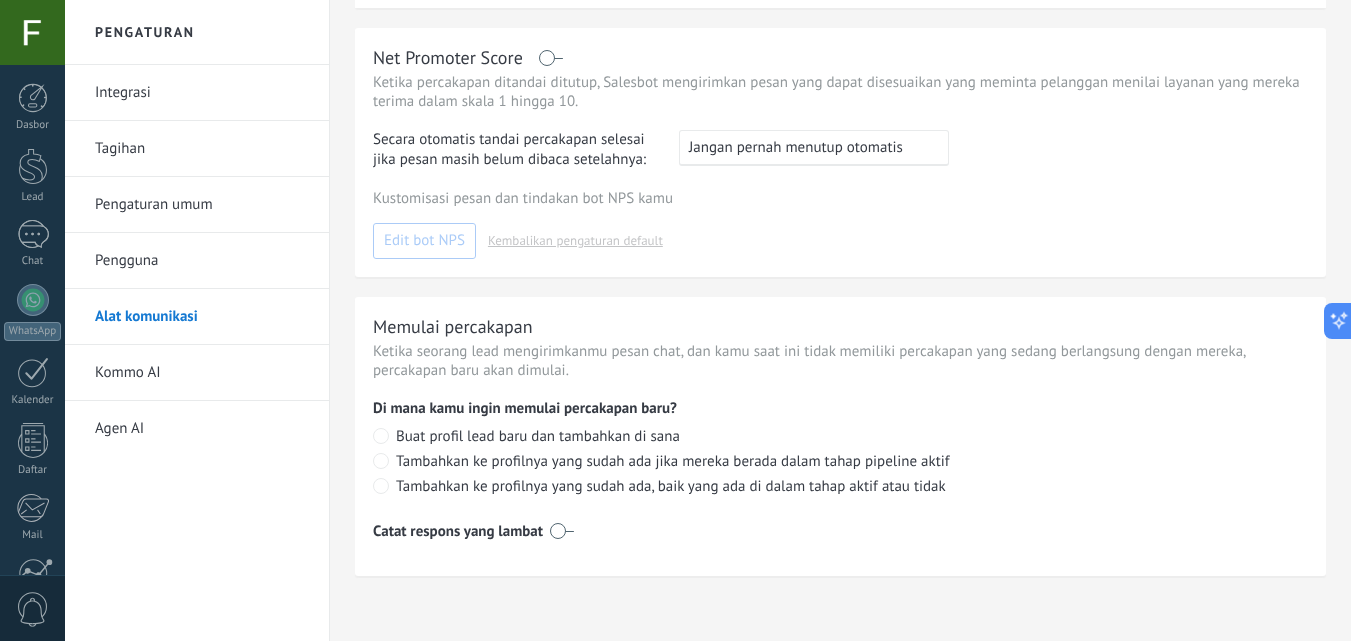 scroll, scrollTop: 1057, scrollLeft: 0, axis: vertical 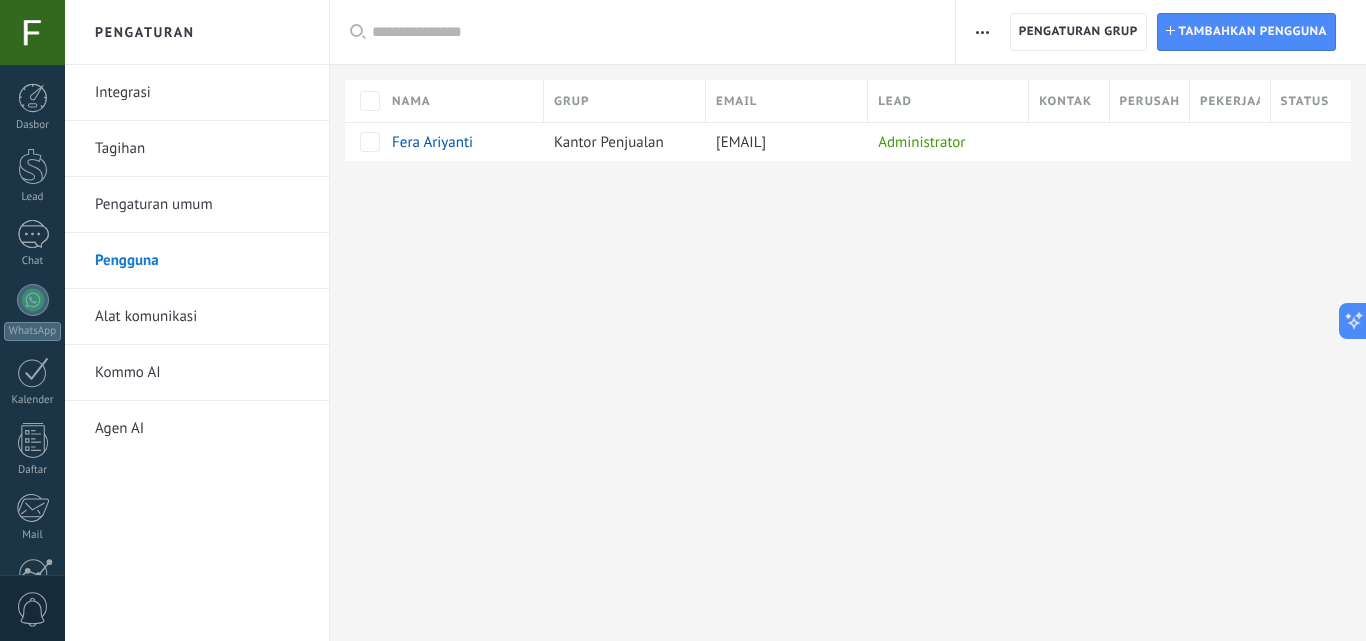 click on "Alat komunikasi" at bounding box center (202, 317) 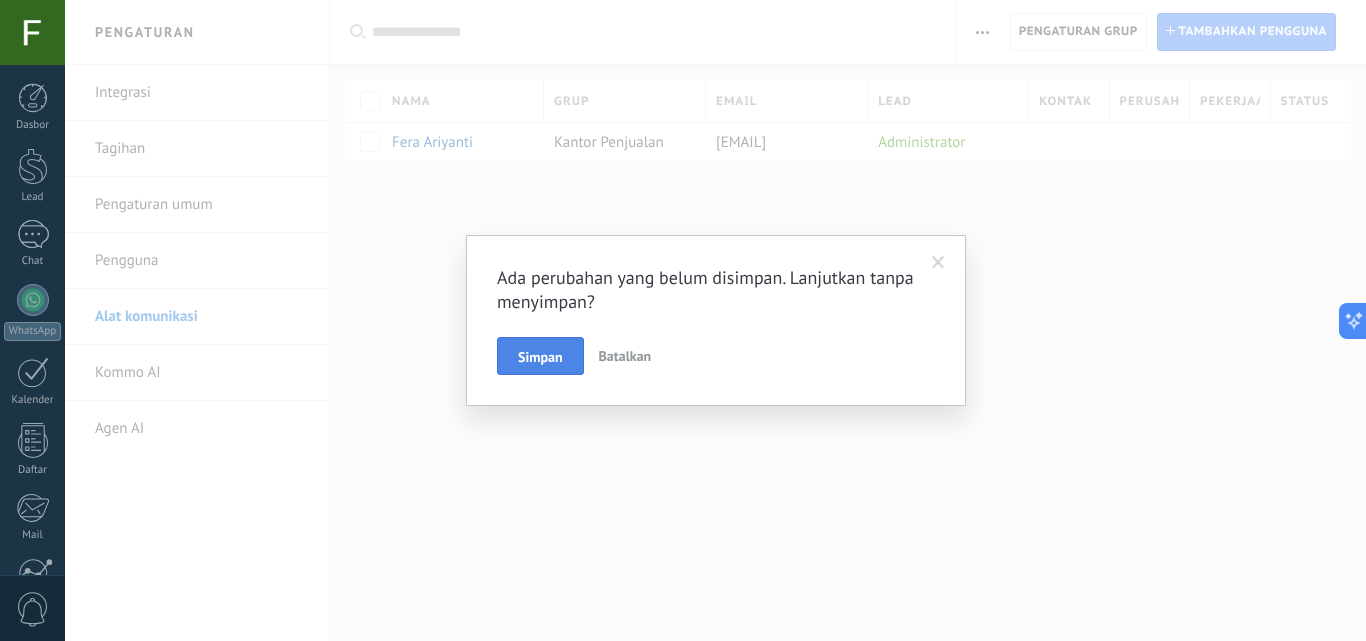click on "Simpan" at bounding box center [540, 356] 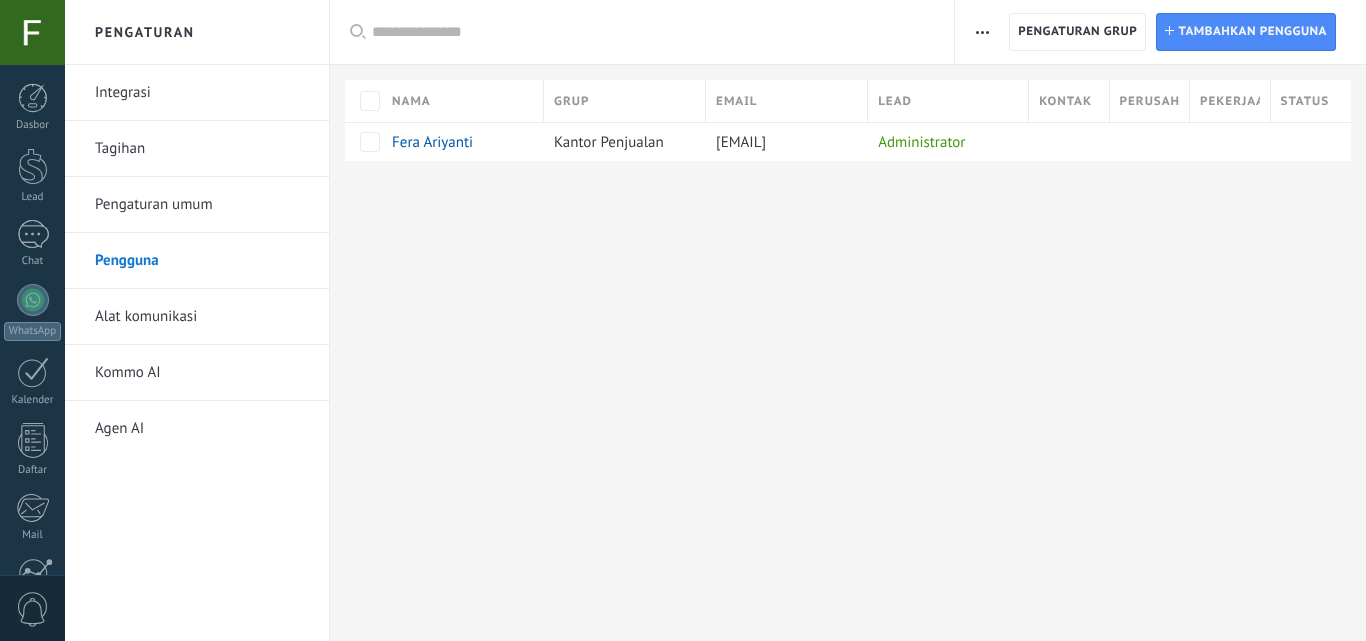 scroll, scrollTop: 0, scrollLeft: 0, axis: both 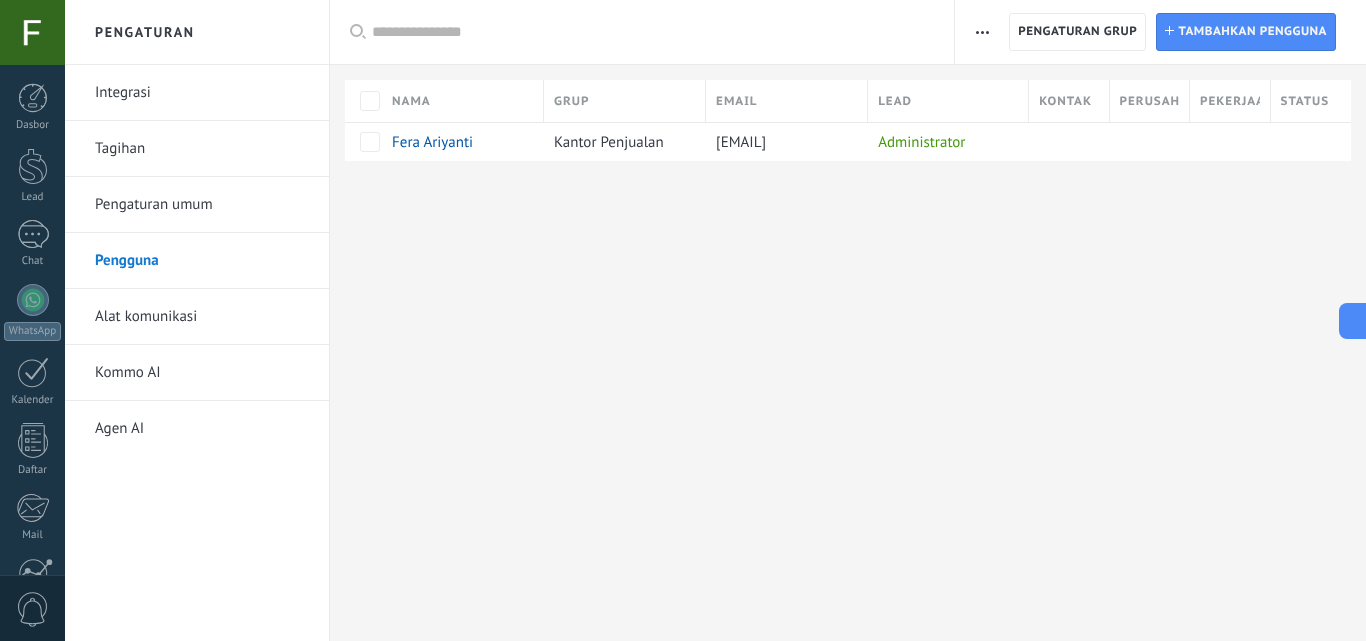 click on "Alat komunikasi" at bounding box center (202, 317) 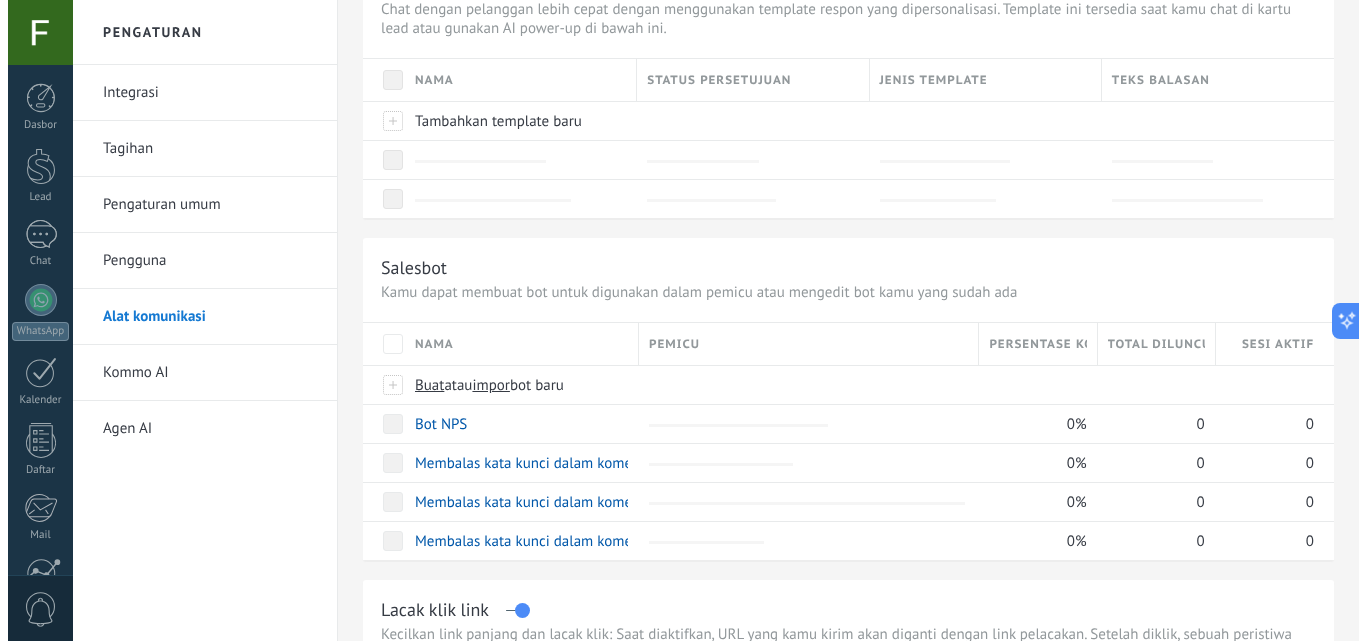 scroll, scrollTop: 181, scrollLeft: 0, axis: vertical 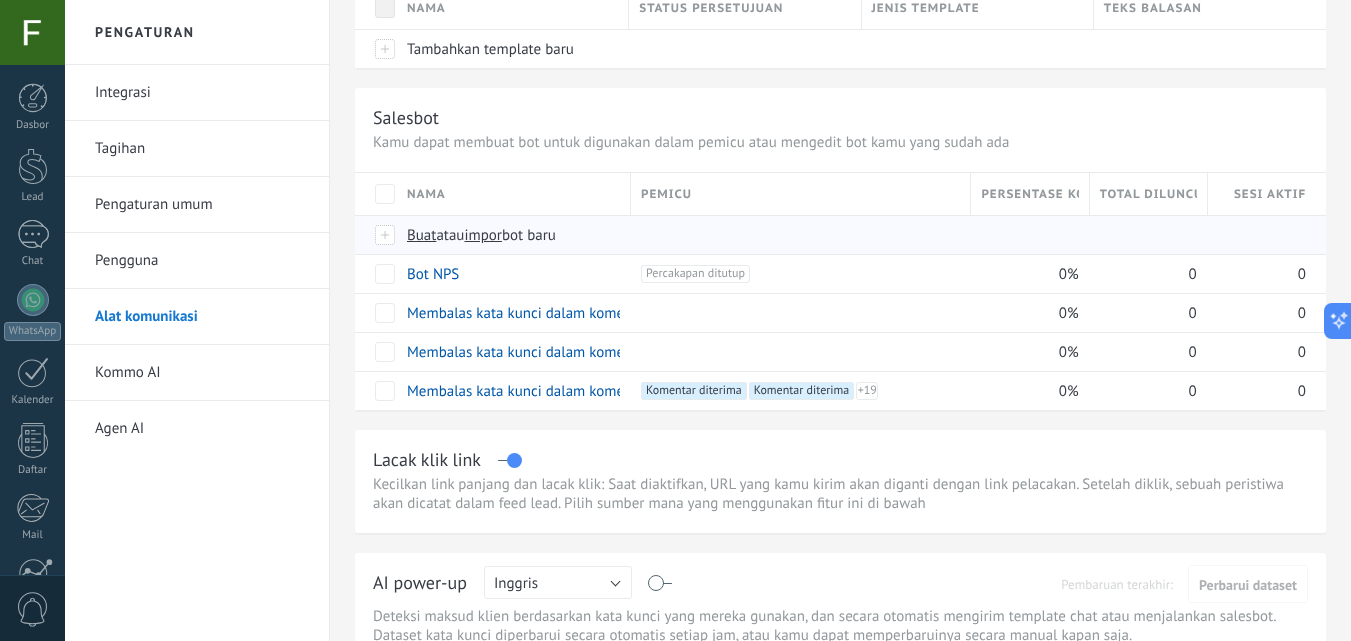 click at bounding box center (386, 235) 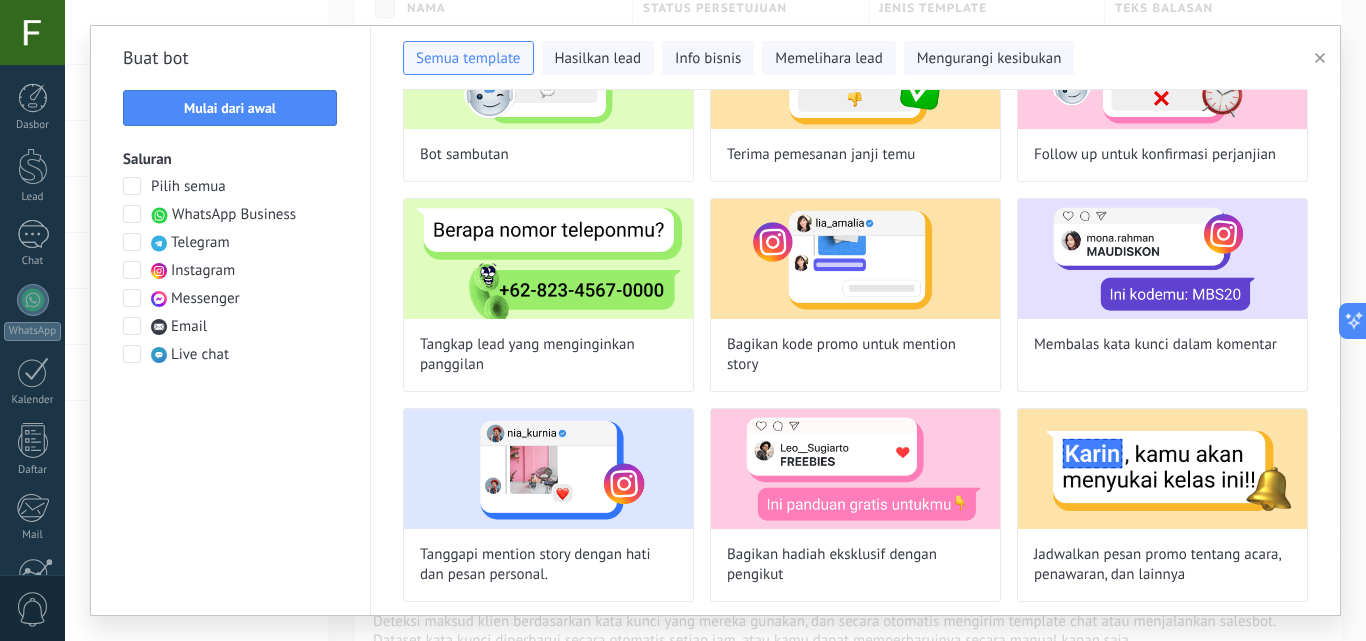 scroll, scrollTop: 178, scrollLeft: 0, axis: vertical 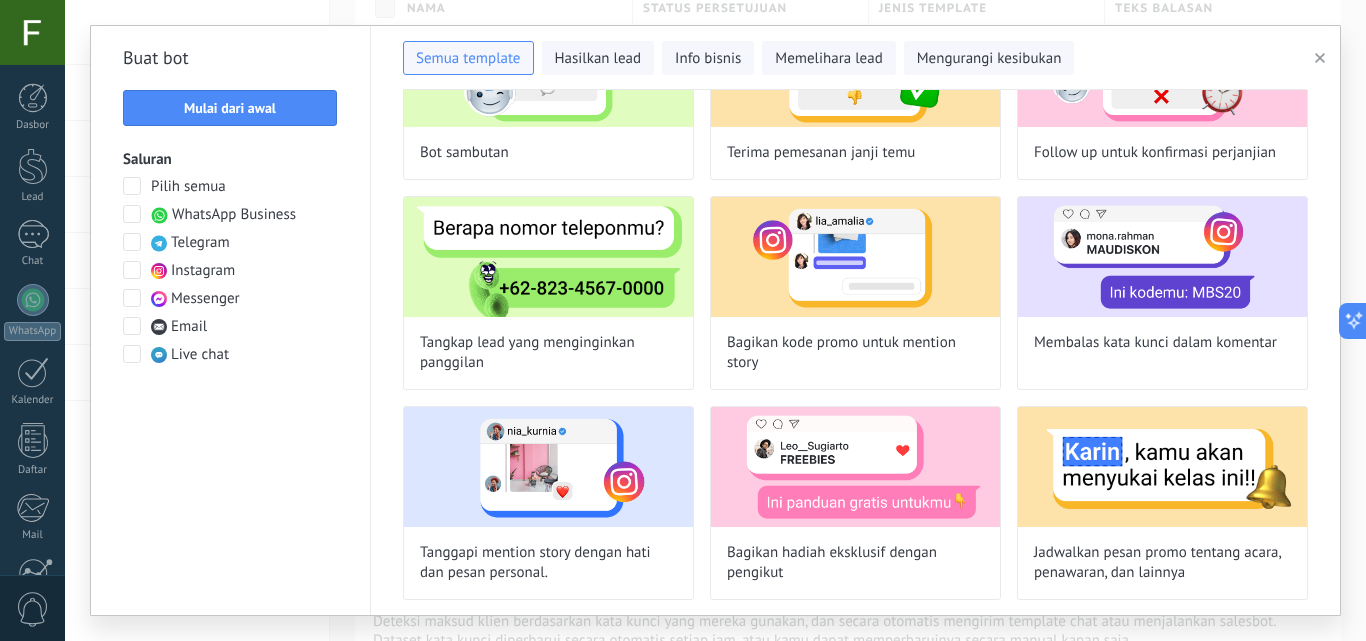 click on "Buat bot Mulai dari awal Saluran Pilih semua WhatsApp Business Telegram Instagram Messenger Email Live chat" at bounding box center [231, 320] 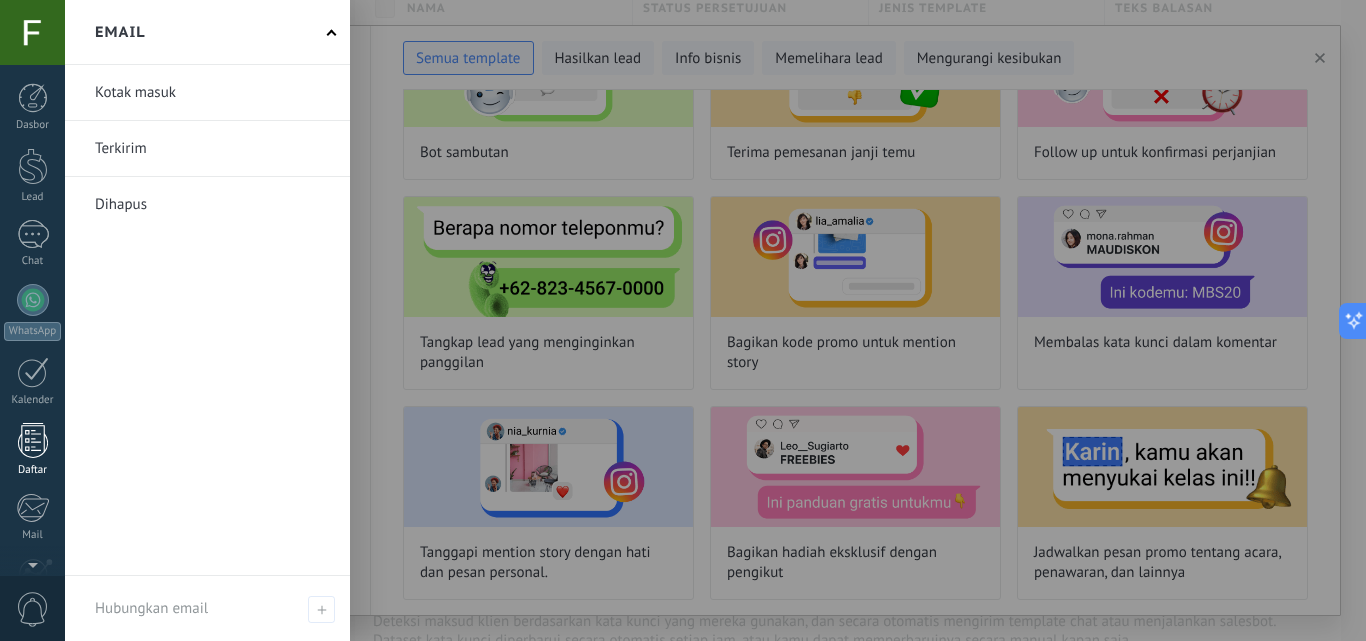 scroll, scrollTop: 191, scrollLeft: 0, axis: vertical 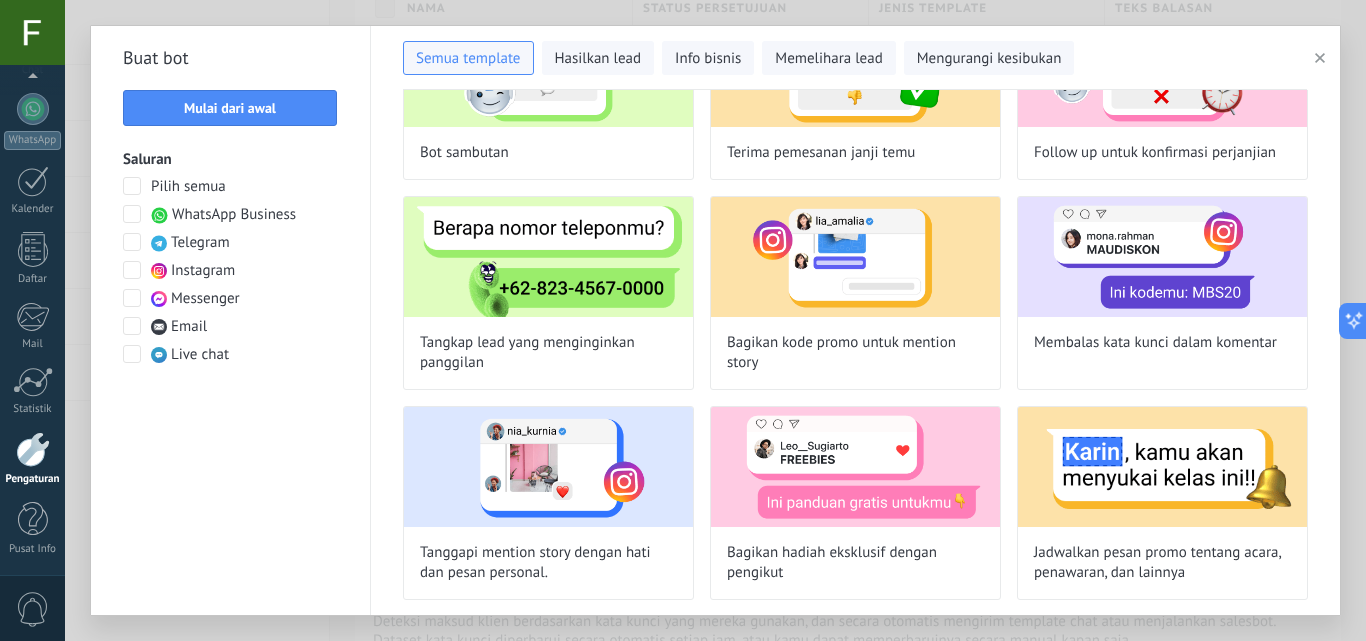 click at bounding box center [33, 449] 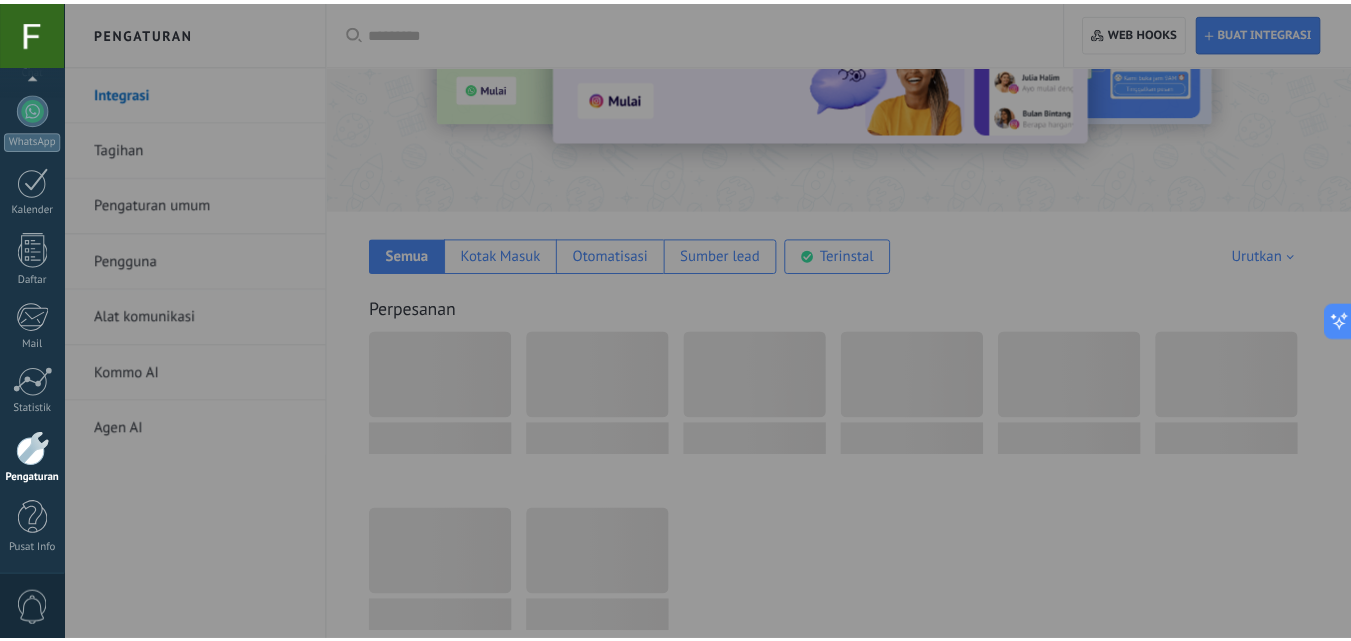scroll, scrollTop: 0, scrollLeft: 0, axis: both 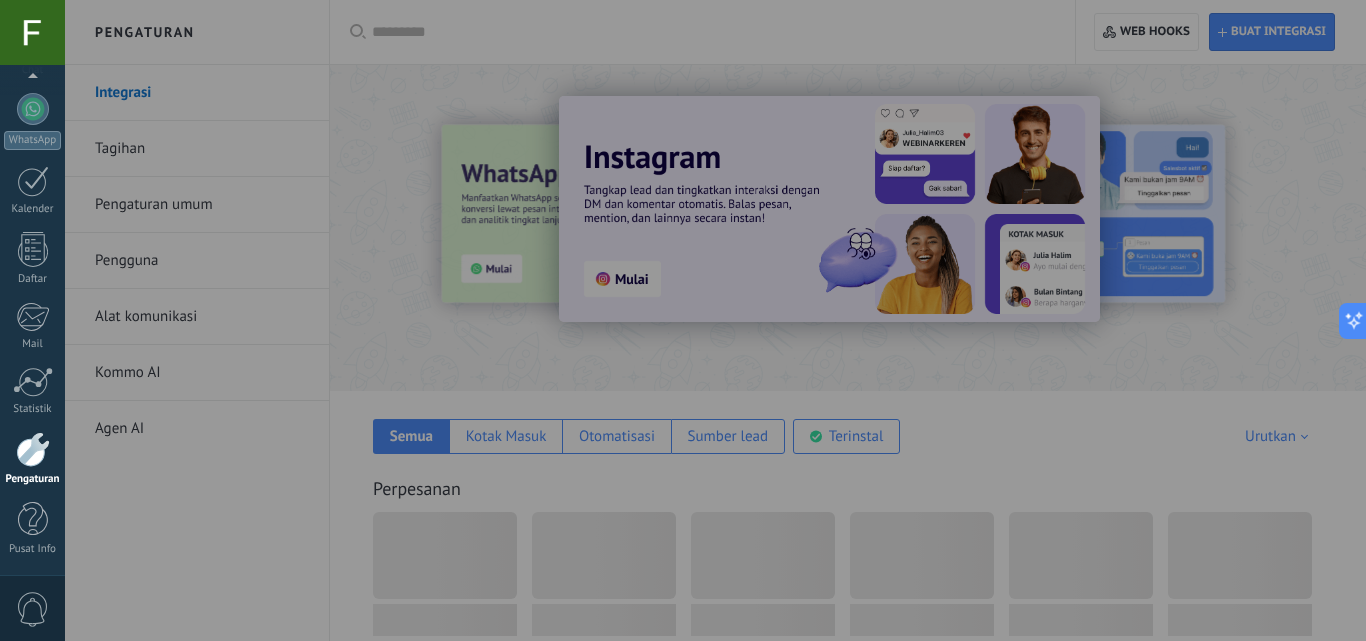 drag, startPoint x: 205, startPoint y: 311, endPoint x: 910, endPoint y: 195, distance: 714.47955 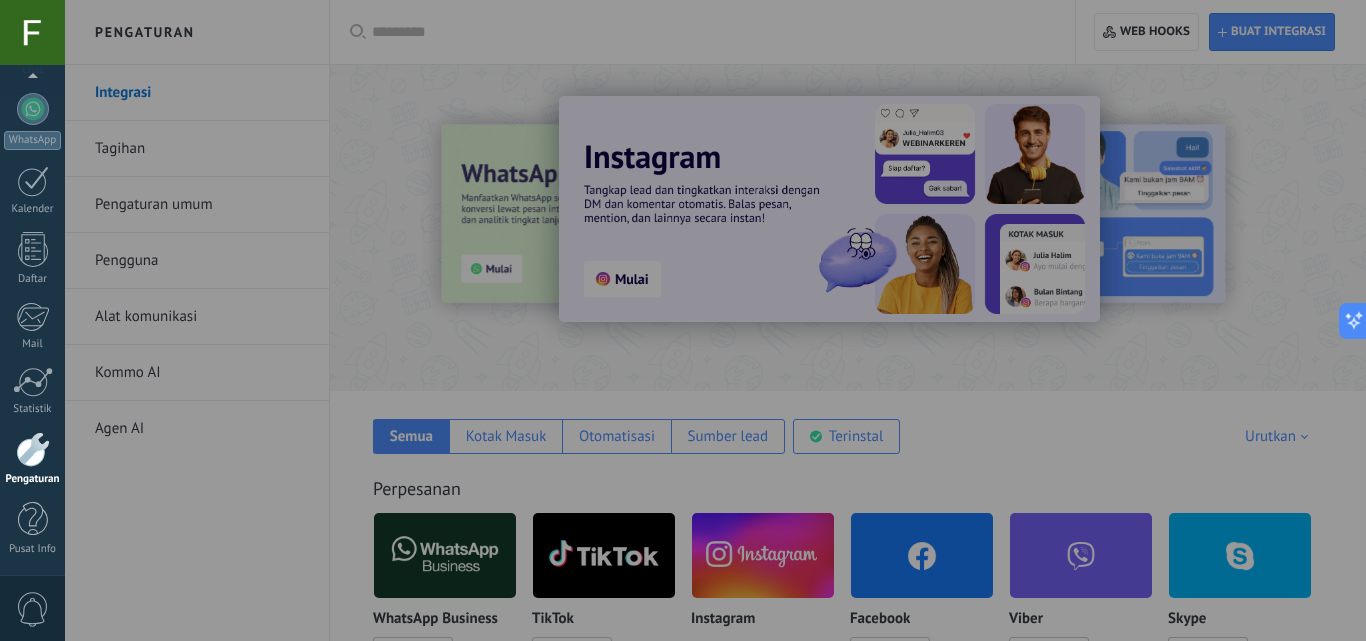 click at bounding box center (748, 320) 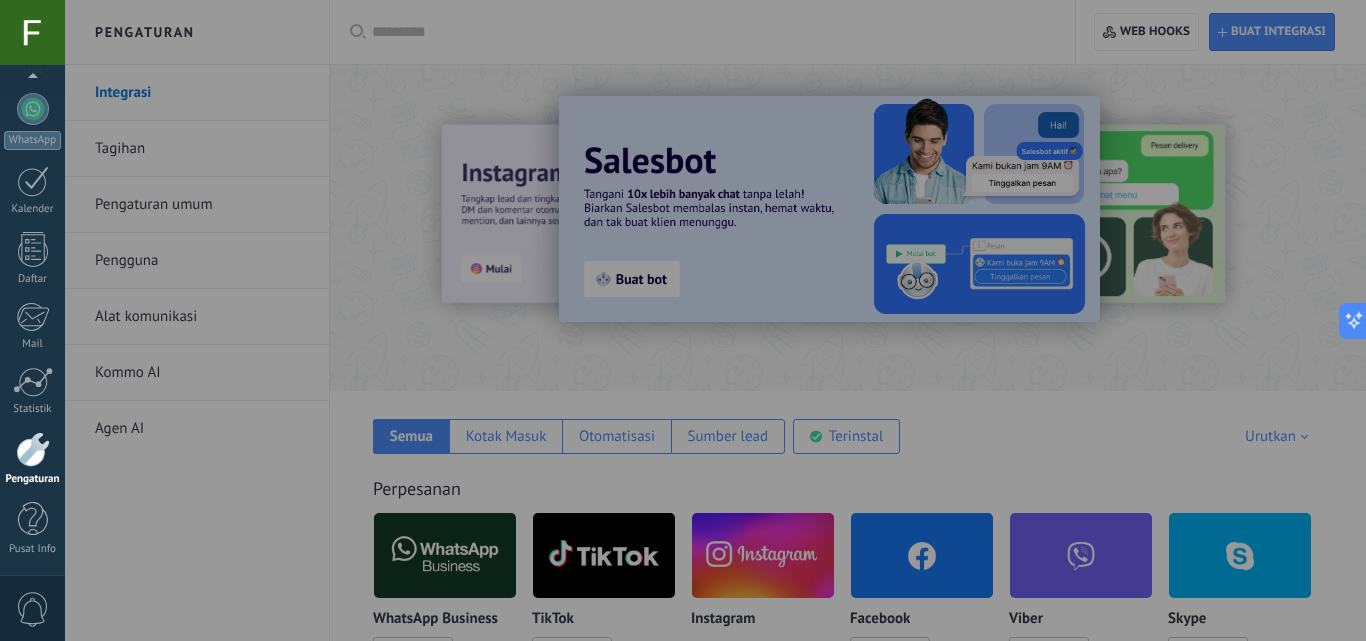 click at bounding box center [748, 320] 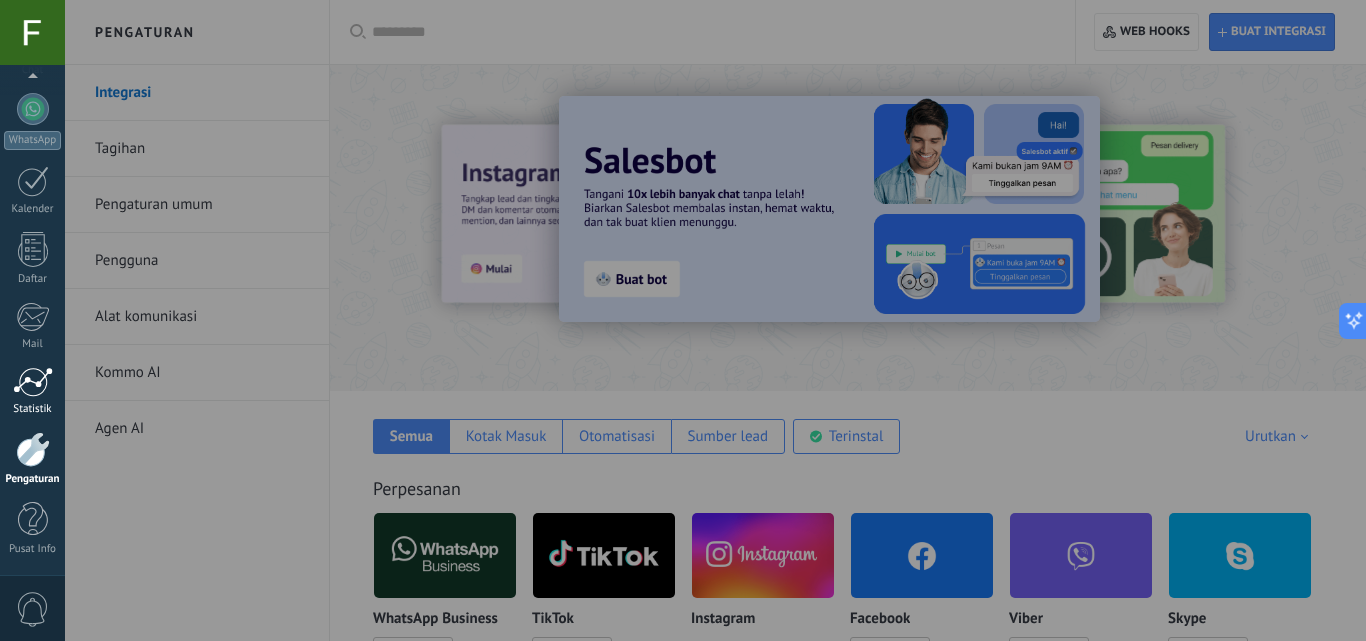 click on "Statistik" at bounding box center [32, 391] 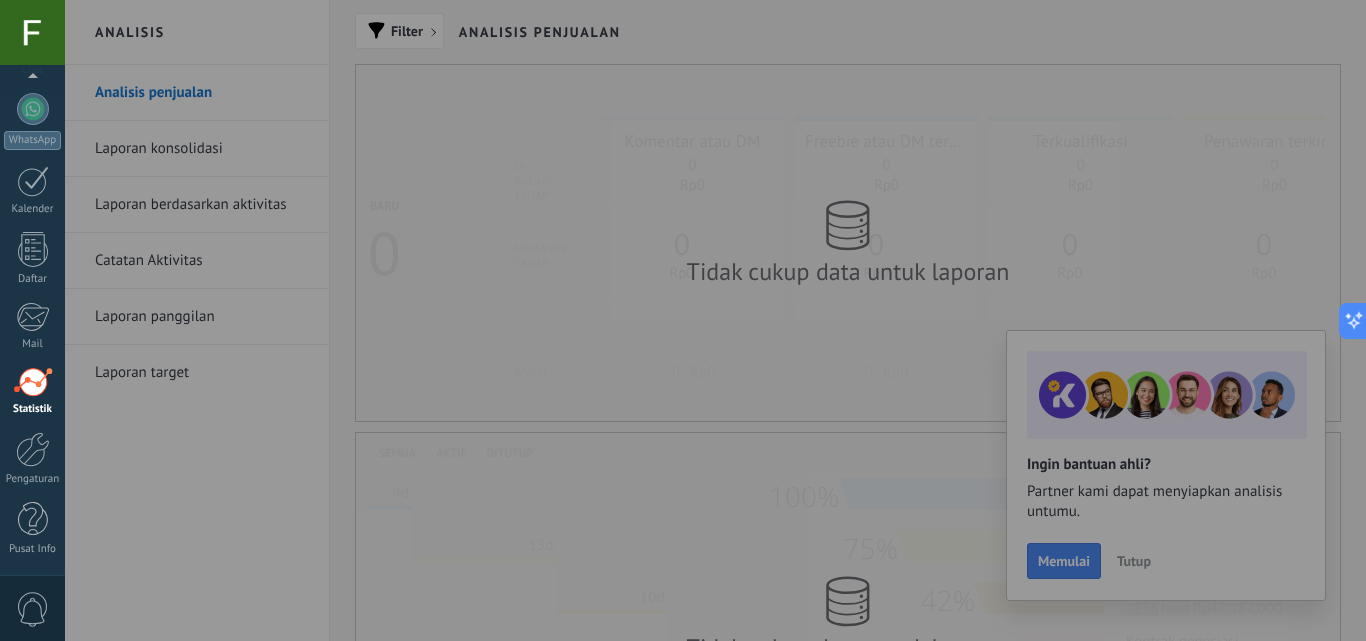click at bounding box center (748, 320) 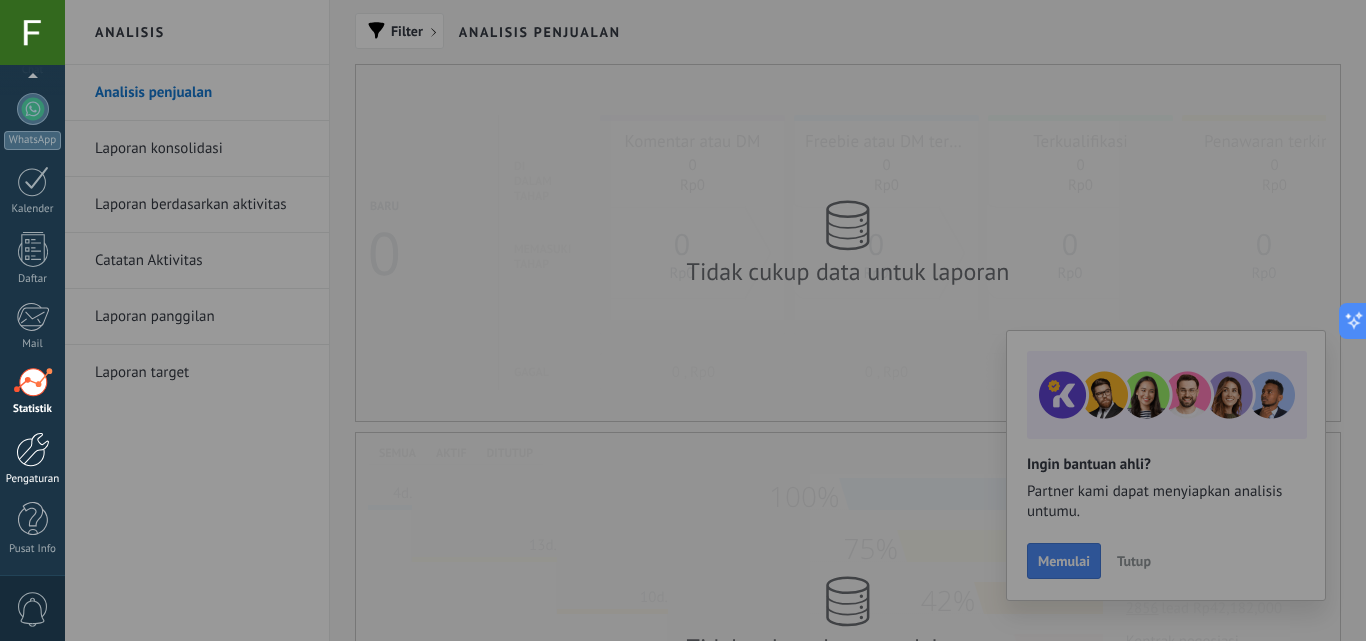 click on "Pengaturan" at bounding box center (32, 459) 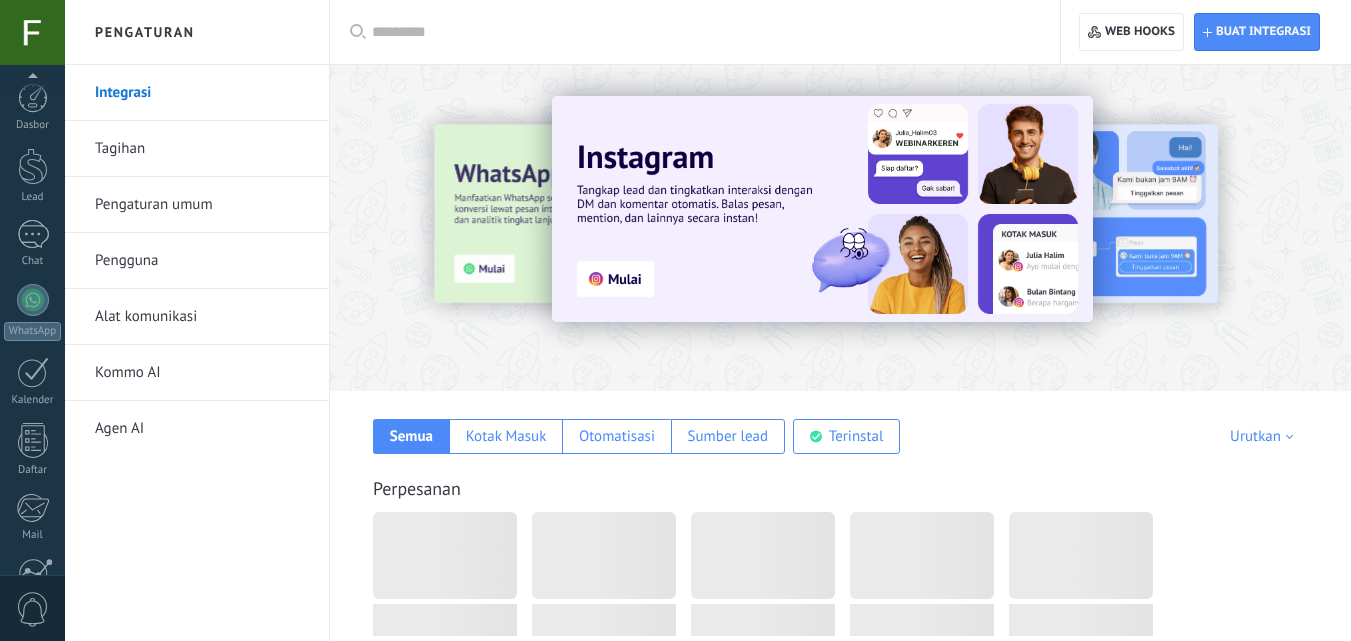 click on "Pengaturan umum" at bounding box center (202, 205) 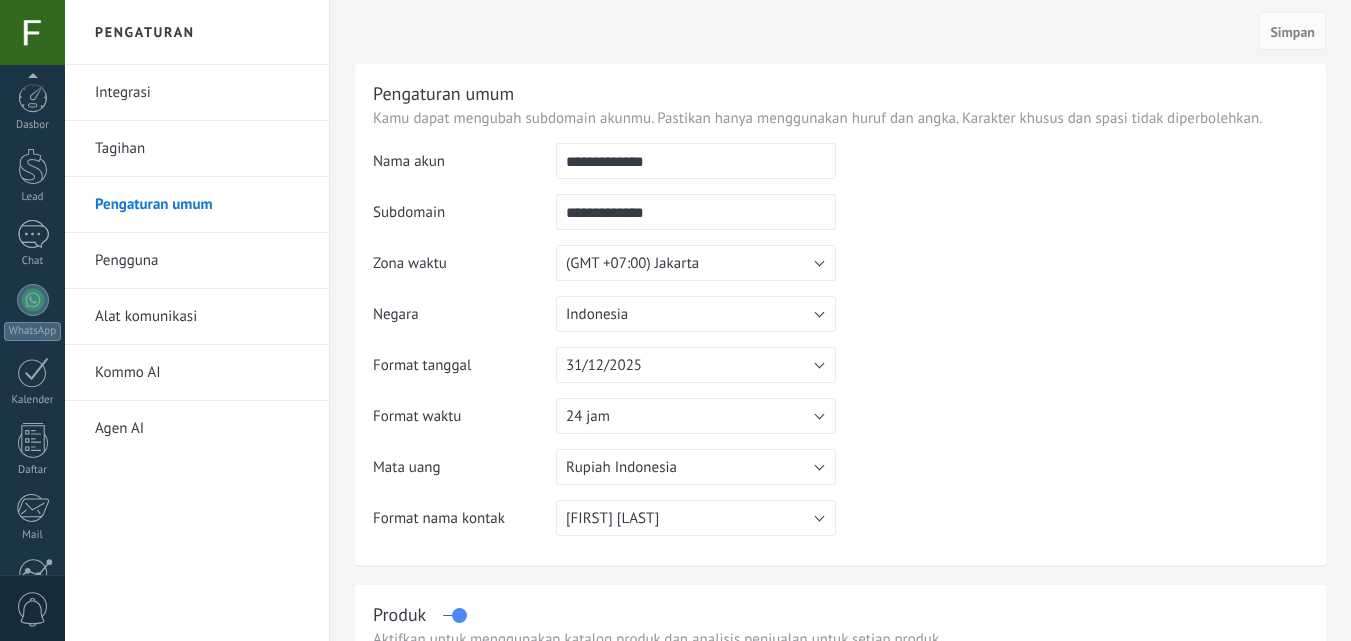 scroll, scrollTop: 191, scrollLeft: 0, axis: vertical 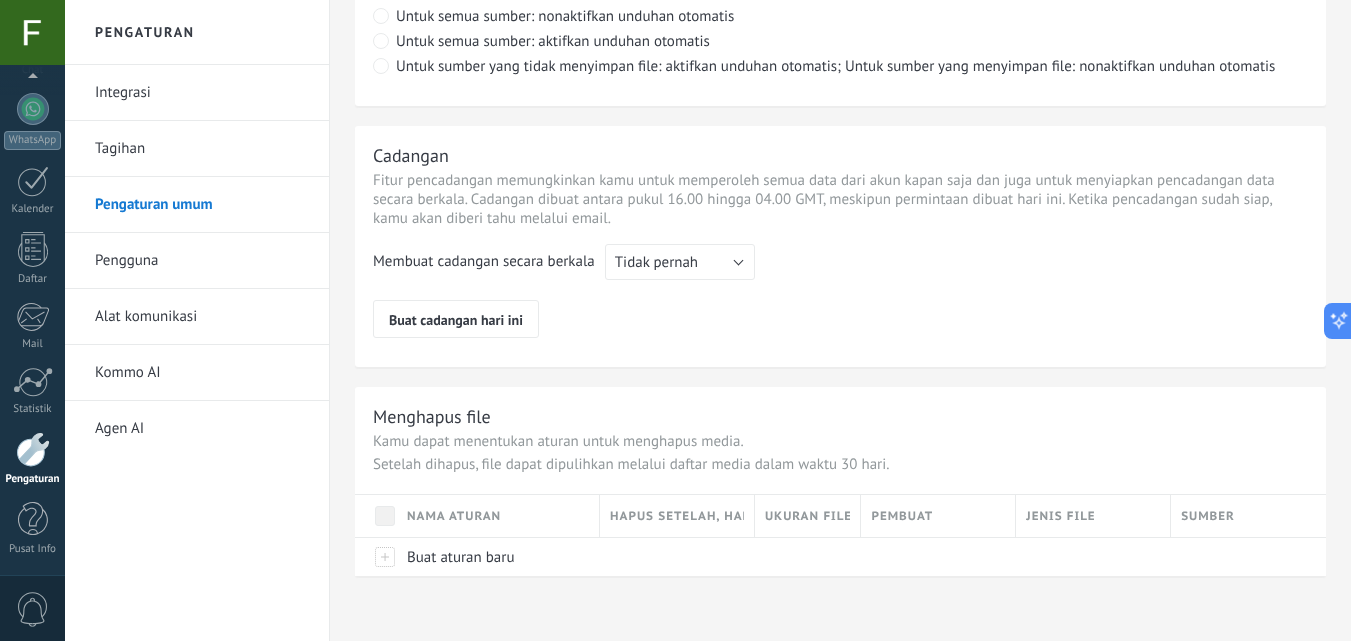 click on "Alat komunikasi" at bounding box center [202, 317] 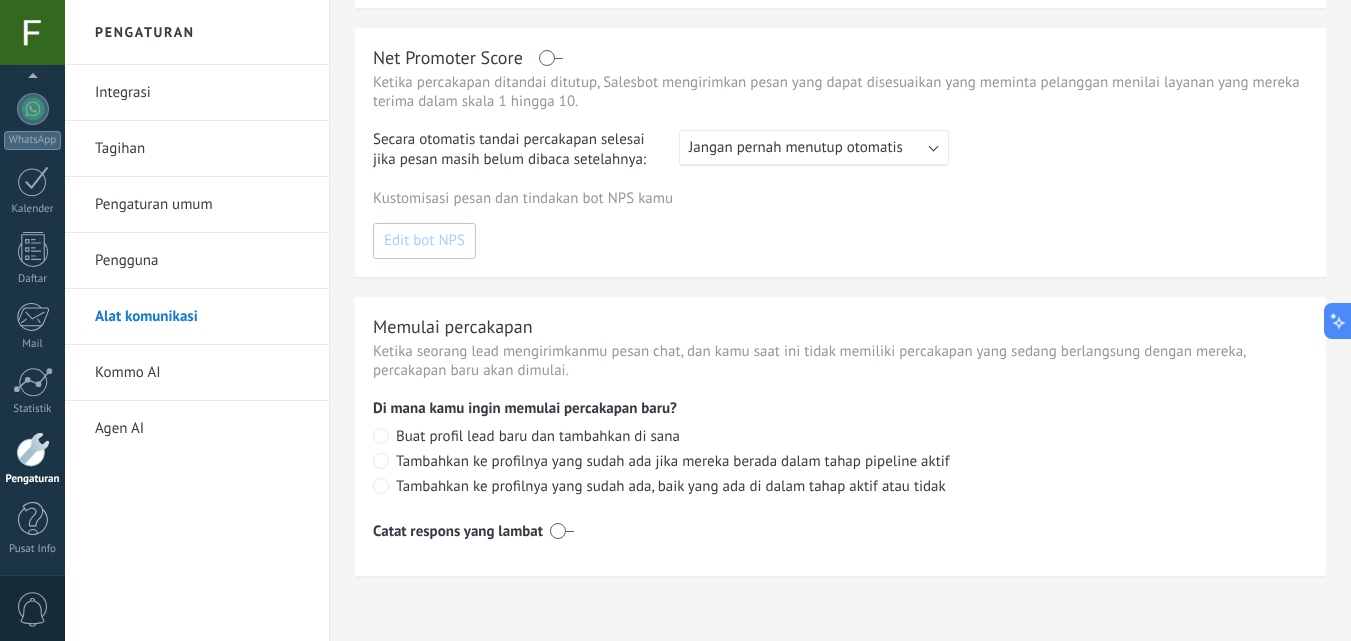 scroll, scrollTop: 0, scrollLeft: 0, axis: both 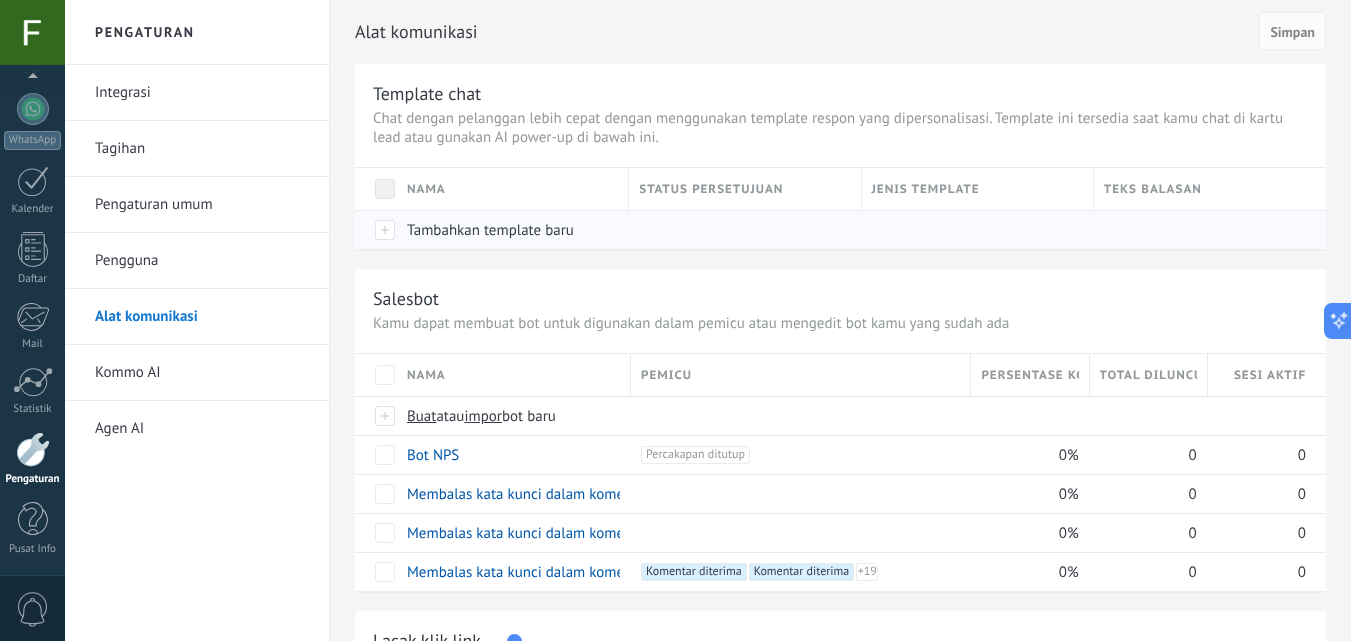 click at bounding box center (376, 229) 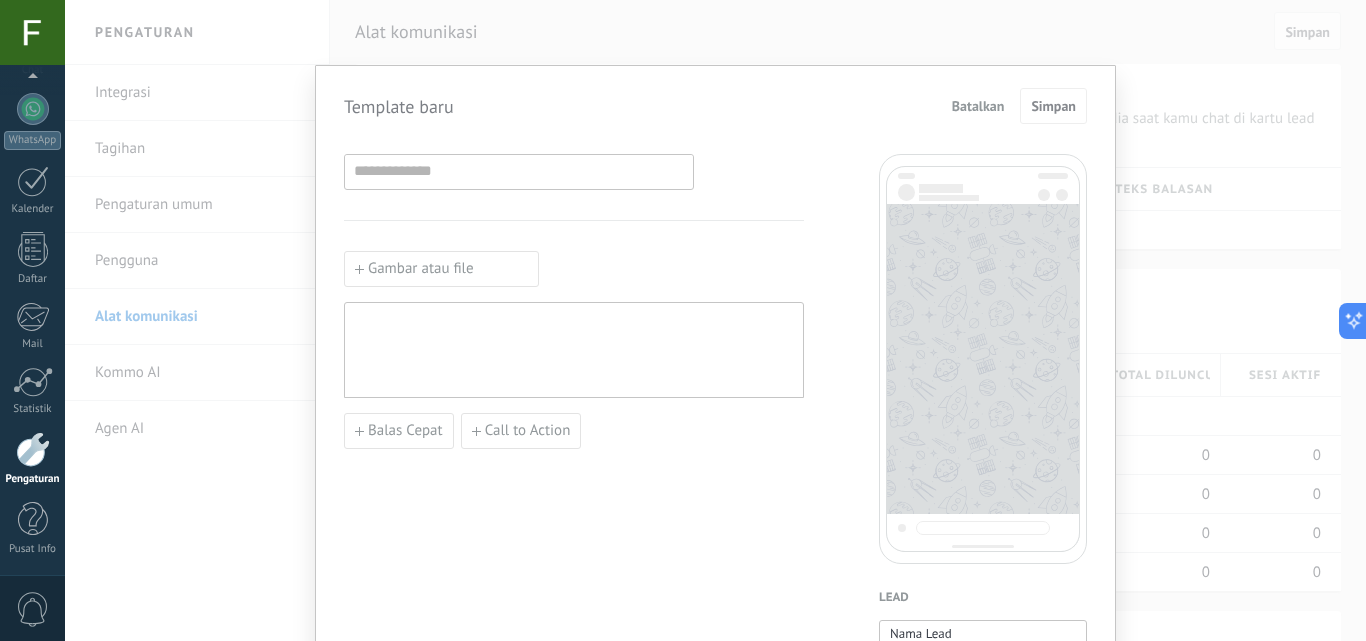 click on "Batalkan" at bounding box center [978, 106] 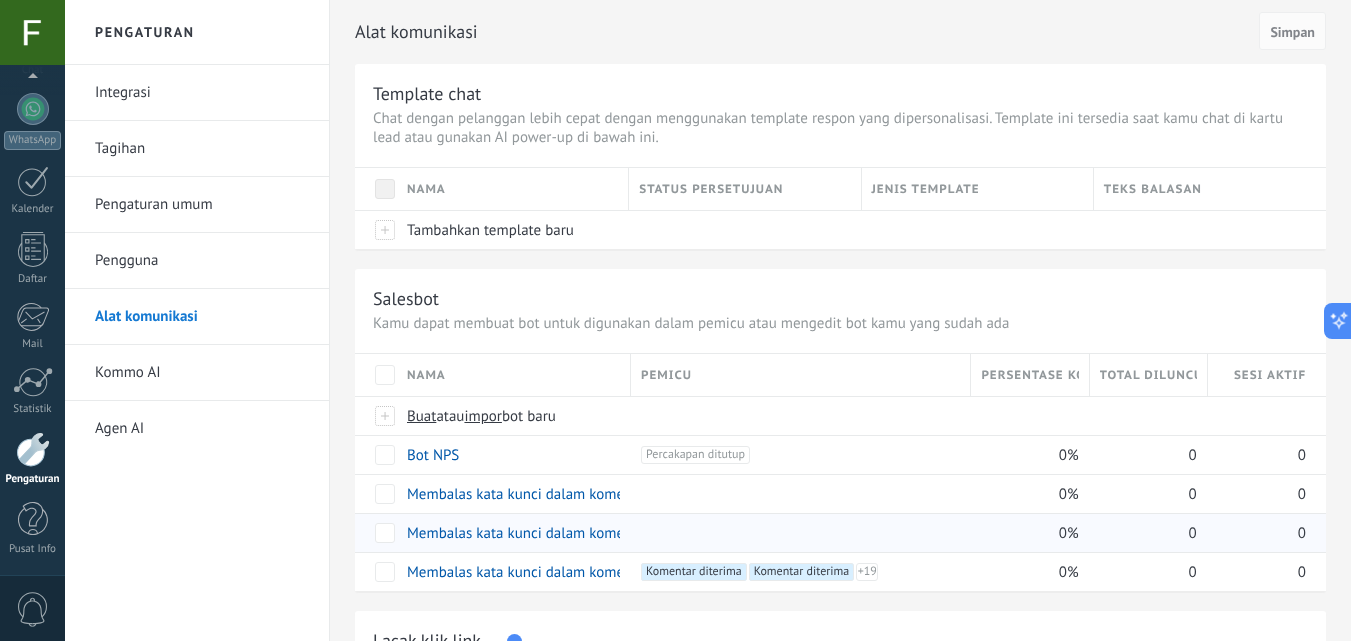 scroll, scrollTop: 205, scrollLeft: 0, axis: vertical 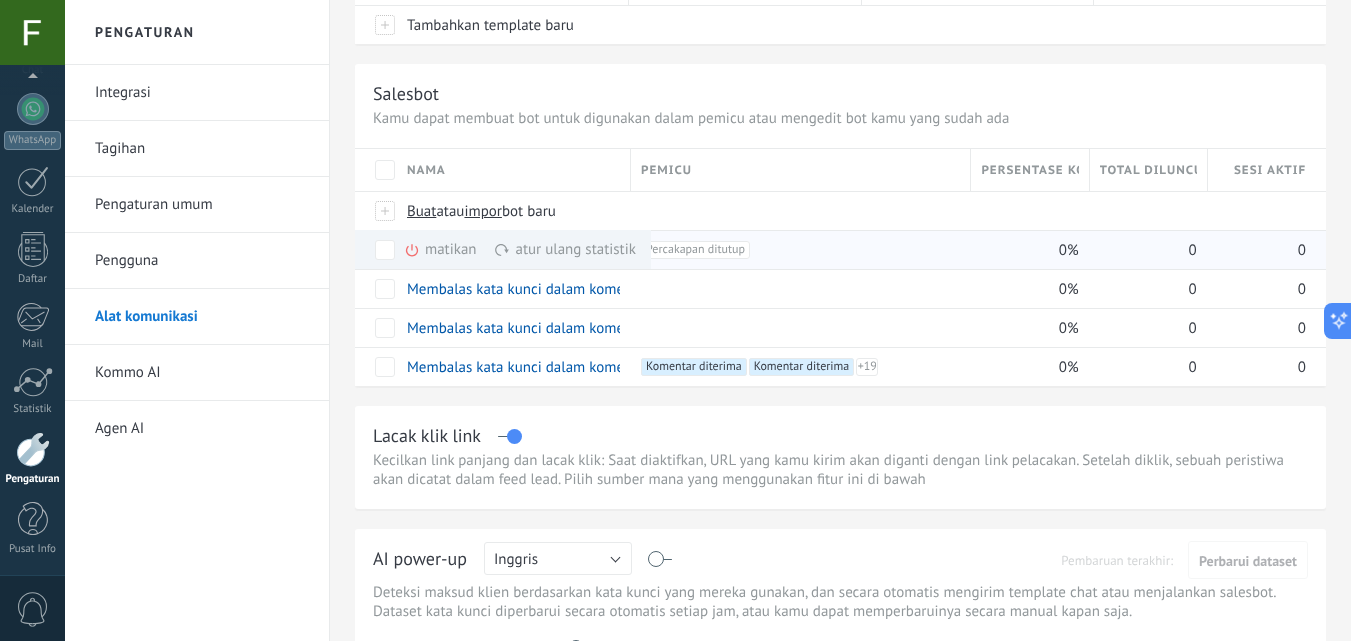 click on "matikan lagi" at bounding box center (473, 249) 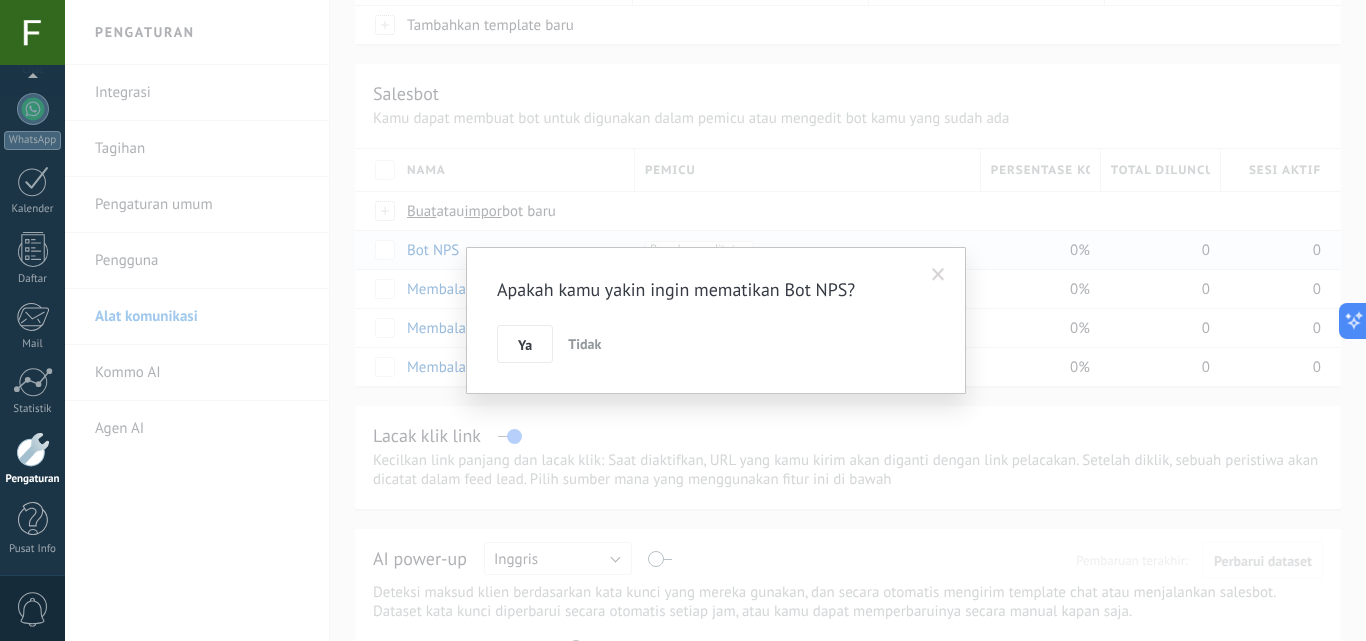 click on "Tidak" at bounding box center (584, 344) 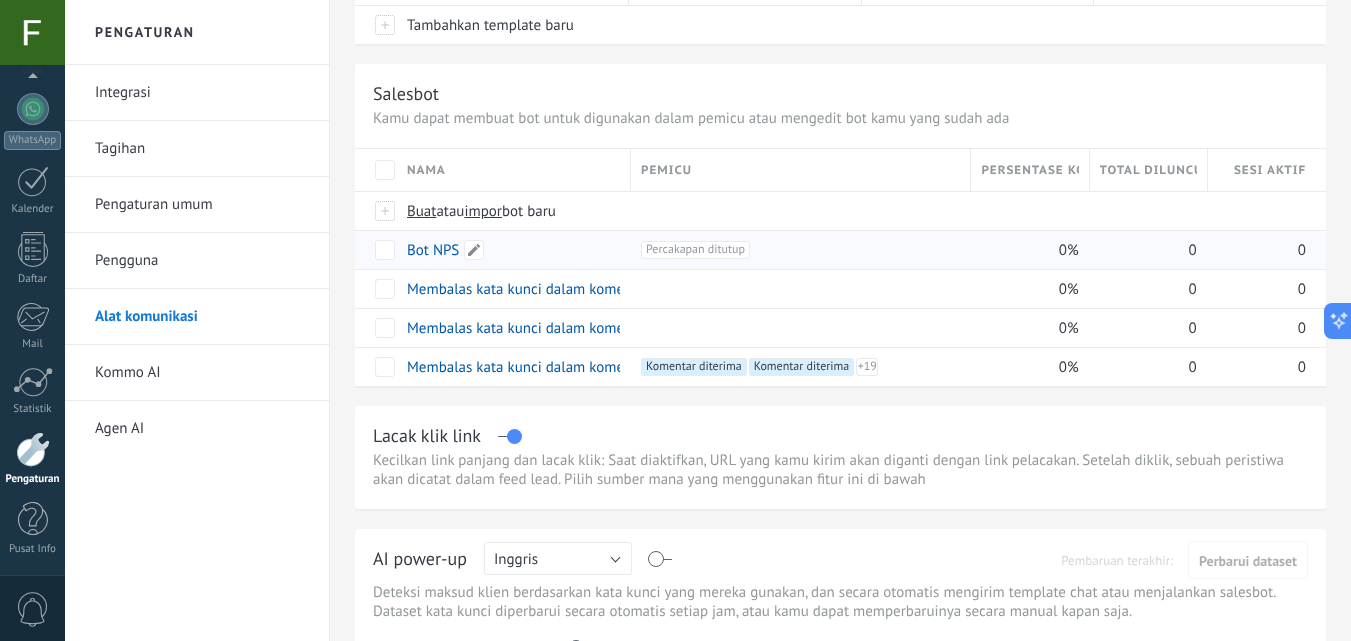 click on "Bot NPS" at bounding box center [509, 250] 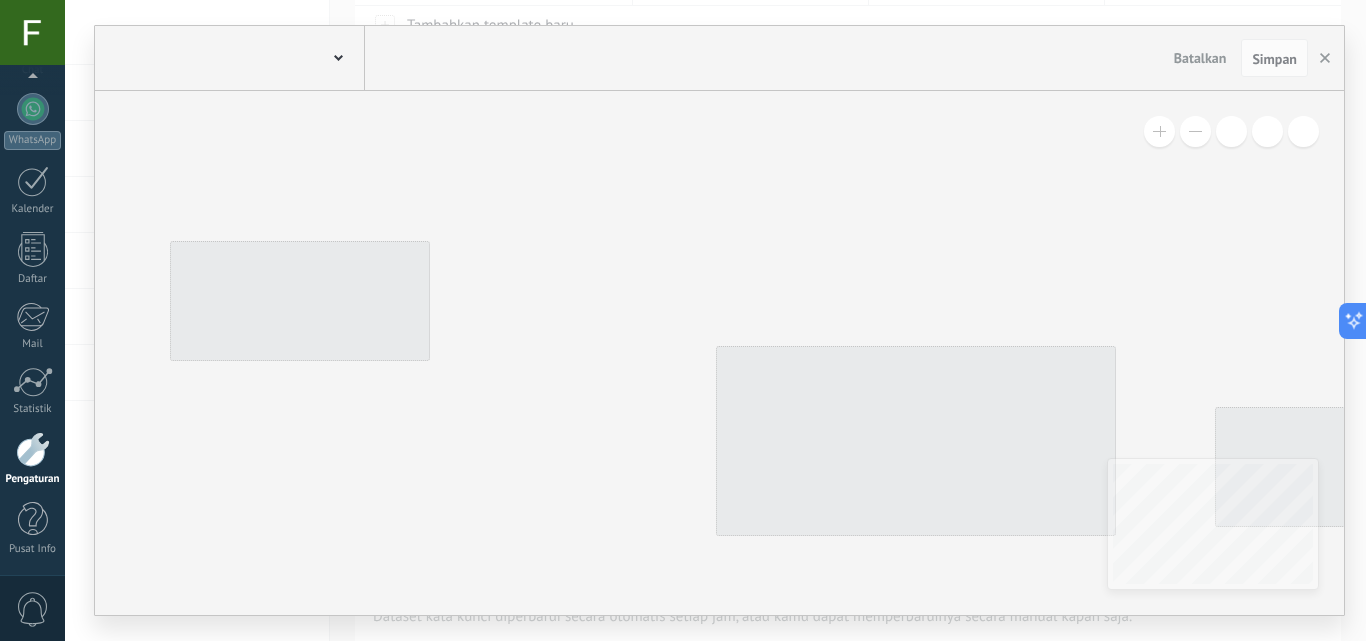 type on "*******" 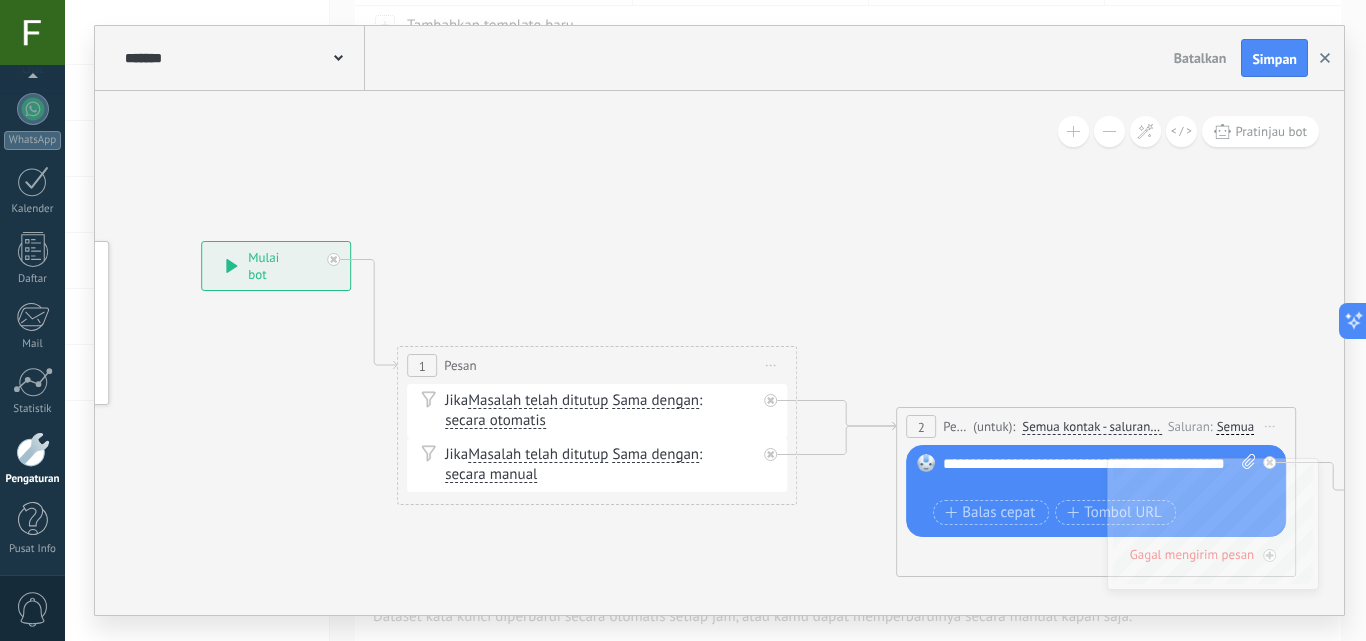 click at bounding box center (1325, 58) 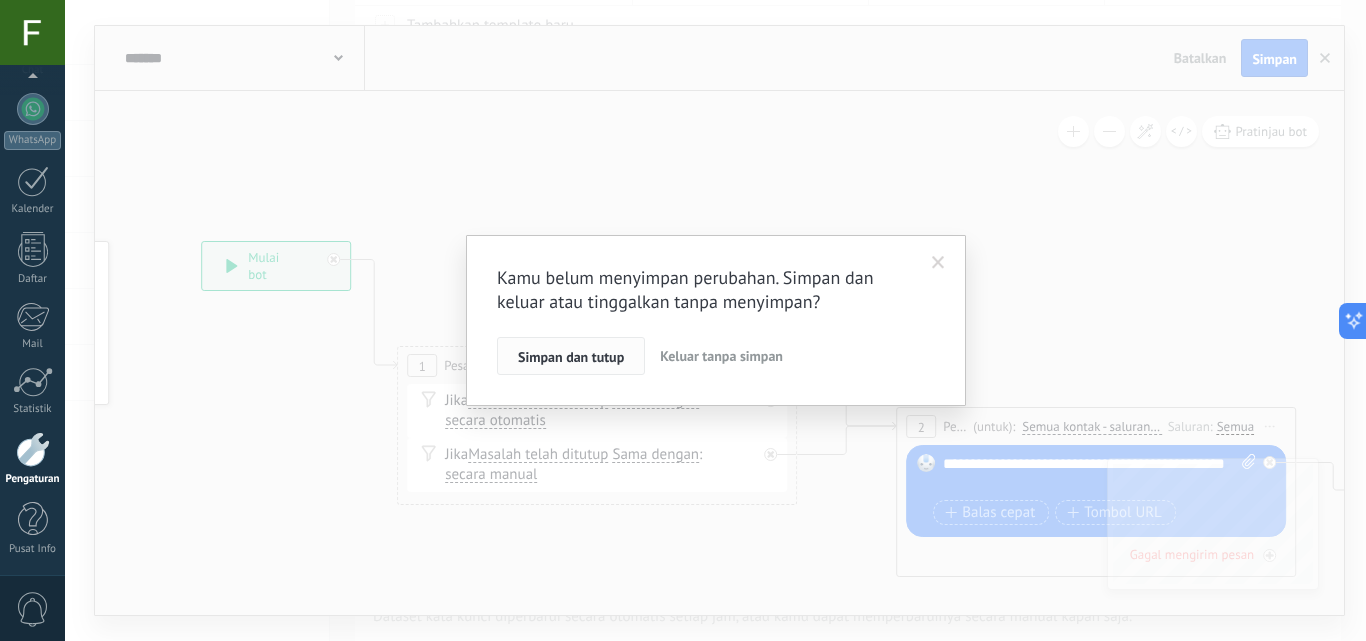 click on "Simpan dan tutup" at bounding box center [571, 356] 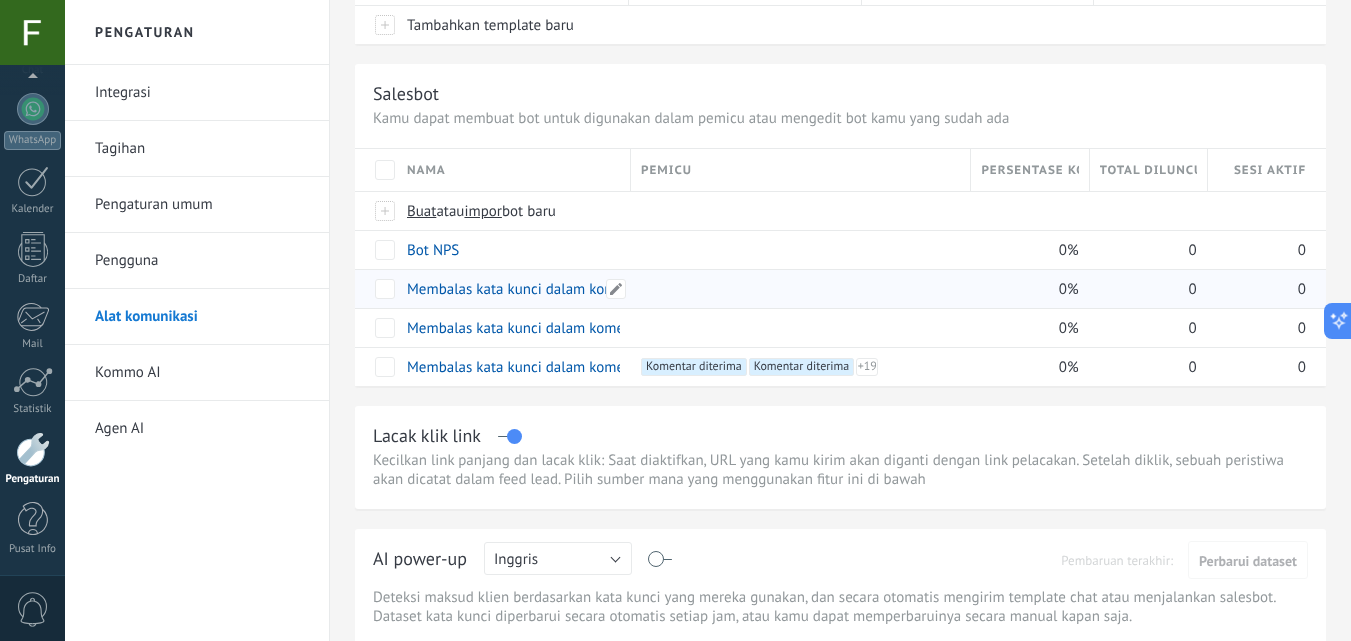 click on "Membalas kata kunci dalam komentar" at bounding box center (509, 289) 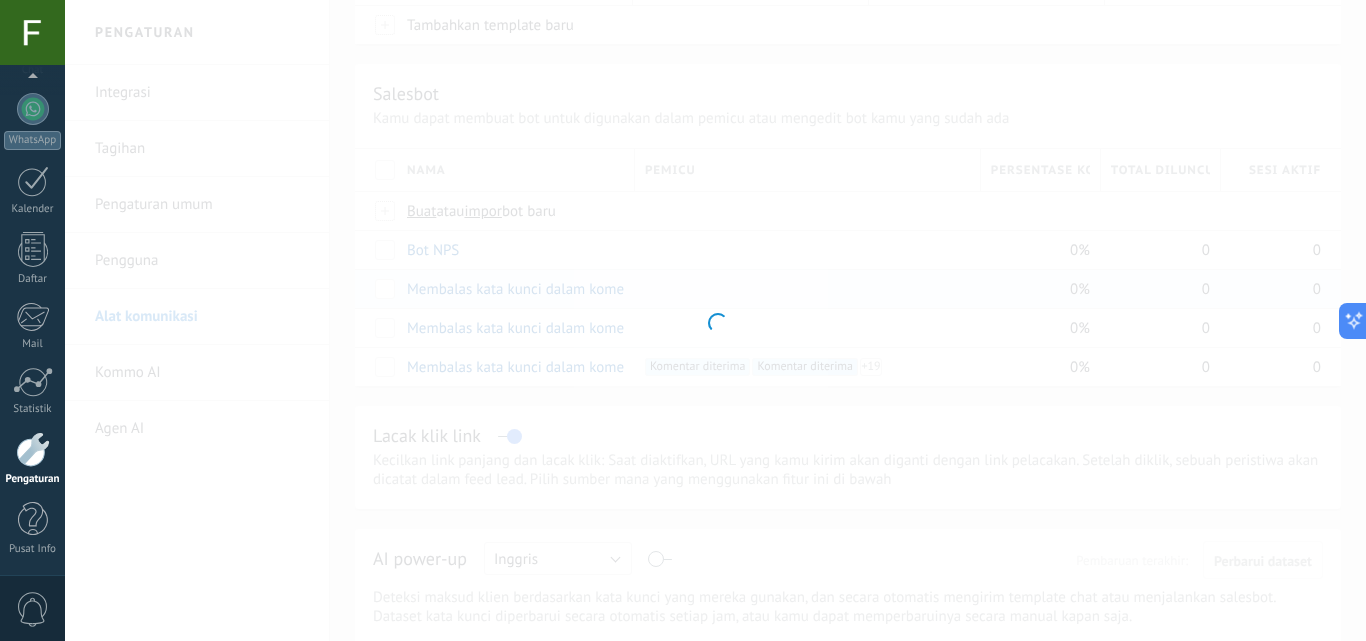 type on "**********" 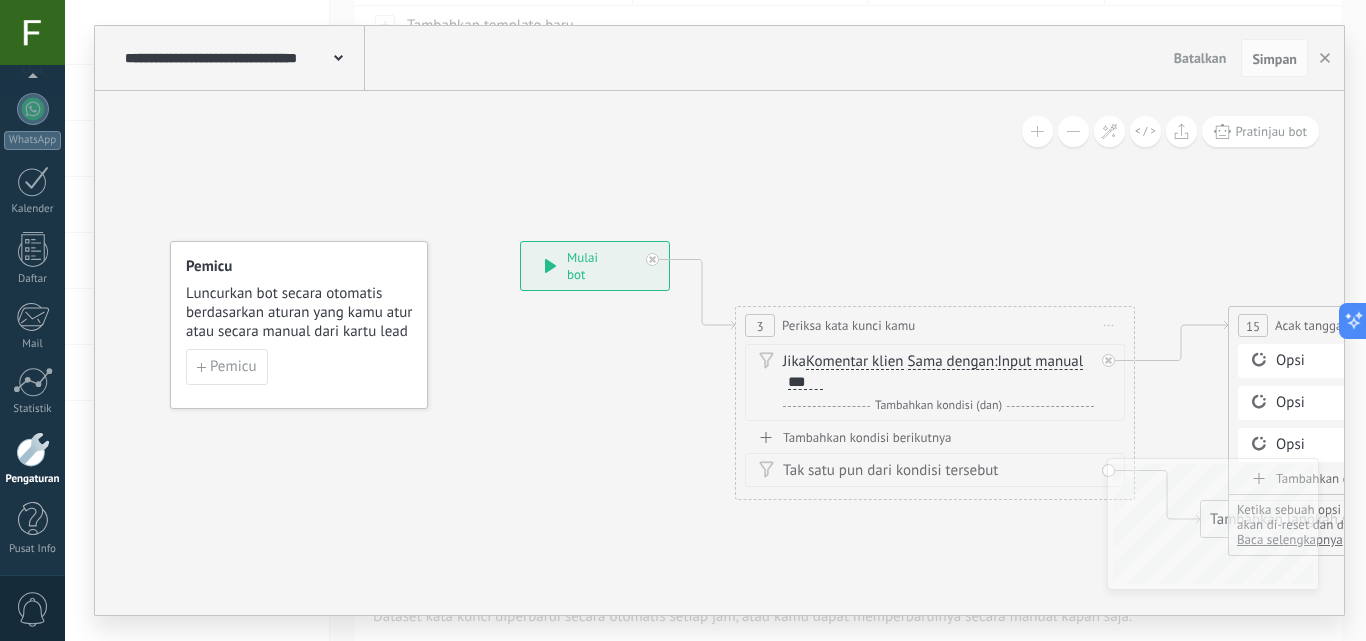 click on "Batalkan" at bounding box center (1200, 58) 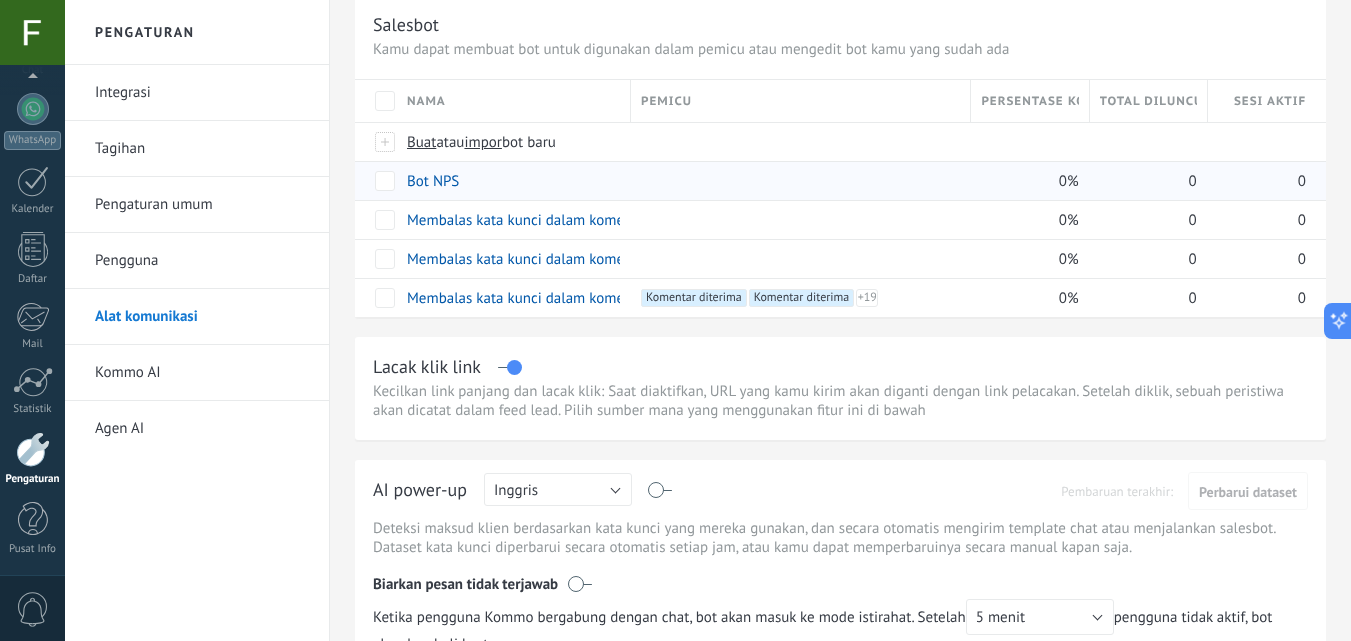 scroll, scrollTop: 275, scrollLeft: 0, axis: vertical 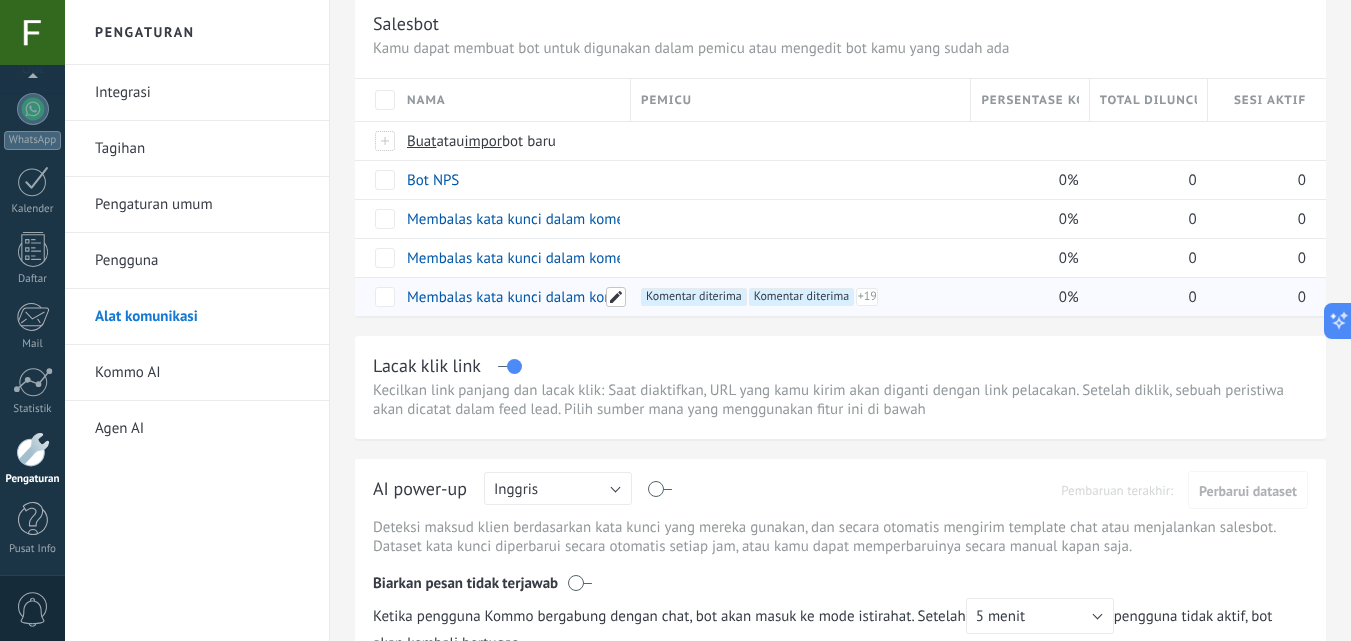 click at bounding box center [616, 297] 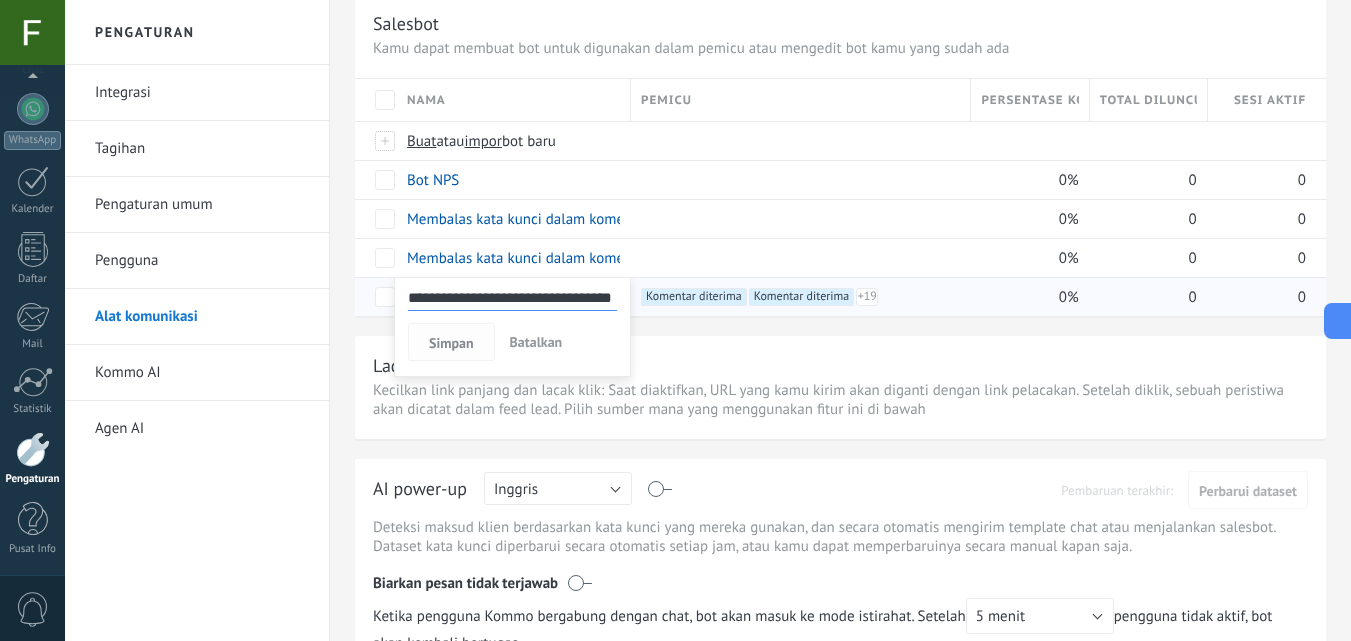 click on "Simpan" at bounding box center [451, 342] 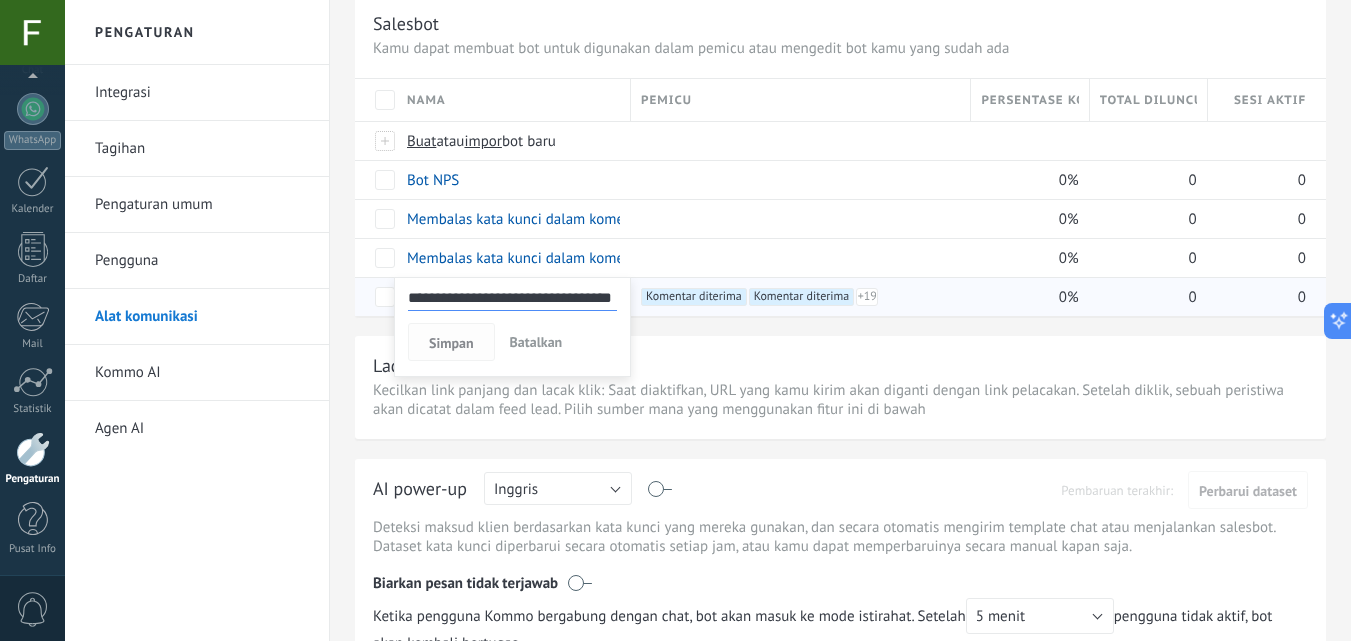 click on "Simpan" at bounding box center (451, 342) 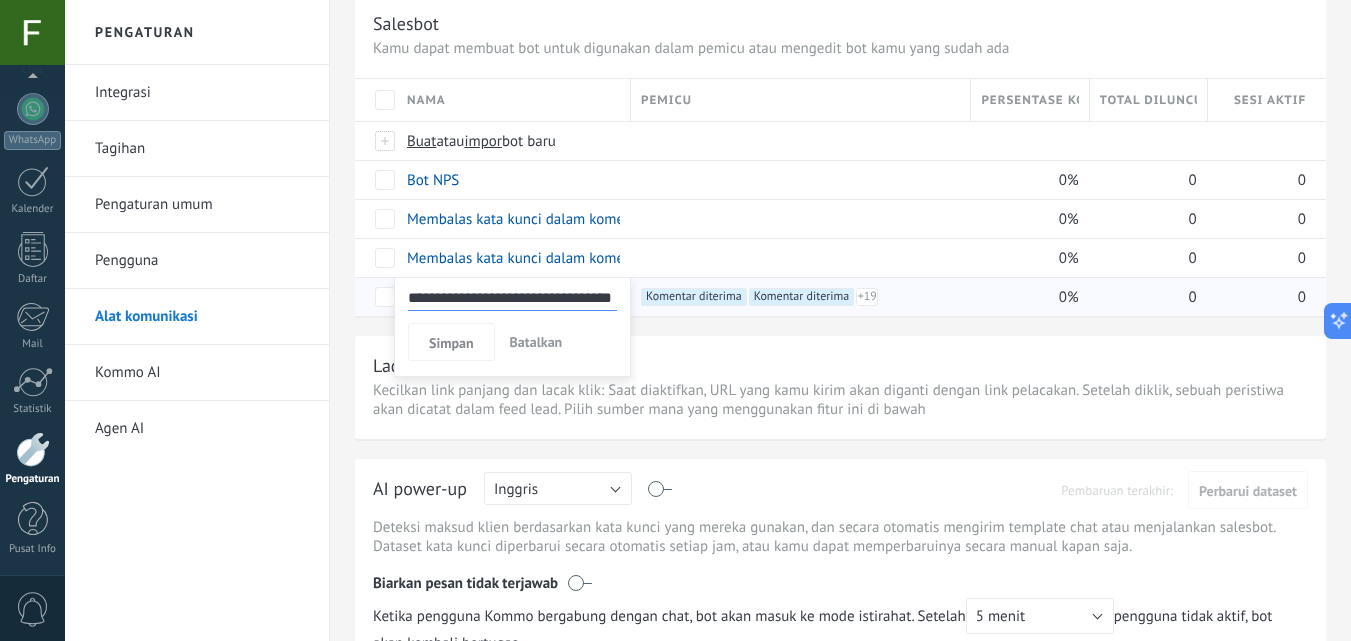 click on "Kecilkan link panjang dan lacak klik: Saat diaktifkan, URL yang kamu kirim akan diganti dengan link pelacakan. Setelah diklik, sebuah peristiwa akan dicatat dalam feed lead. Pilih sumber mana yang menggunakan fitur ini di bawah" at bounding box center (840, 400) 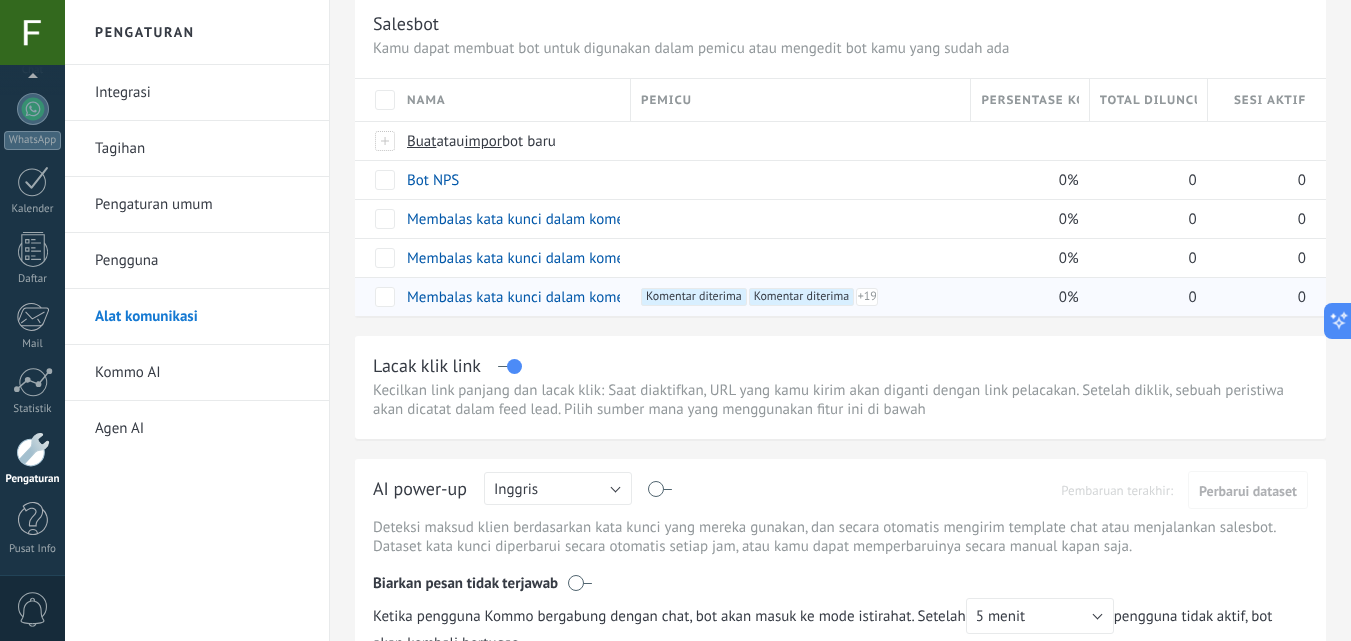 click on "Kecilkan link panjang dan lacak klik: Saat diaktifkan, URL yang kamu kirim akan diganti dengan link pelacakan. Setelah diklik, sebuah peristiwa akan dicatat dalam feed lead. Pilih sumber mana yang menggunakan fitur ini di bawah" at bounding box center [840, 400] 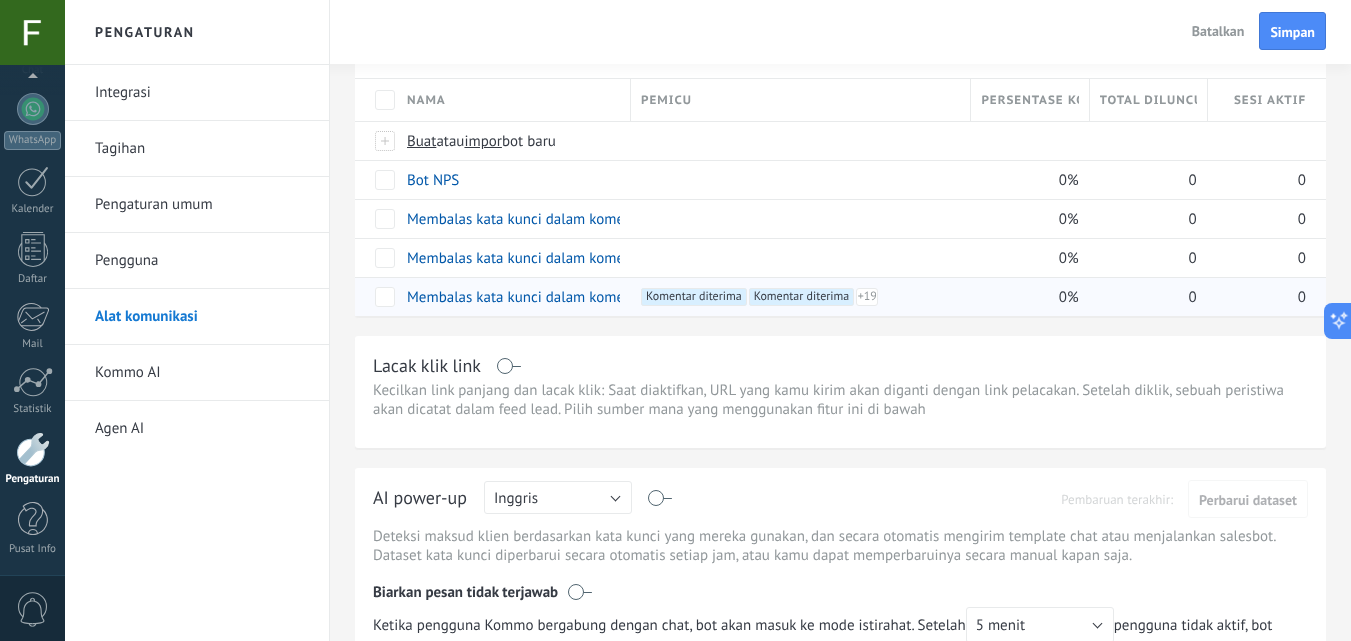 click on "Lacak klik link" at bounding box center [840, 365] 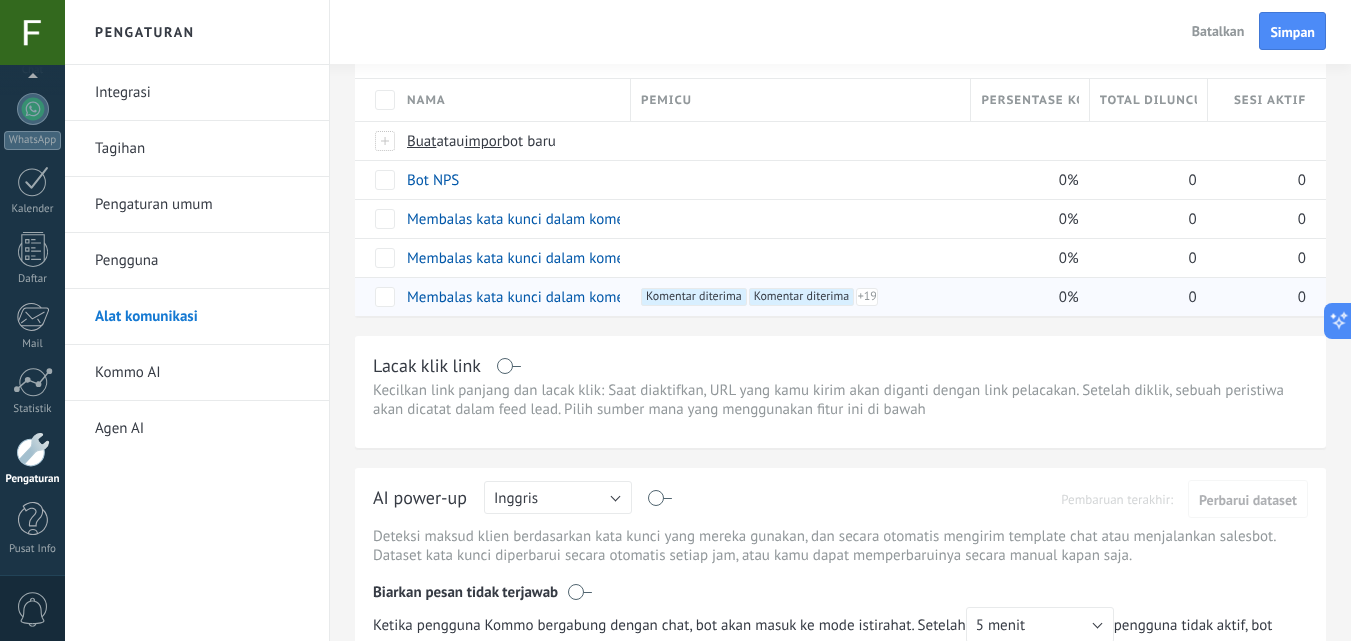 click at bounding box center (509, 366) 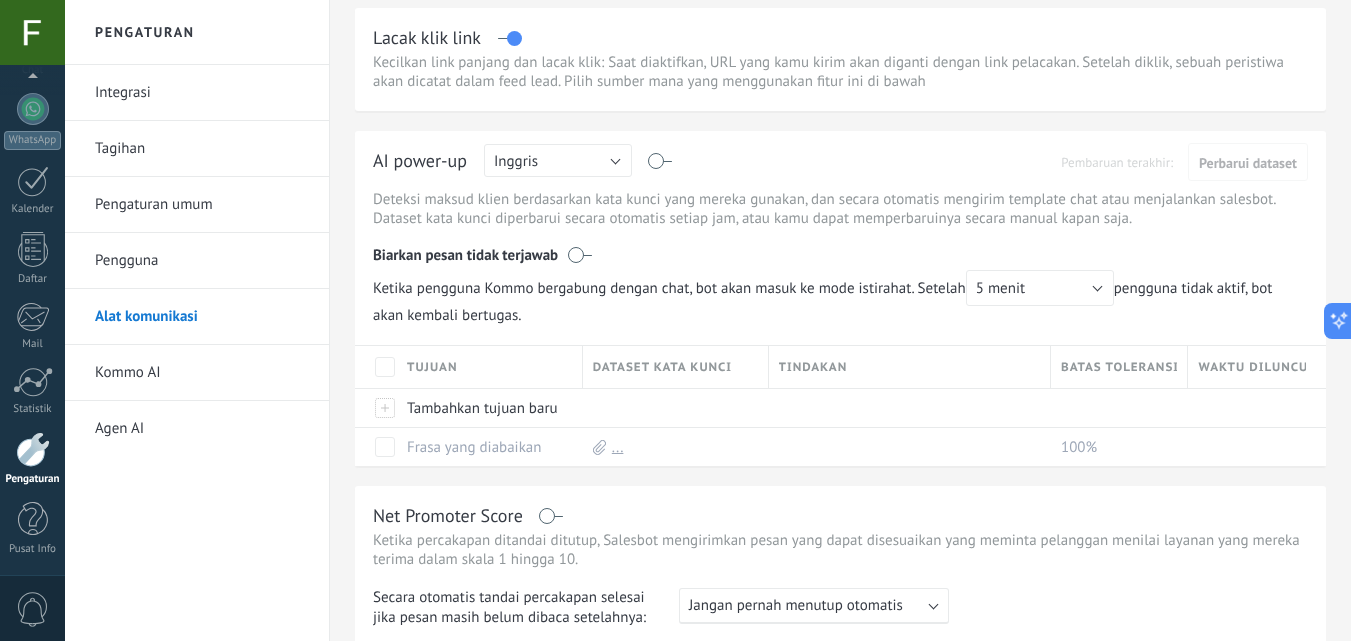 scroll, scrollTop: 650, scrollLeft: 0, axis: vertical 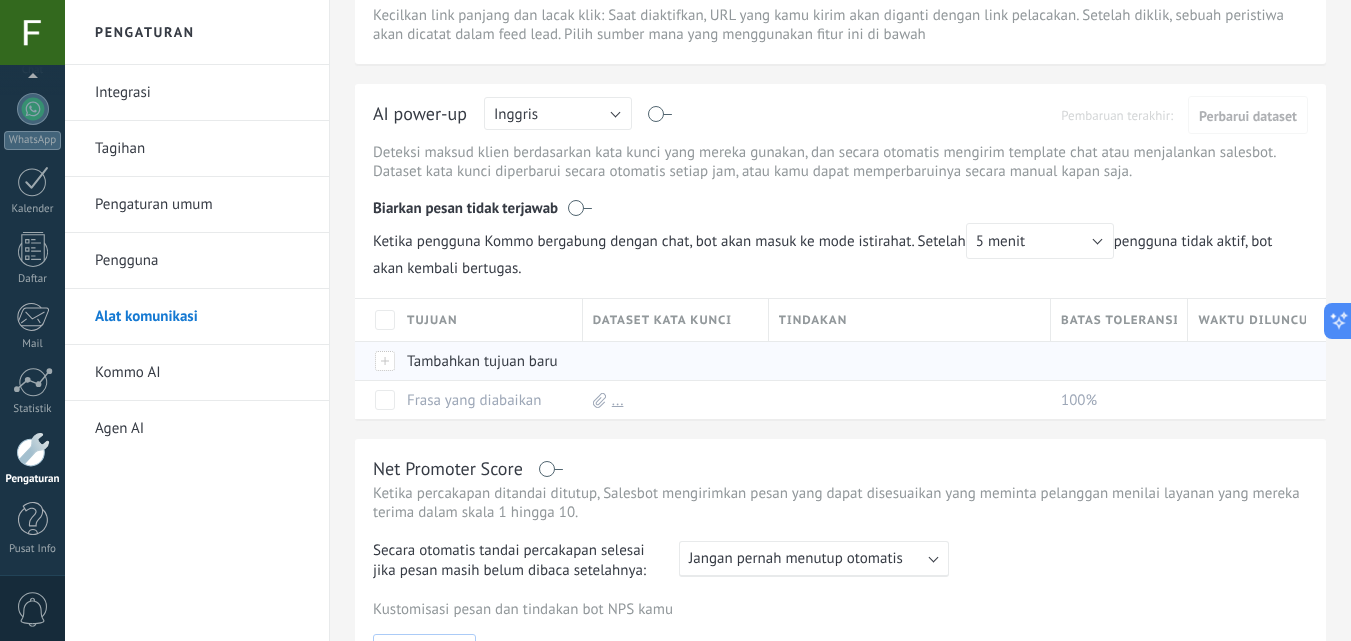 click at bounding box center [386, 361] 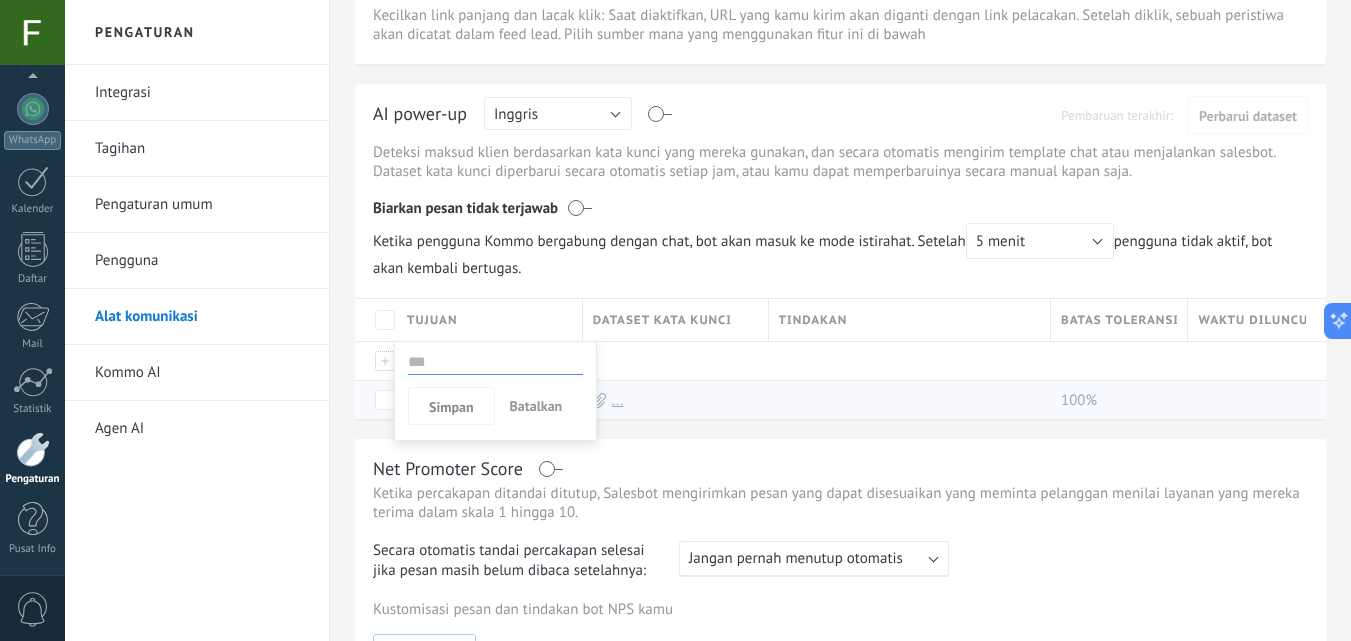 click on "..." at bounding box center [671, 400] 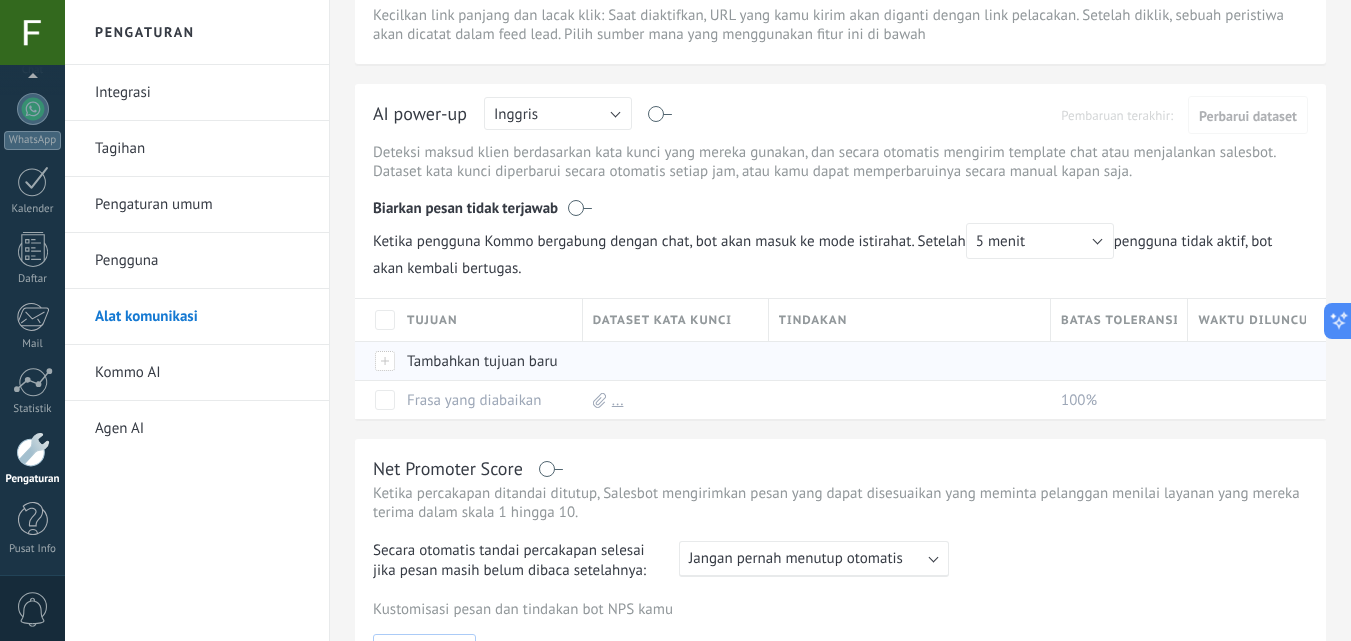 click on "Tambahkan tujuan baru" at bounding box center [490, 360] 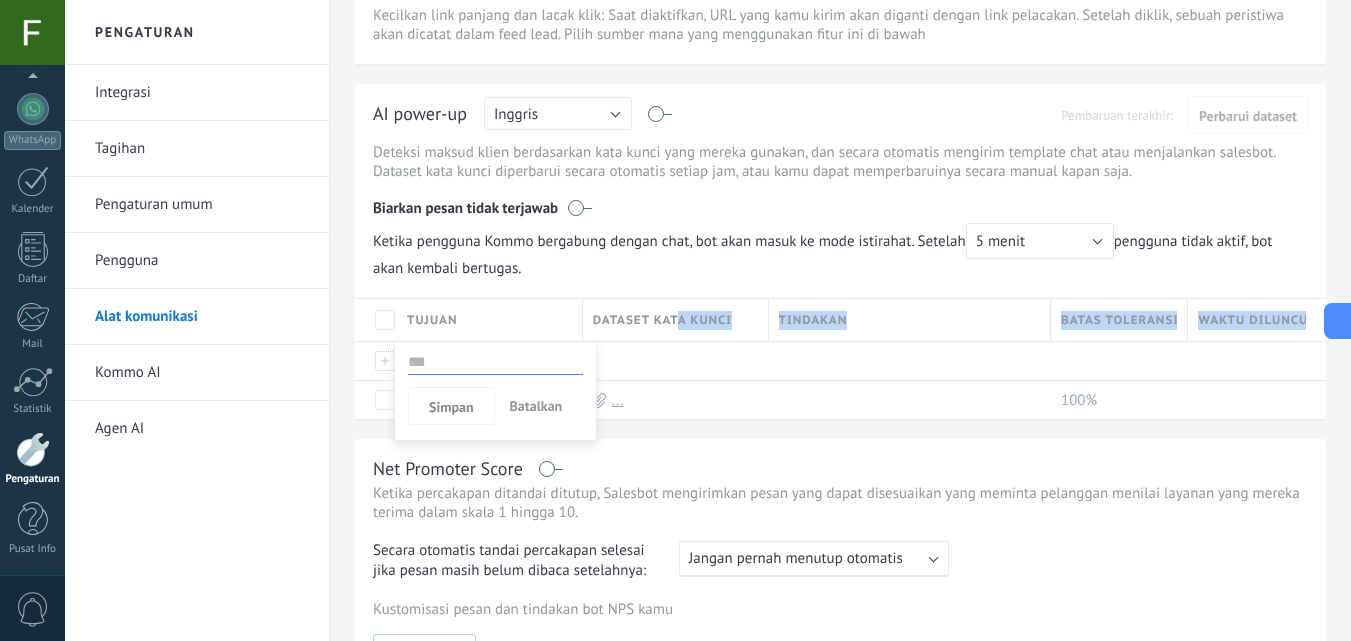 drag, startPoint x: 668, startPoint y: 378, endPoint x: 675, endPoint y: 315, distance: 63.387695 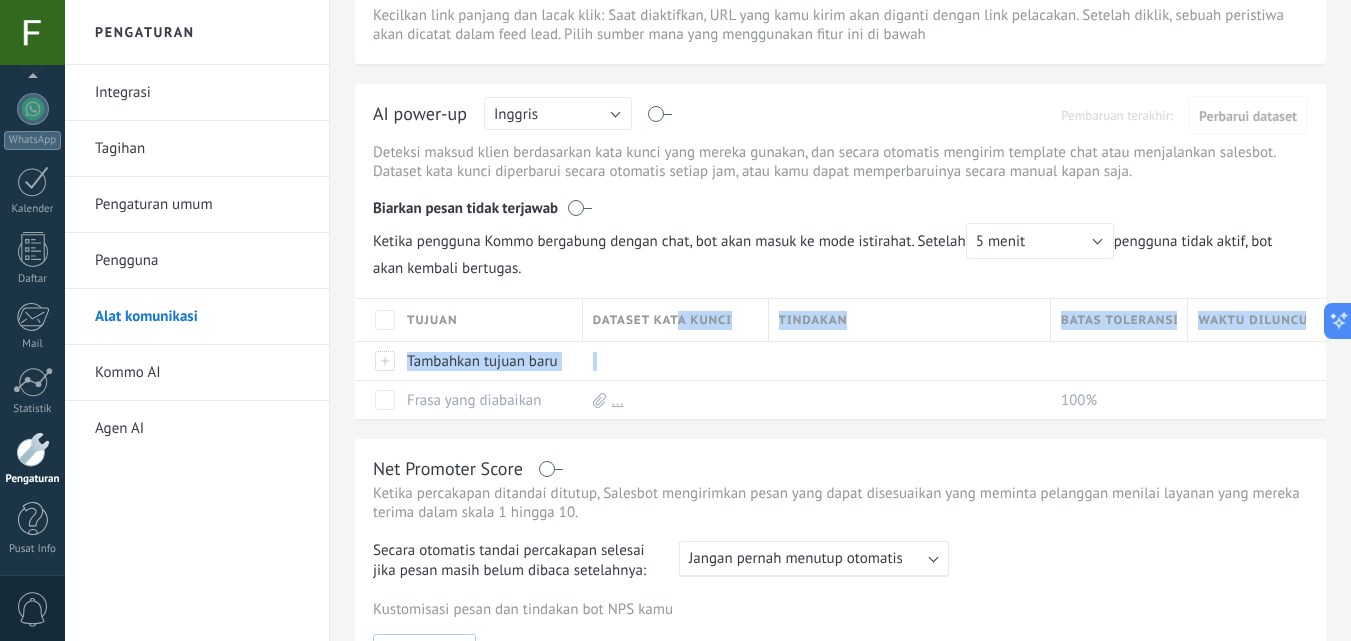 click on "Dataset kata kunci" at bounding box center [662, 320] 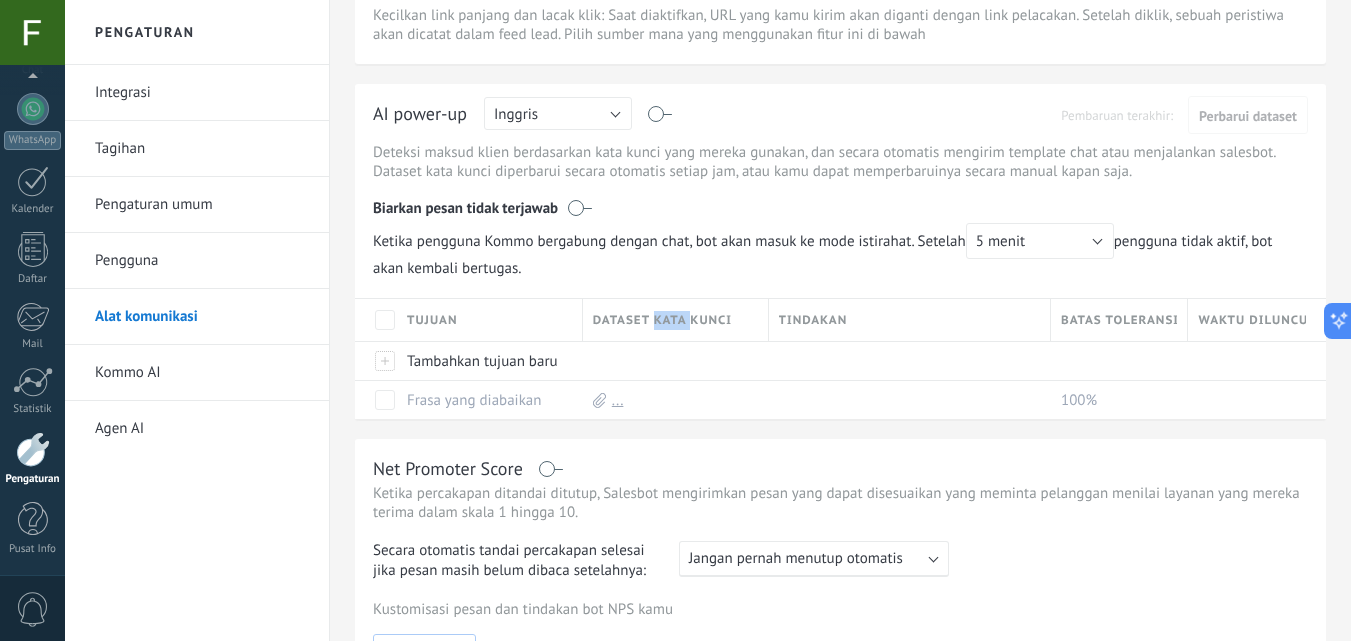 click on "Dataset kata kunci" at bounding box center (662, 320) 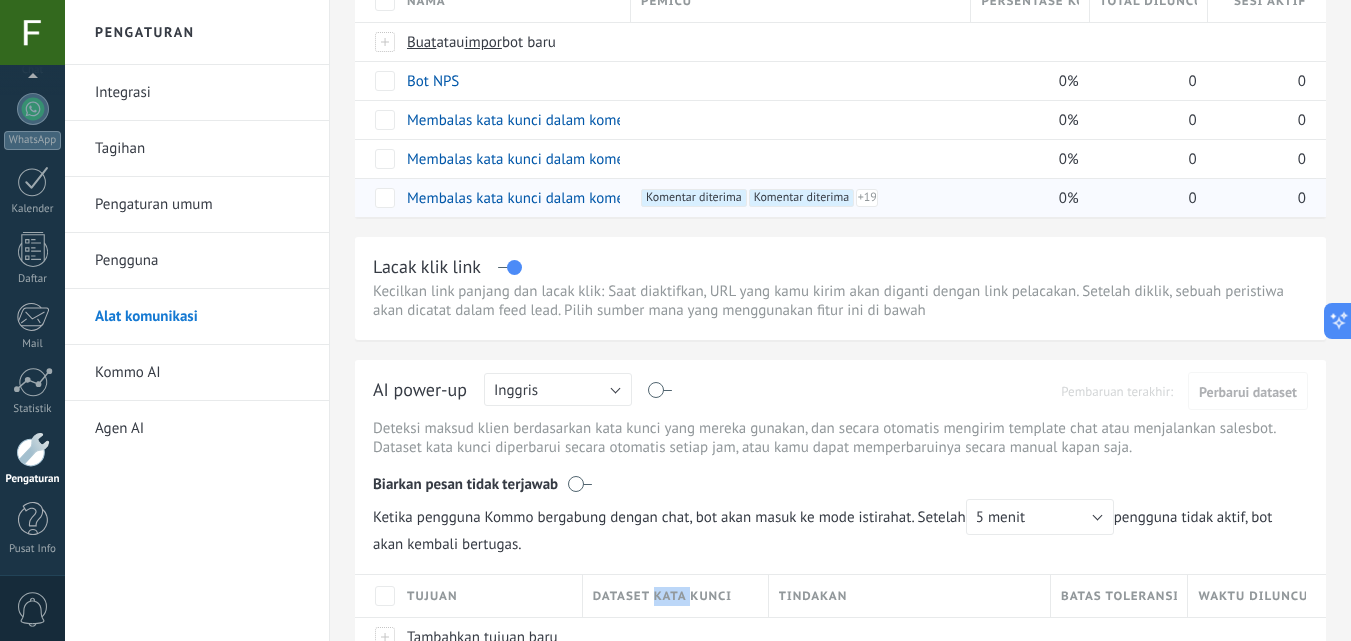 scroll, scrollTop: 0, scrollLeft: 0, axis: both 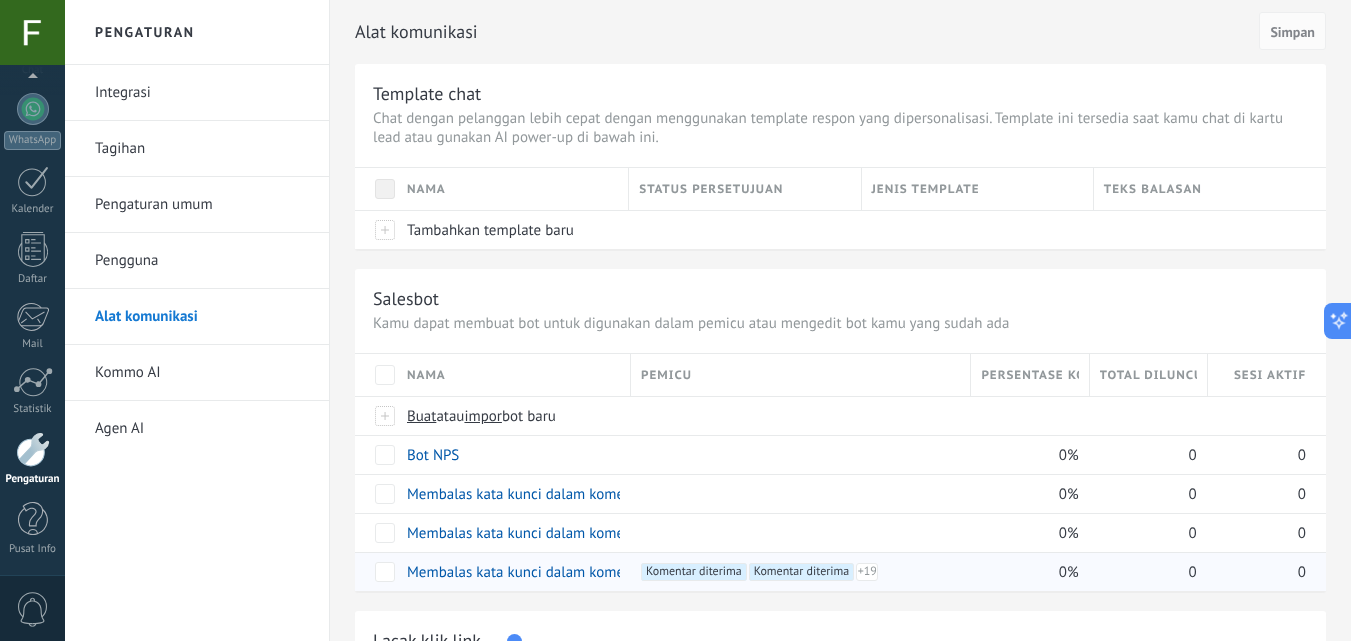 click on "Teks balasan" at bounding box center [1210, 189] 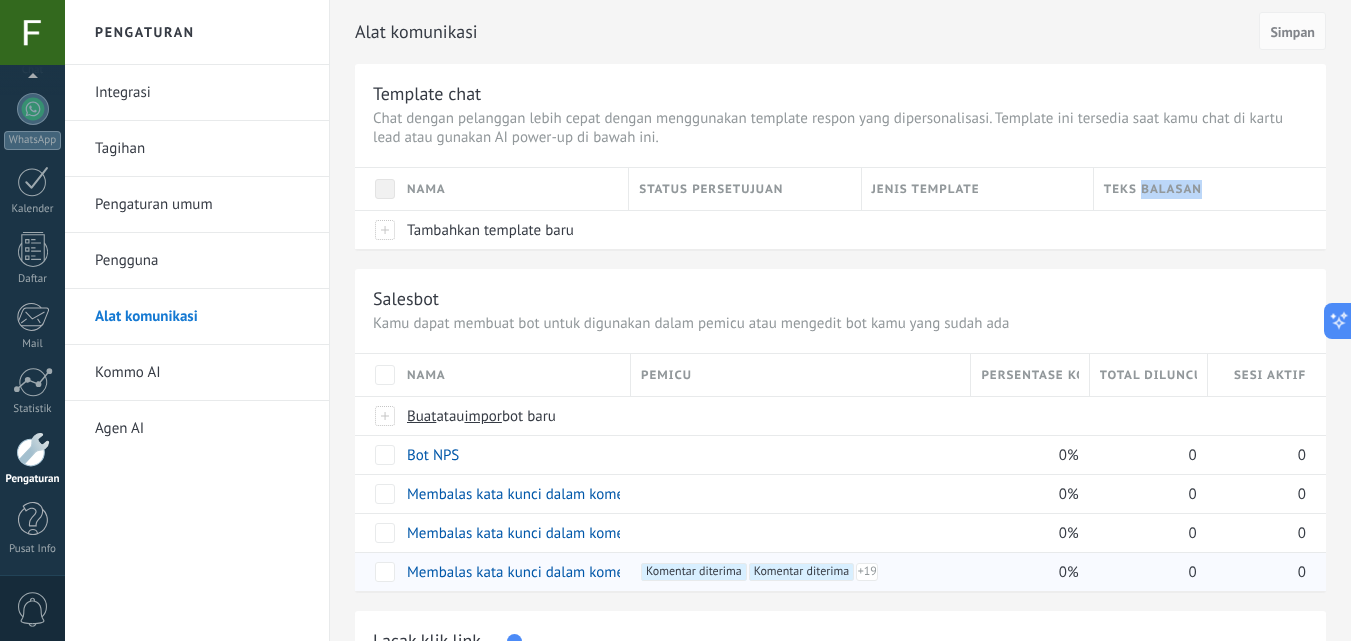 click on "Teks balasan" at bounding box center (1210, 189) 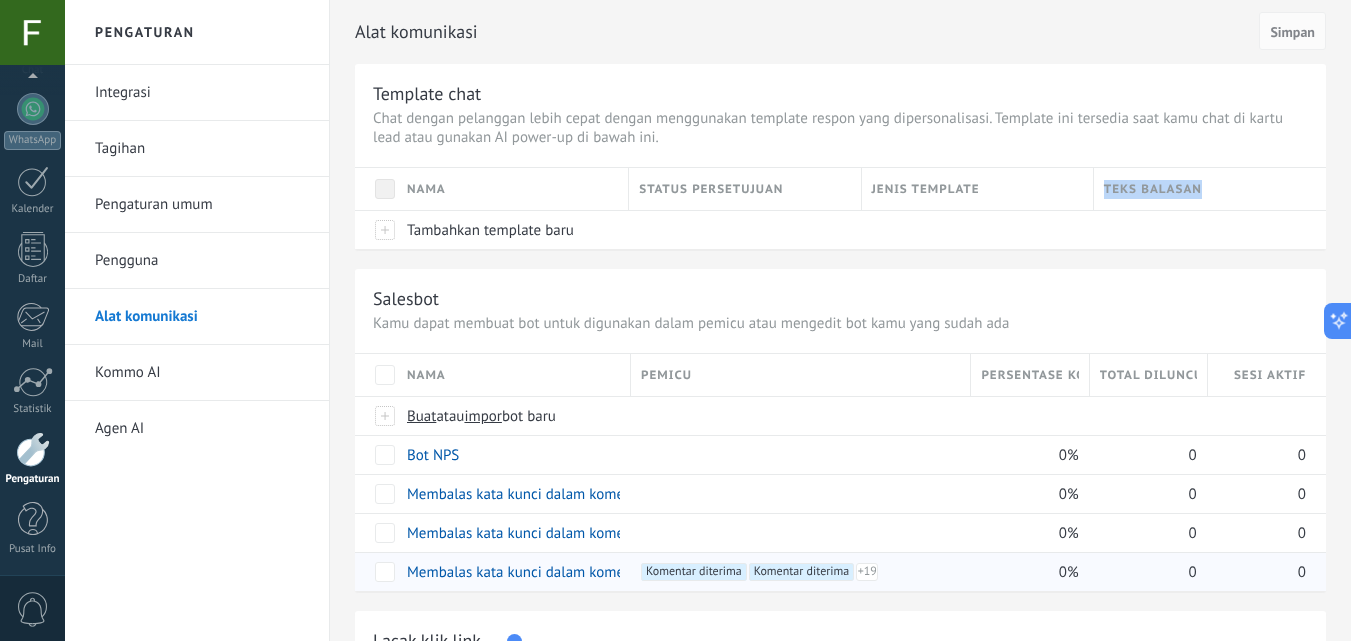 click on "Teks balasan" at bounding box center (1210, 189) 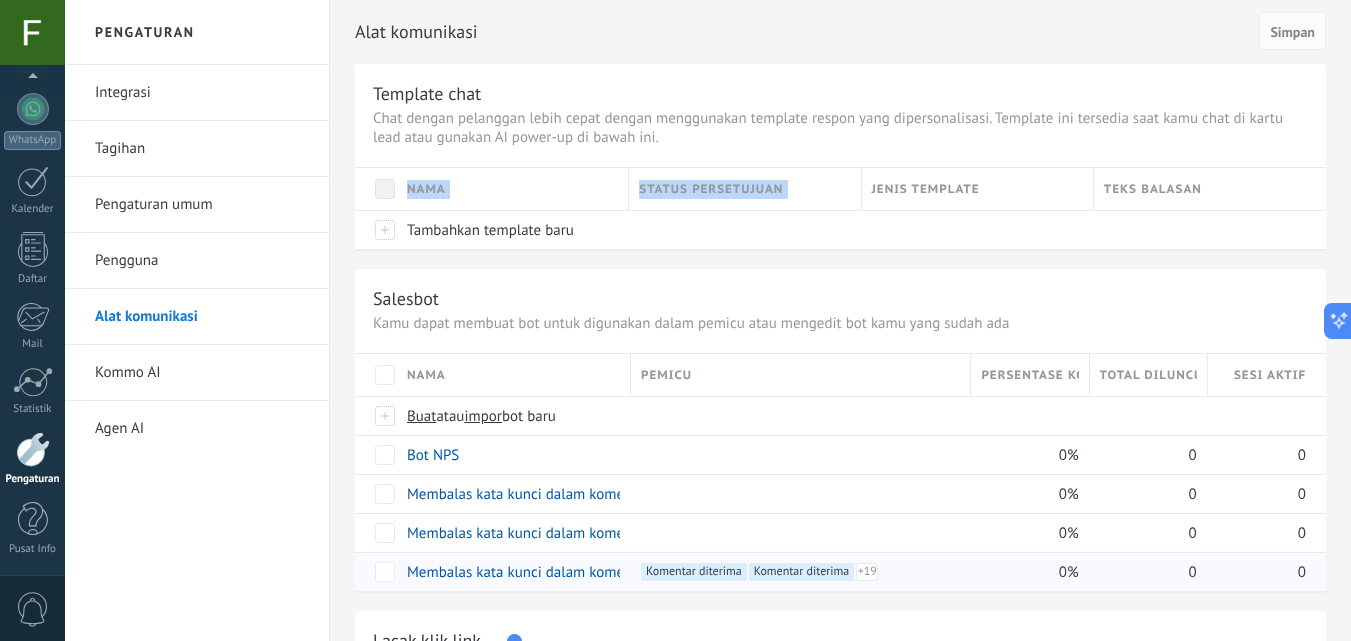 drag, startPoint x: 887, startPoint y: 154, endPoint x: 858, endPoint y: 190, distance: 46.227695 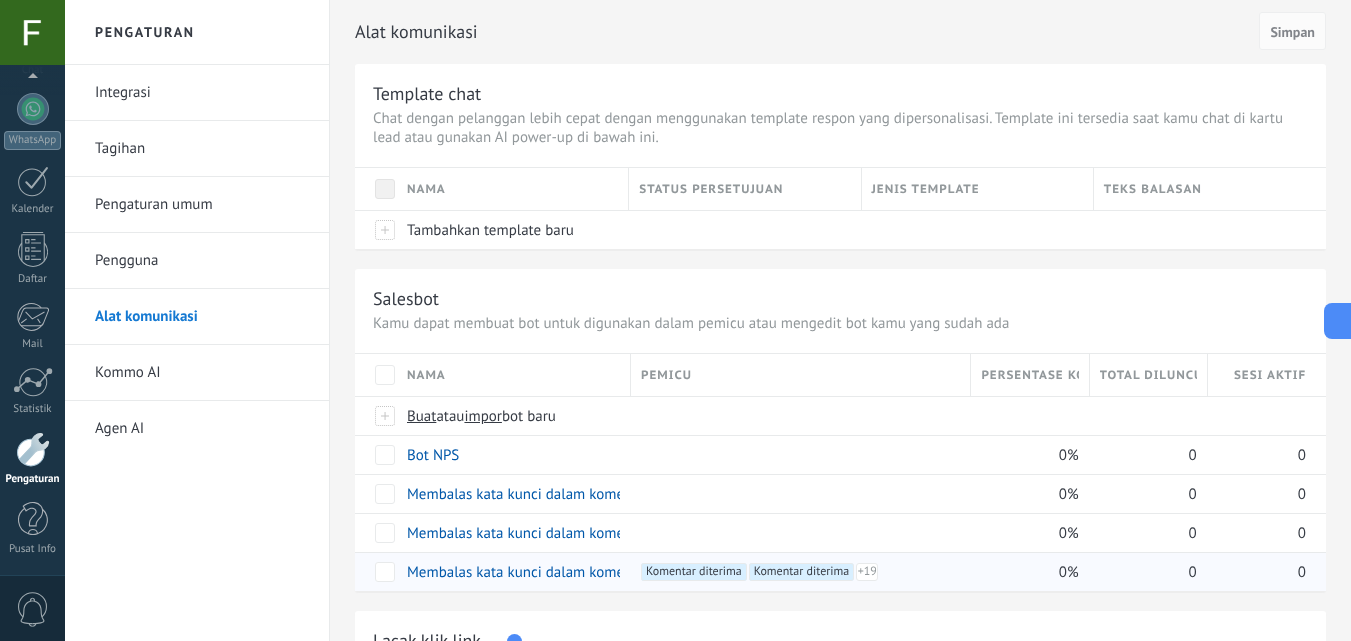 click on "Jenis template" at bounding box center (977, 189) 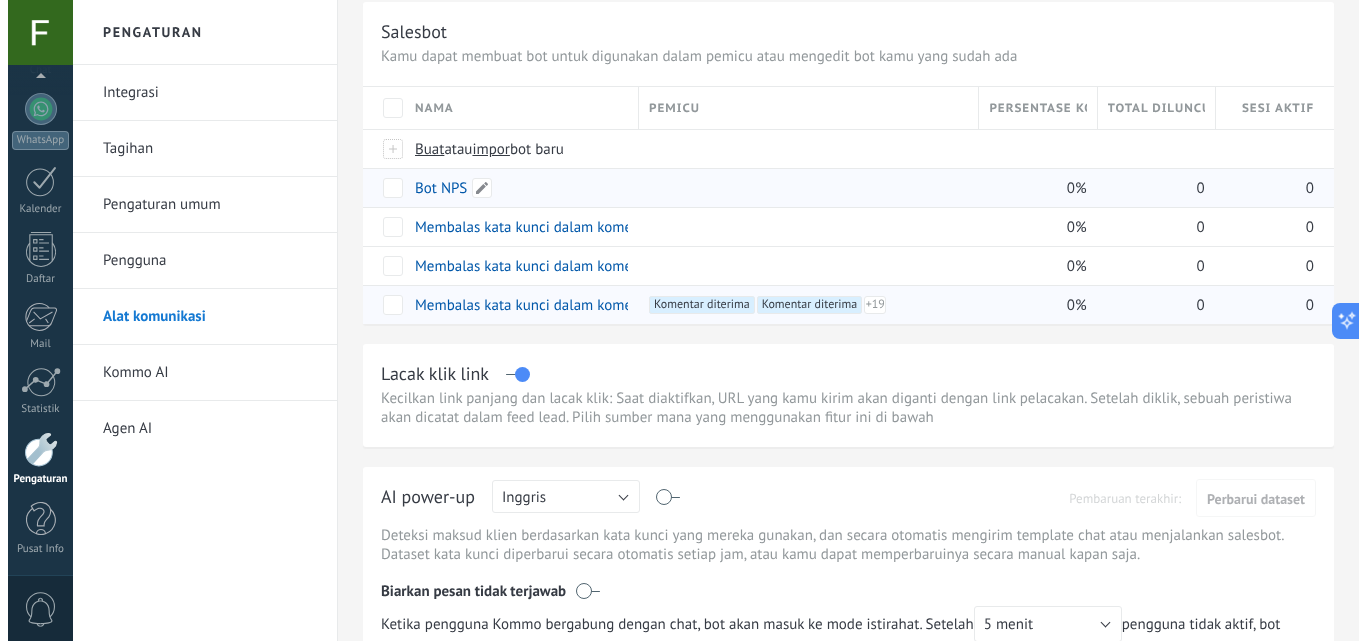 scroll, scrollTop: 268, scrollLeft: 0, axis: vertical 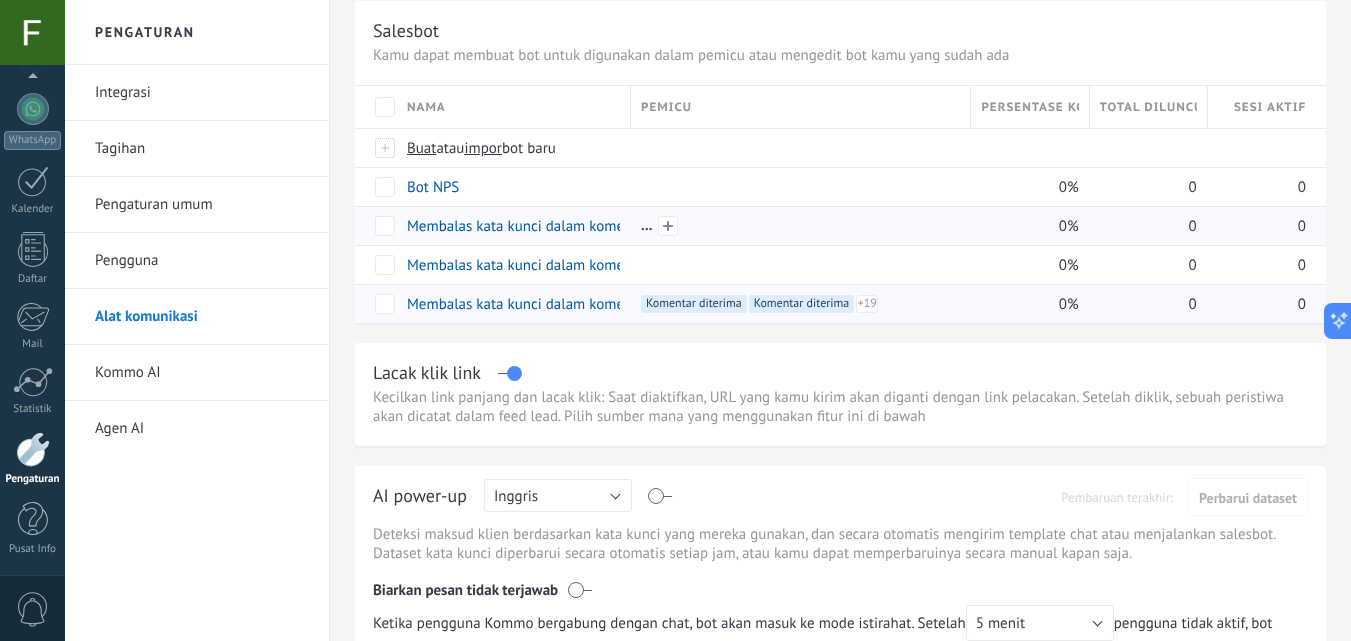click at bounding box center [796, 226] 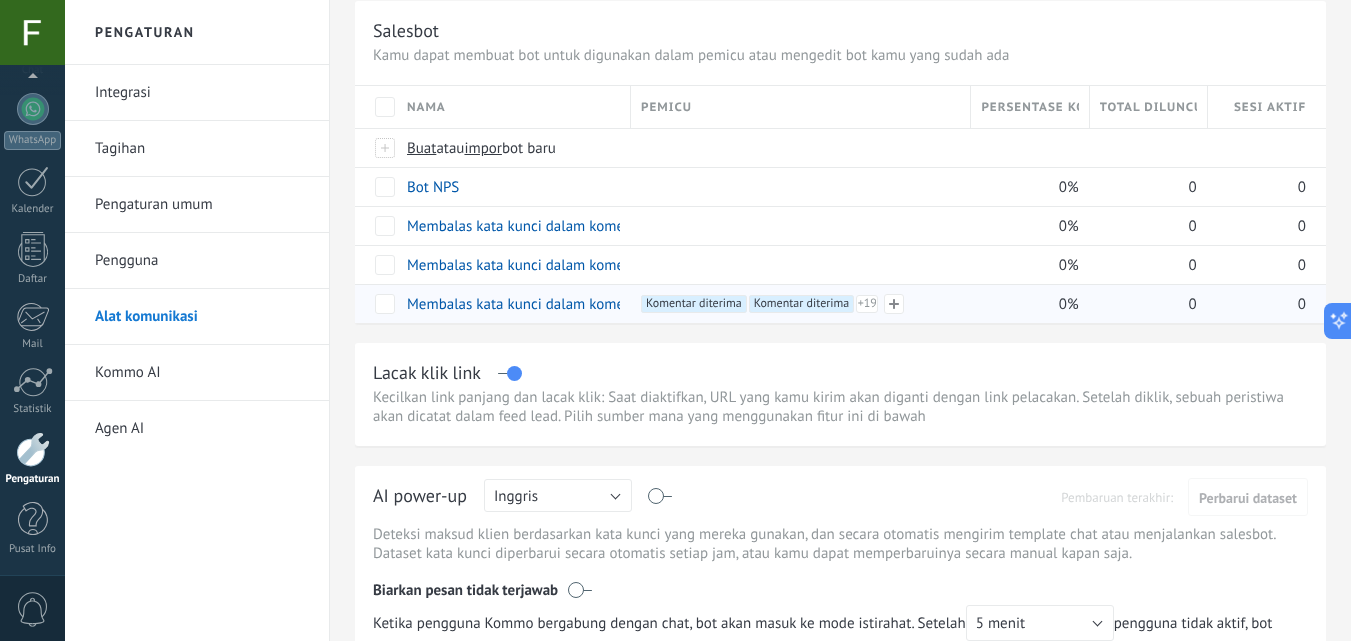 click on "Komentar diterima +19" at bounding box center [802, 304] 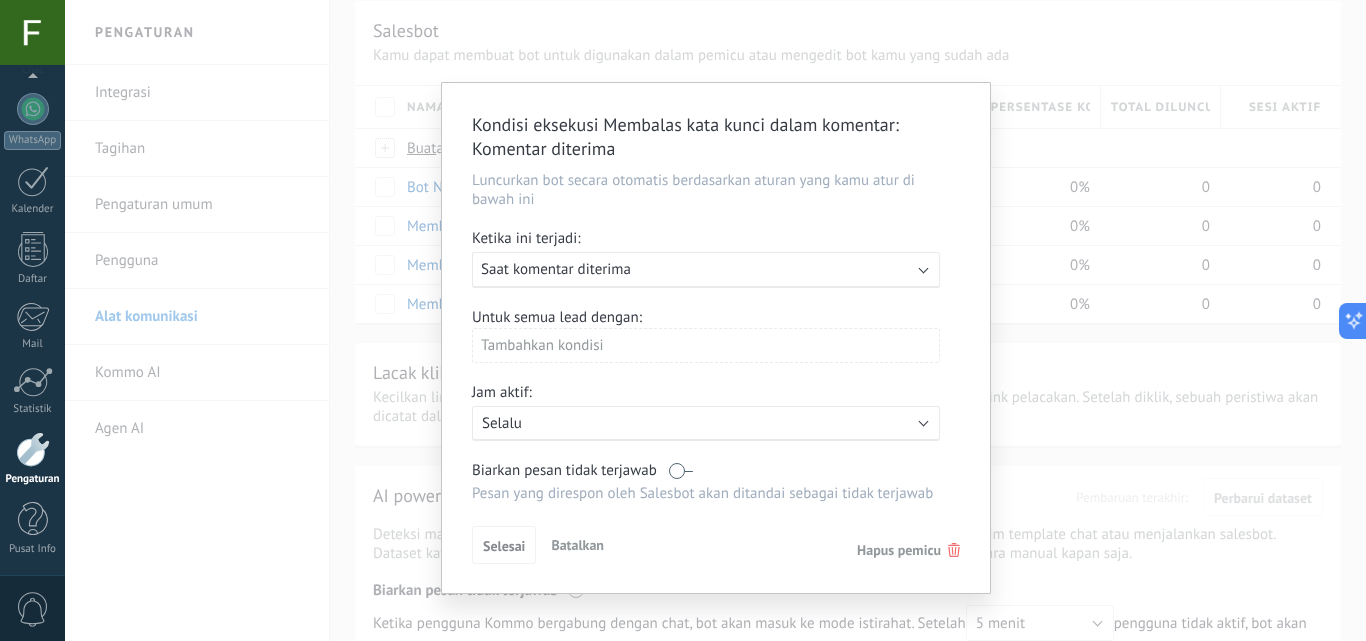 click on "Jalankan:  Saat komentar diterima" at bounding box center (706, 270) 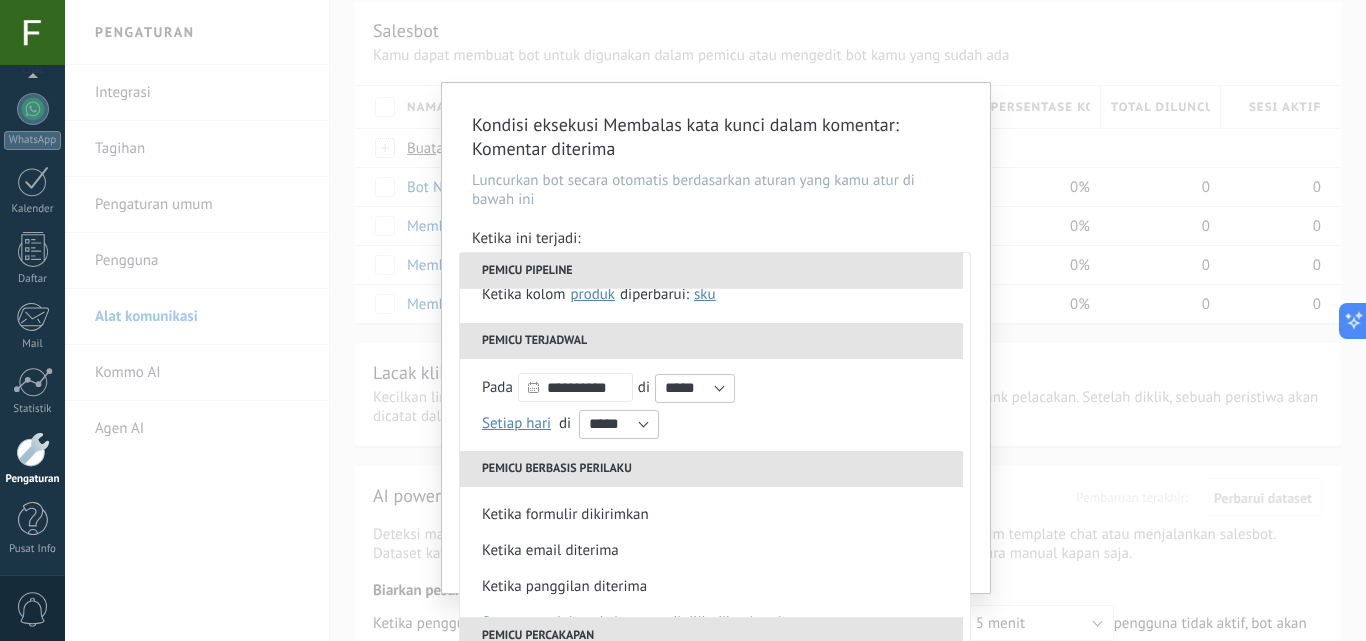 scroll, scrollTop: 203, scrollLeft: 0, axis: vertical 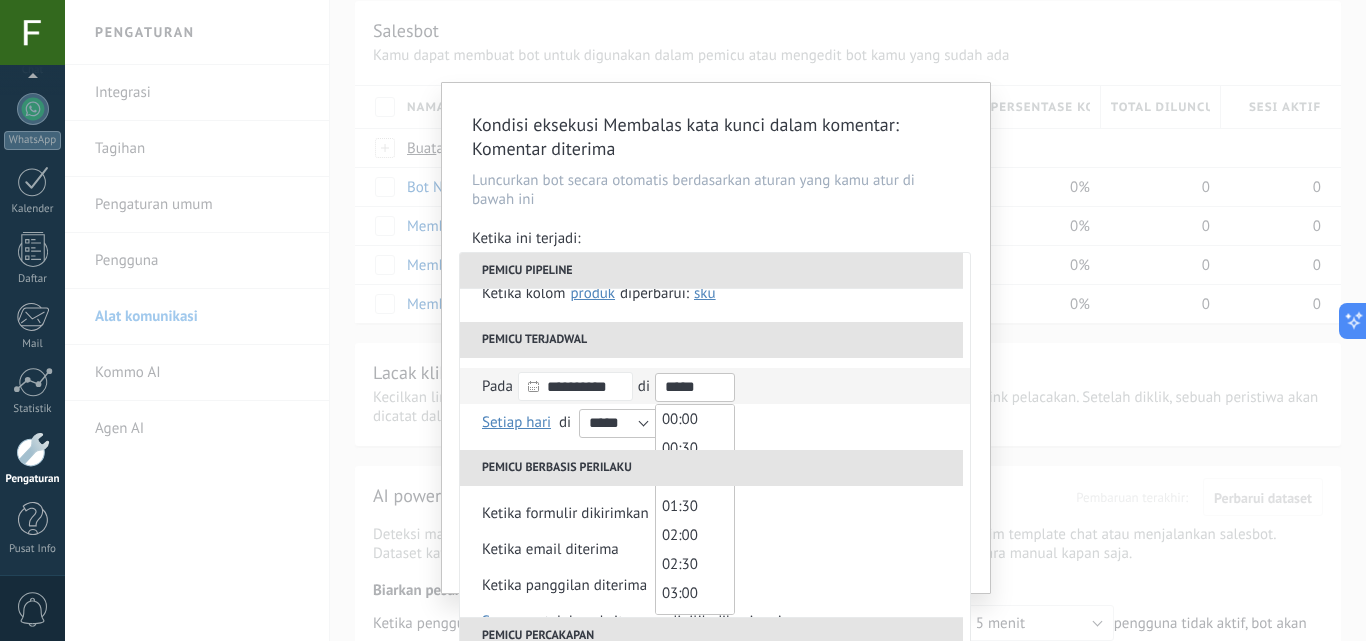 click on "*****" at bounding box center [695, 387] 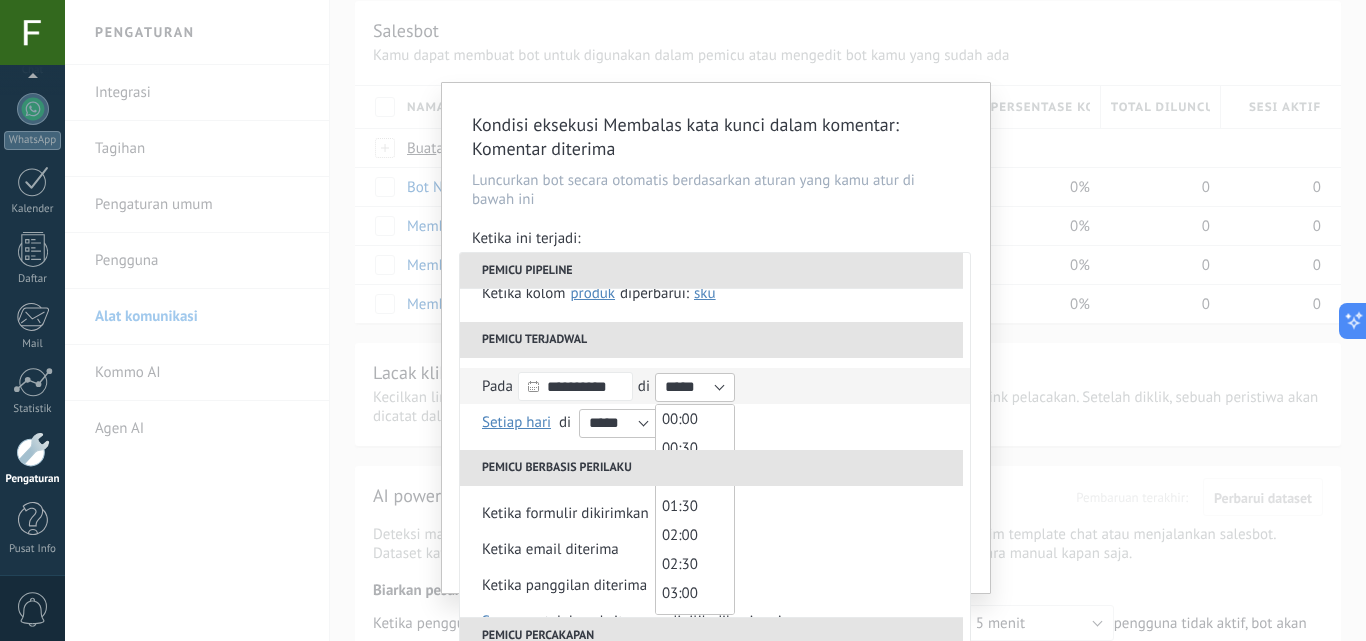 click on "**********" at bounding box center [715, 386] 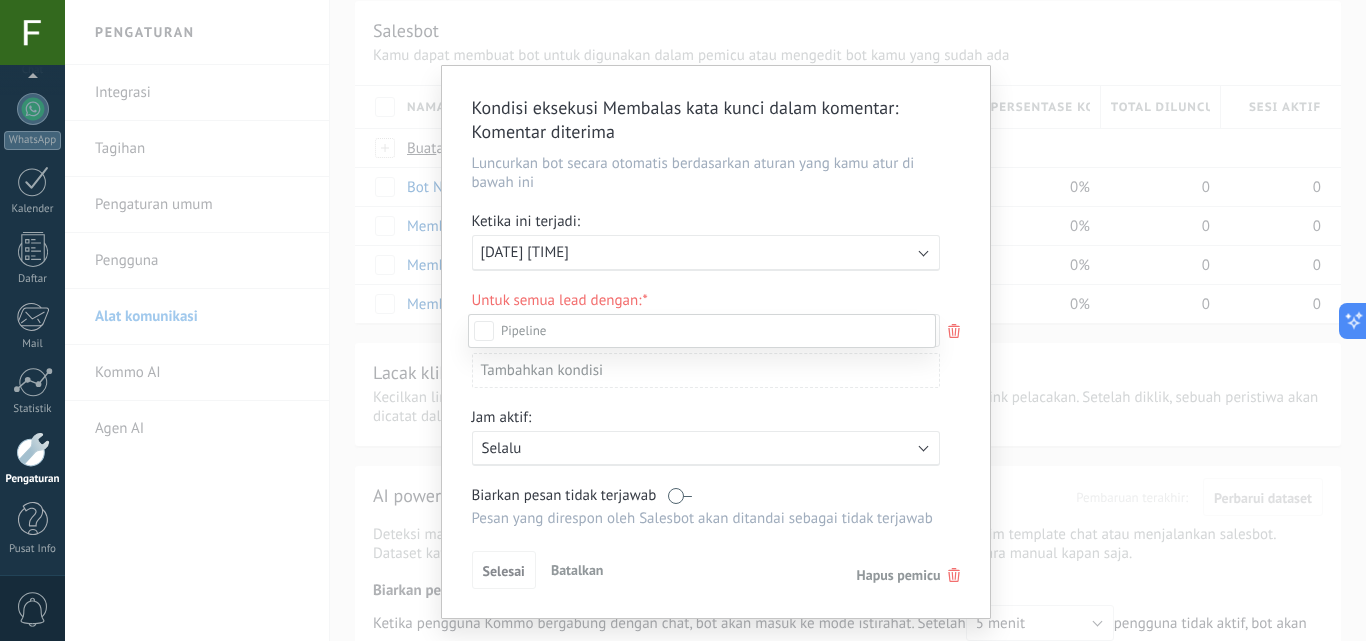 scroll, scrollTop: 0, scrollLeft: 0, axis: both 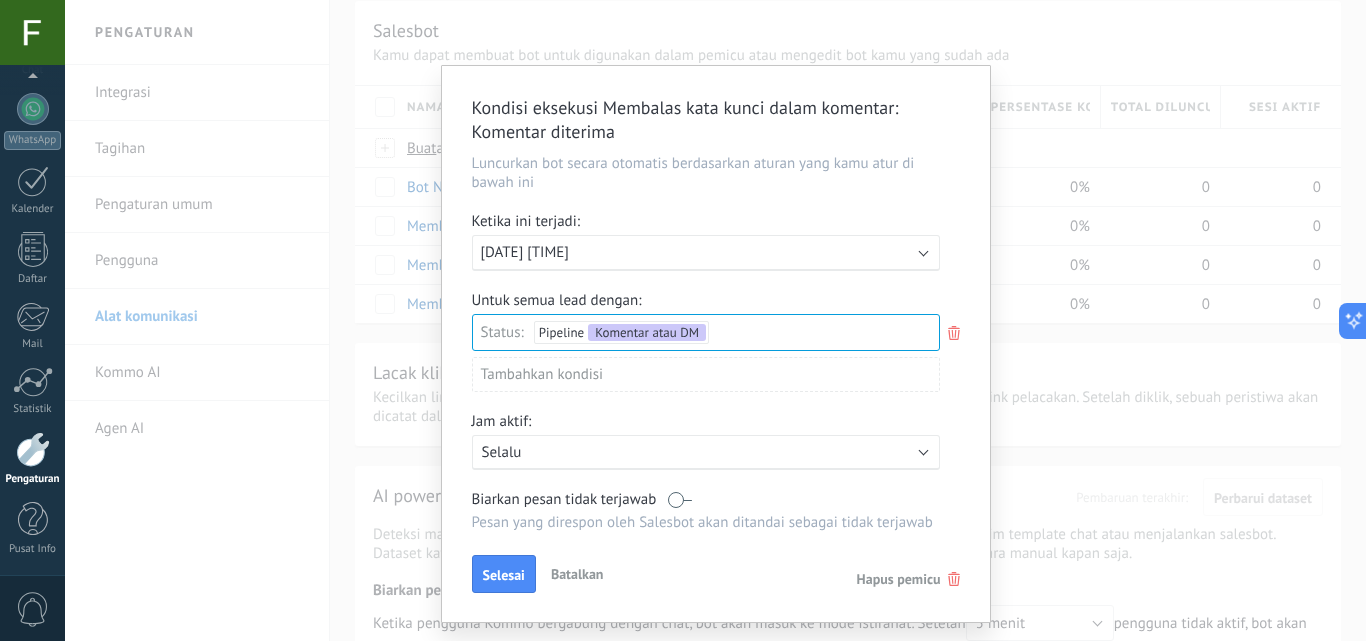click on "Jalankan:  [DATE] [TIME]" at bounding box center (698, 252) 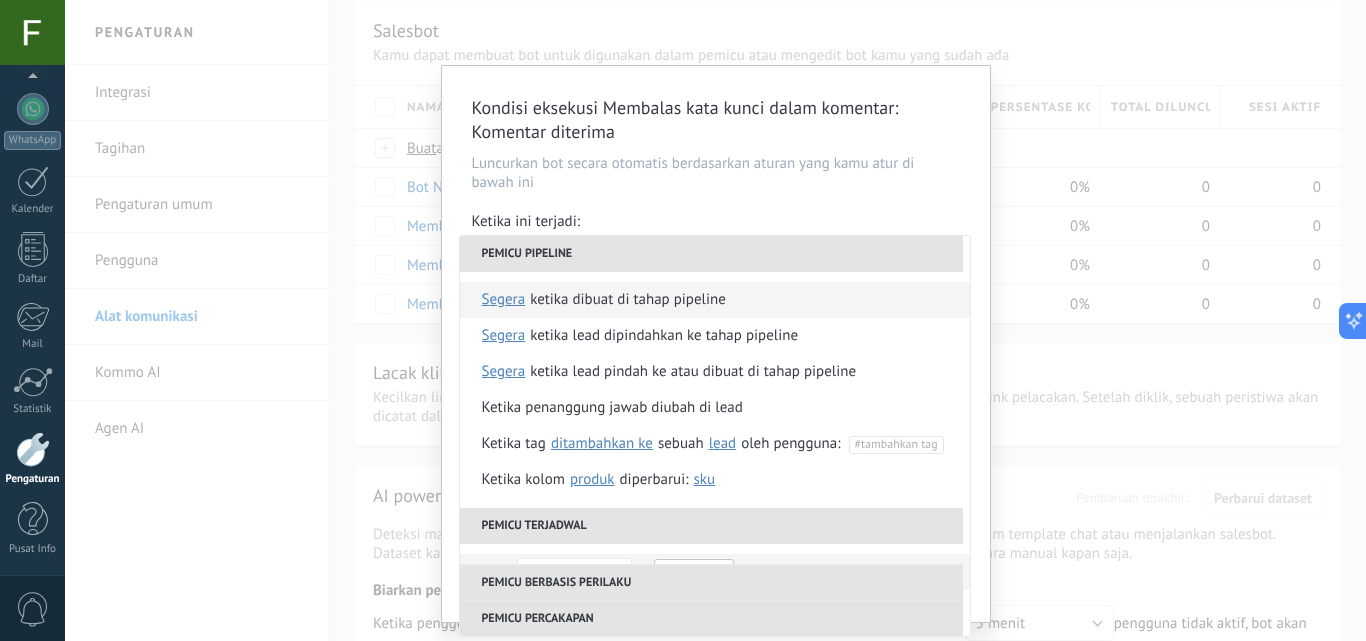 click on "Ketika dibuat di tahap pipeline" at bounding box center (628, 300) 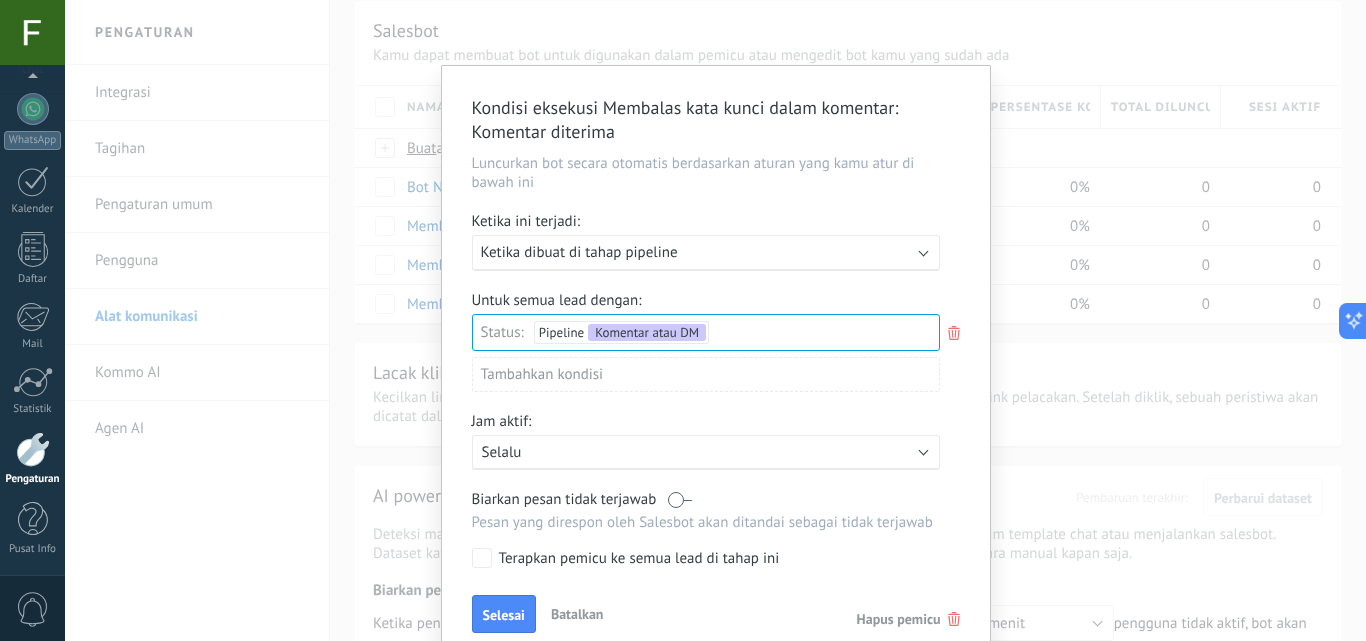 scroll, scrollTop: 87, scrollLeft: 0, axis: vertical 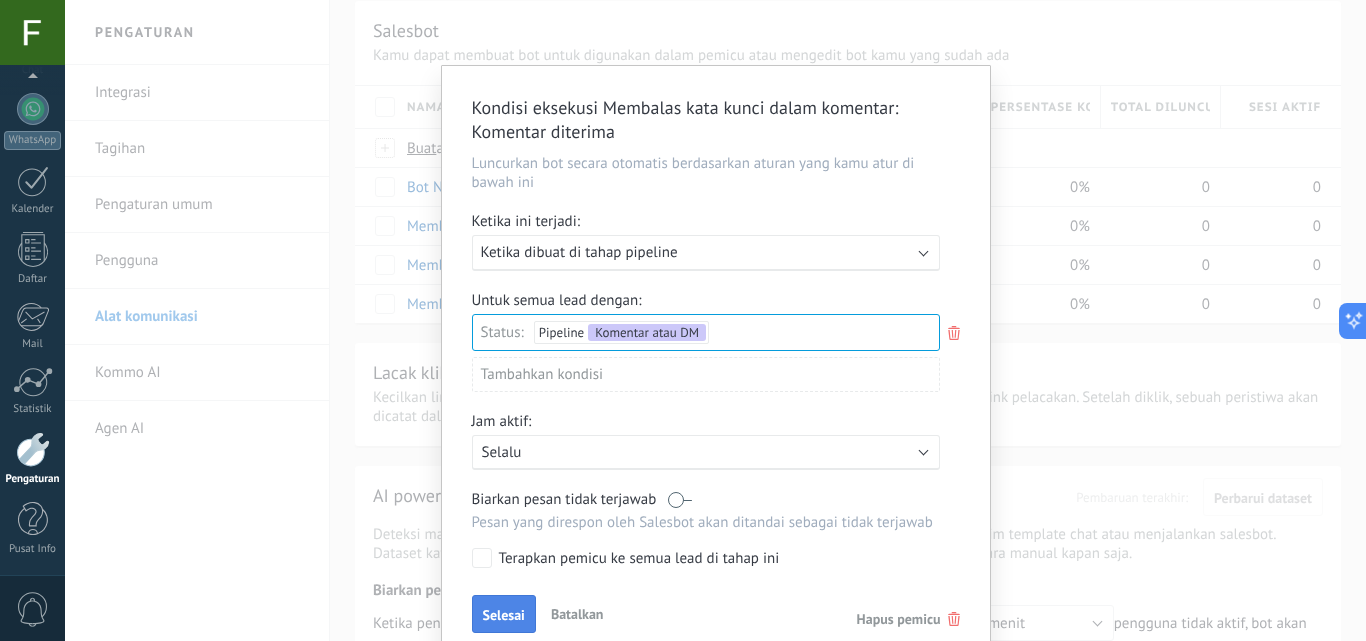 click on "Selesai" at bounding box center (504, 615) 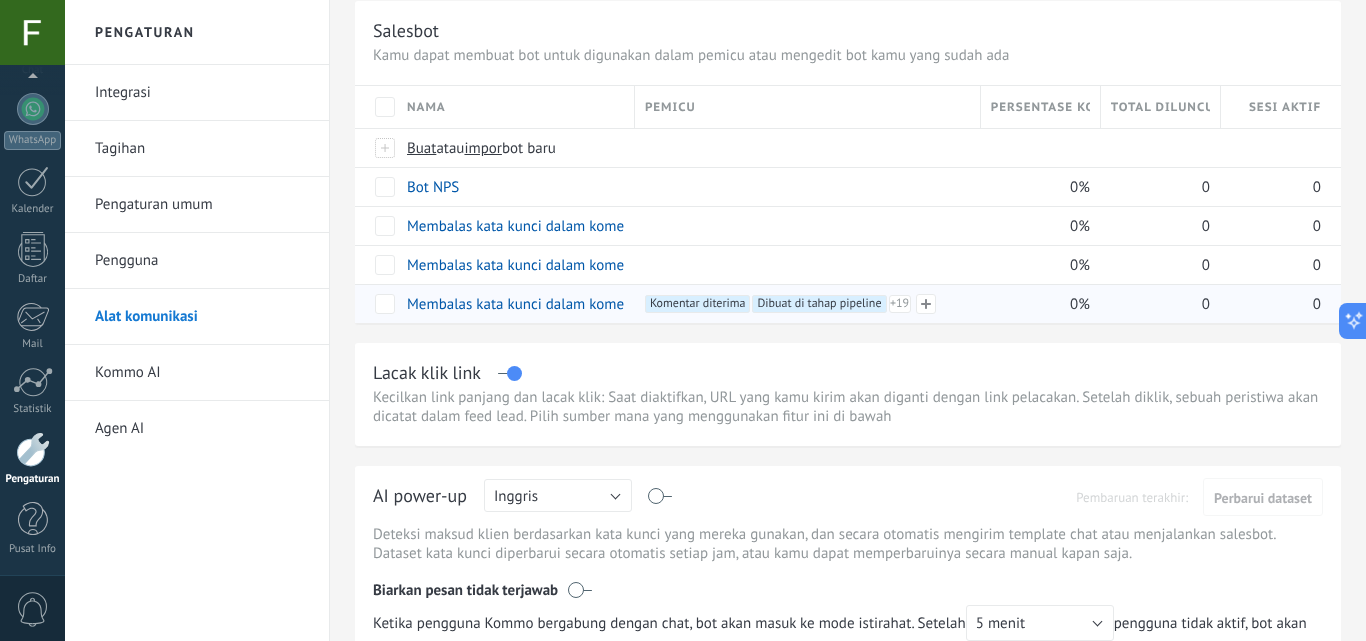 click on "Dibuat di tahap pipeline +19" at bounding box center [819, 304] 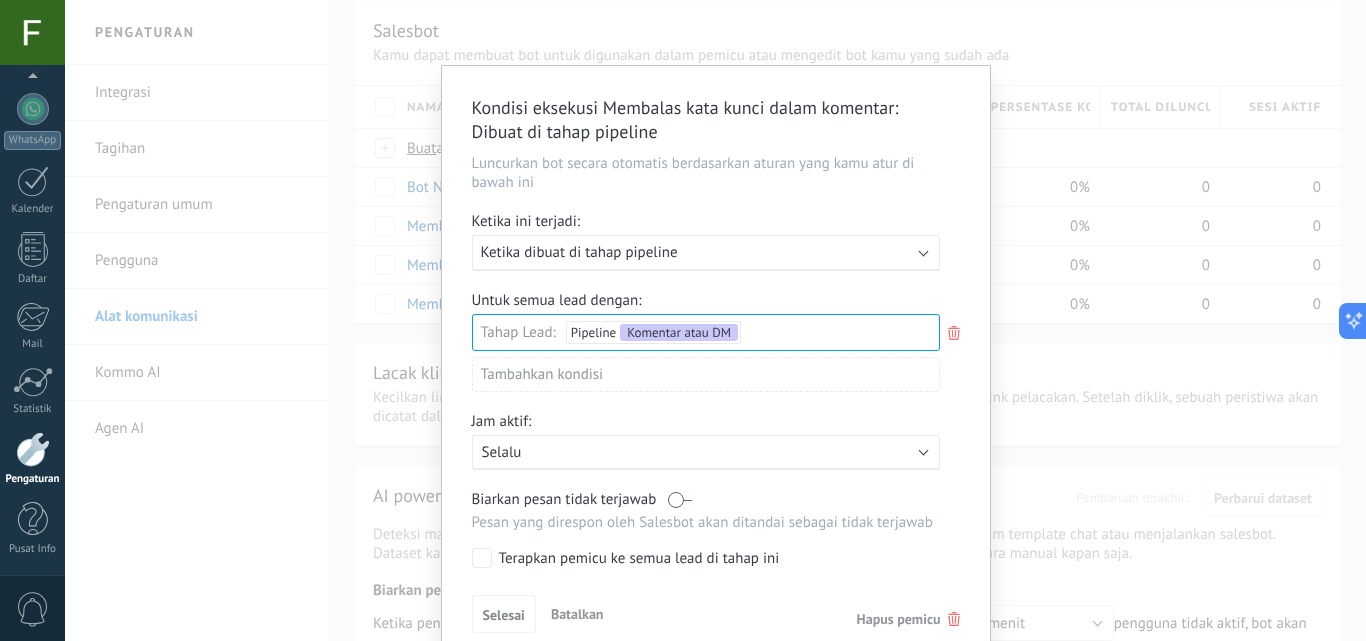 scroll, scrollTop: 87, scrollLeft: 0, axis: vertical 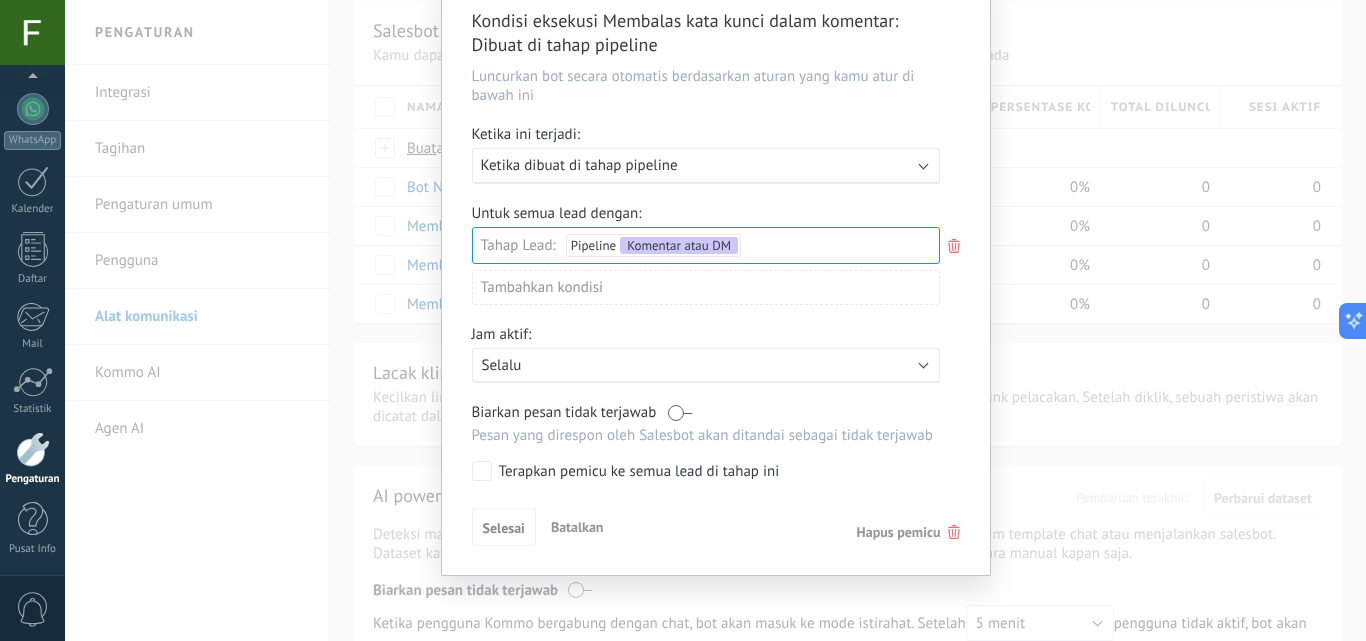 click on "Jalankan:  Ketika dibuat di tahap pipeline" at bounding box center (698, 165) 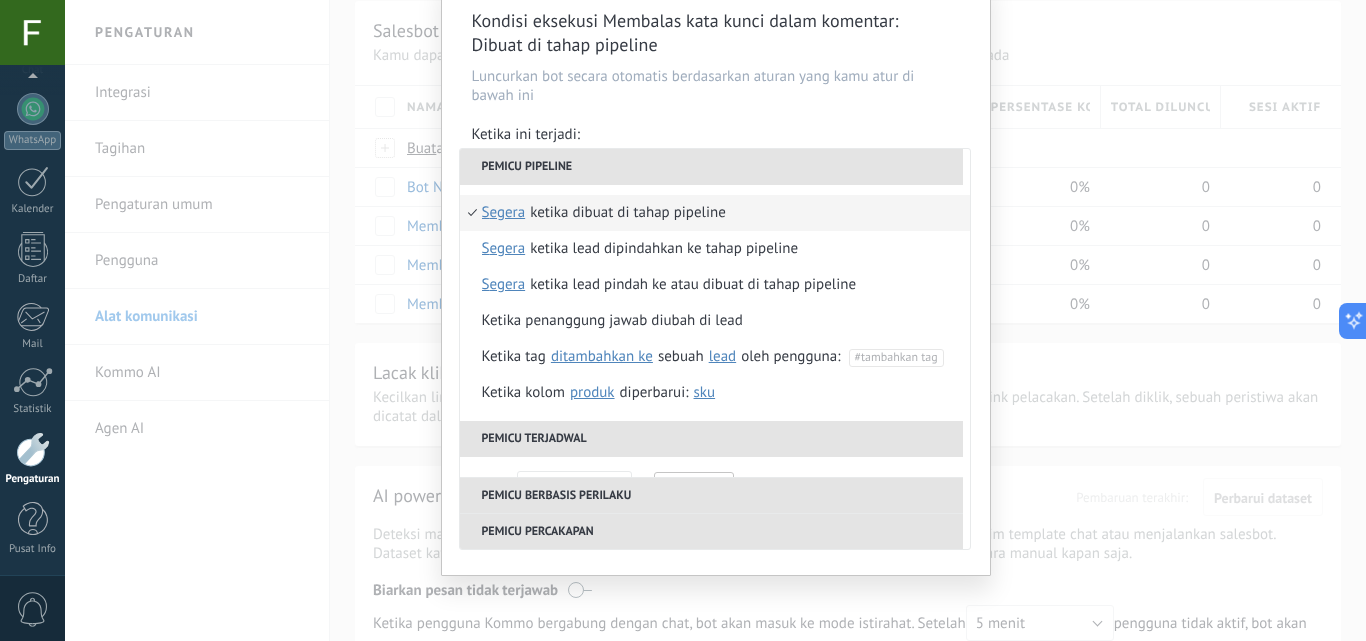 click on "Pemicu terjadwal" at bounding box center (711, 439) 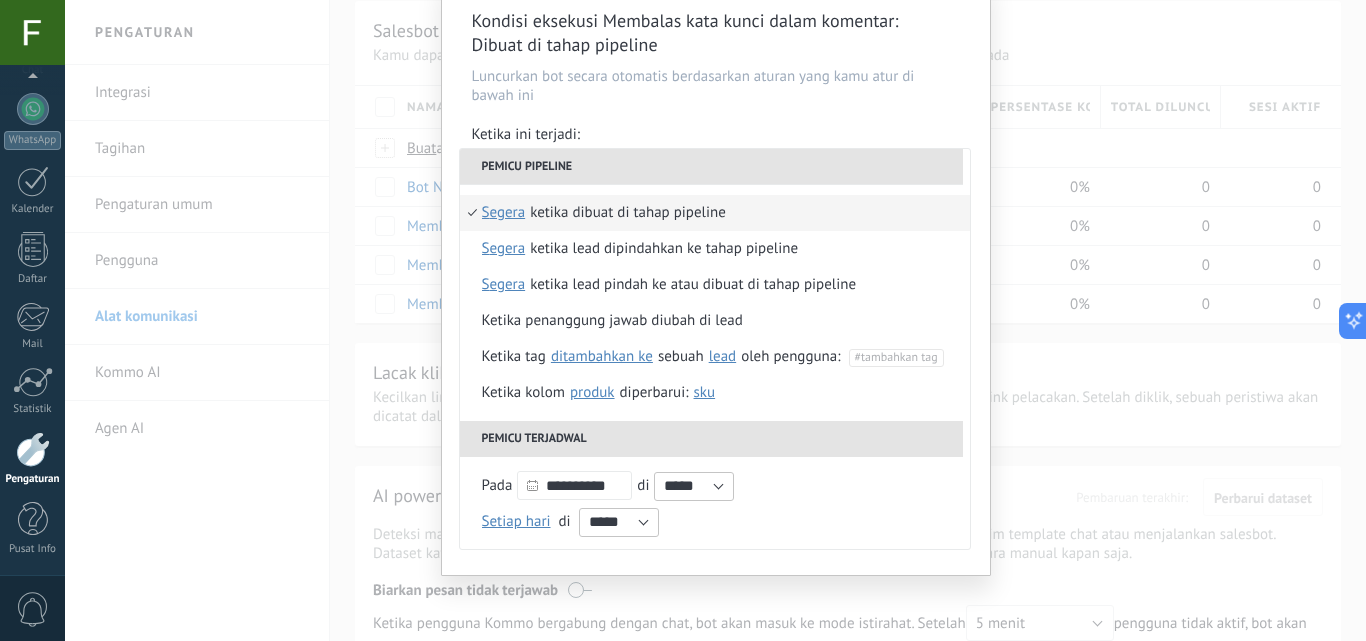 scroll, scrollTop: 236, scrollLeft: 0, axis: vertical 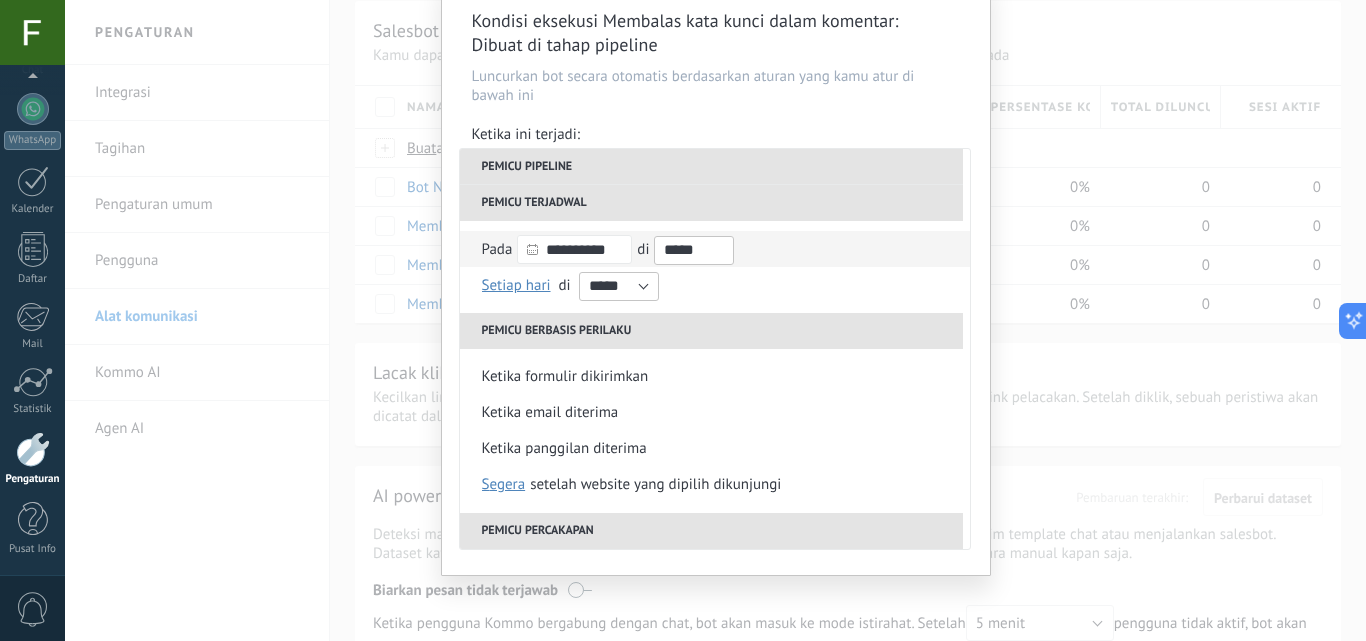 click on "*****" at bounding box center [694, 250] 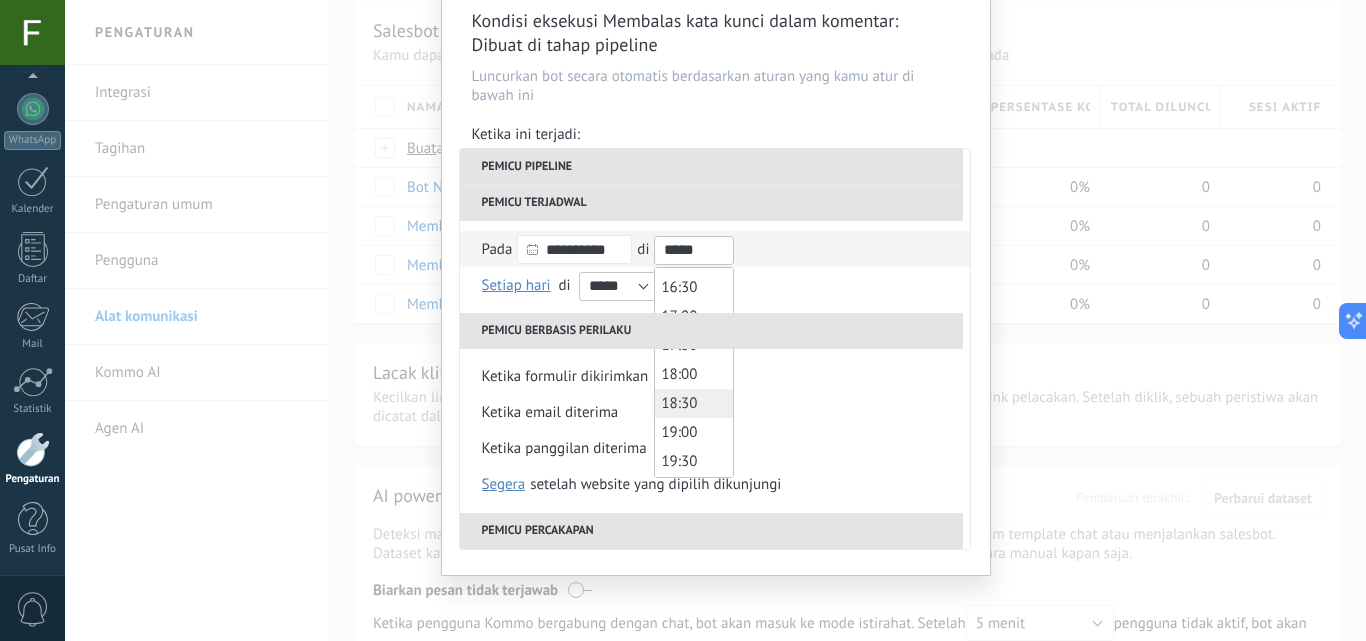scroll, scrollTop: 951, scrollLeft: 0, axis: vertical 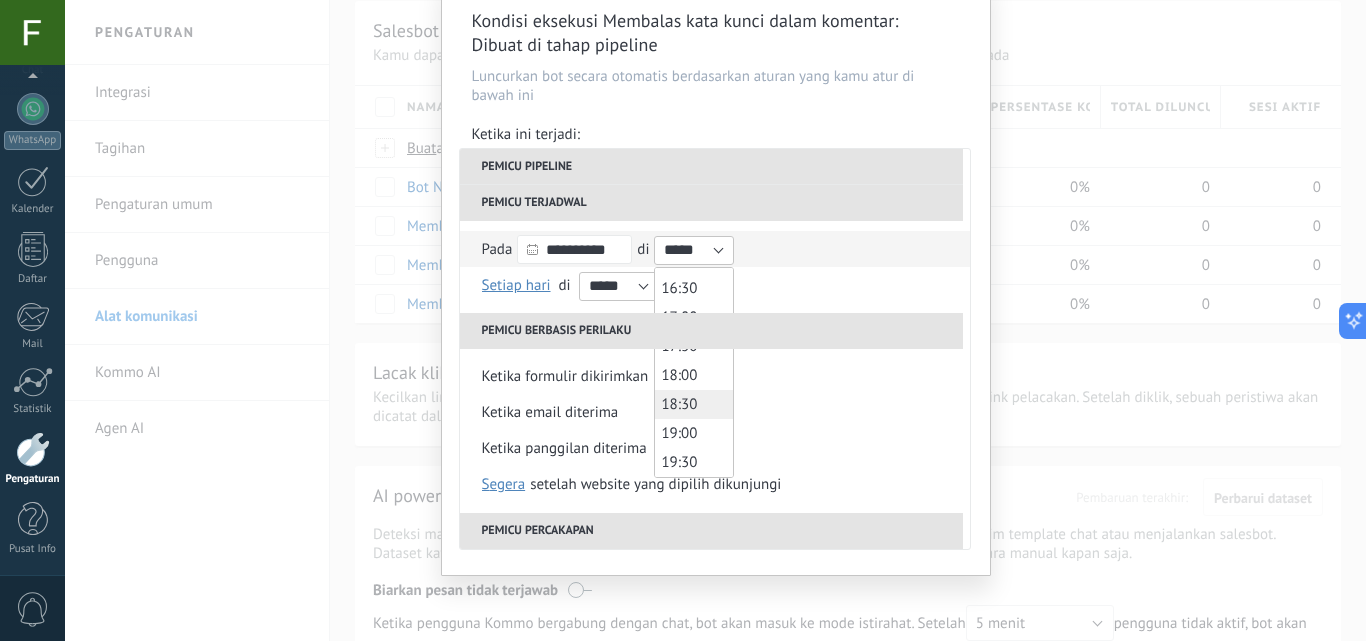 click on "18:00" at bounding box center [694, 375] 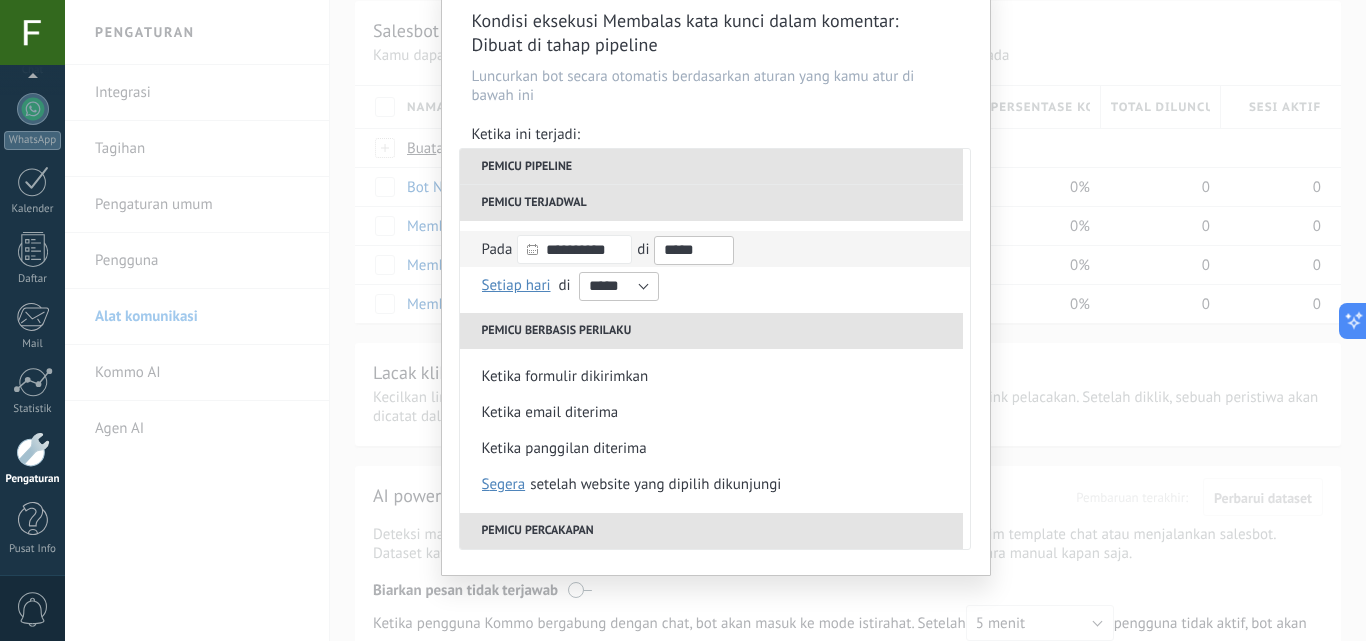type on "*****" 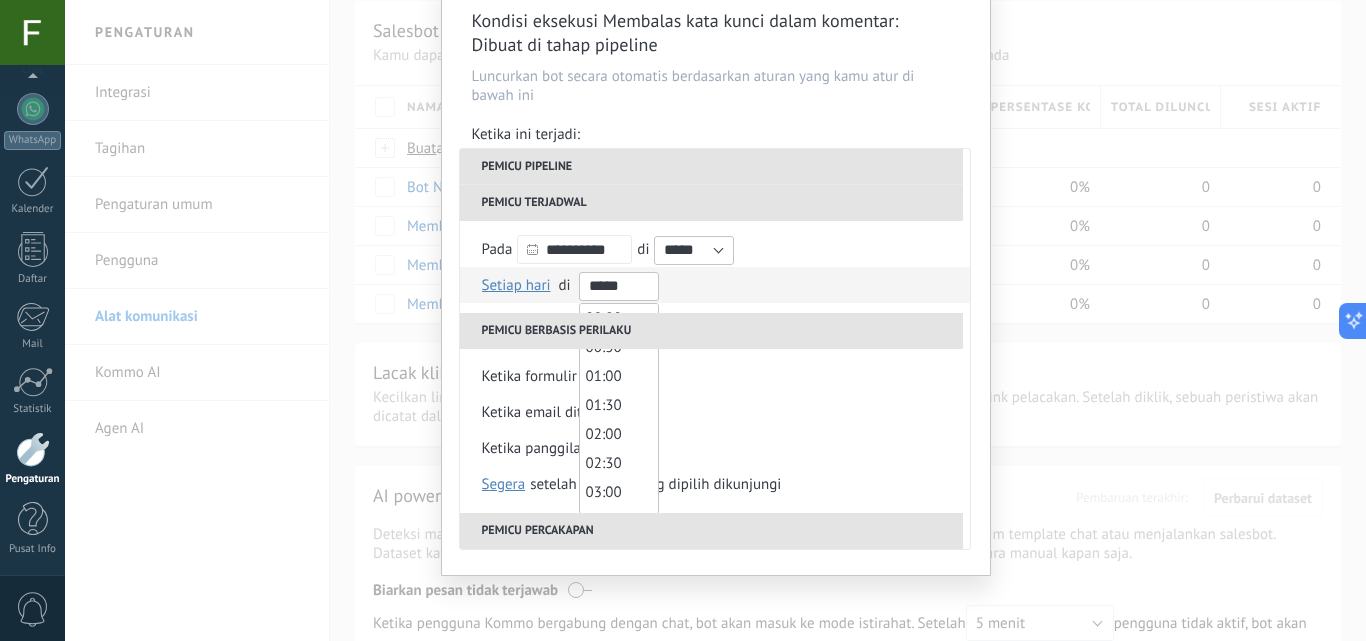 click on "*****" at bounding box center [619, 286] 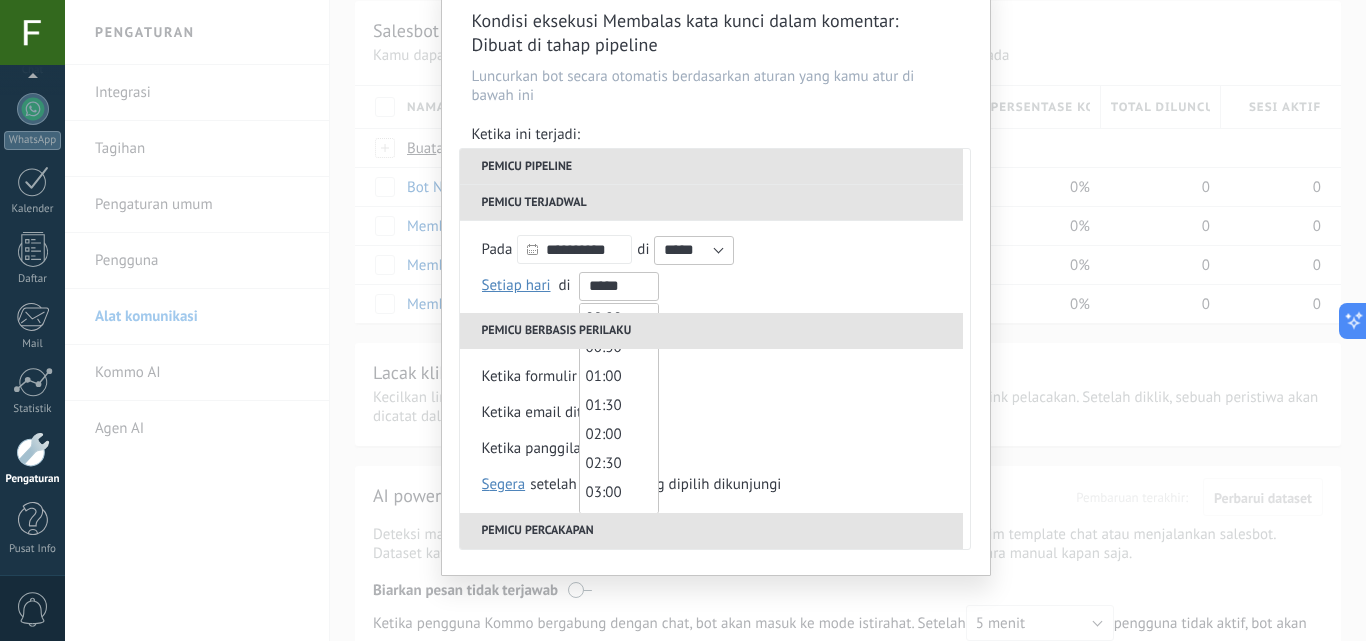 scroll, scrollTop: 309, scrollLeft: 0, axis: vertical 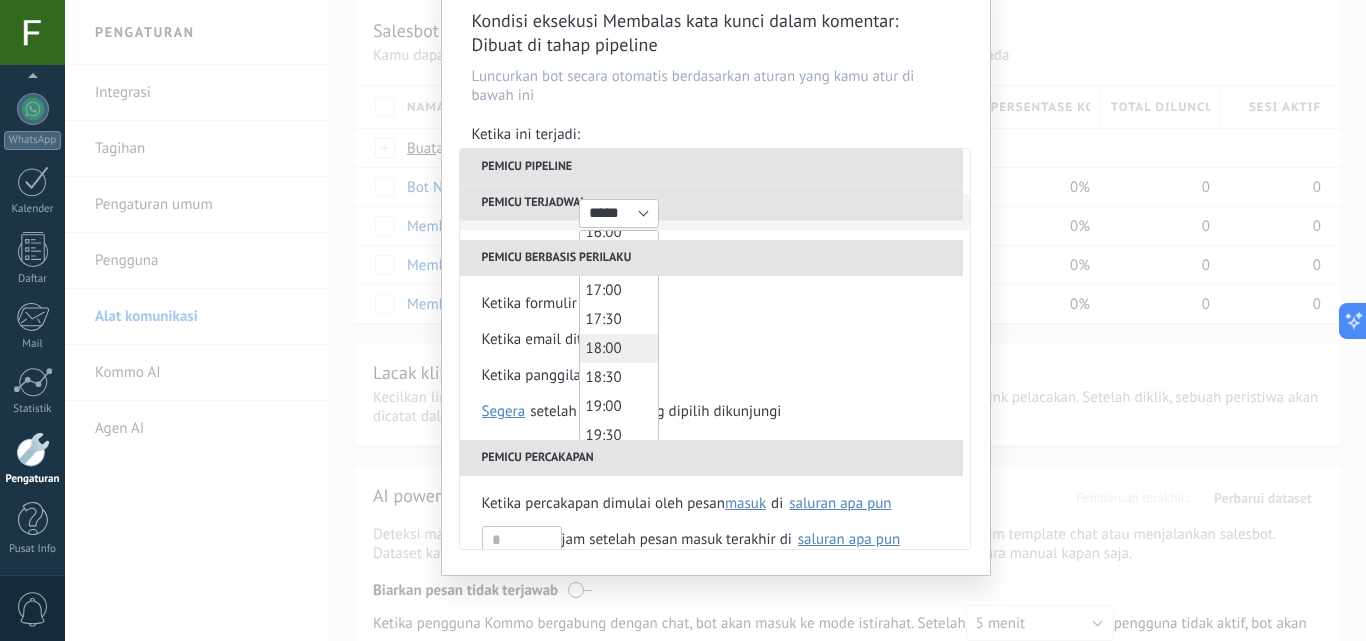 click on "18:00" at bounding box center [604, 348] 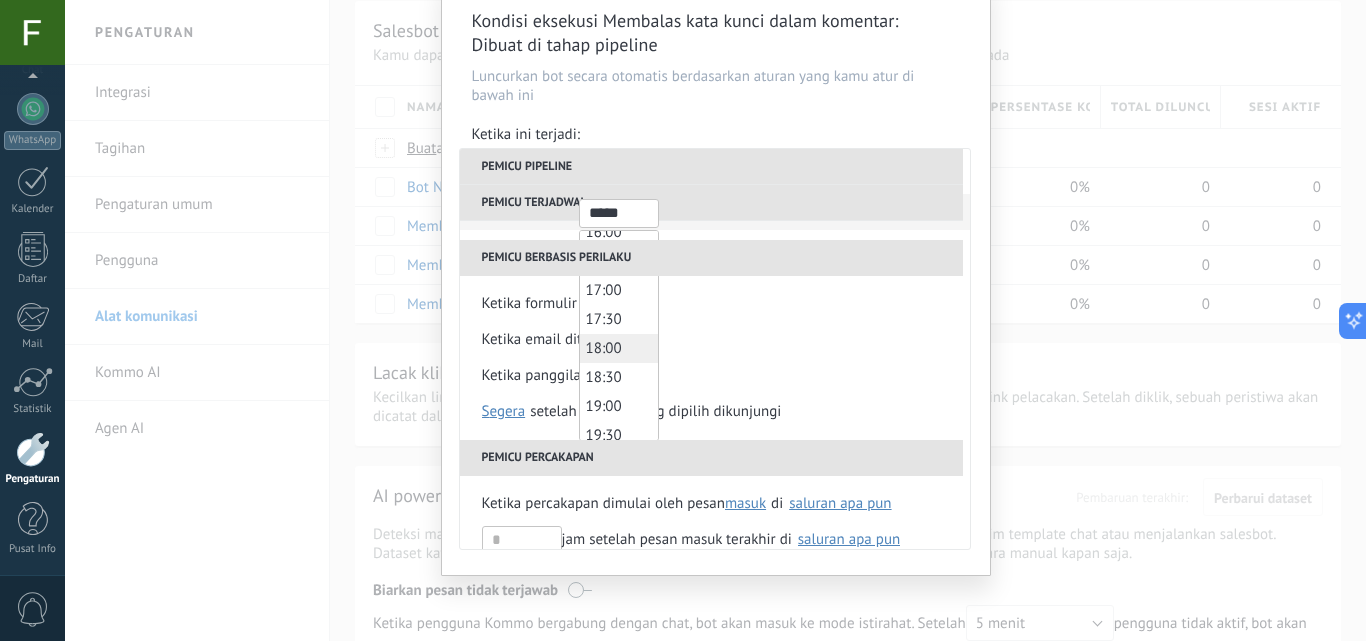 type on "*****" 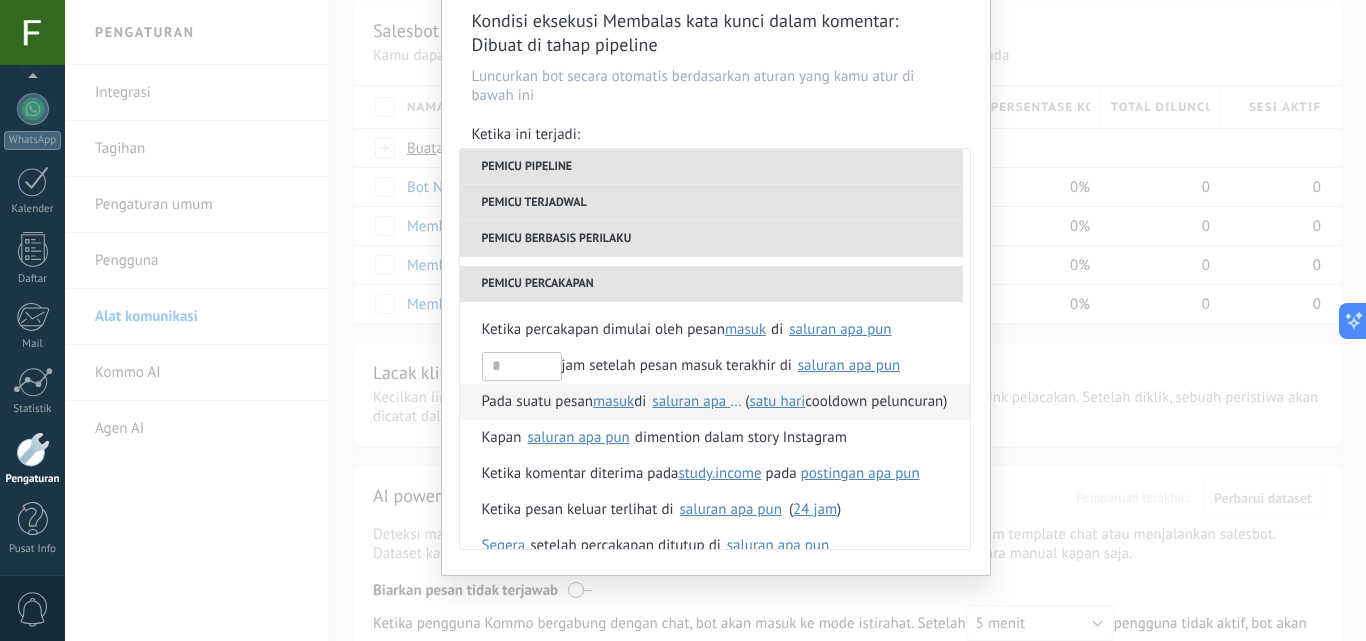 scroll, scrollTop: 484, scrollLeft: 0, axis: vertical 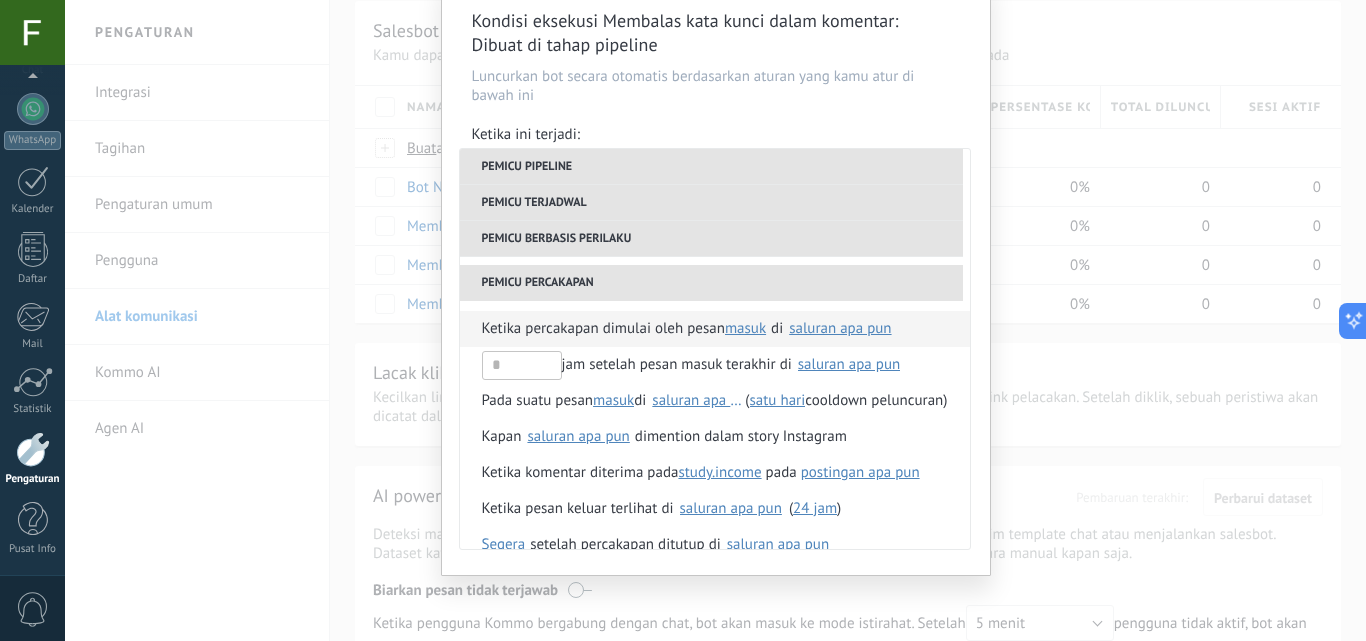 click on "Ketika percakapan dimulai oleh pesan" at bounding box center (603, 329) 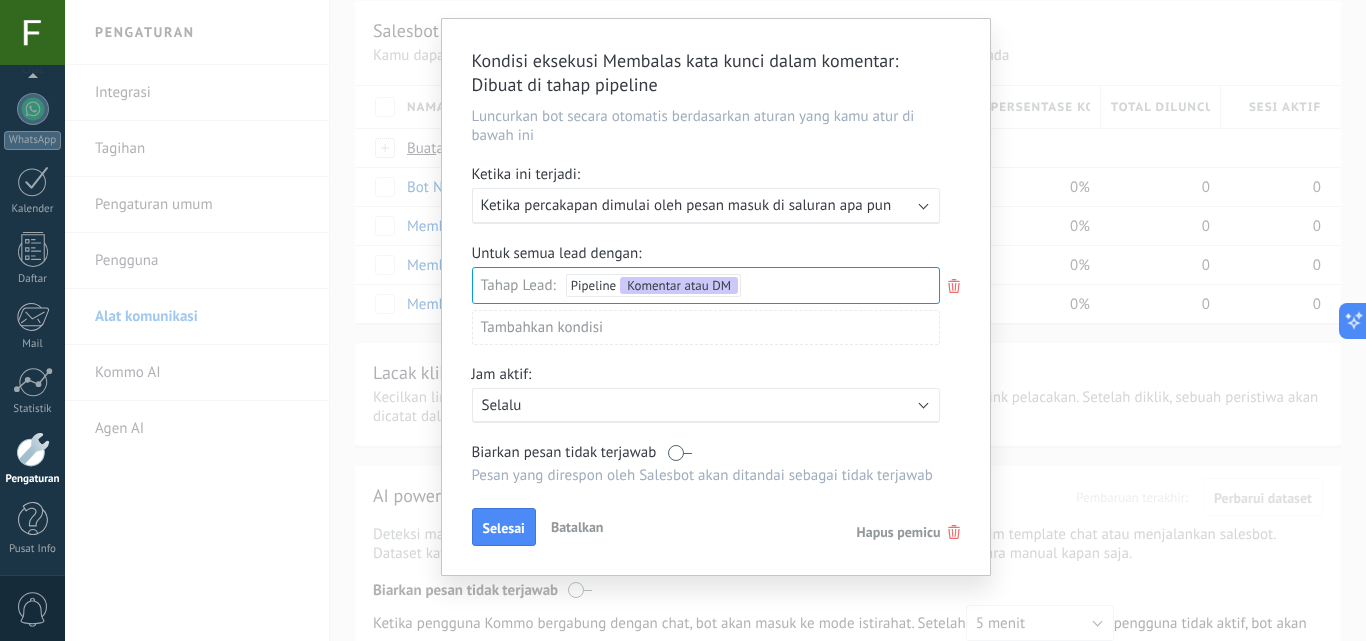 scroll, scrollTop: 47, scrollLeft: 0, axis: vertical 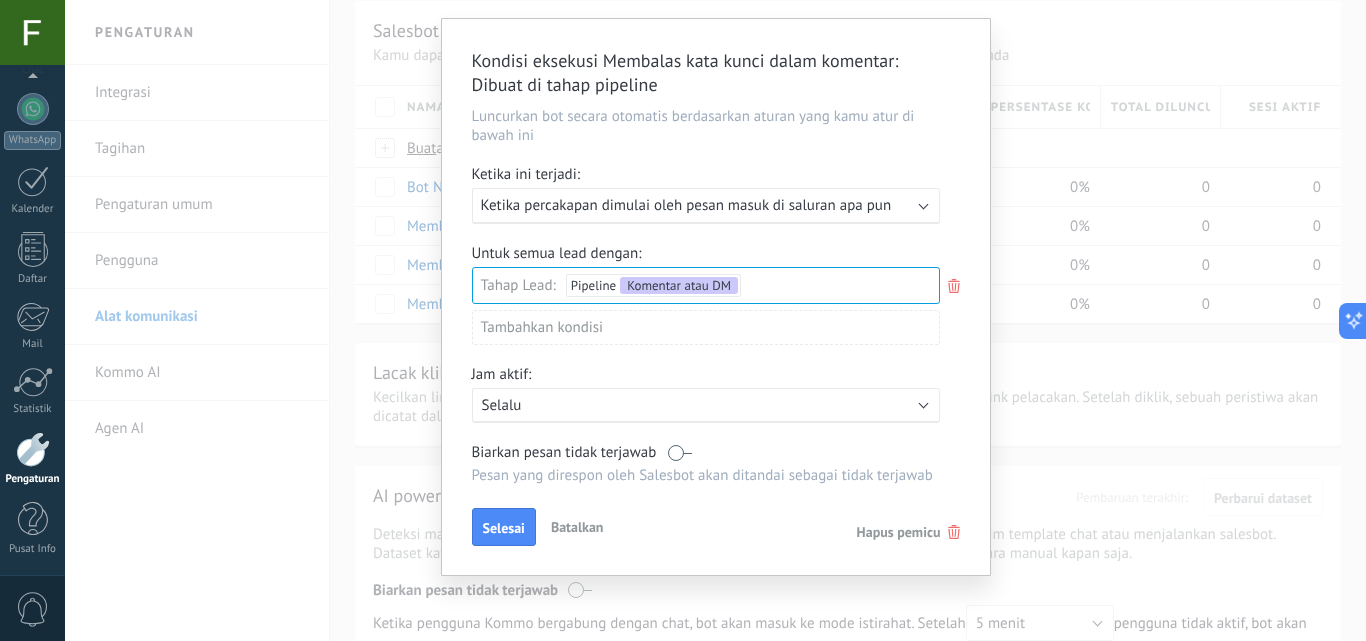 click on "Ketika percakapan dimulai oleh pesan masuk di saluran apa pun" at bounding box center [686, 205] 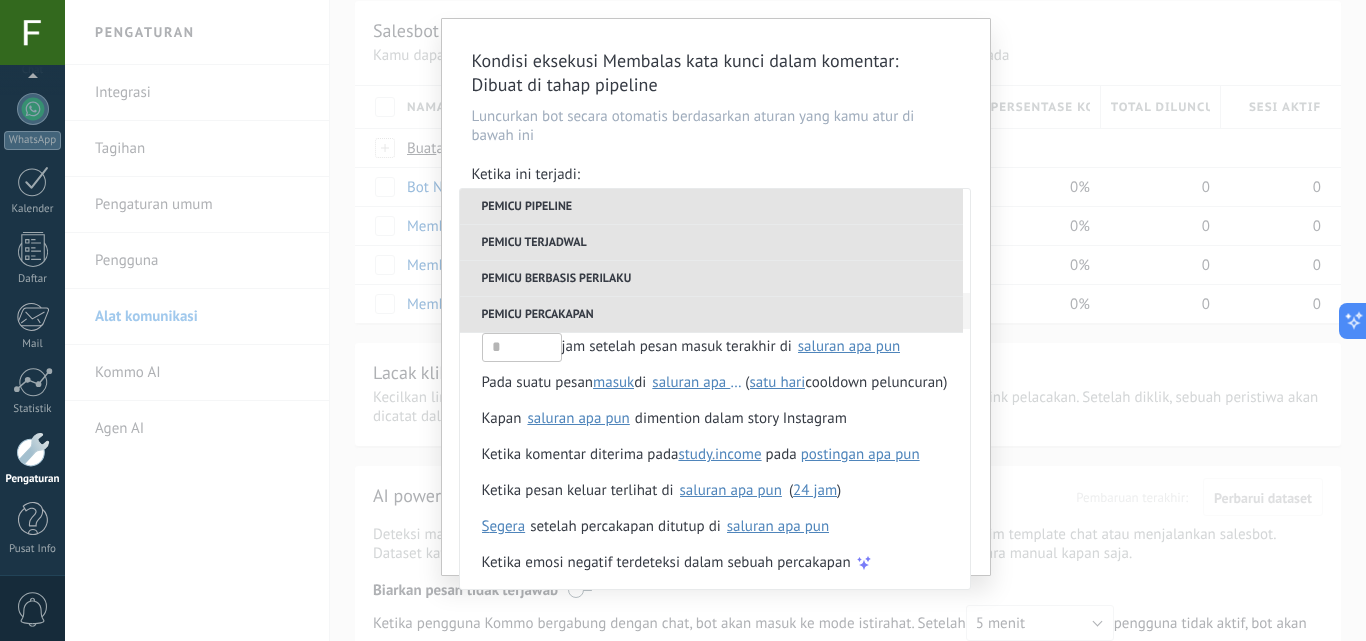 scroll, scrollTop: 544, scrollLeft: 0, axis: vertical 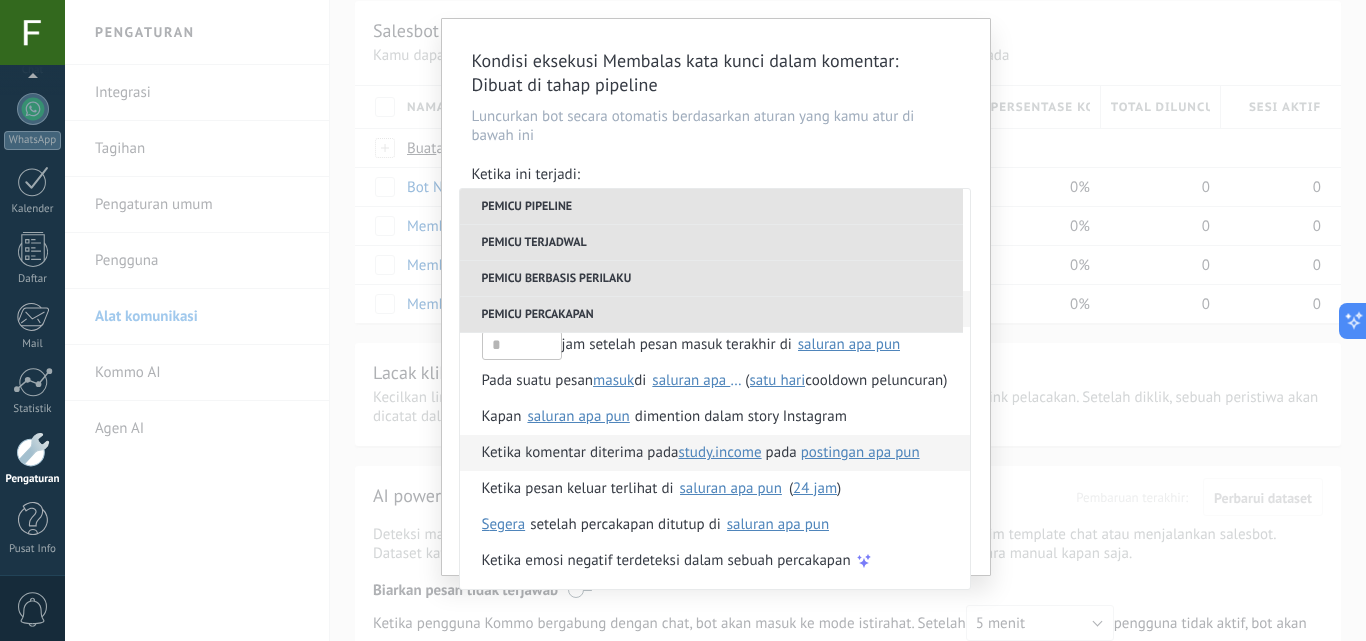 click on "Ketika komentar diterima pada" at bounding box center [580, 453] 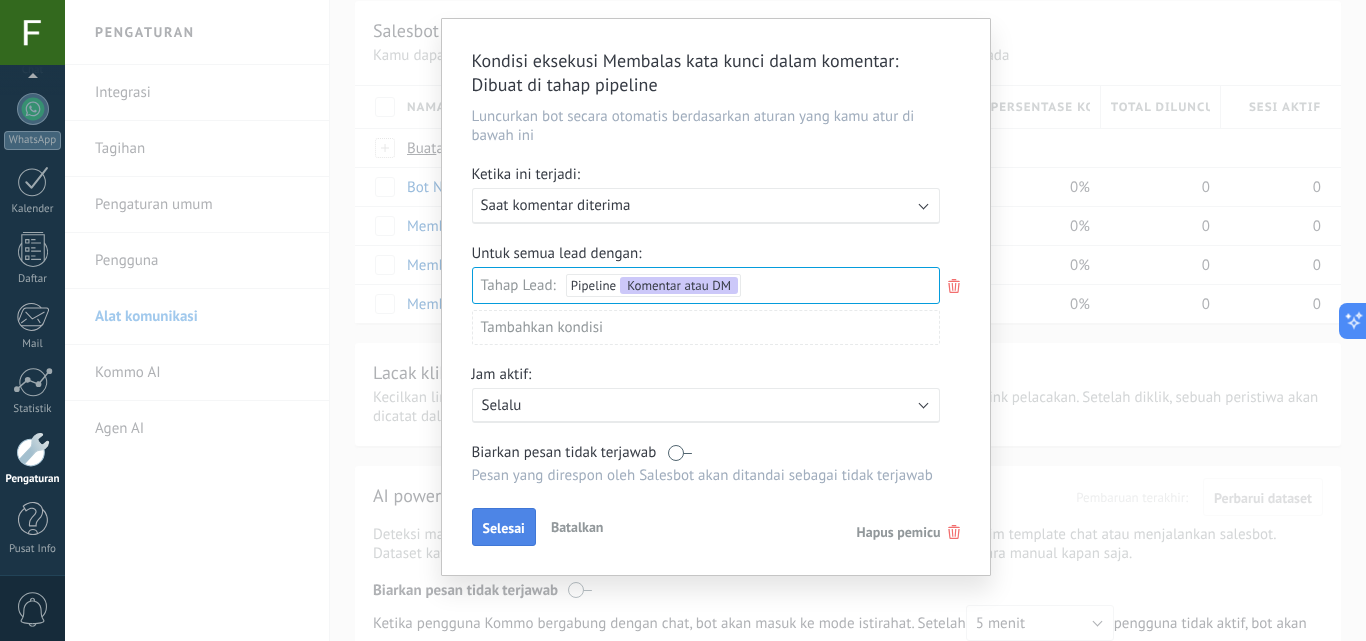 click on "Selesai" at bounding box center (504, 527) 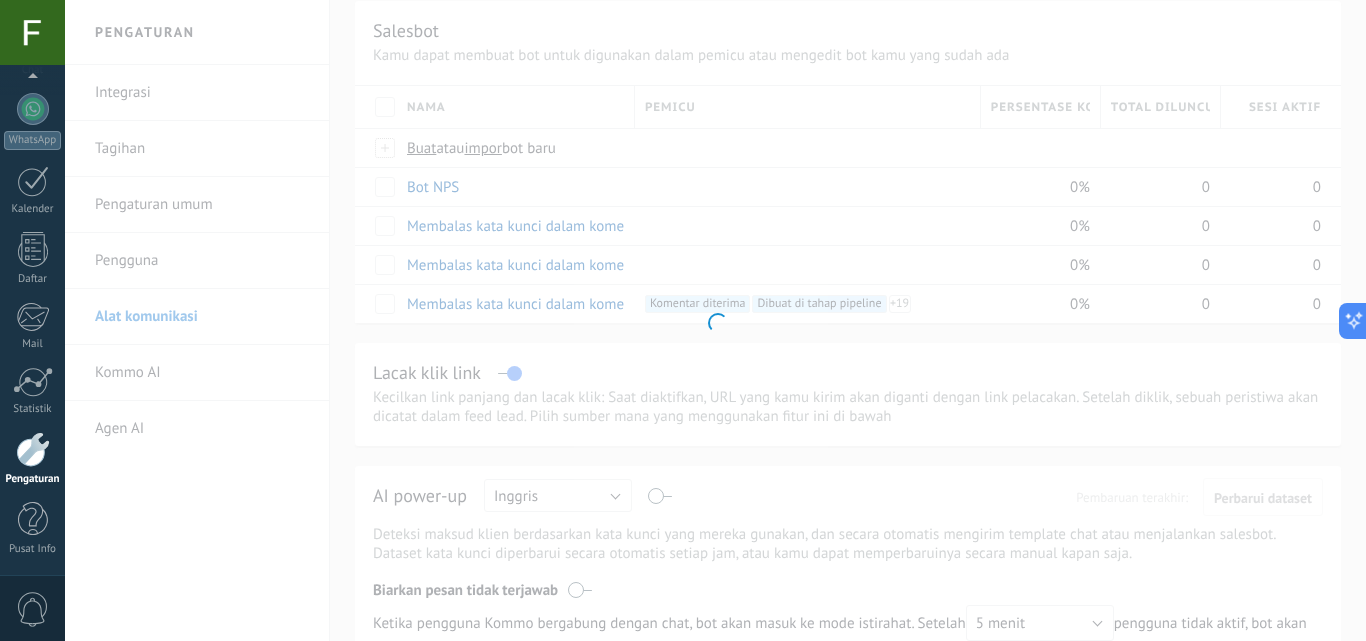 scroll, scrollTop: 0, scrollLeft: 0, axis: both 